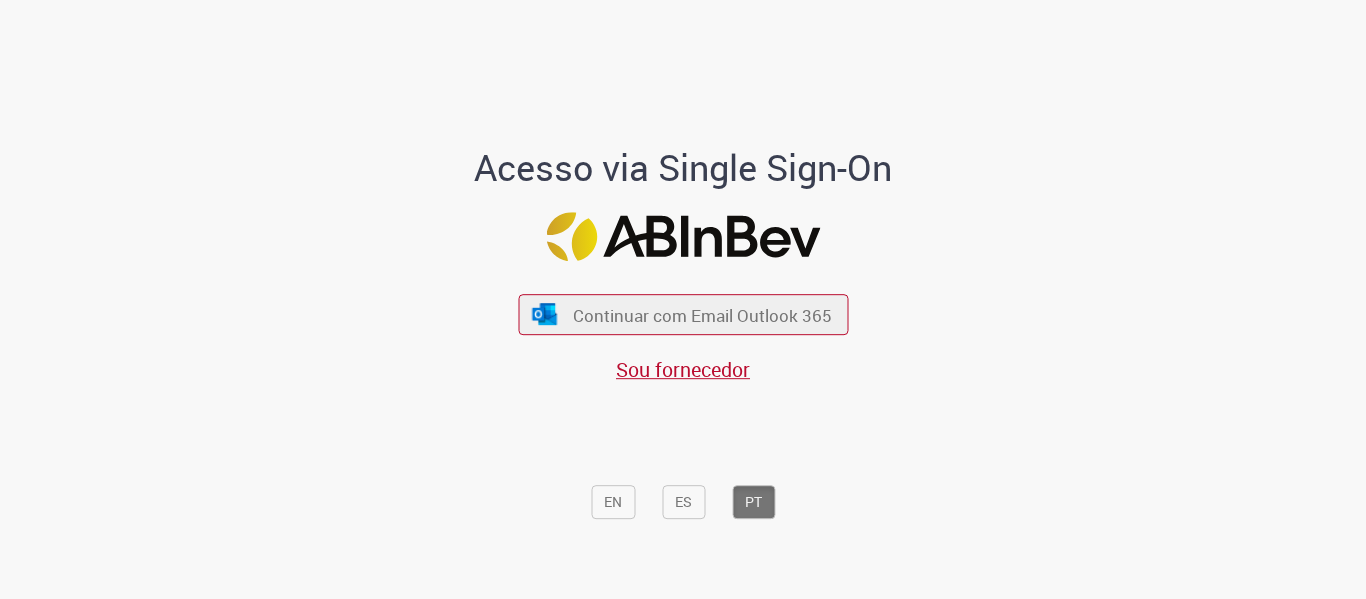 scroll, scrollTop: 0, scrollLeft: 0, axis: both 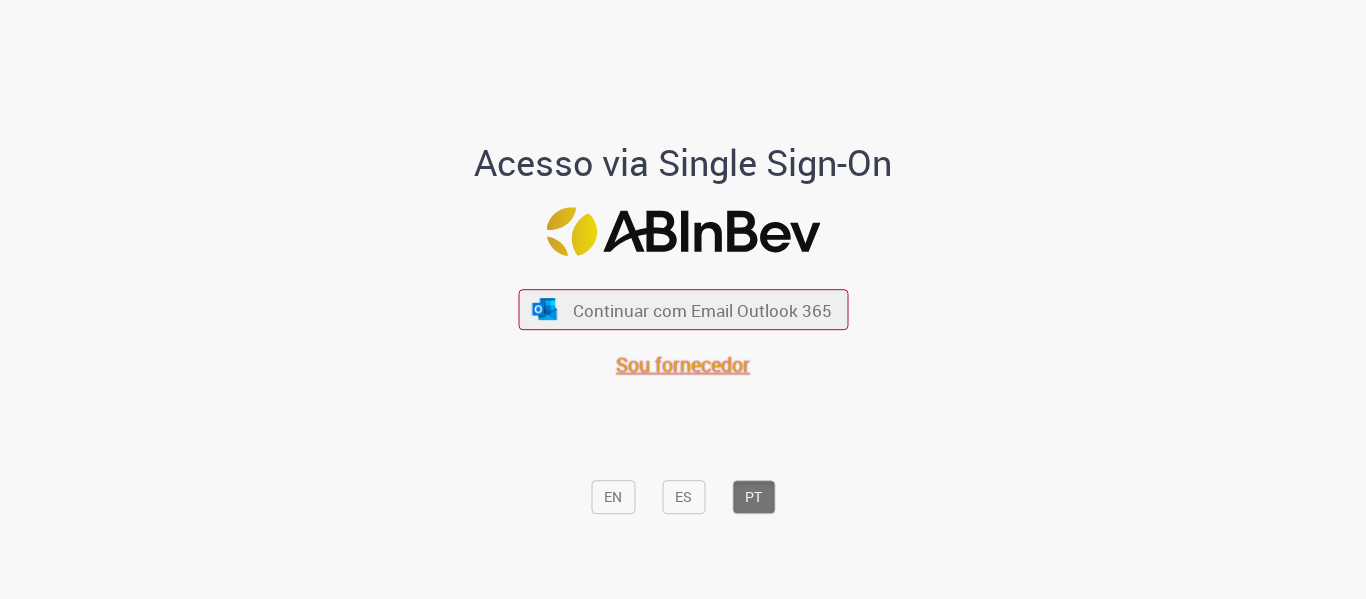 click on "Sou fornecedor" at bounding box center [683, 364] 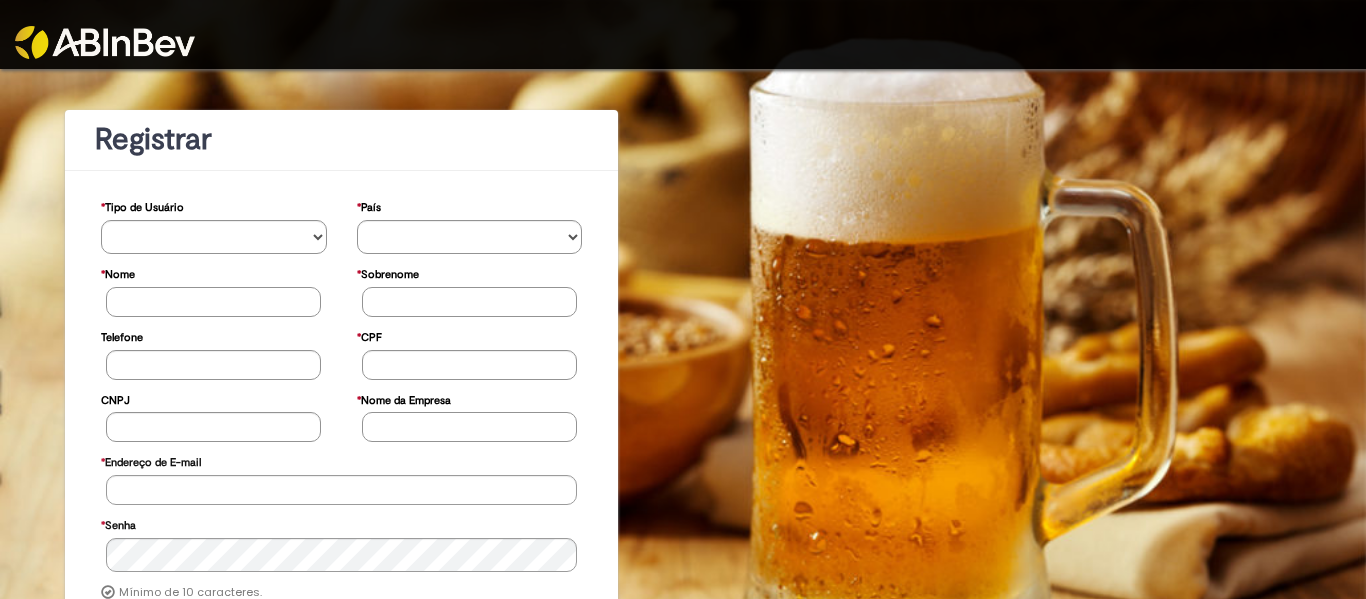 scroll, scrollTop: 0, scrollLeft: 0, axis: both 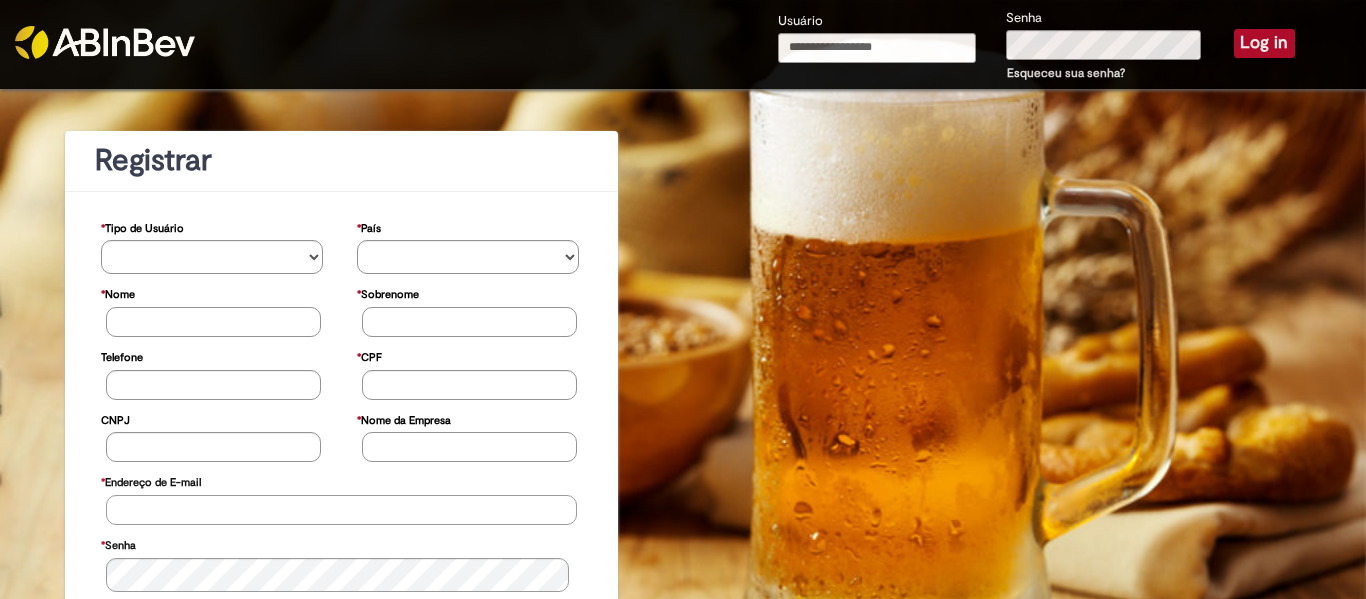 type on "**********" 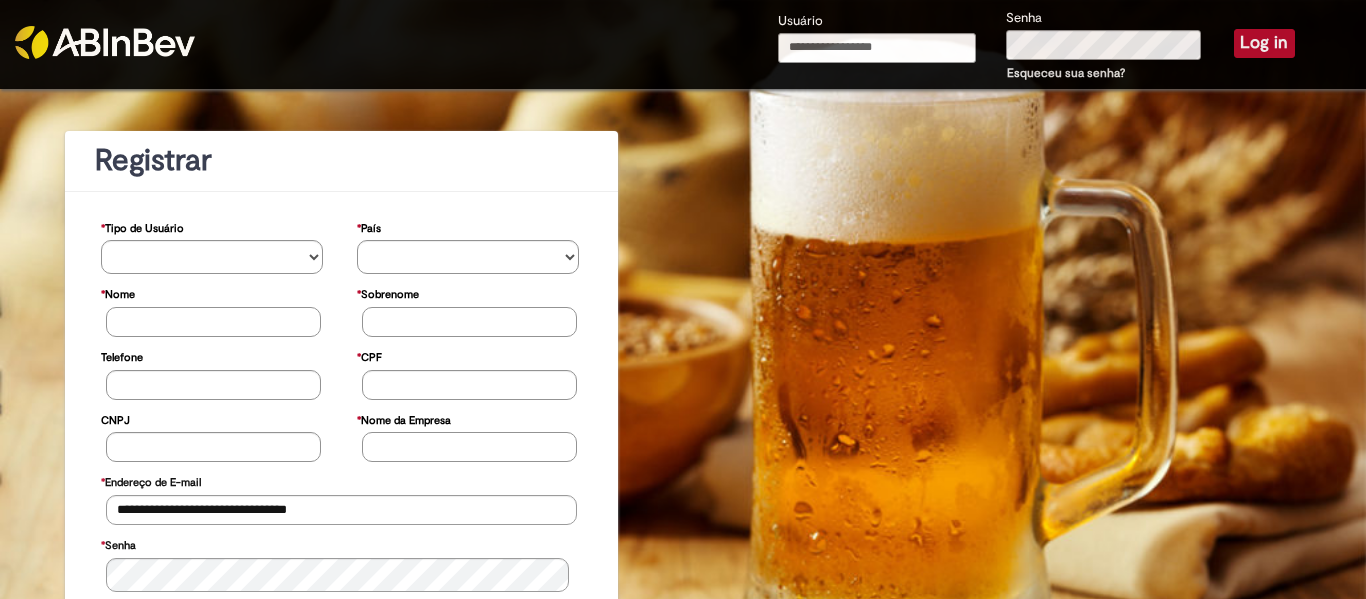 type on "**********" 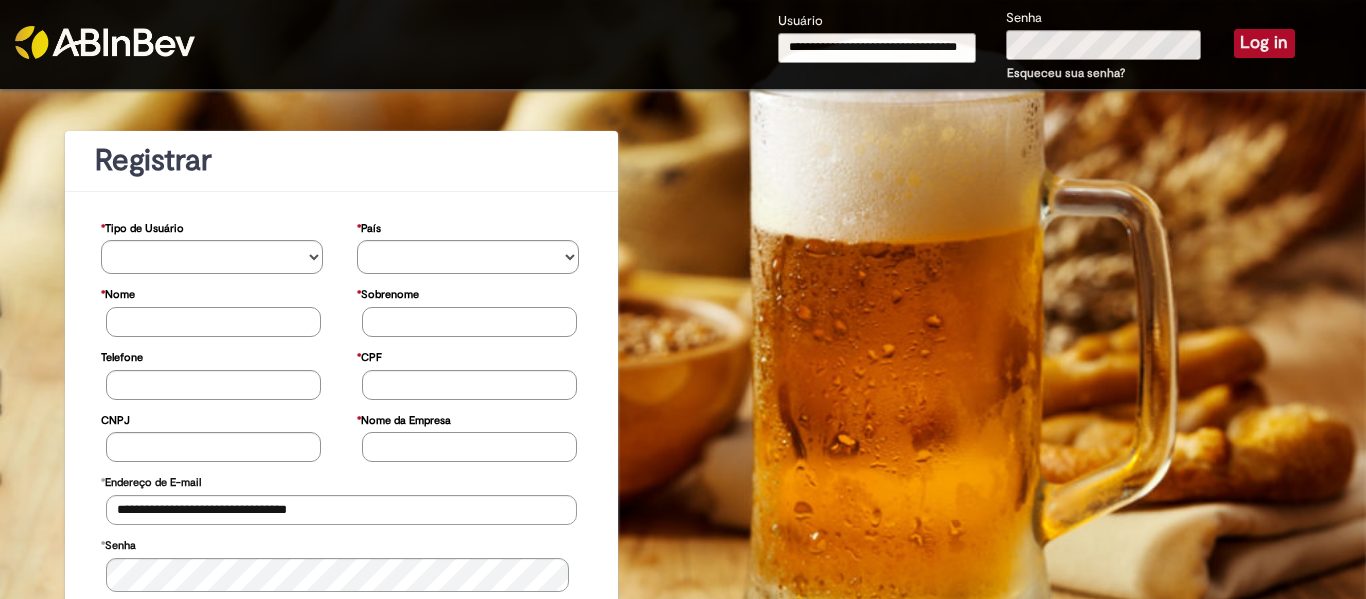 click at bounding box center (105, 42) 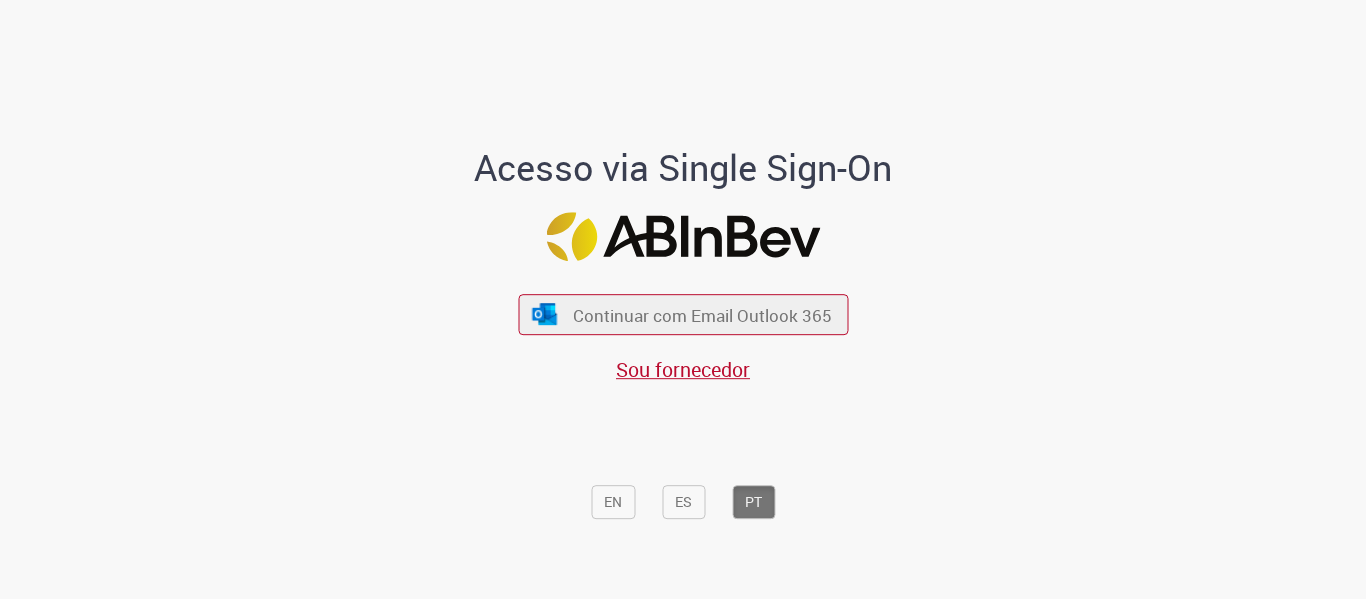 scroll, scrollTop: 0, scrollLeft: 0, axis: both 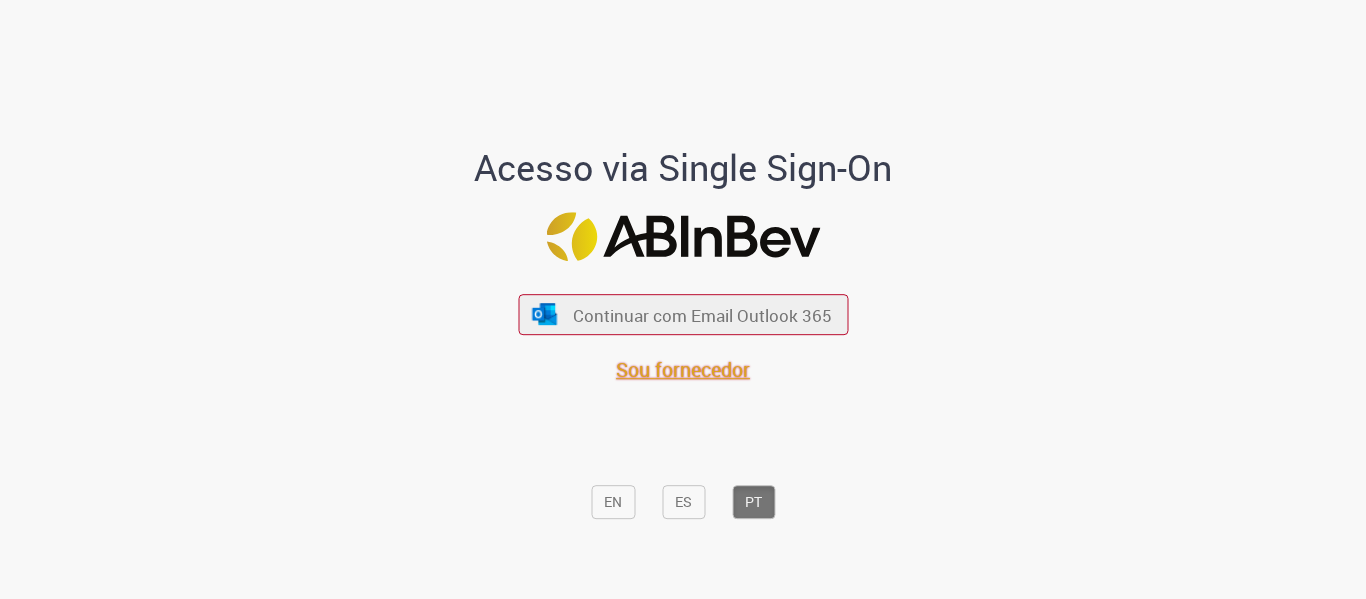 click on "Sou fornecedor" at bounding box center (683, 369) 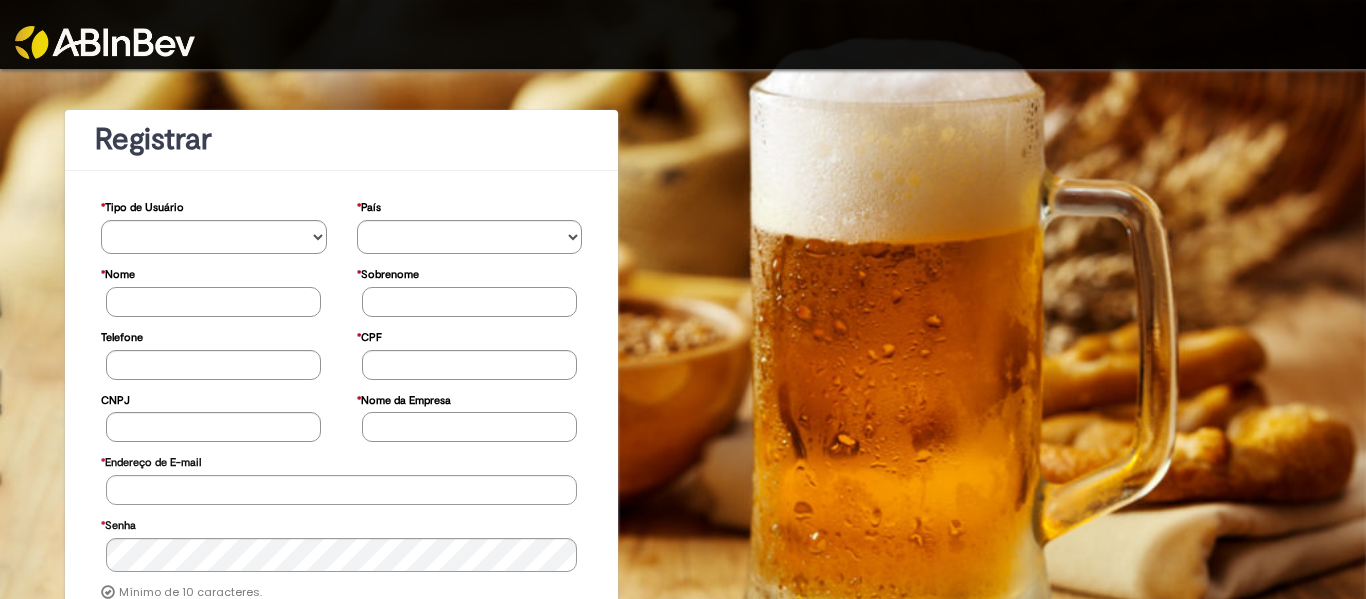 scroll, scrollTop: 0, scrollLeft: 0, axis: both 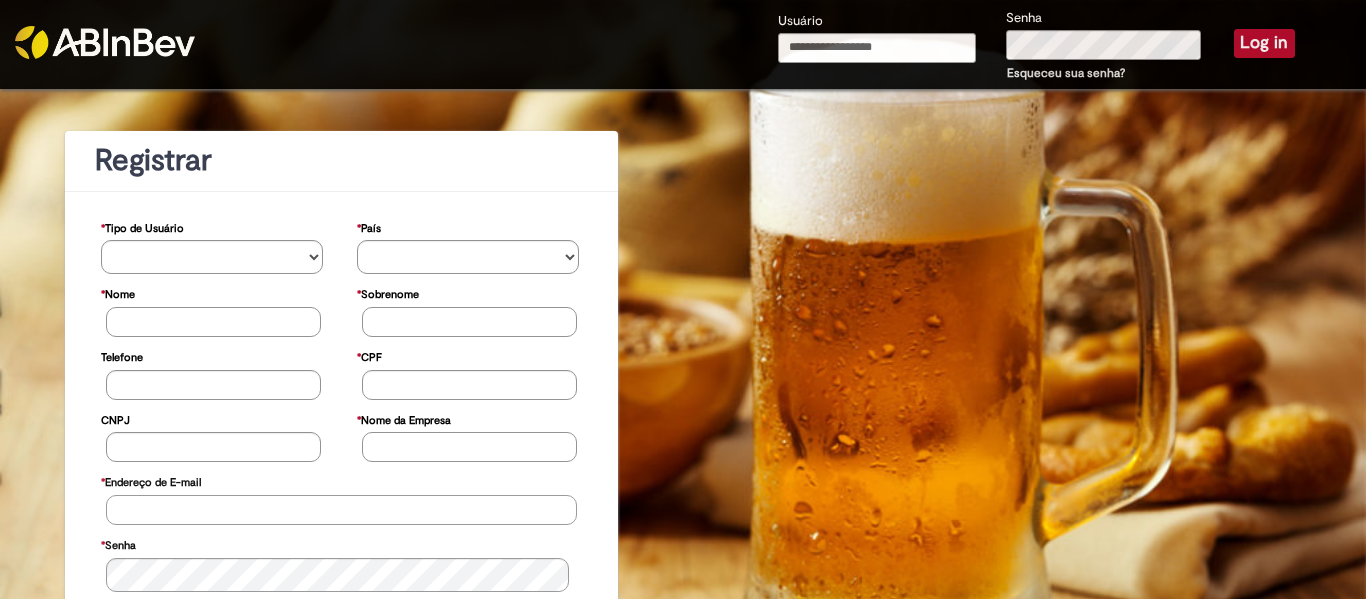 type on "**********" 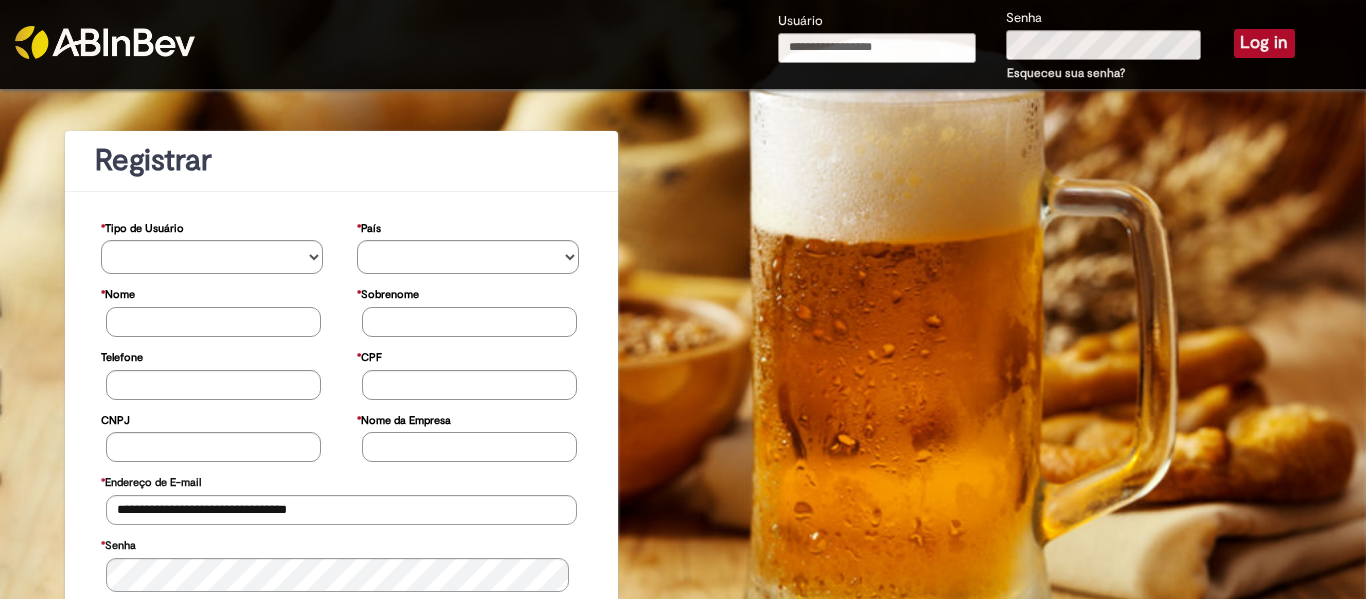 type on "**********" 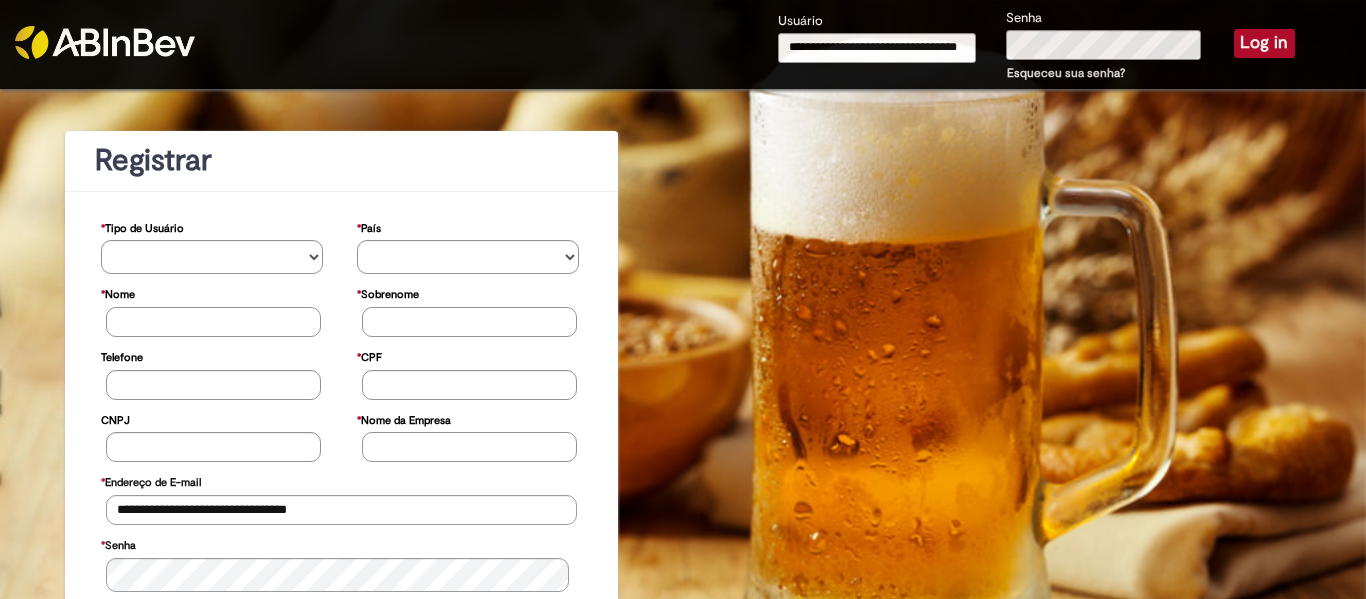 click on "Log in" at bounding box center [1264, 43] 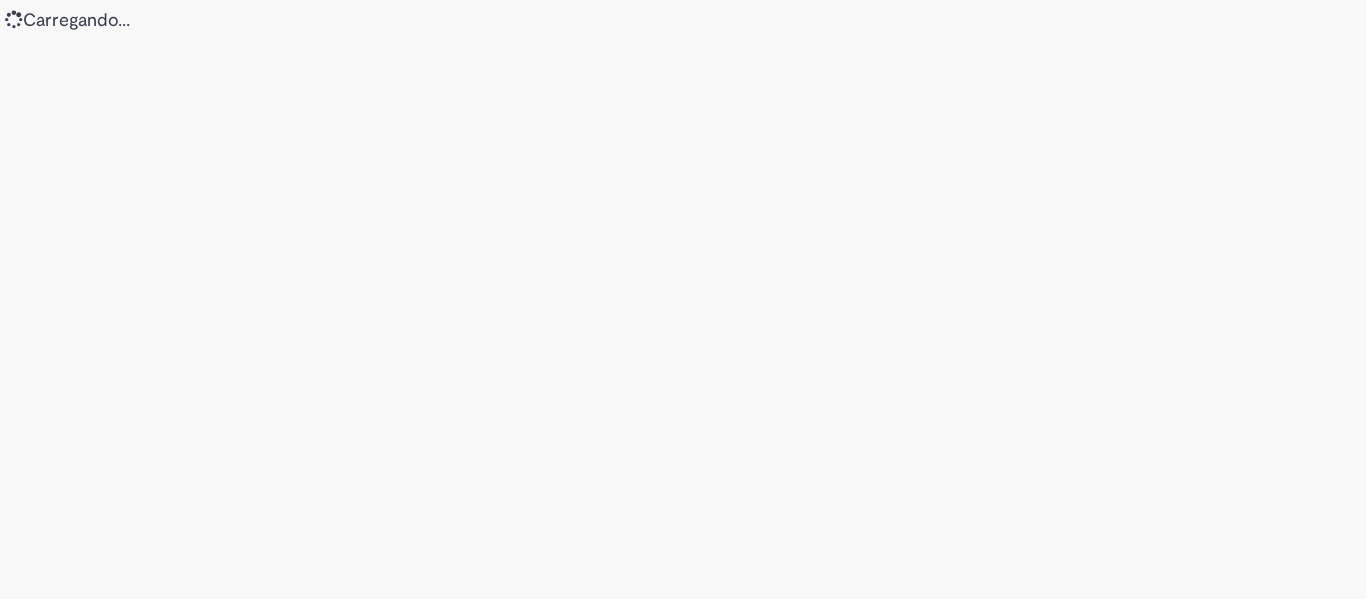 scroll, scrollTop: 0, scrollLeft: 0, axis: both 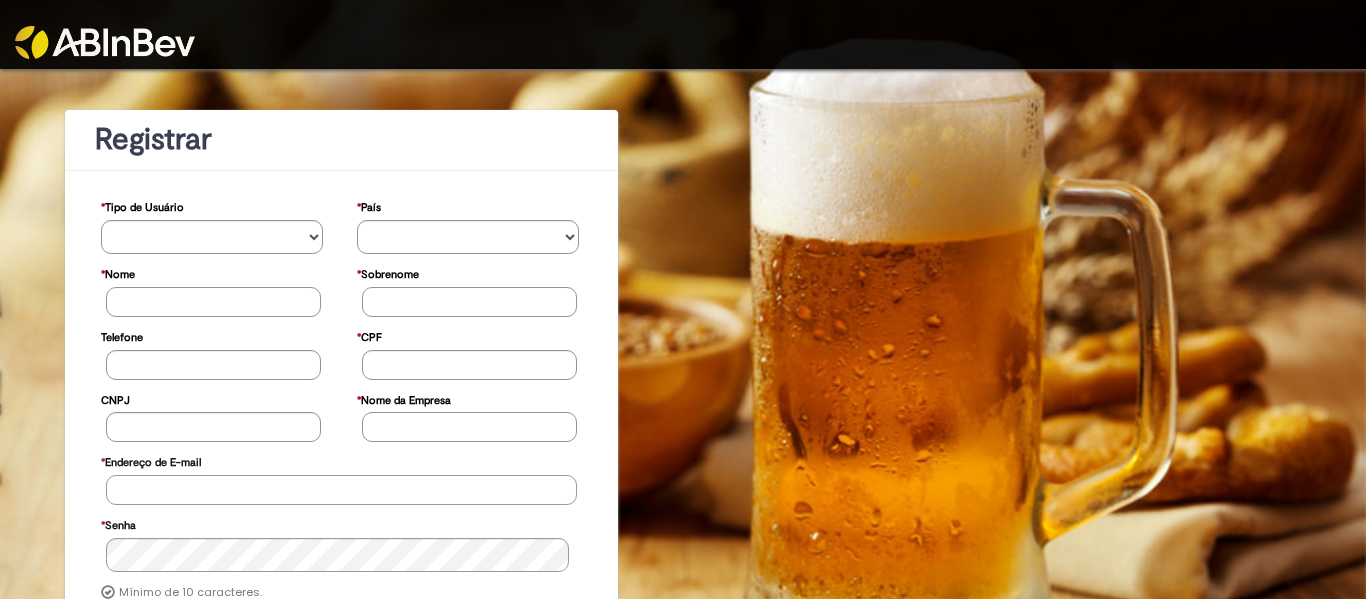 type on "**********" 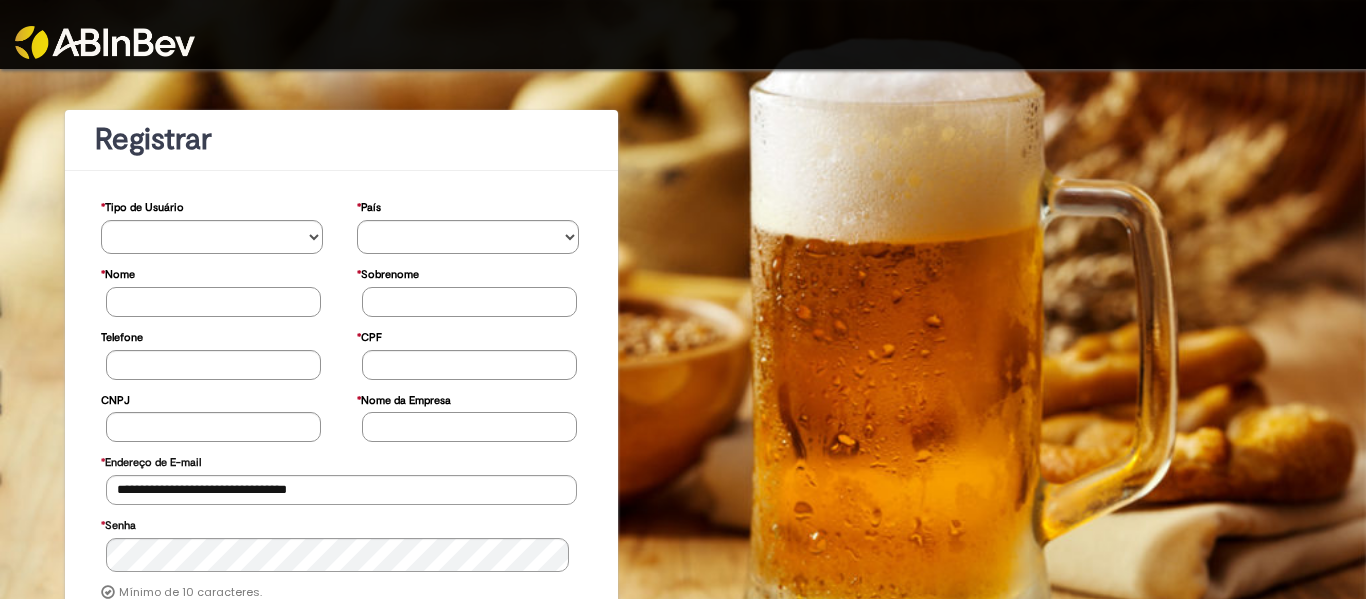 click at bounding box center [683, 34] 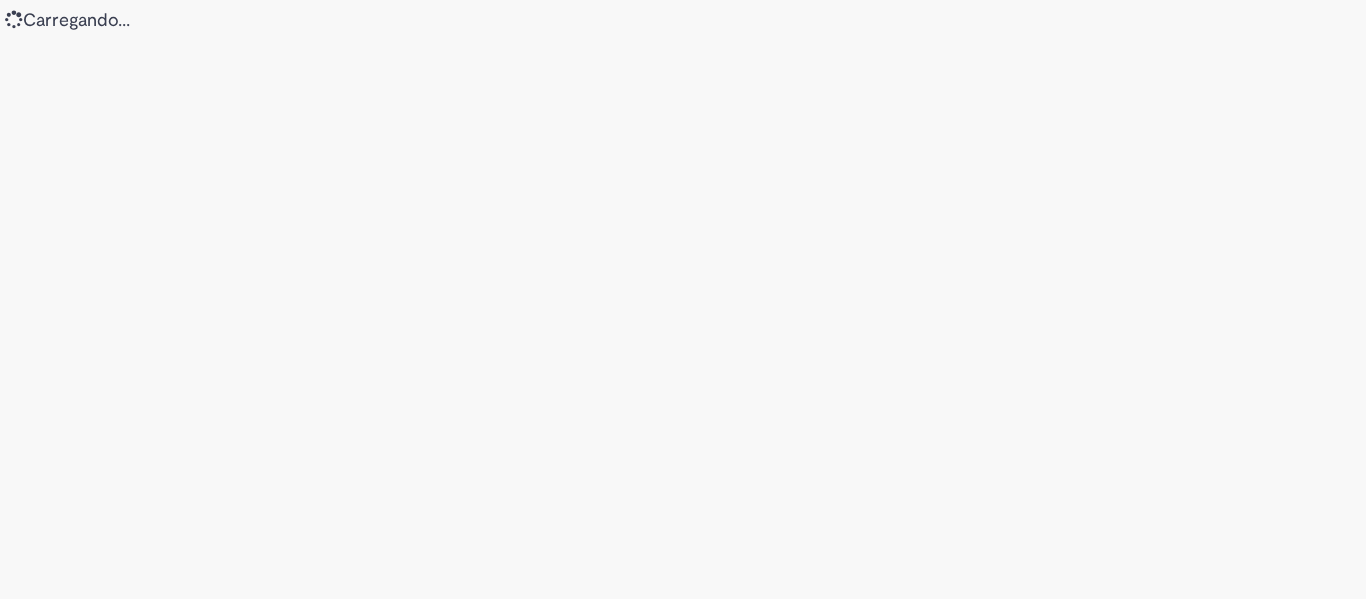scroll, scrollTop: 0, scrollLeft: 0, axis: both 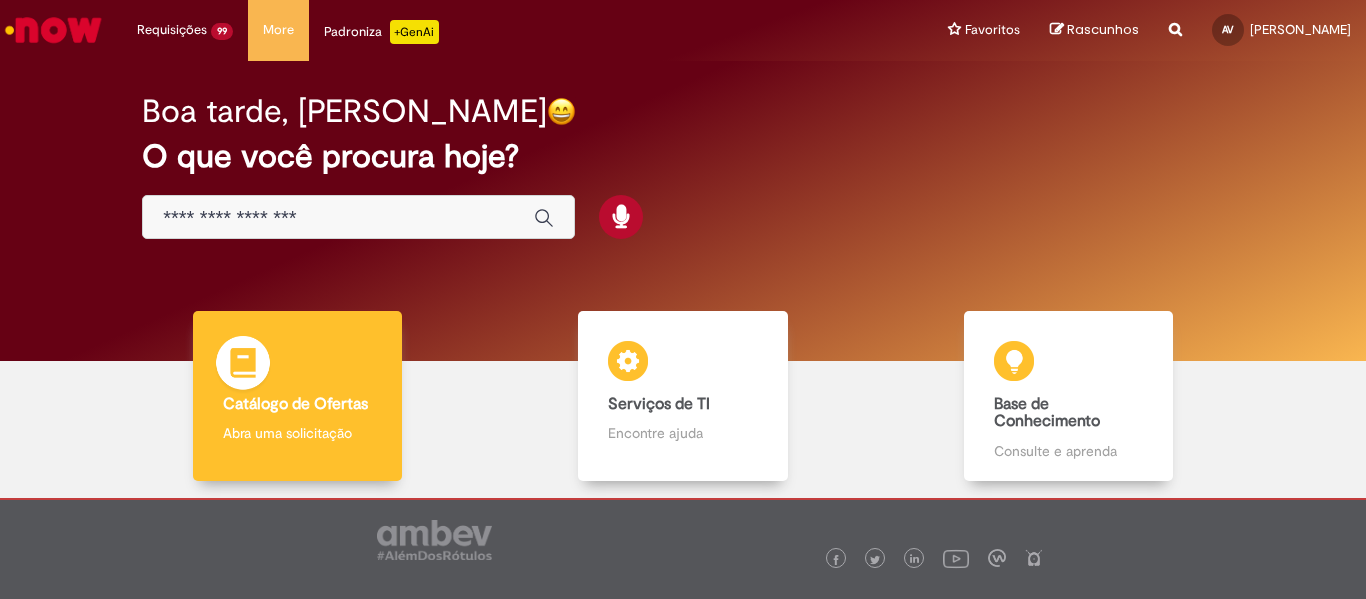 click on "Abra uma solicitação" at bounding box center [298, 433] 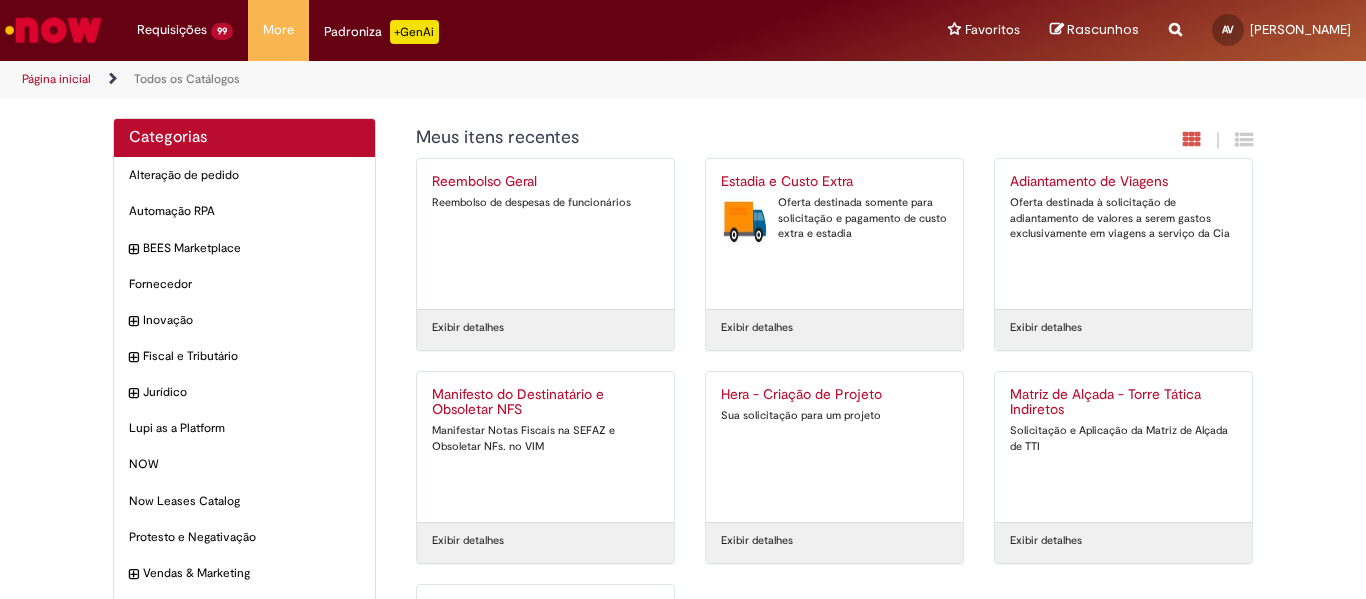 click on "Estadia e Custo Extra
Oferta destinada somente para solicitação e pagamento de custo extra e estadia" at bounding box center (834, 234) 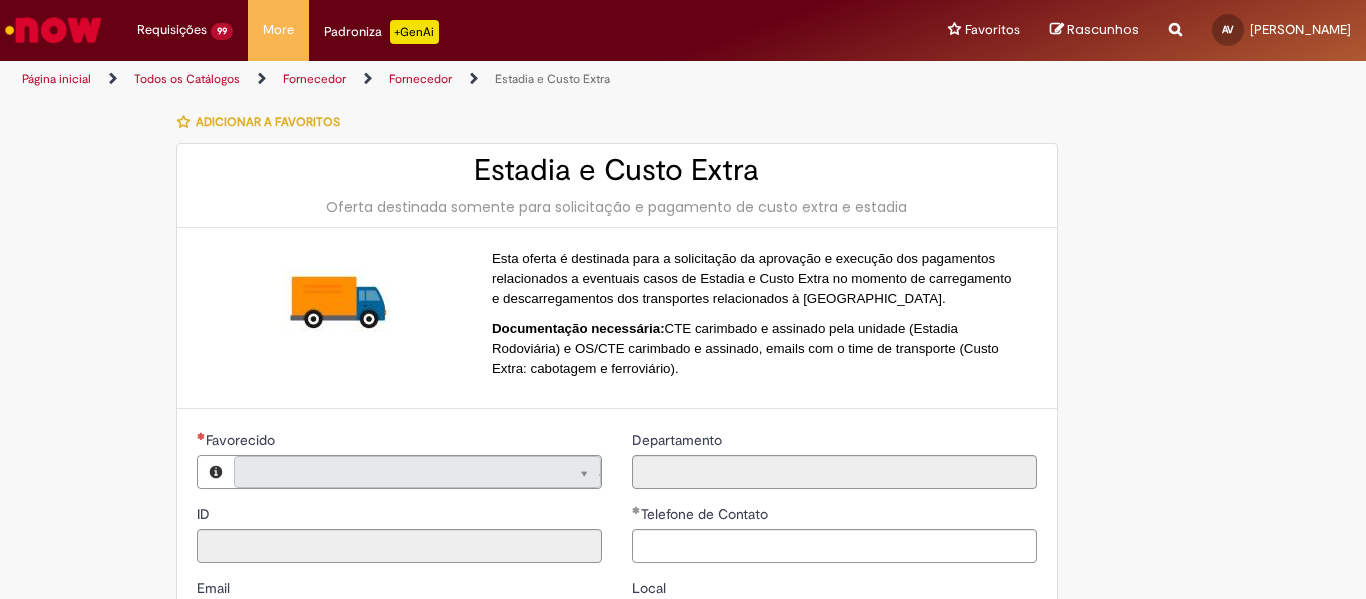 type on "**********" 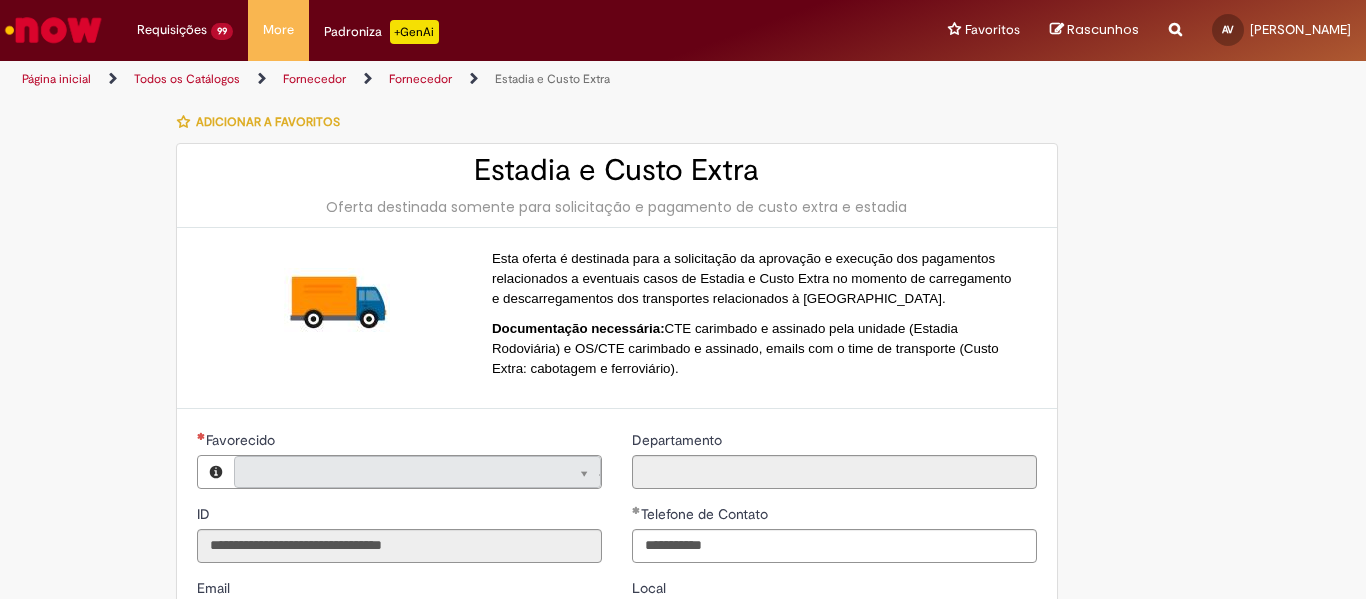 type on "**********" 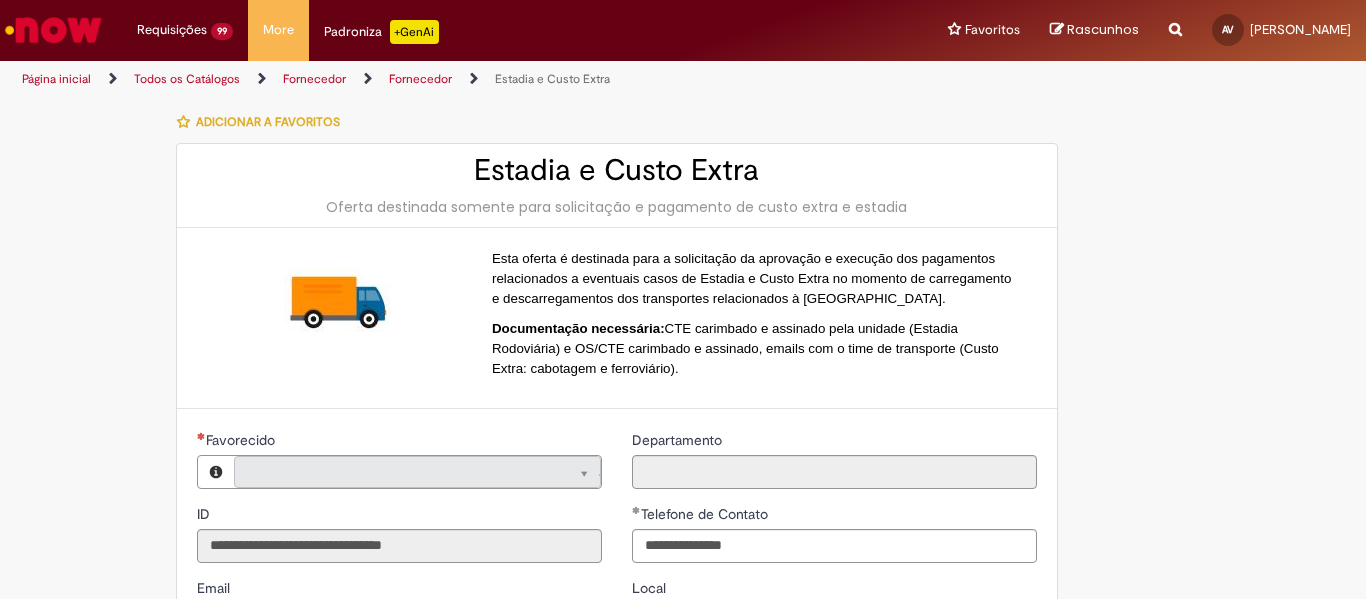 type on "**********" 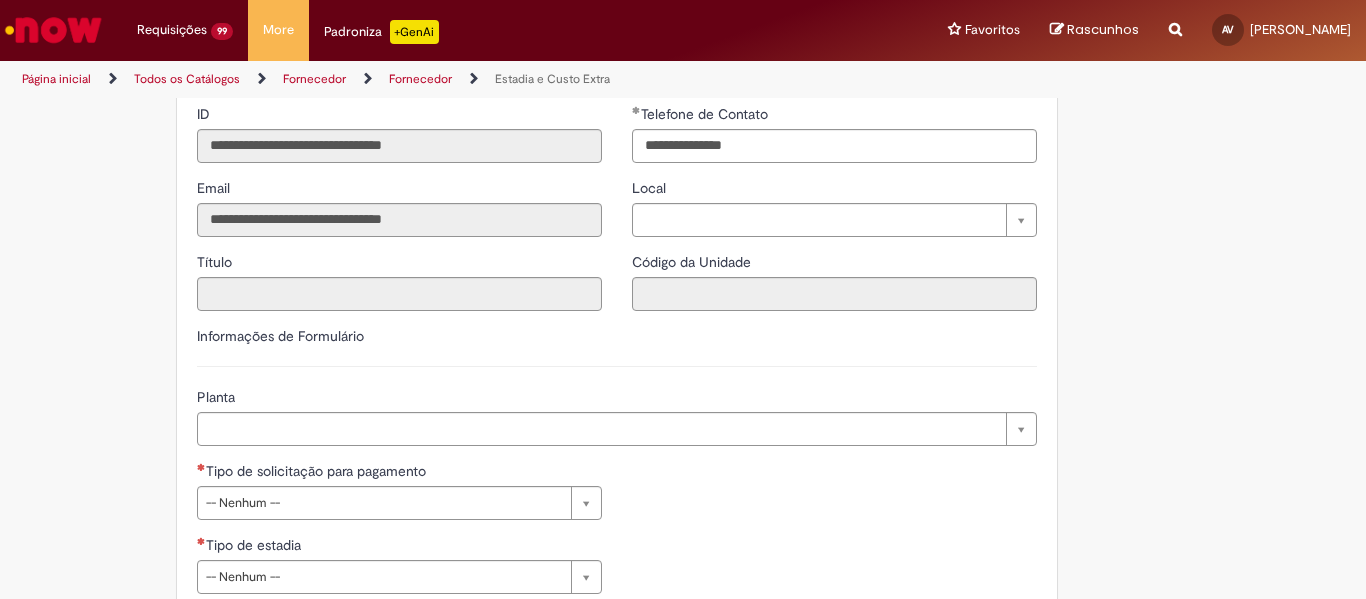 scroll, scrollTop: 500, scrollLeft: 0, axis: vertical 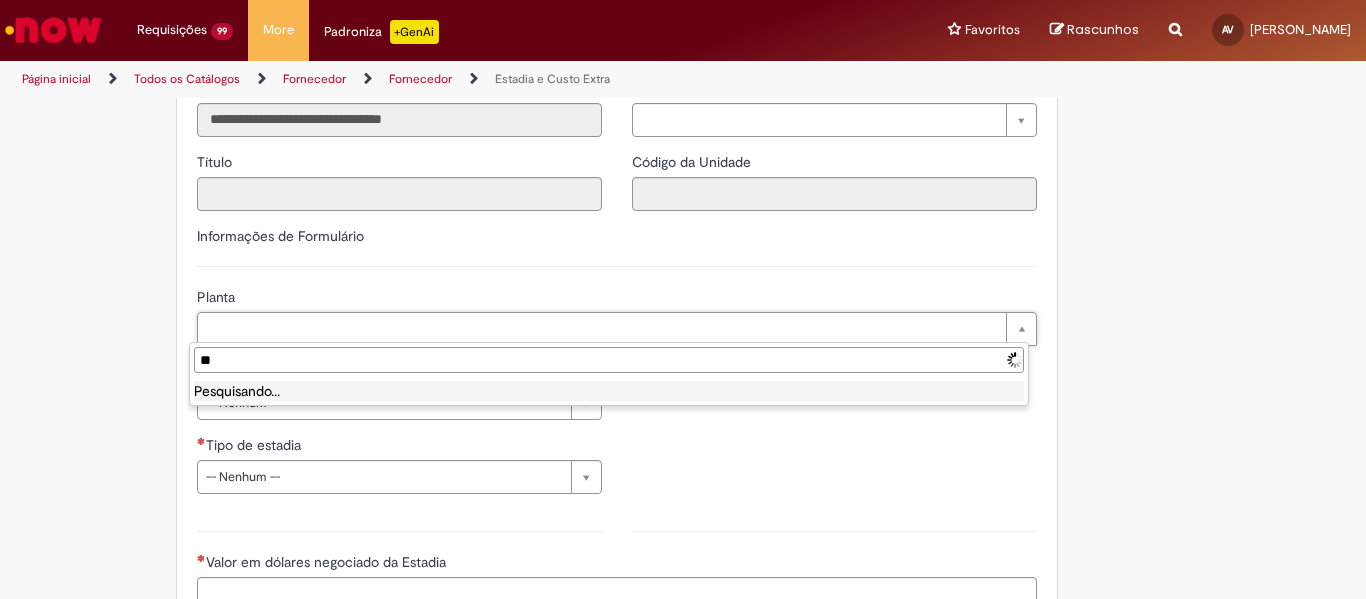 type on "*" 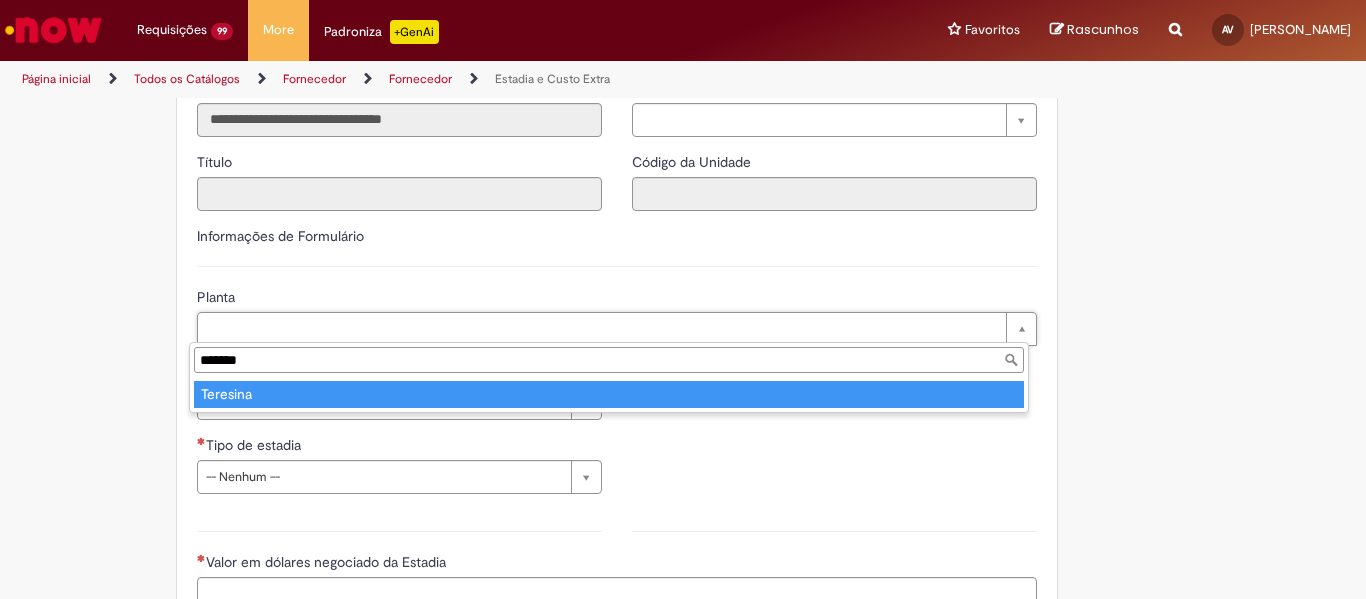 type on "*******" 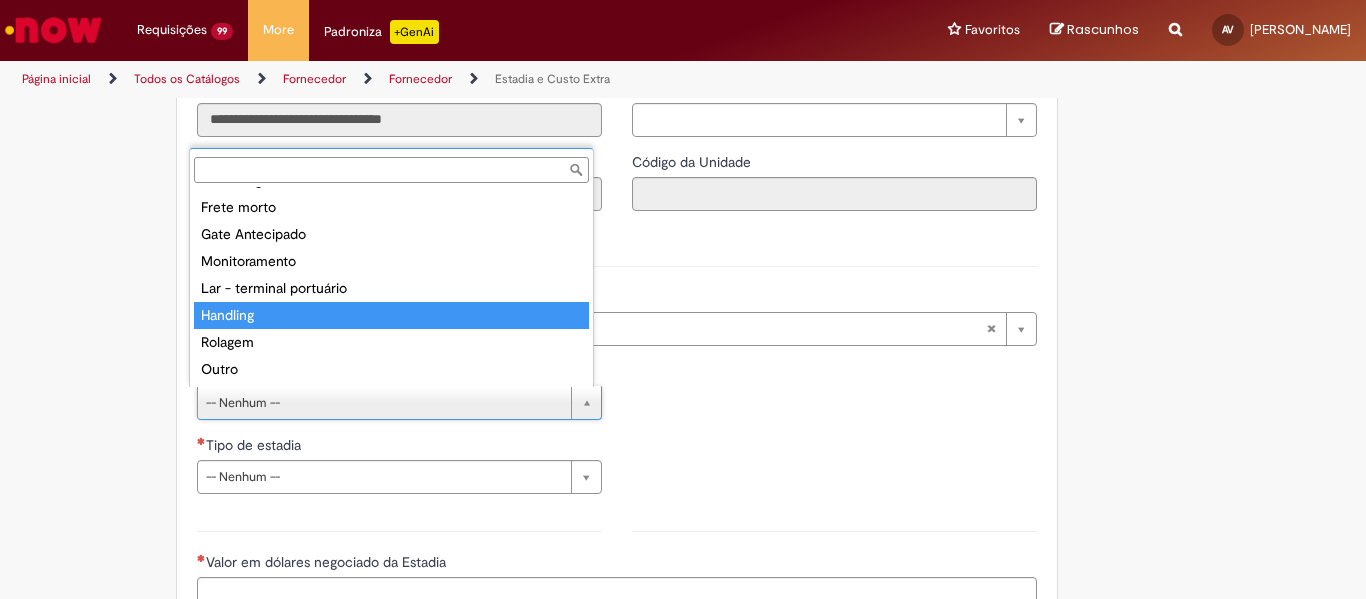 scroll, scrollTop: 0, scrollLeft: 0, axis: both 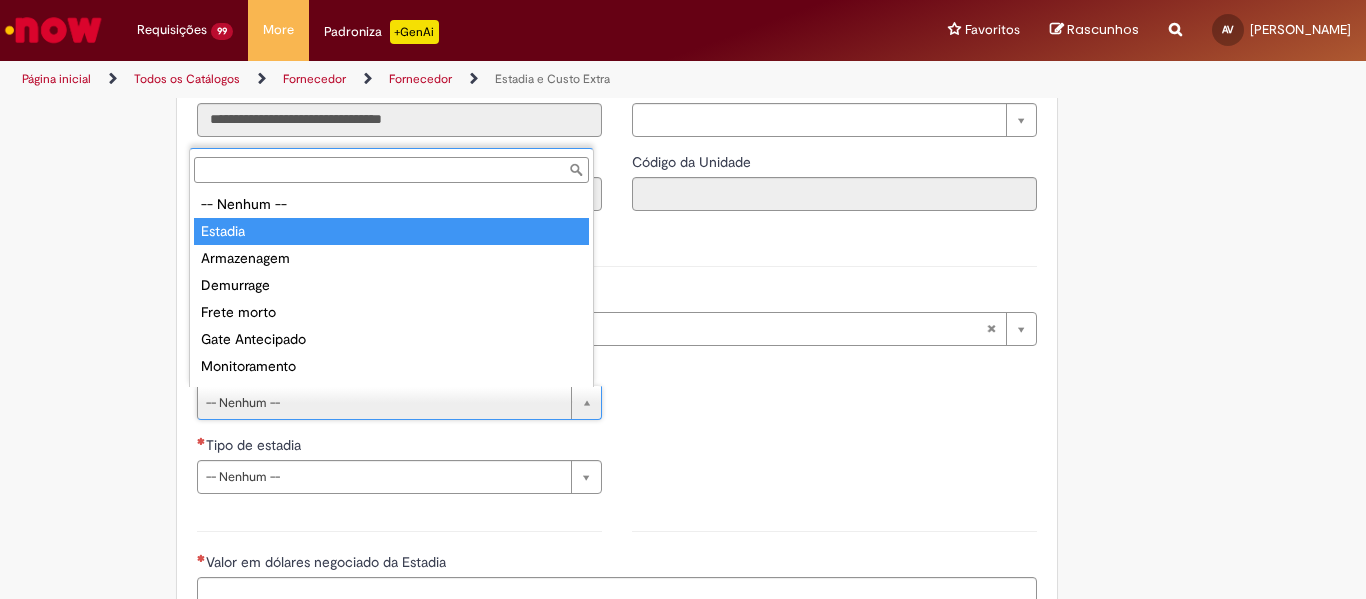 type on "*******" 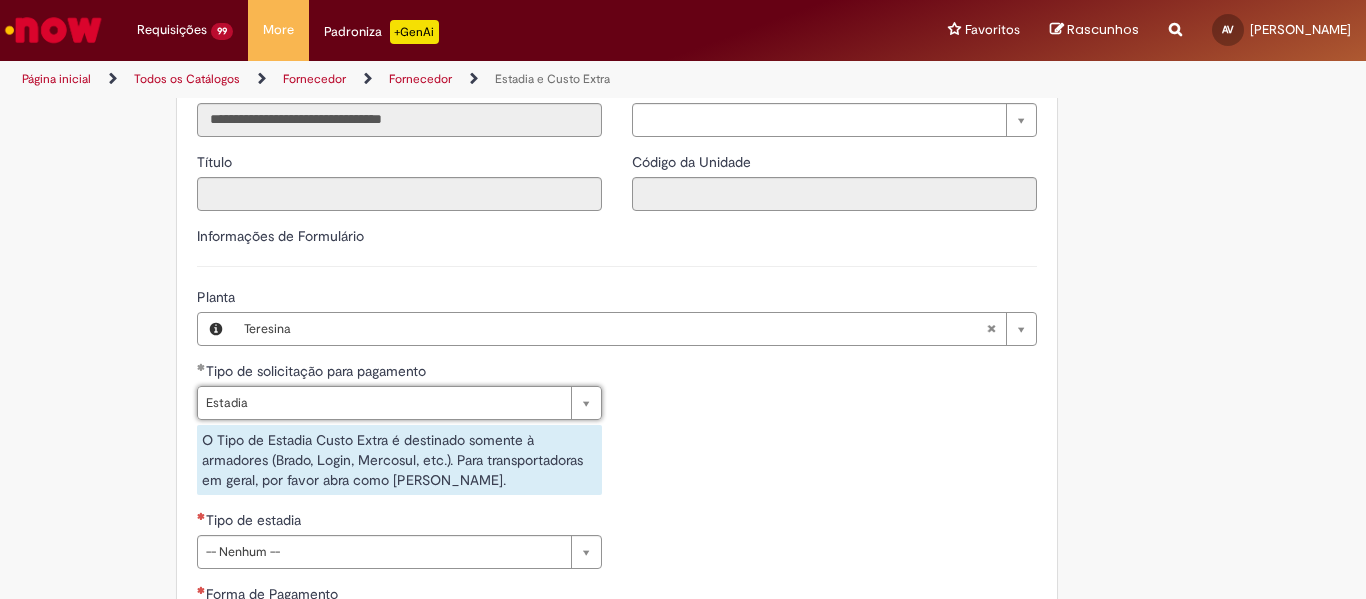 scroll, scrollTop: 700, scrollLeft: 0, axis: vertical 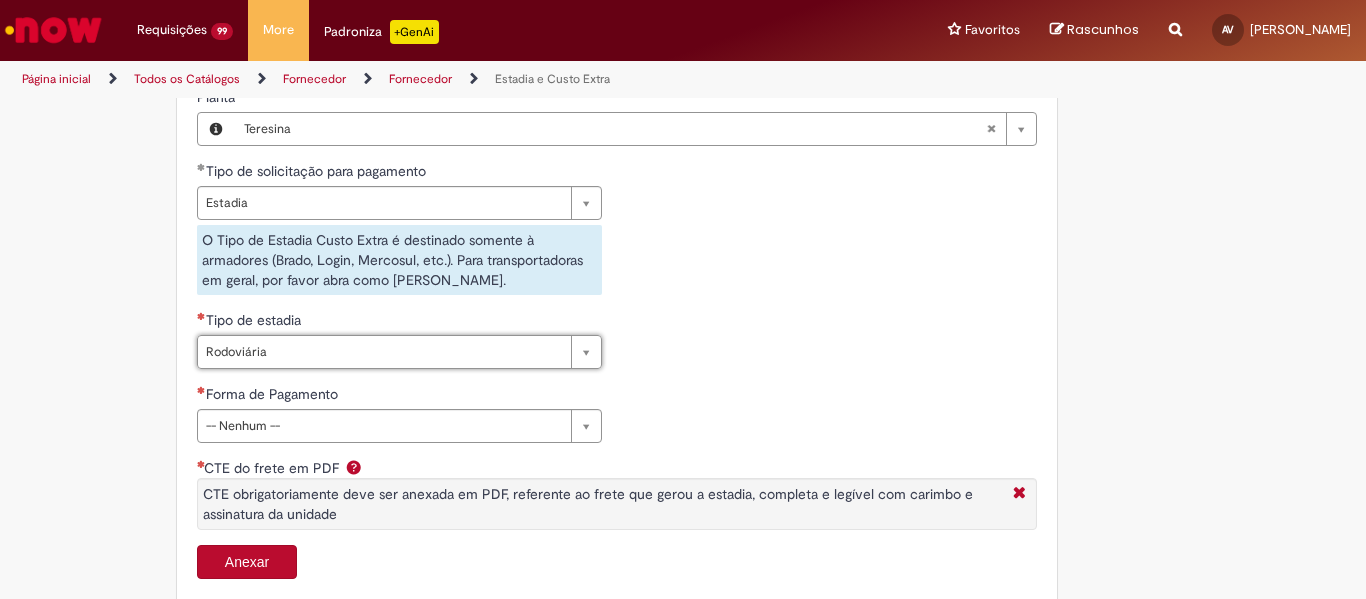 type on "**********" 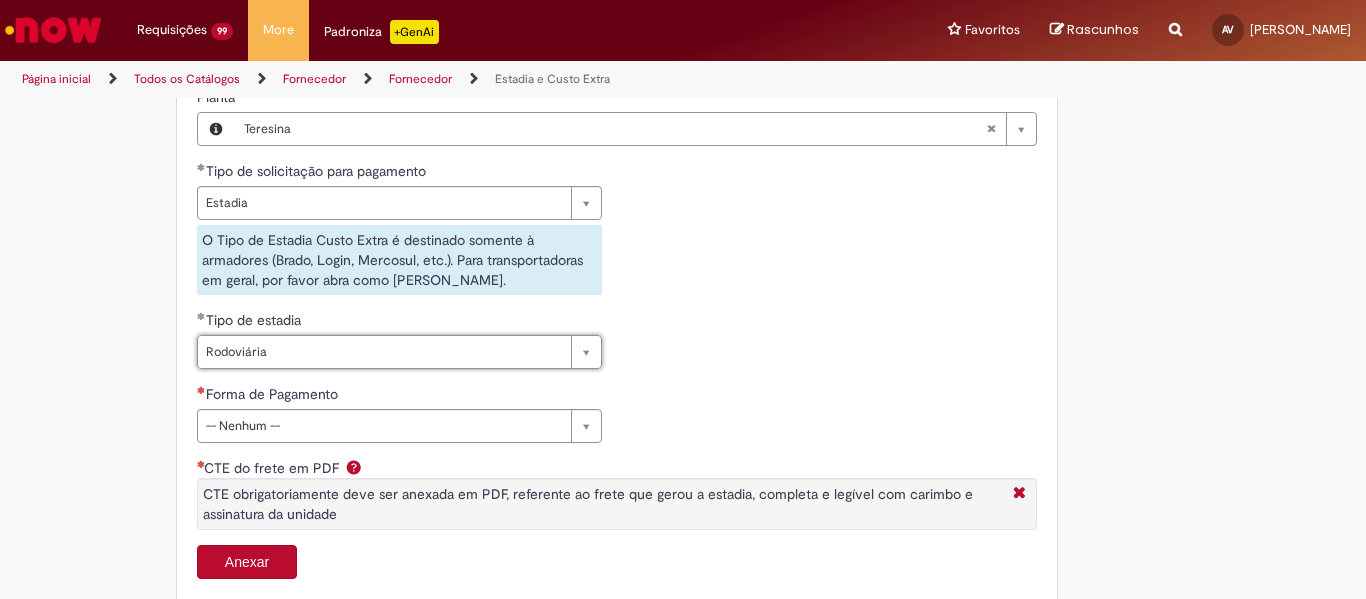 scroll, scrollTop: 800, scrollLeft: 0, axis: vertical 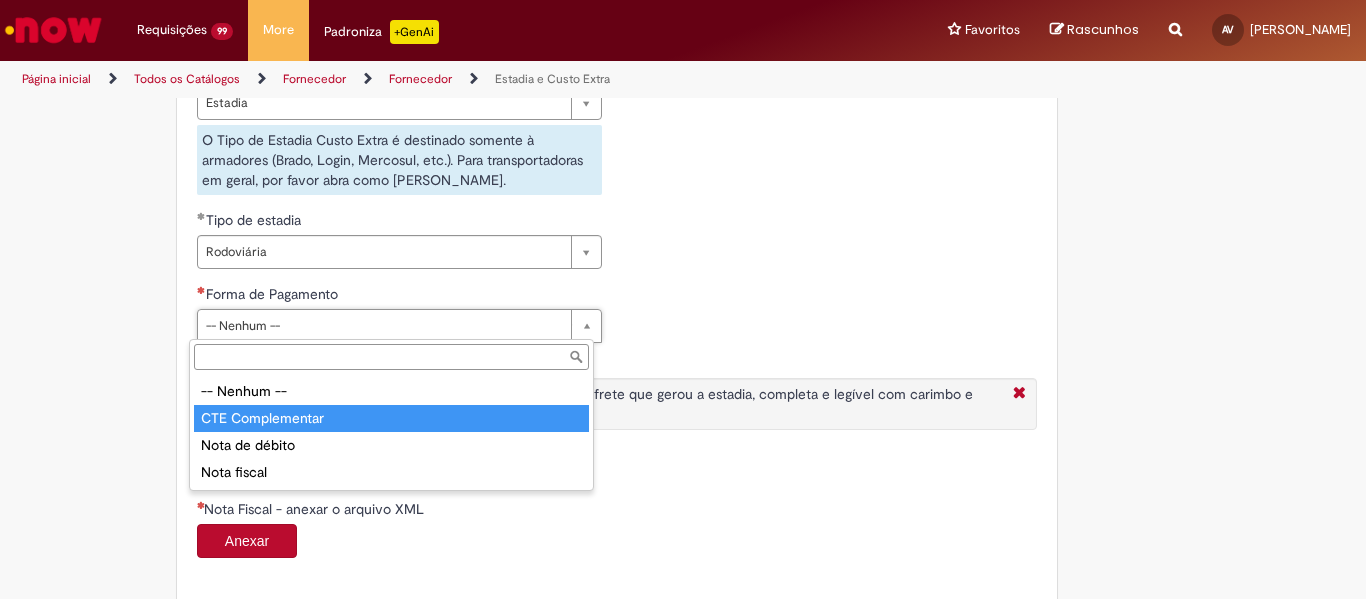 type on "**********" 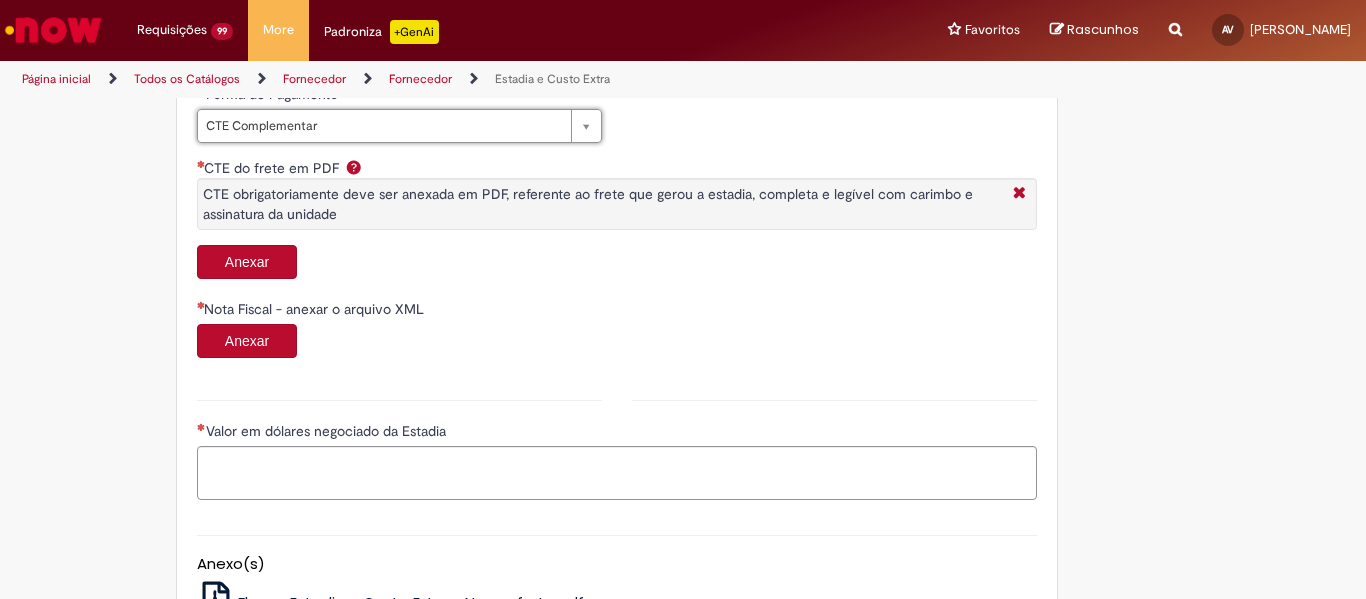 scroll, scrollTop: 900, scrollLeft: 0, axis: vertical 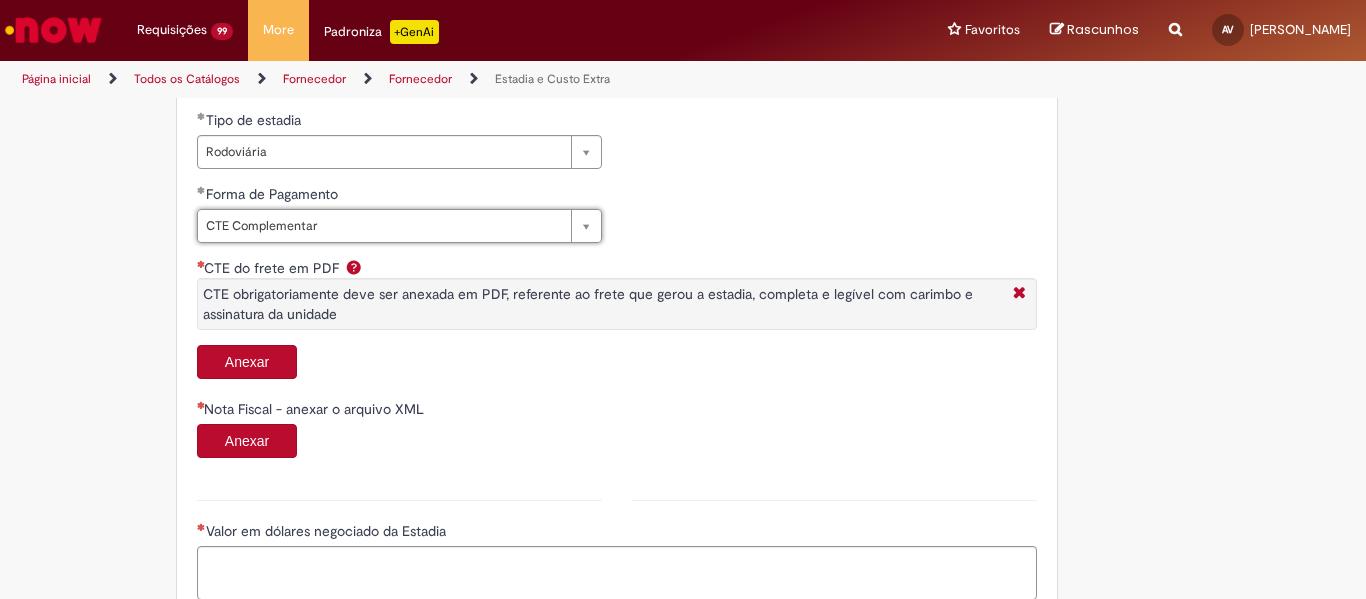 click on "Anexar" at bounding box center [247, 362] 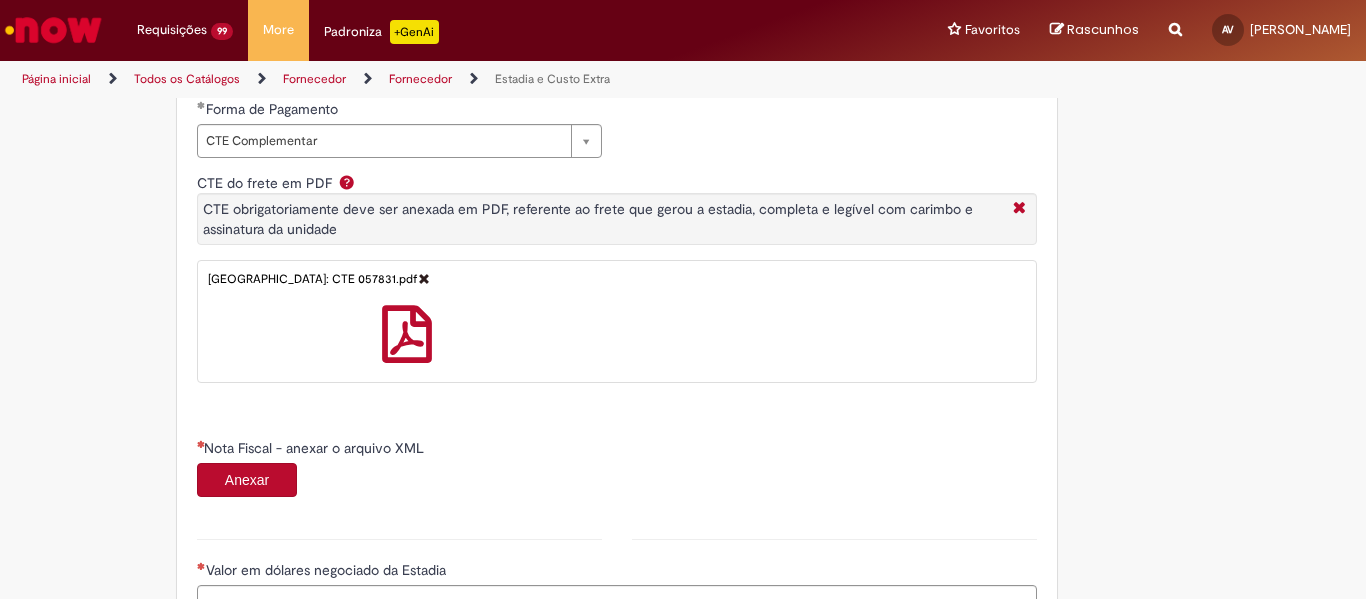 scroll, scrollTop: 1200, scrollLeft: 0, axis: vertical 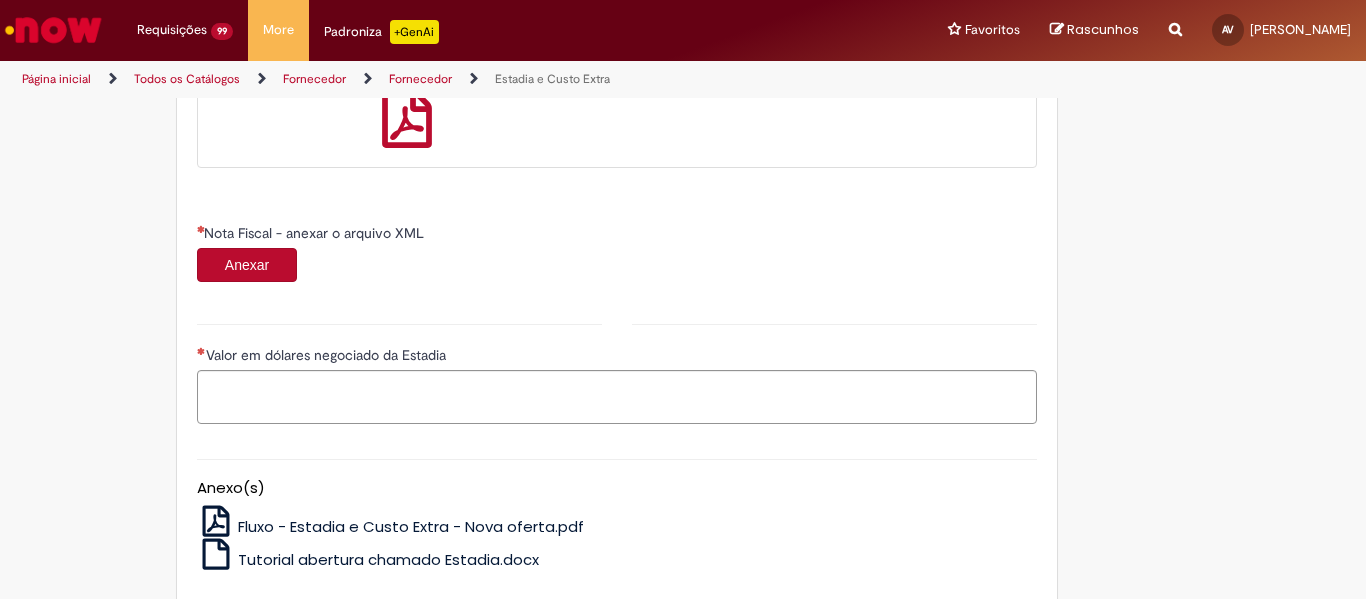click on "Anexar" at bounding box center (247, 265) 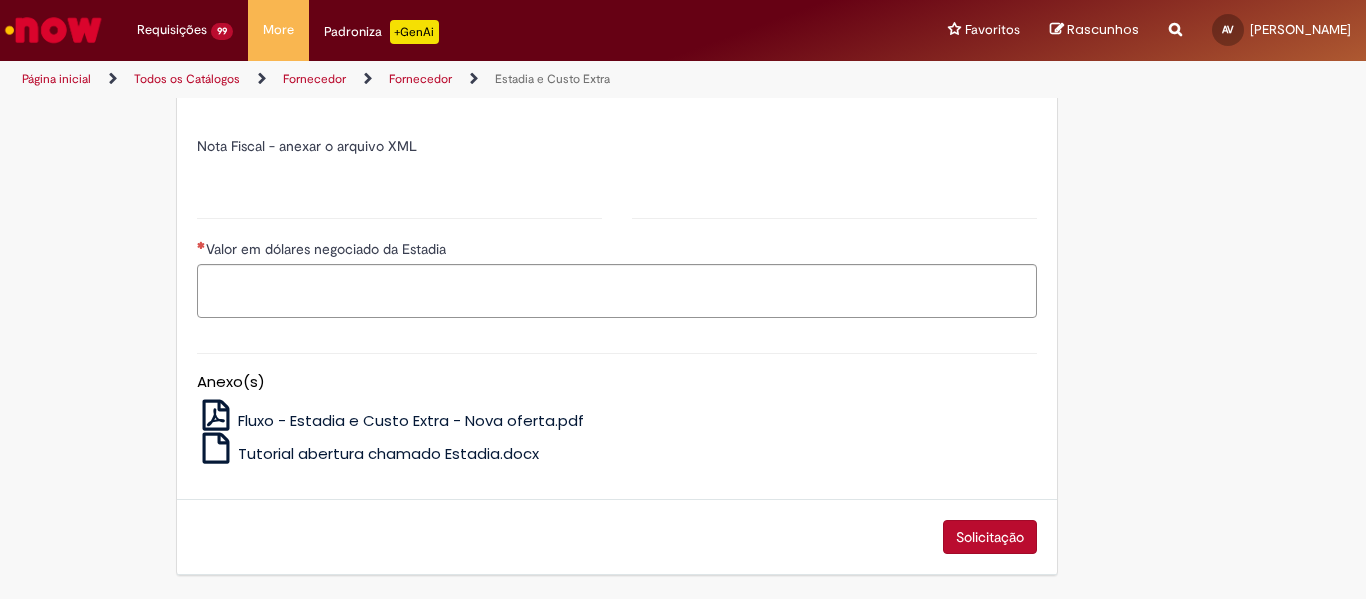 type on "******" 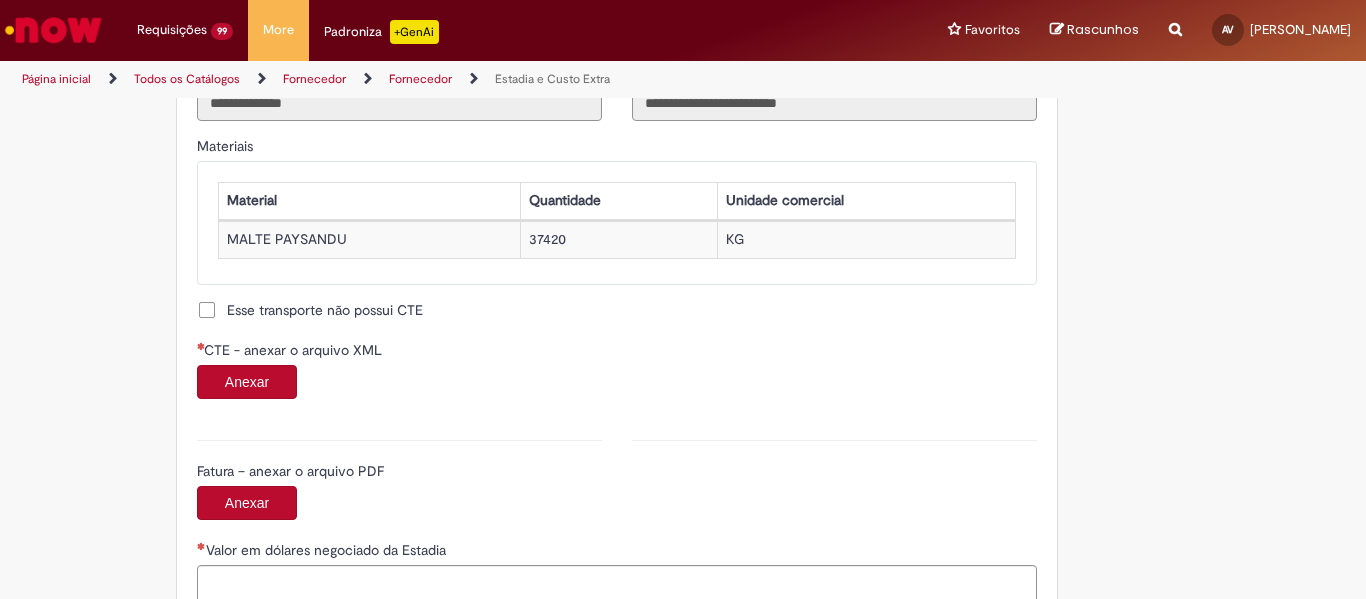 scroll, scrollTop: 1900, scrollLeft: 0, axis: vertical 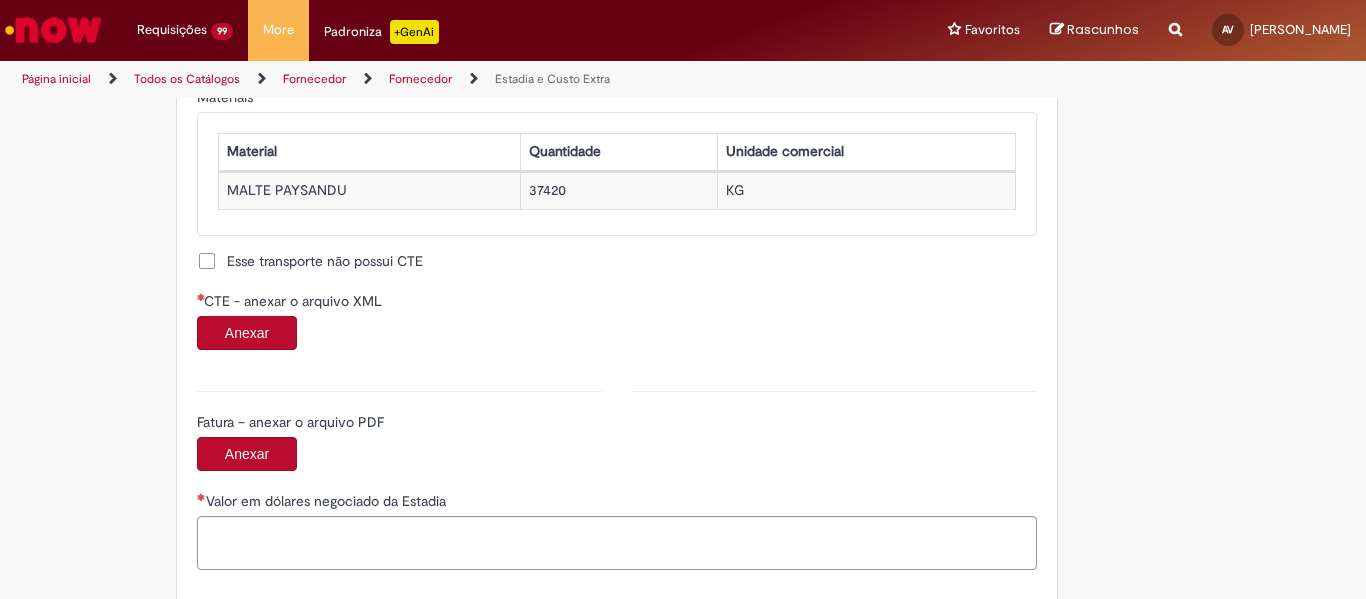 click on "Anexar" at bounding box center [247, 333] 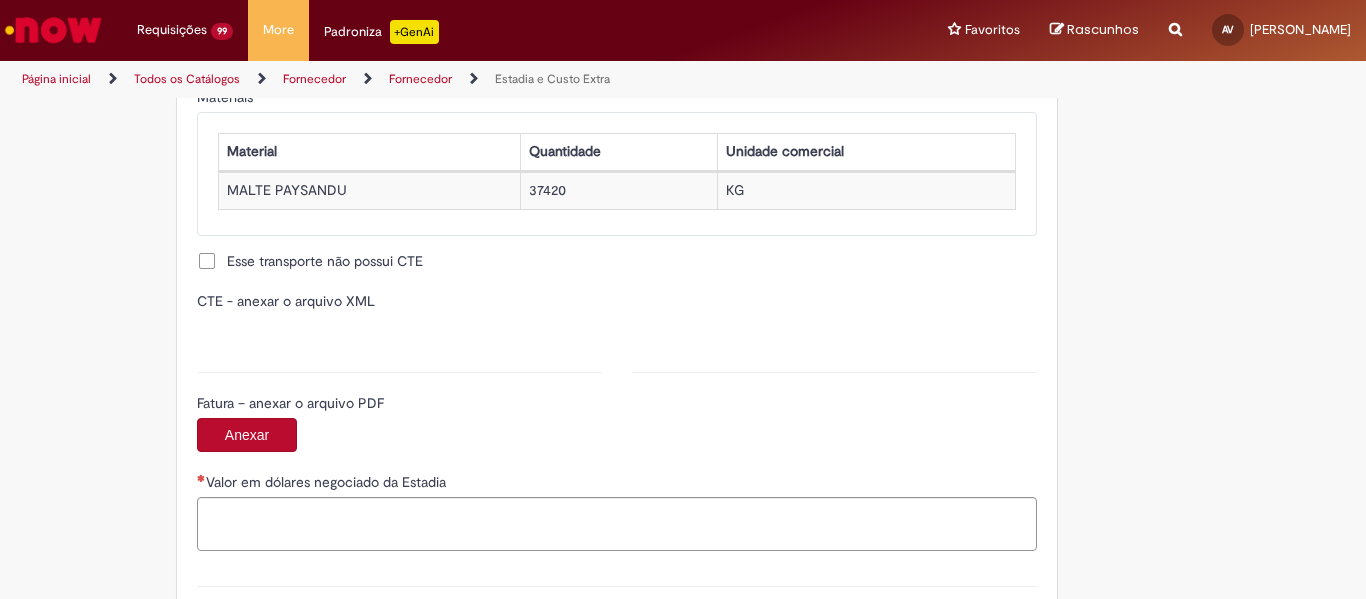 type on "**********" 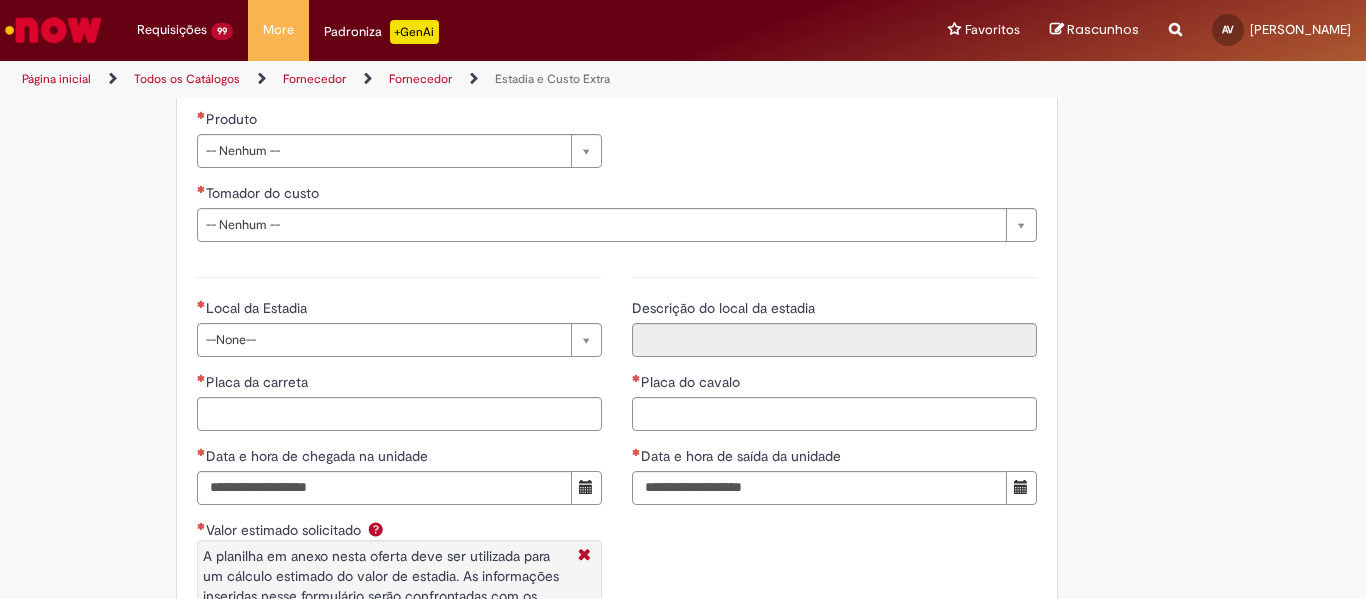 scroll, scrollTop: 2800, scrollLeft: 0, axis: vertical 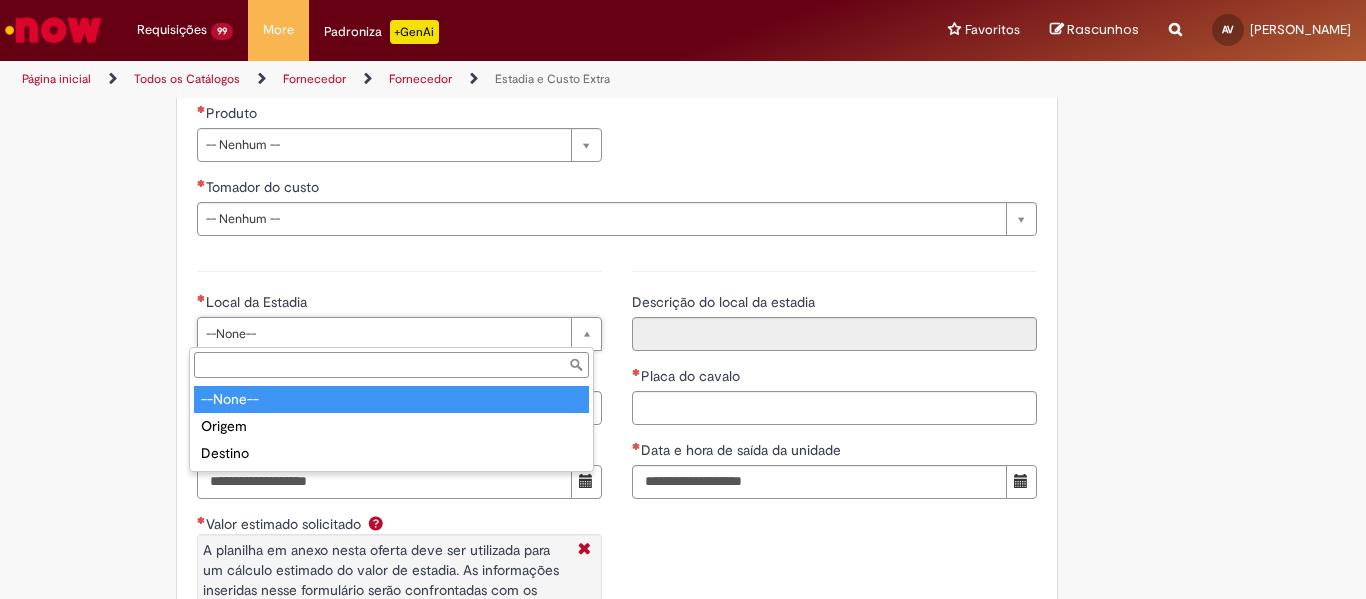 click on "Local da Estadia" at bounding box center [391, 365] 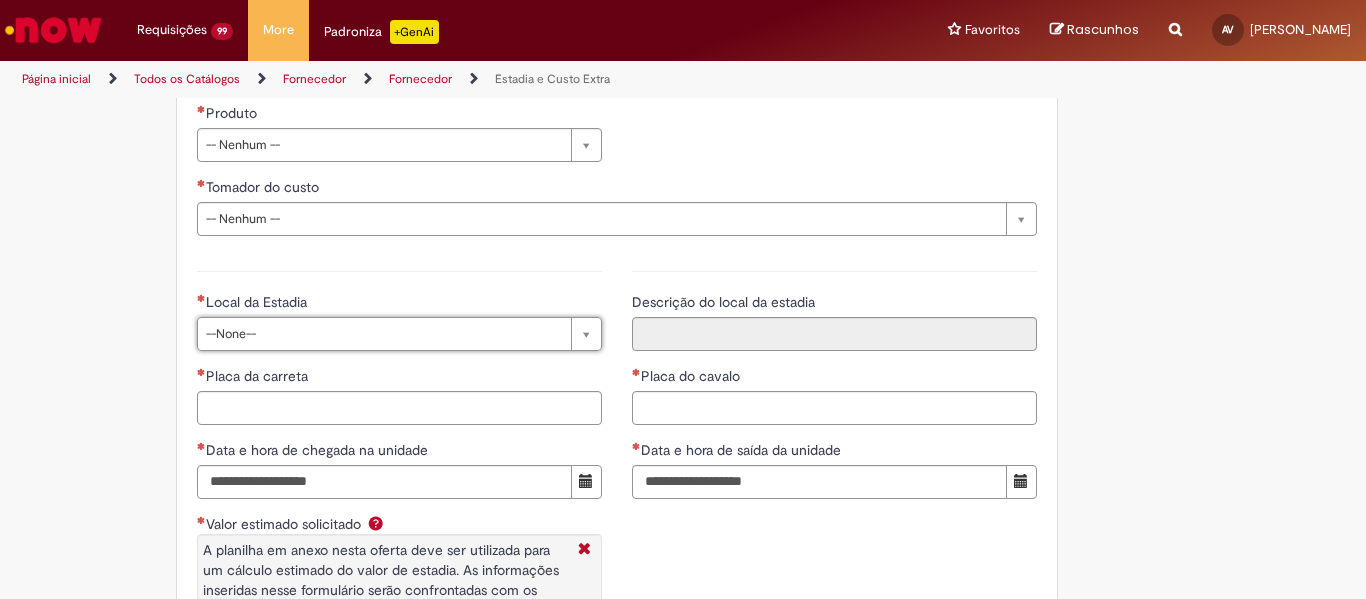 drag, startPoint x: 542, startPoint y: 278, endPoint x: 528, endPoint y: 282, distance: 14.56022 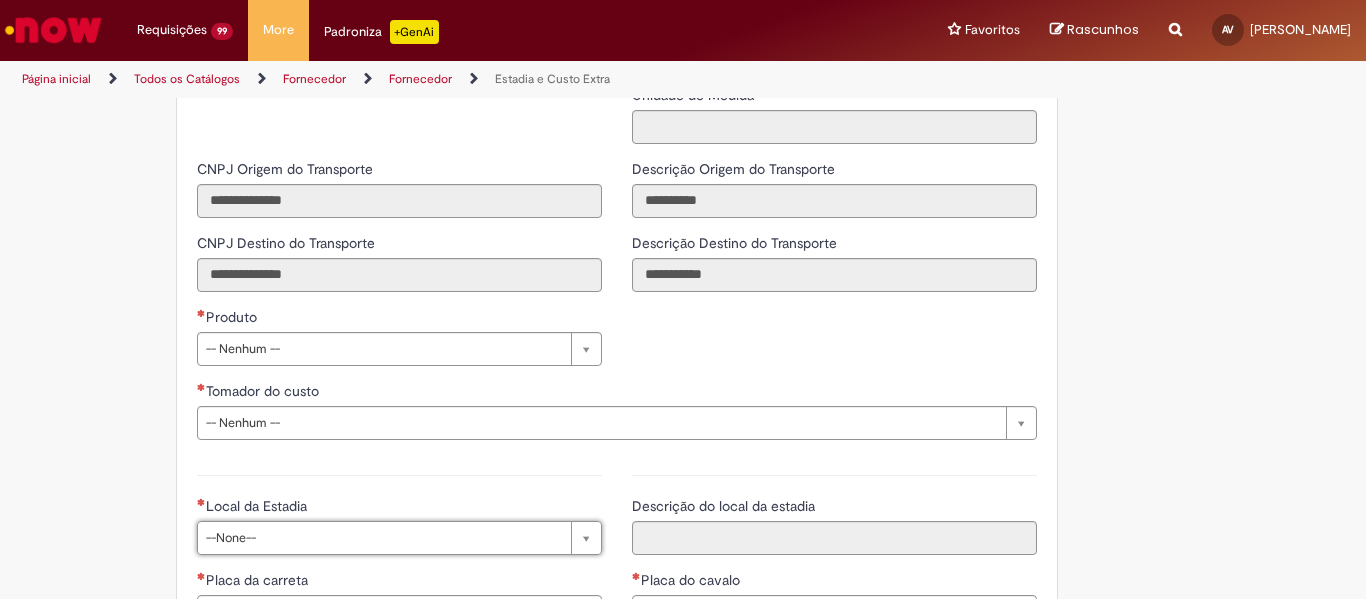 scroll, scrollTop: 2600, scrollLeft: 0, axis: vertical 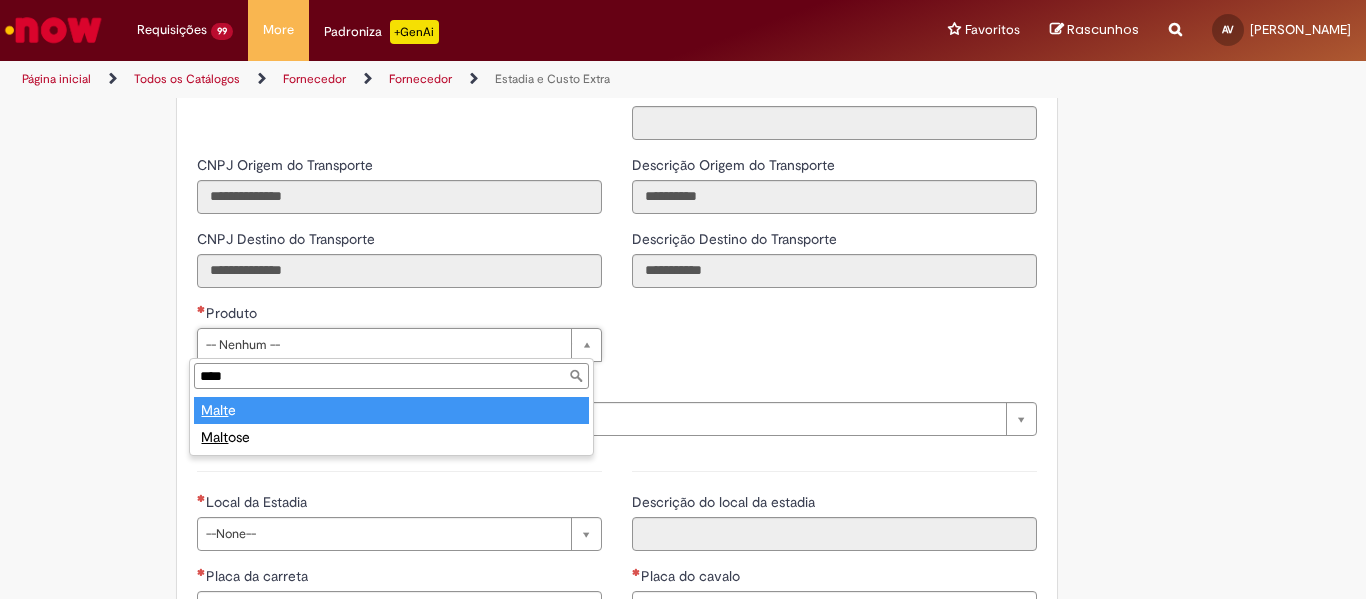 type on "****" 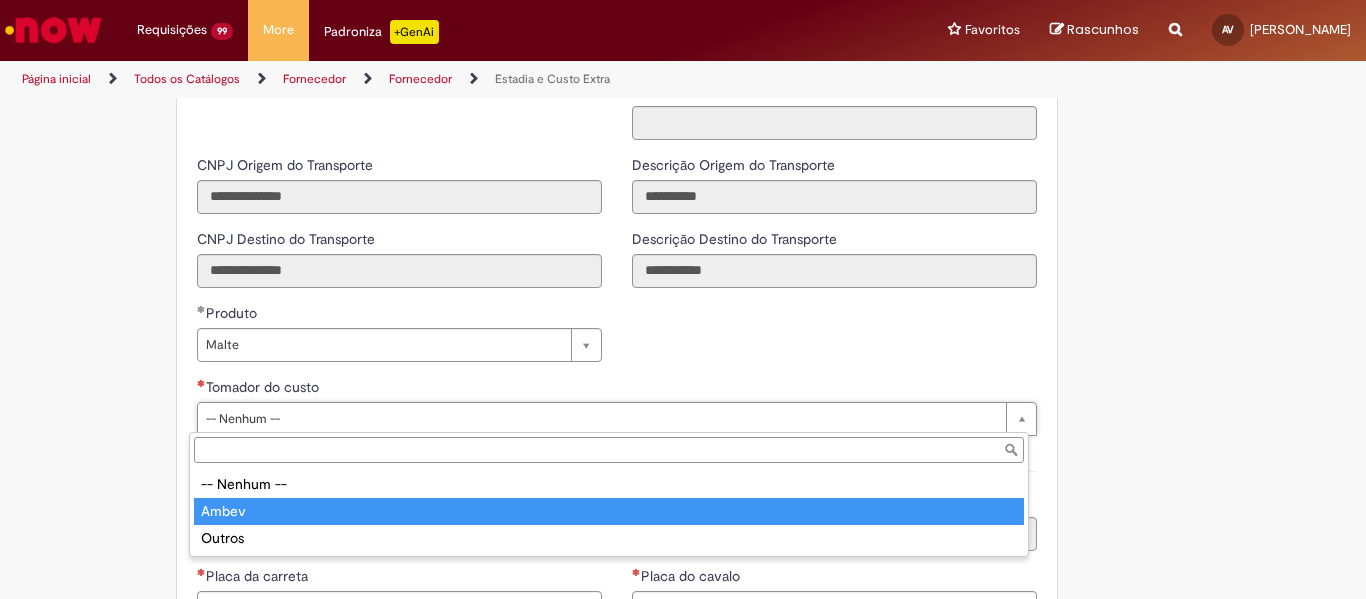 type on "*****" 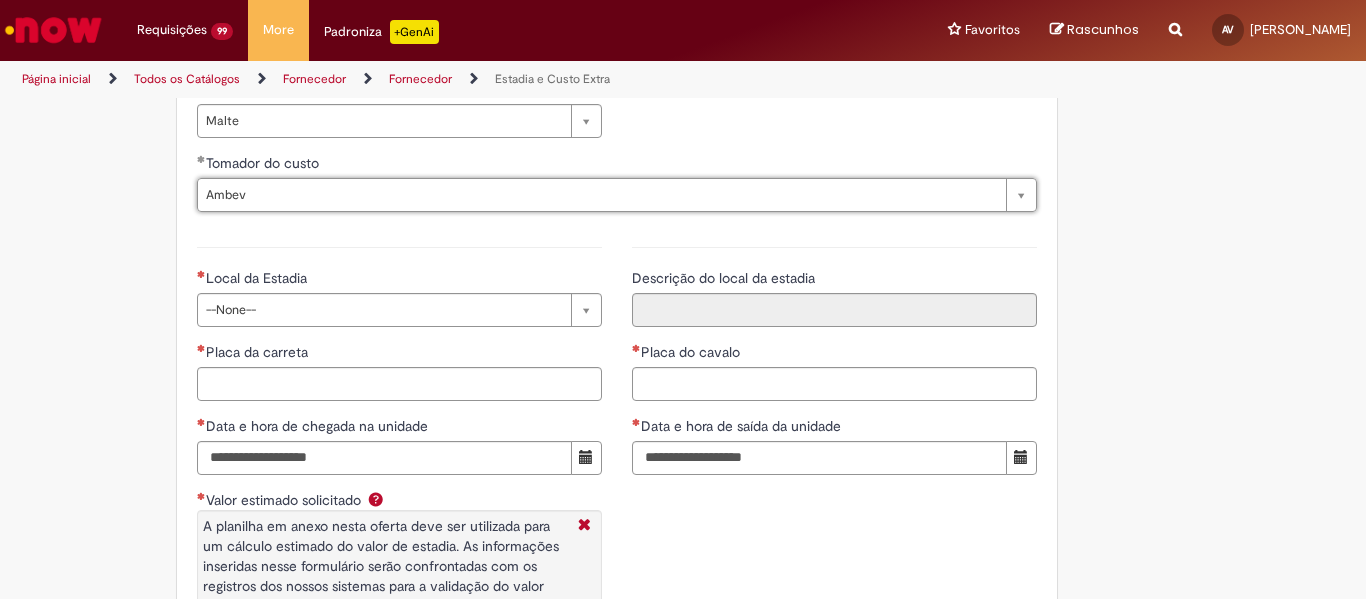 scroll, scrollTop: 2900, scrollLeft: 0, axis: vertical 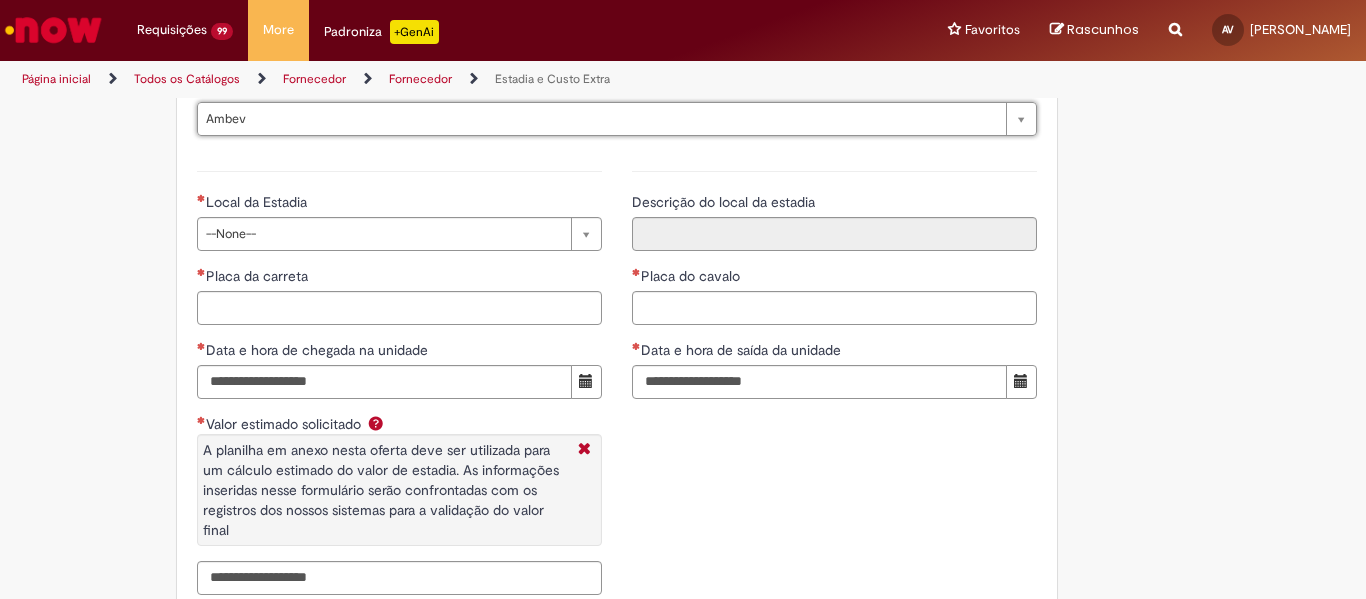click on "**********" at bounding box center (399, 380) 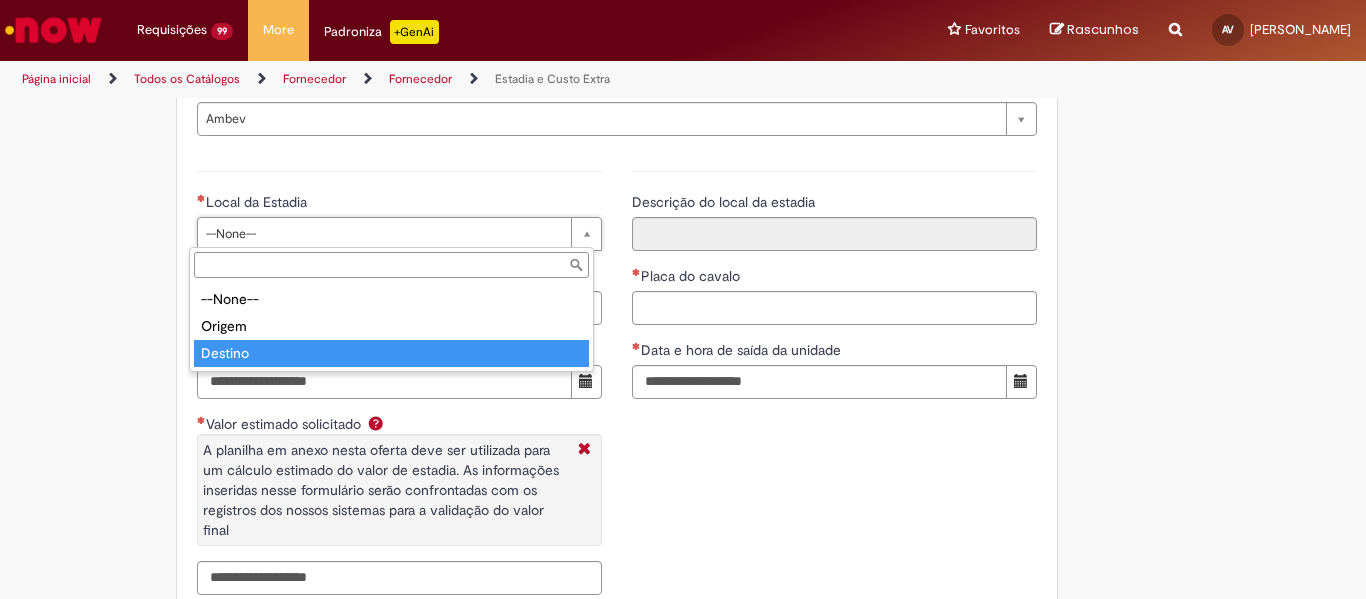 type on "*******" 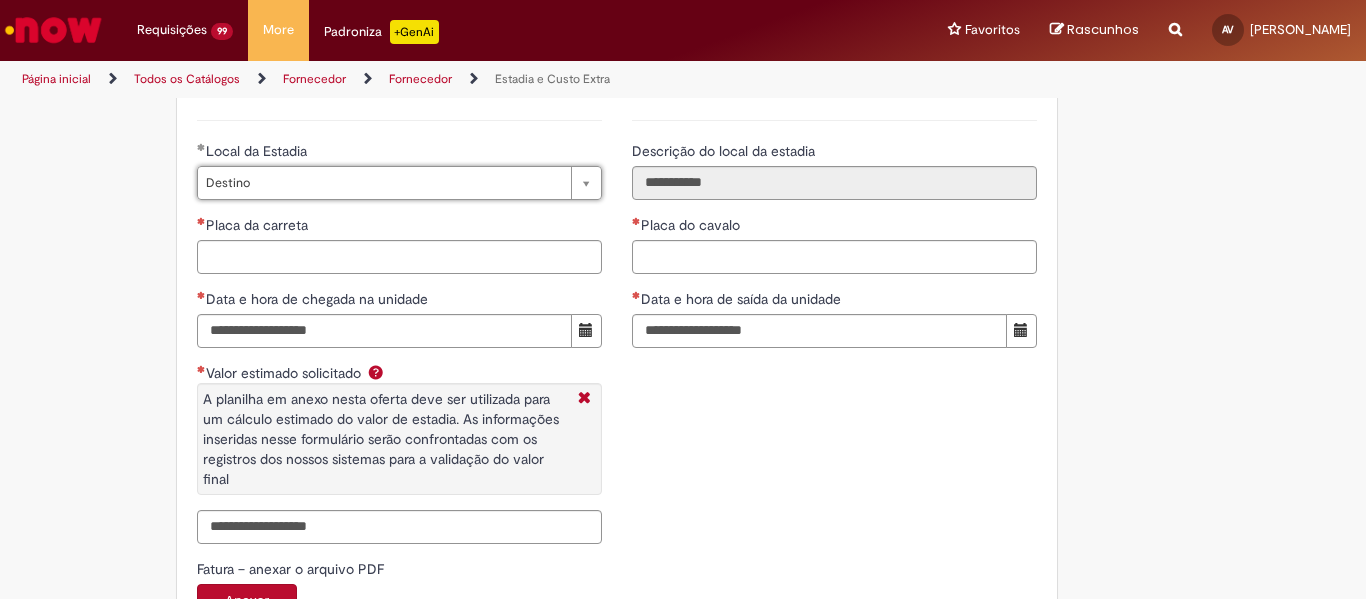 scroll, scrollTop: 3000, scrollLeft: 0, axis: vertical 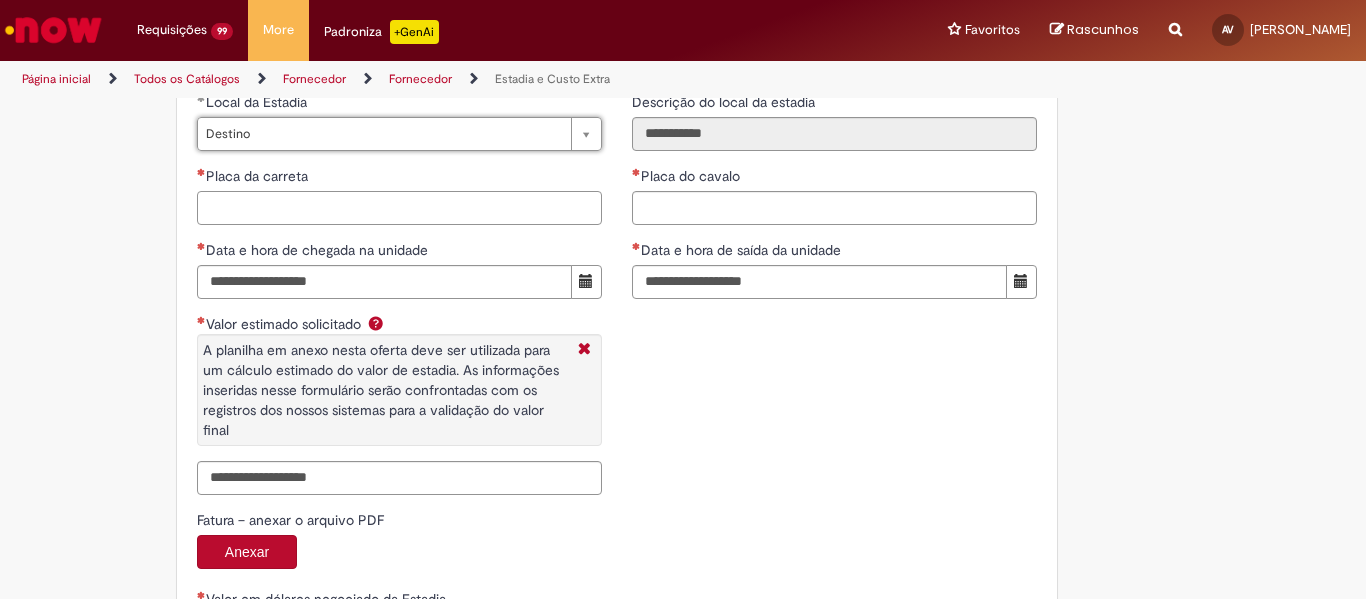 click on "Placa da carreta" at bounding box center [399, 208] 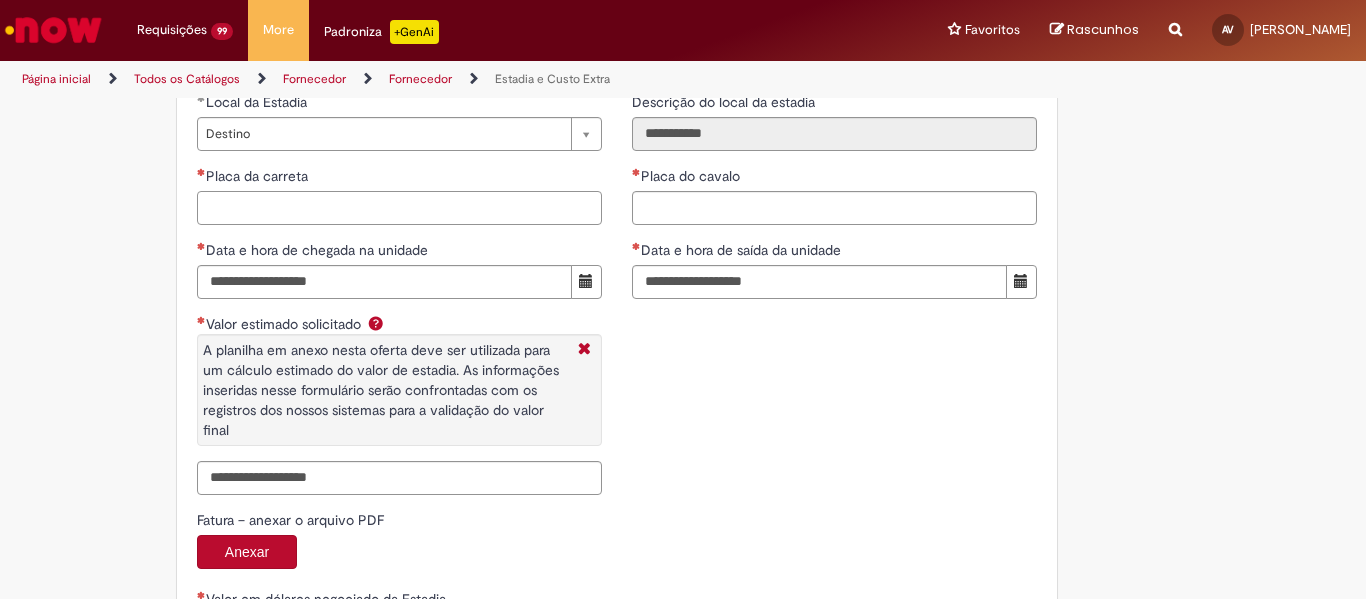 drag, startPoint x: 302, startPoint y: 224, endPoint x: 297, endPoint y: 213, distance: 12.083046 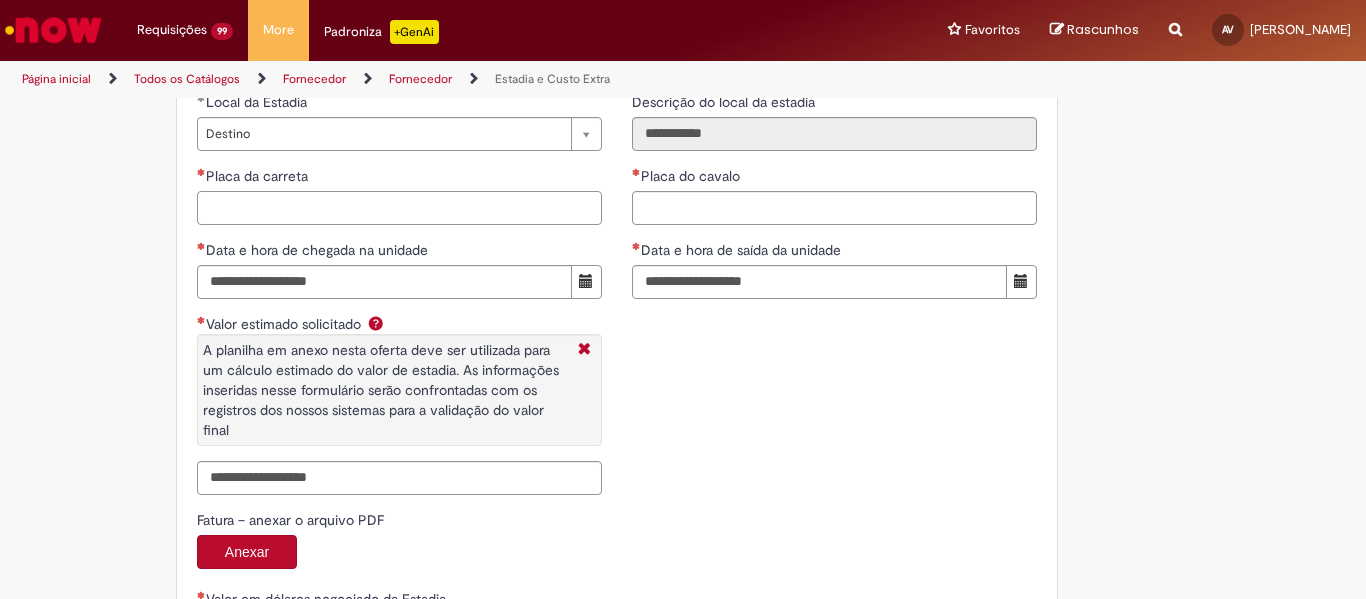 paste on "*******" 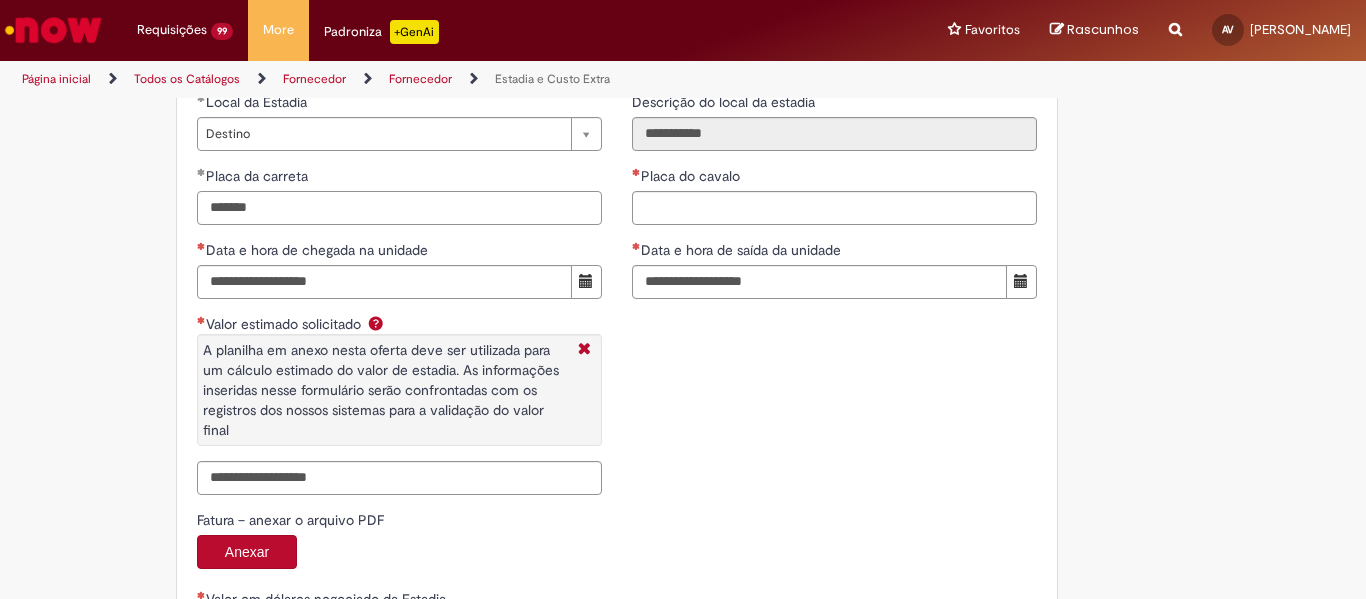 type on "*******" 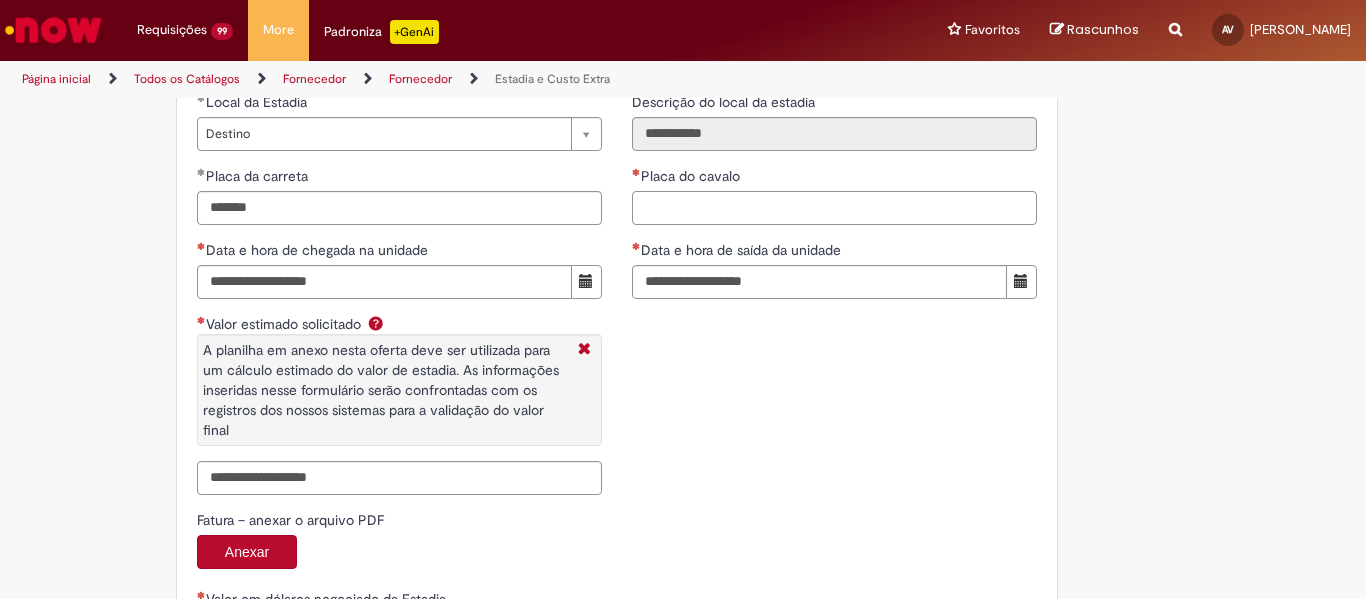 click on "Placa do cavalo" at bounding box center (834, 208) 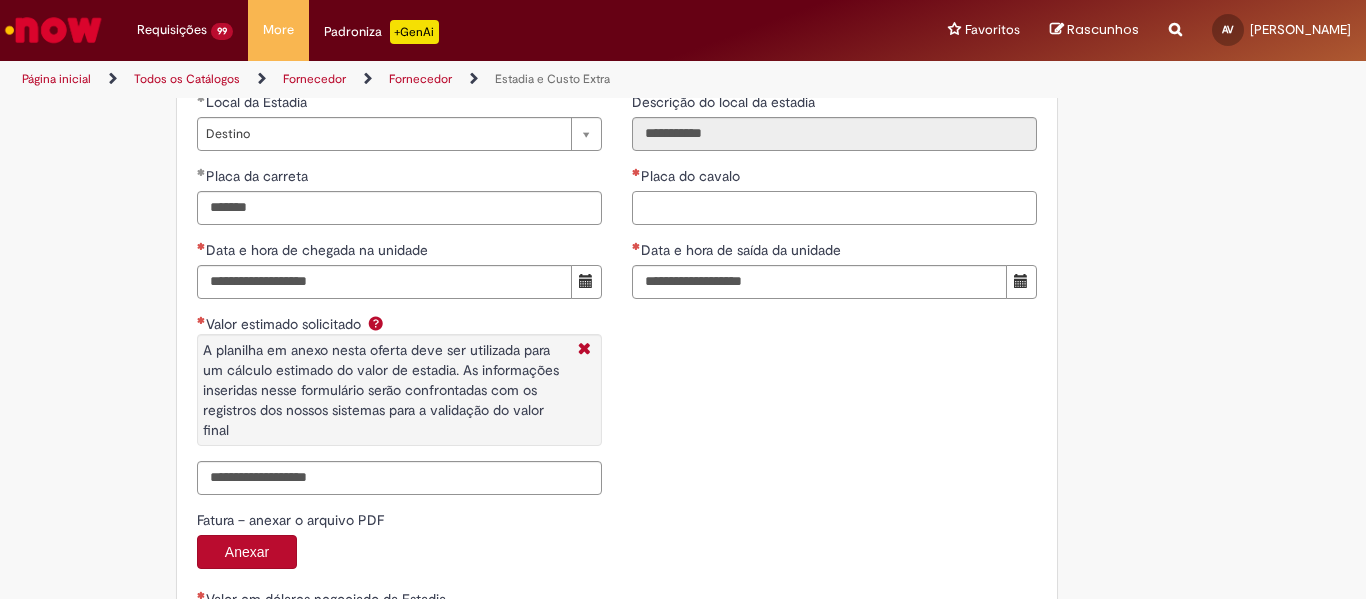 paste on "*******" 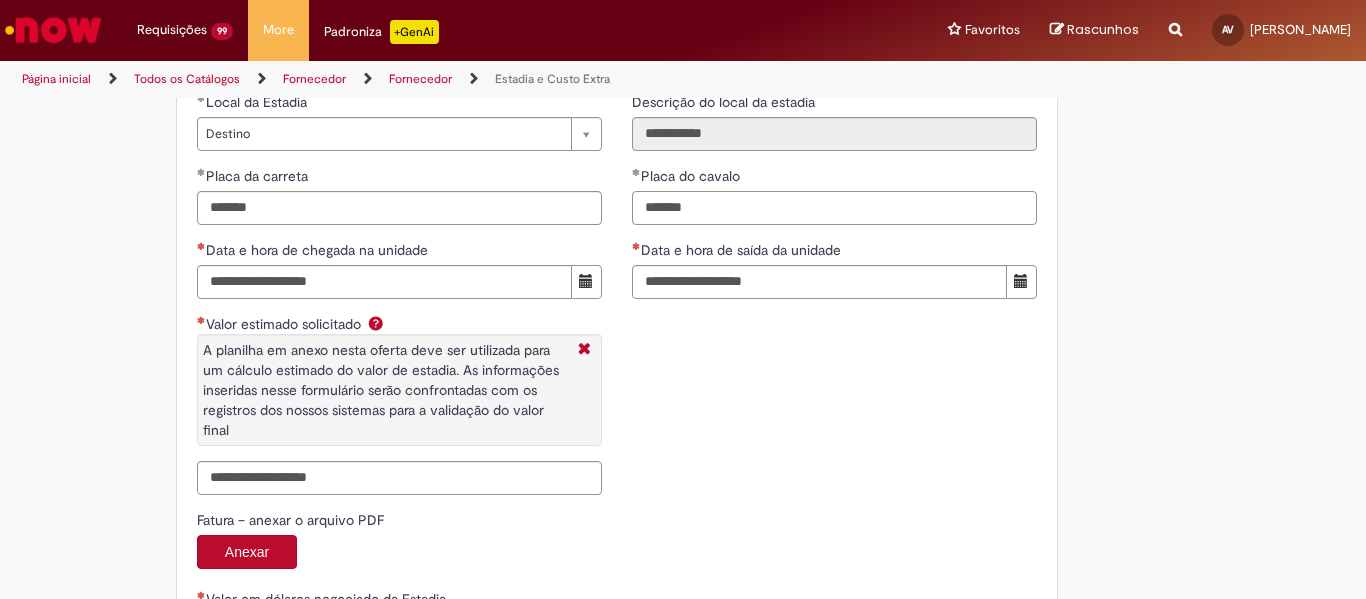 type on "*******" 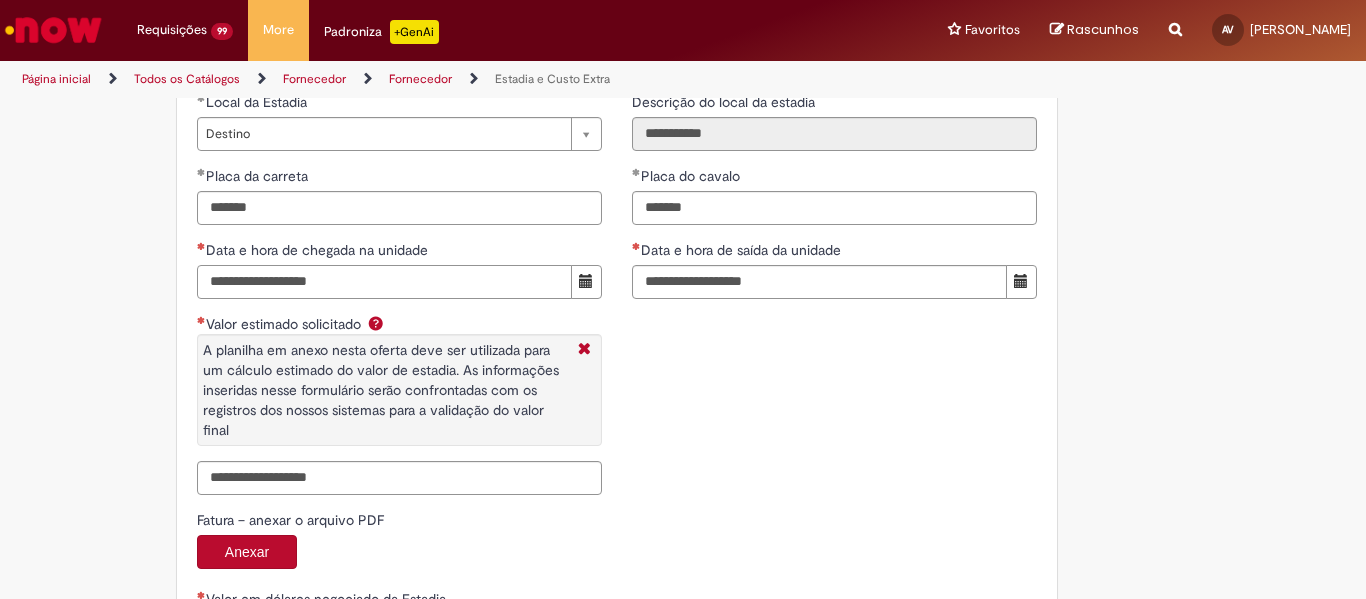 click on "Data e hora de chegada na unidade" at bounding box center [384, 282] 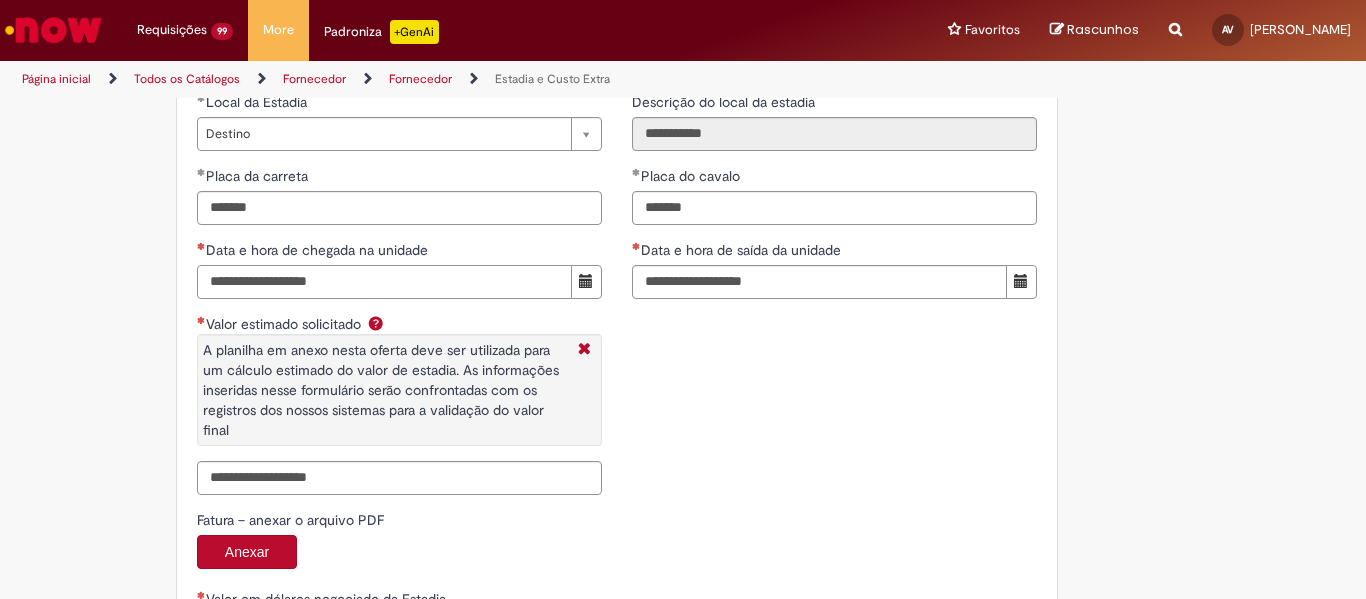 click on "Data e hora de chegada na unidade" at bounding box center (384, 282) 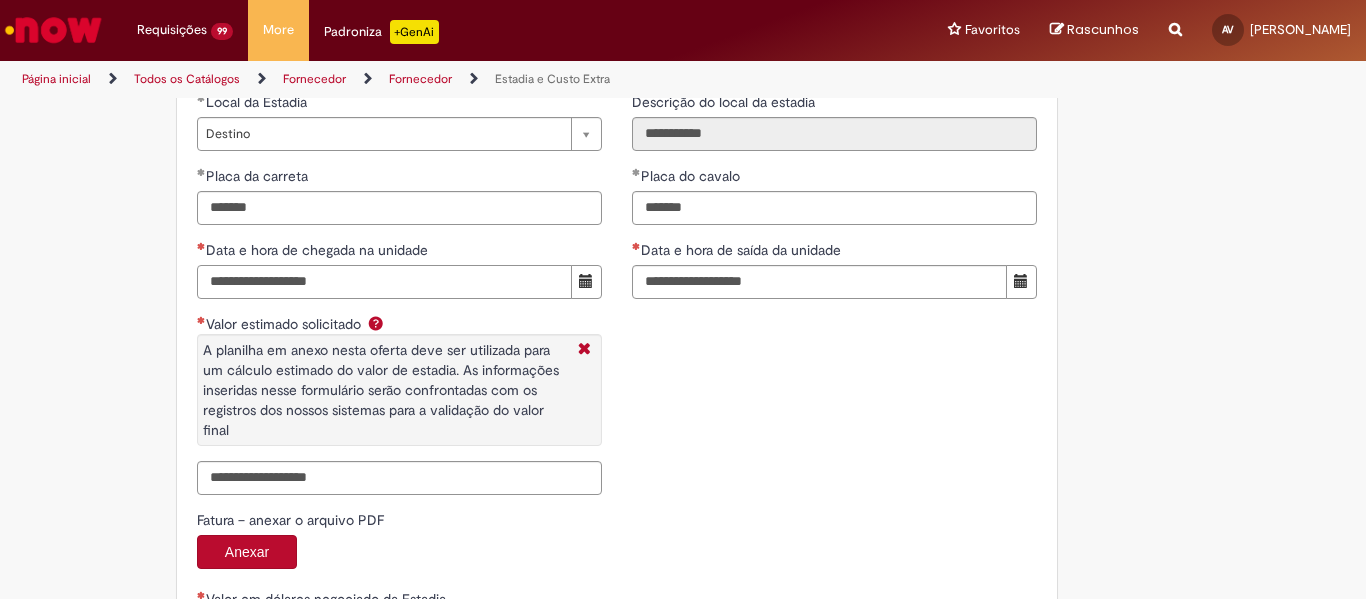 type on "**********" 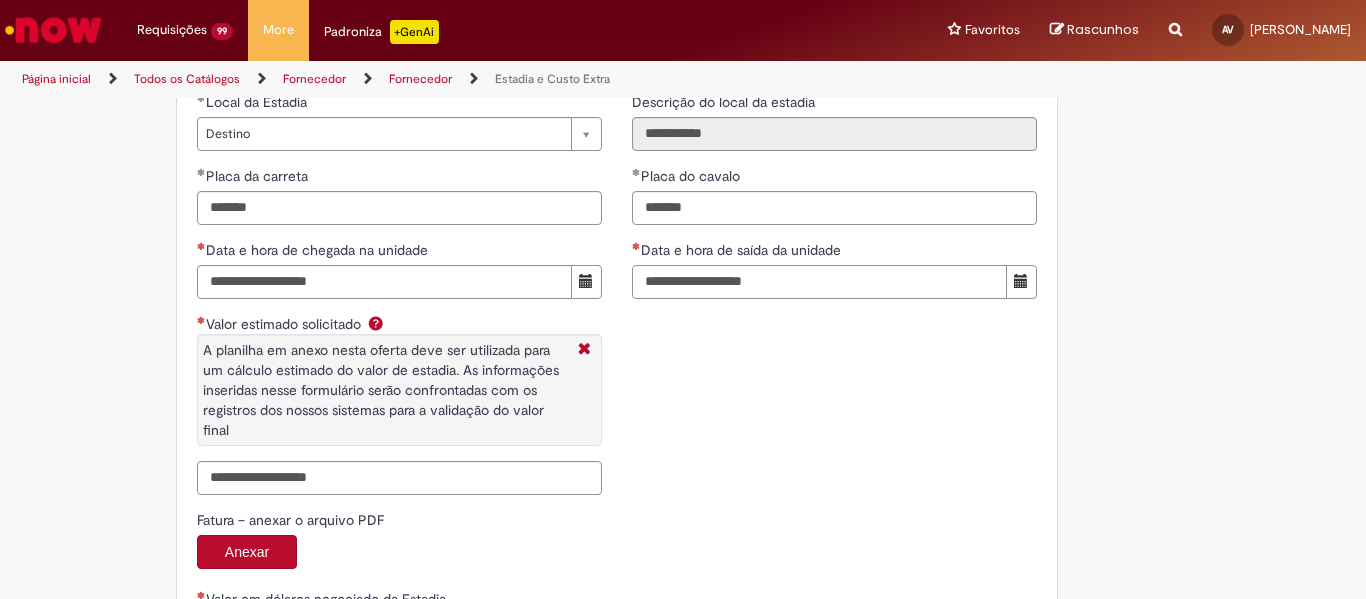 click on "Data e hora de saída da unidade" at bounding box center (819, 282) 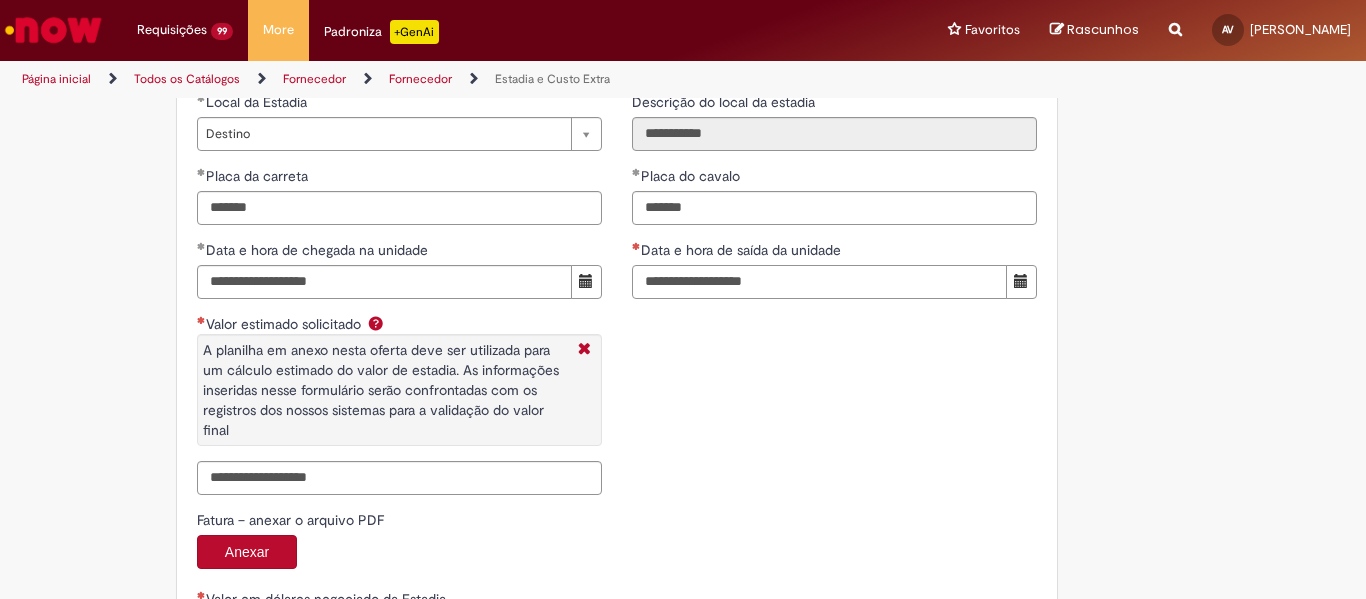 paste on "**********" 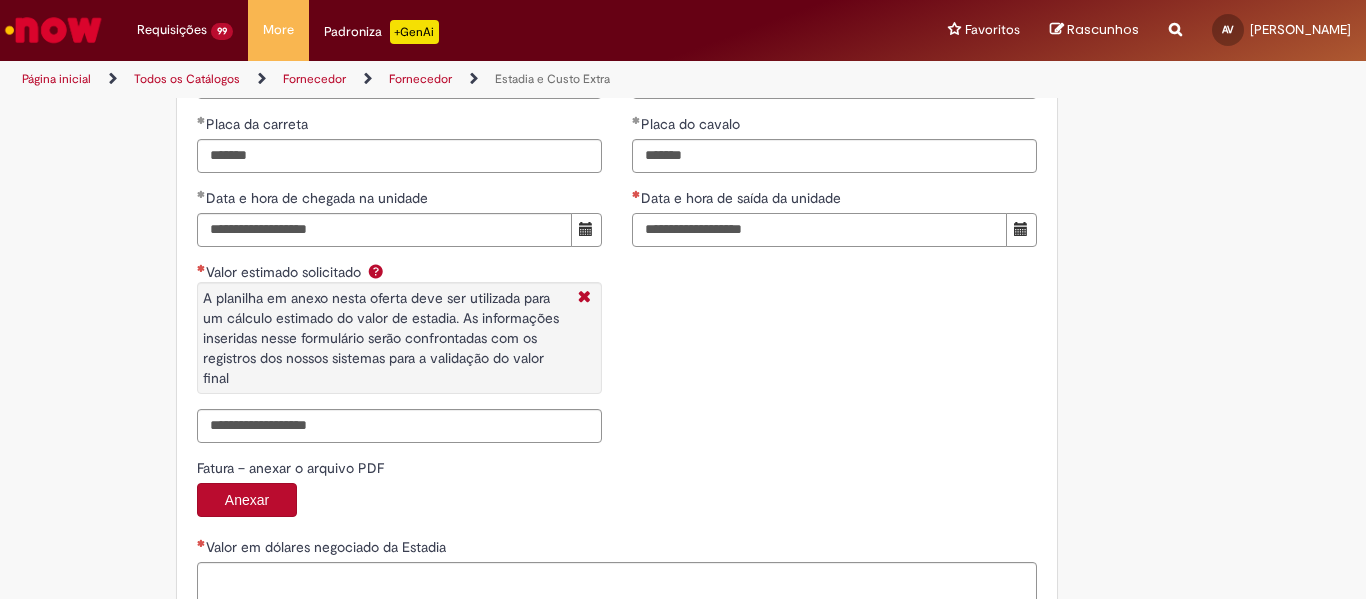 scroll, scrollTop: 3100, scrollLeft: 0, axis: vertical 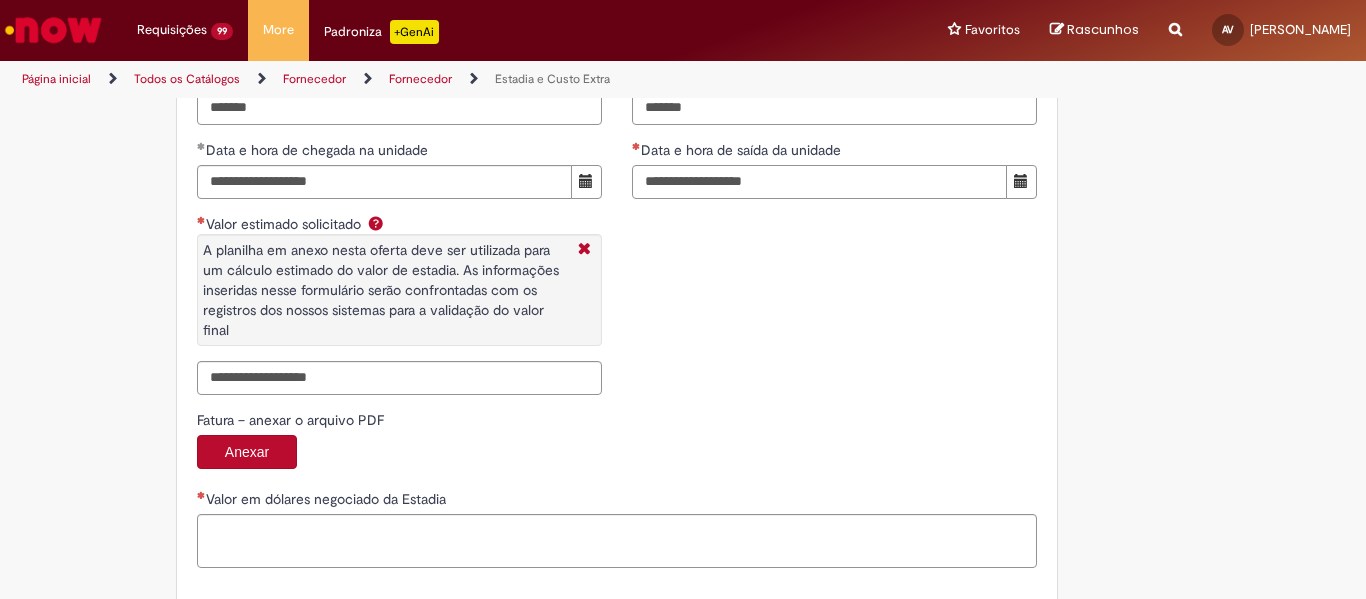 type on "**********" 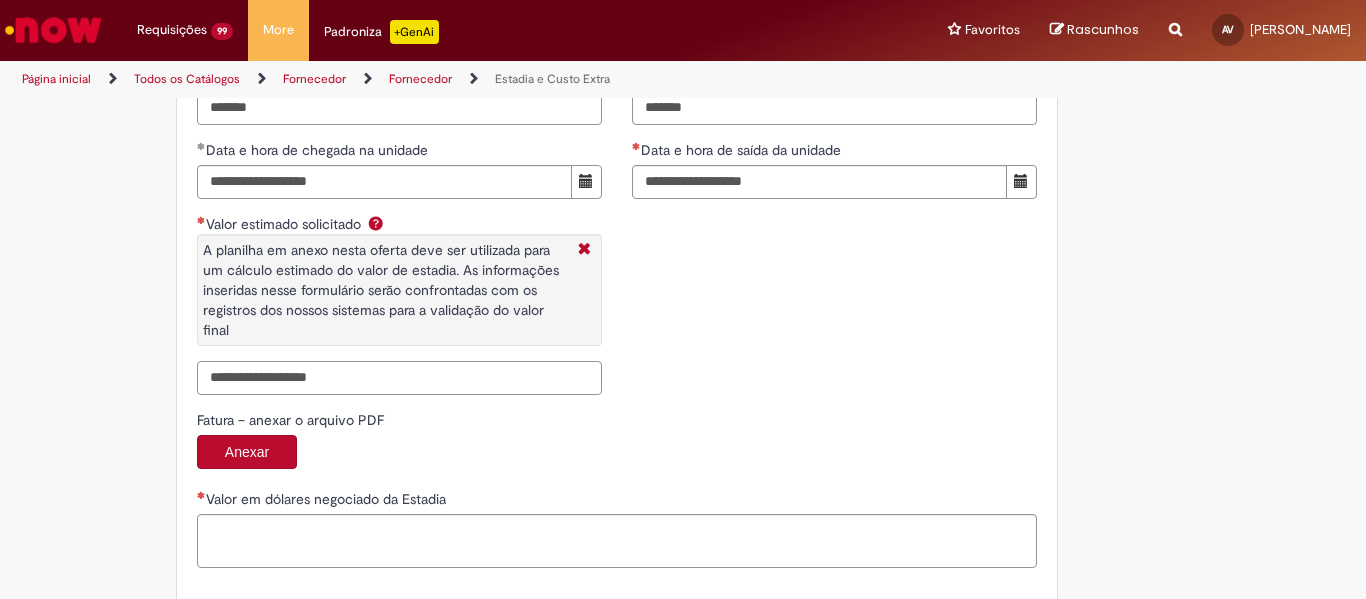 click on "Valor estimado solicitado A planilha em anexo nesta oferta deve ser utilizada para um cálculo estimado do valor de estadia. As informações inseridas nesse formulário serão confrontadas com os registros dos nossos sistemas para a validação do valor final" at bounding box center [399, 378] 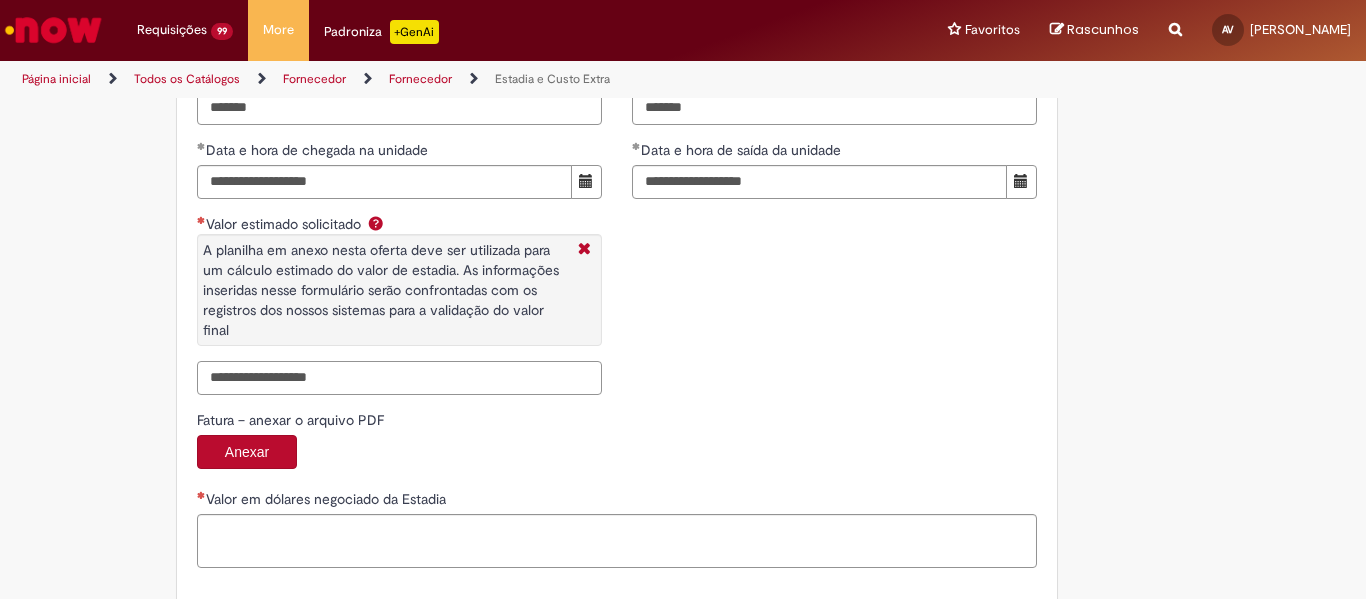 paste on "*******" 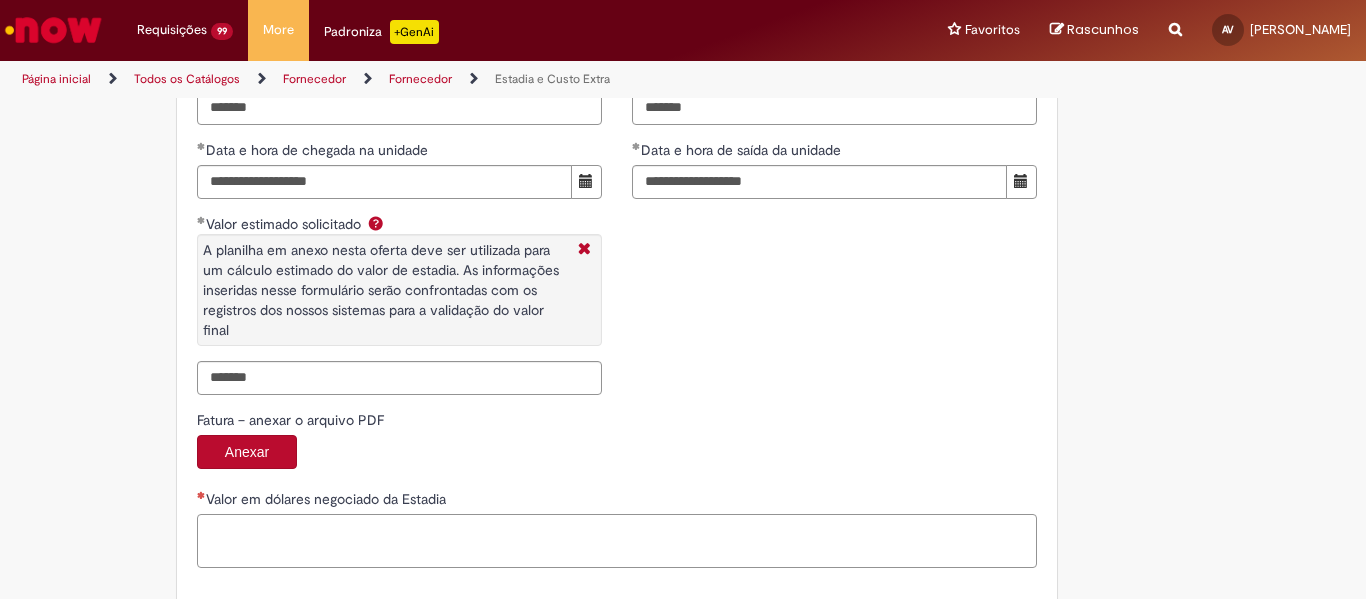 type on "**********" 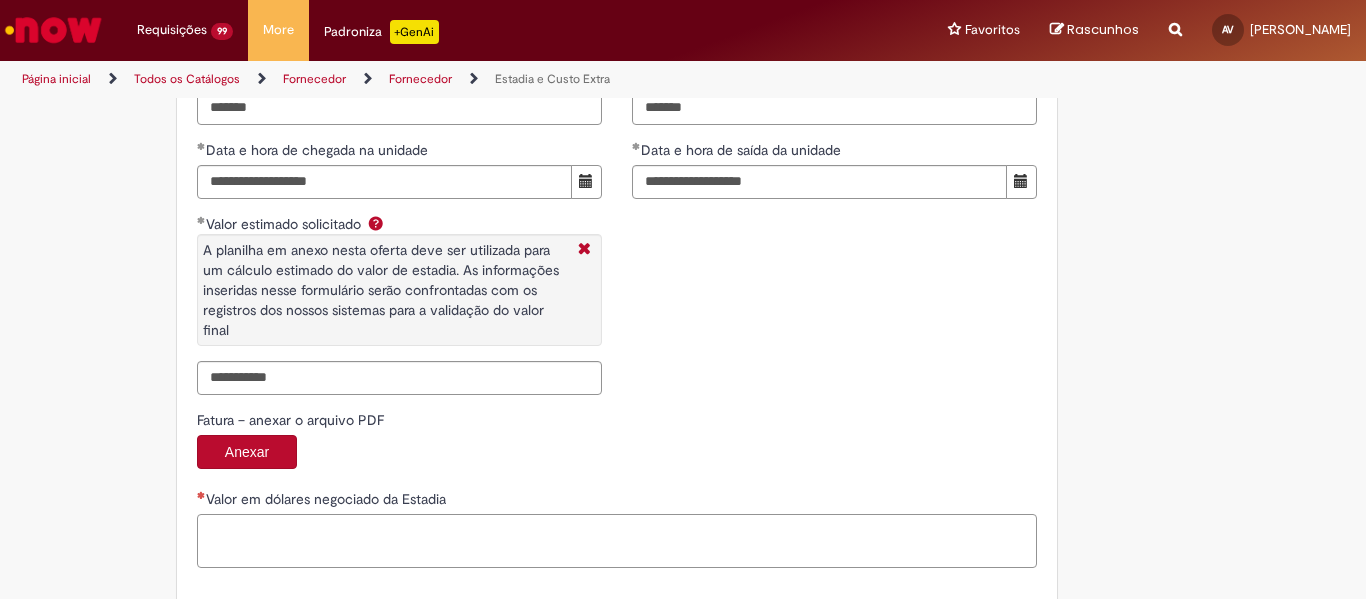 drag, startPoint x: 315, startPoint y: 527, endPoint x: 336, endPoint y: 514, distance: 24.698177 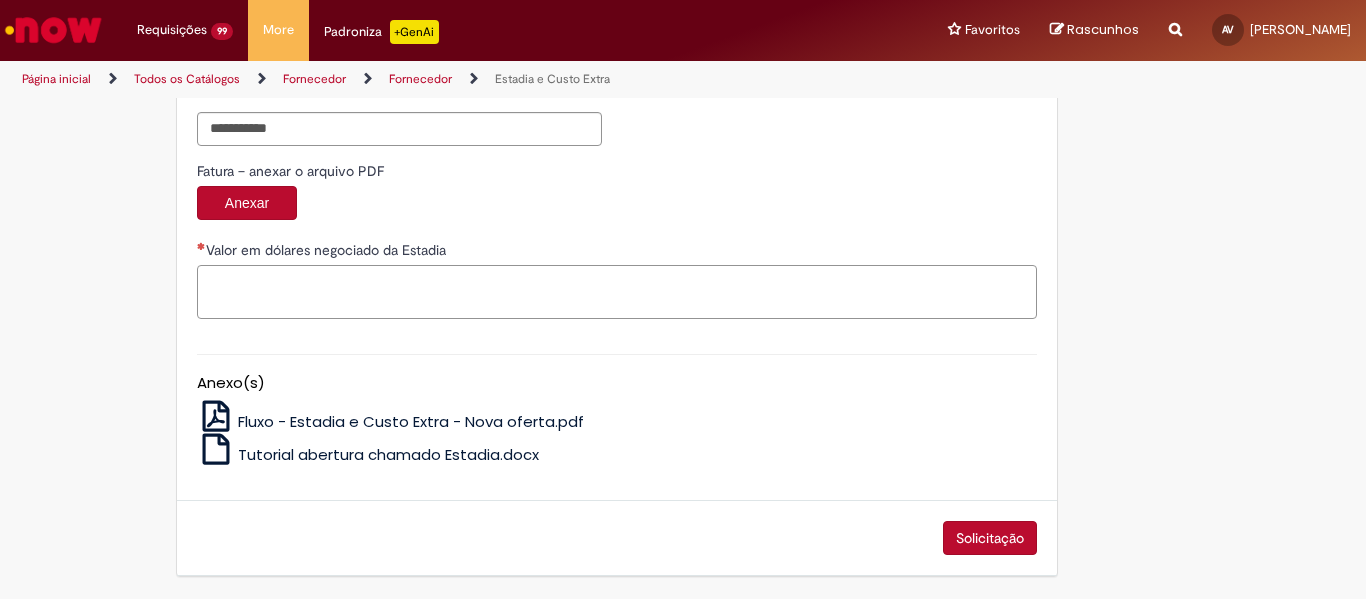 scroll, scrollTop: 3249, scrollLeft: 0, axis: vertical 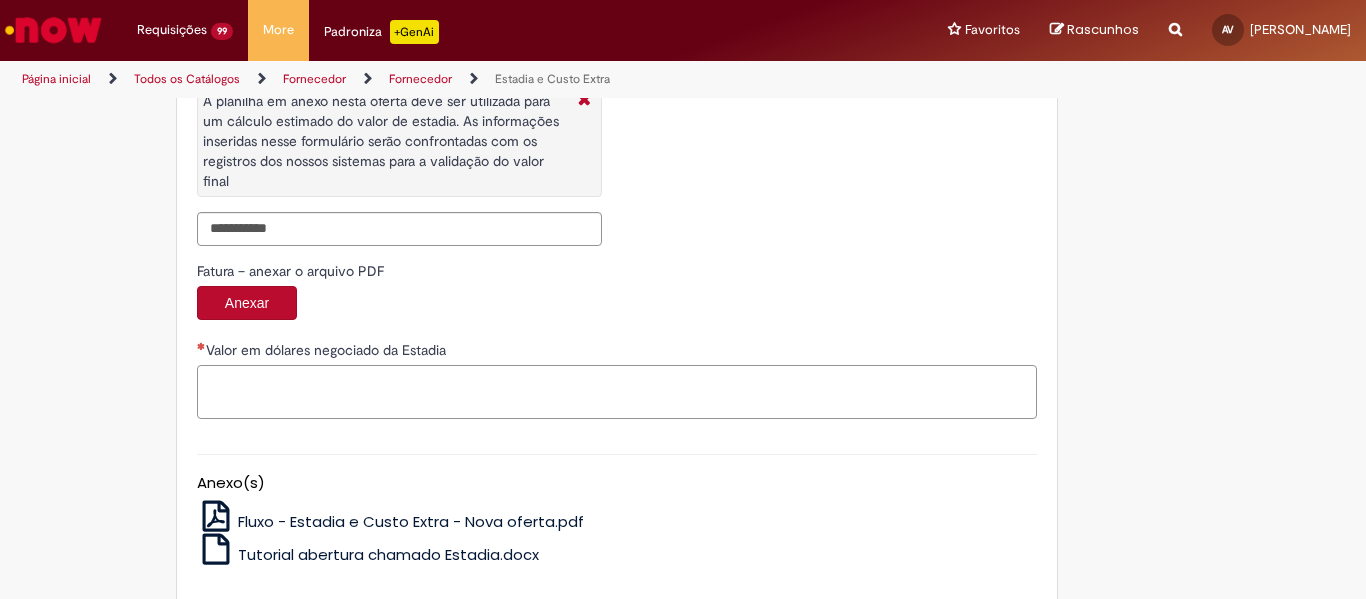paste on "**********" 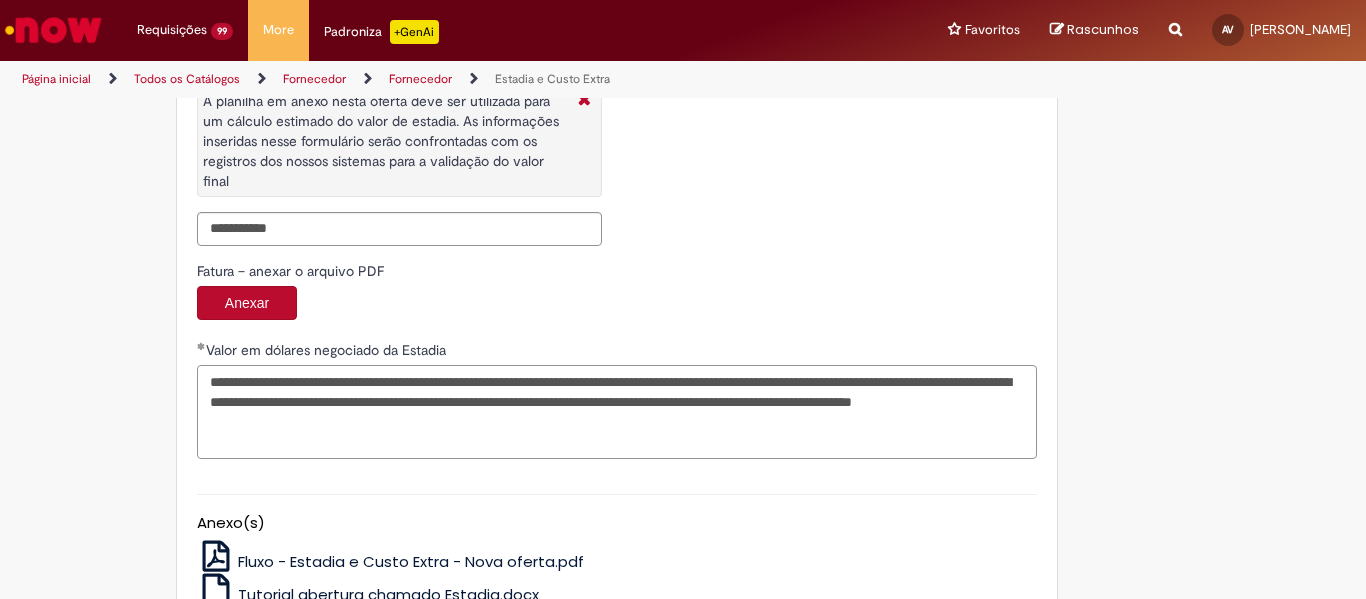click on "**********" at bounding box center (617, 412) 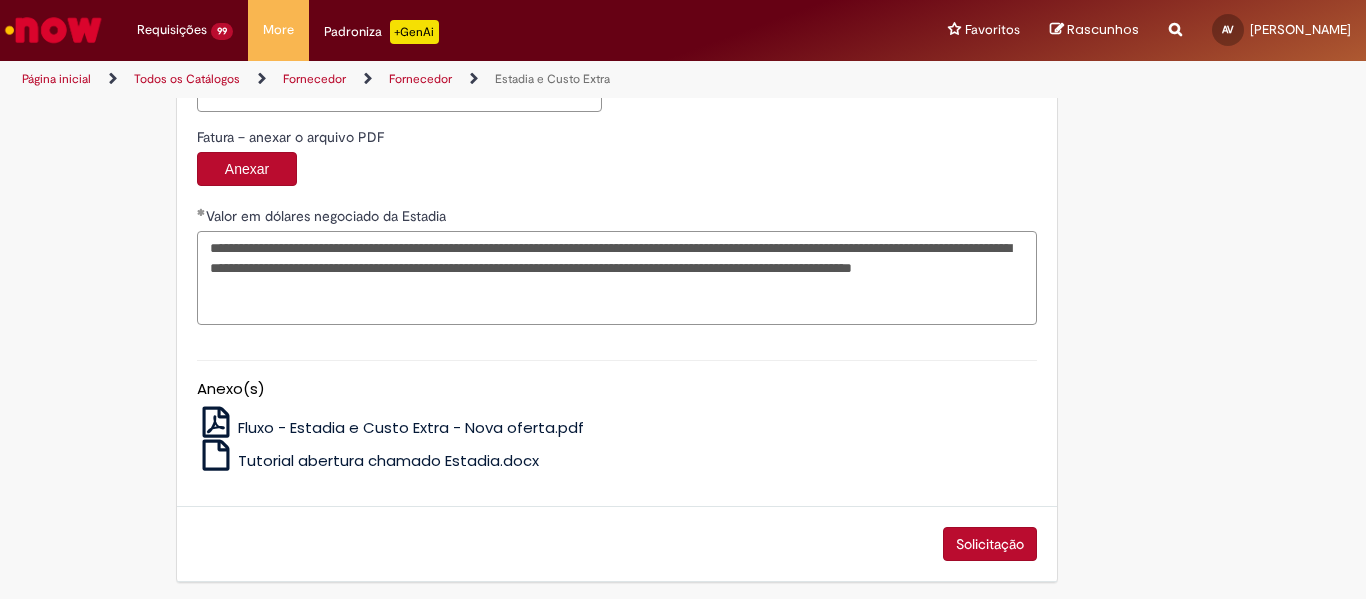 scroll, scrollTop: 3389, scrollLeft: 0, axis: vertical 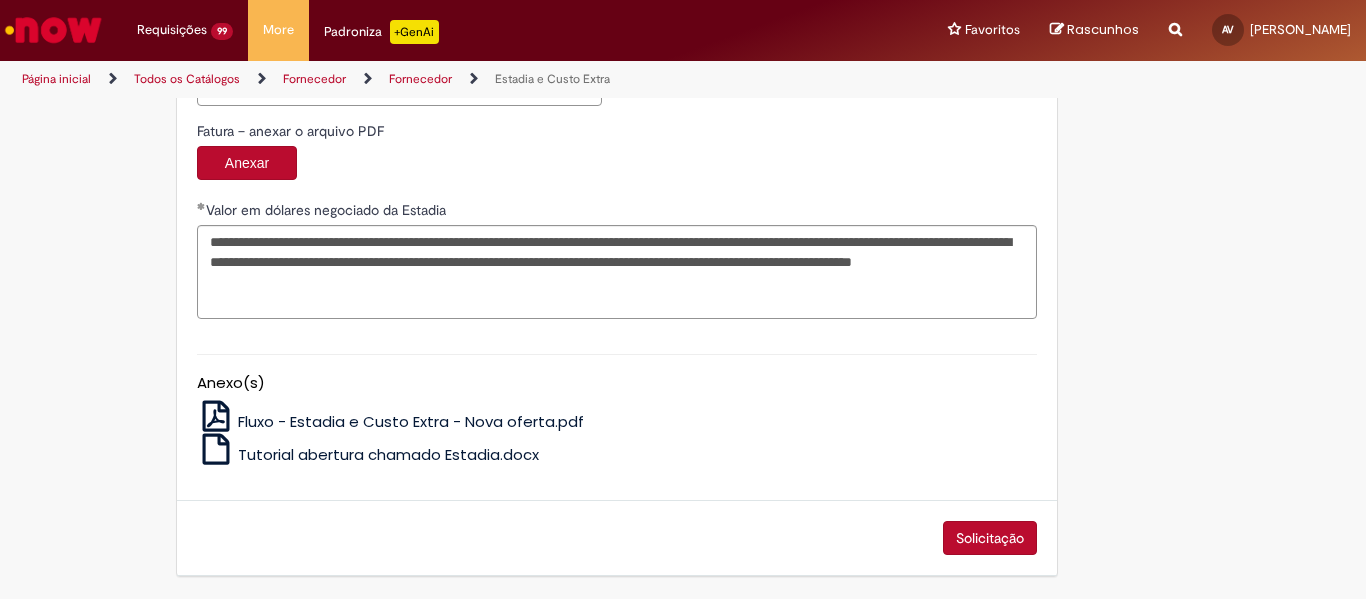 click on "Solicitação" at bounding box center [990, 538] 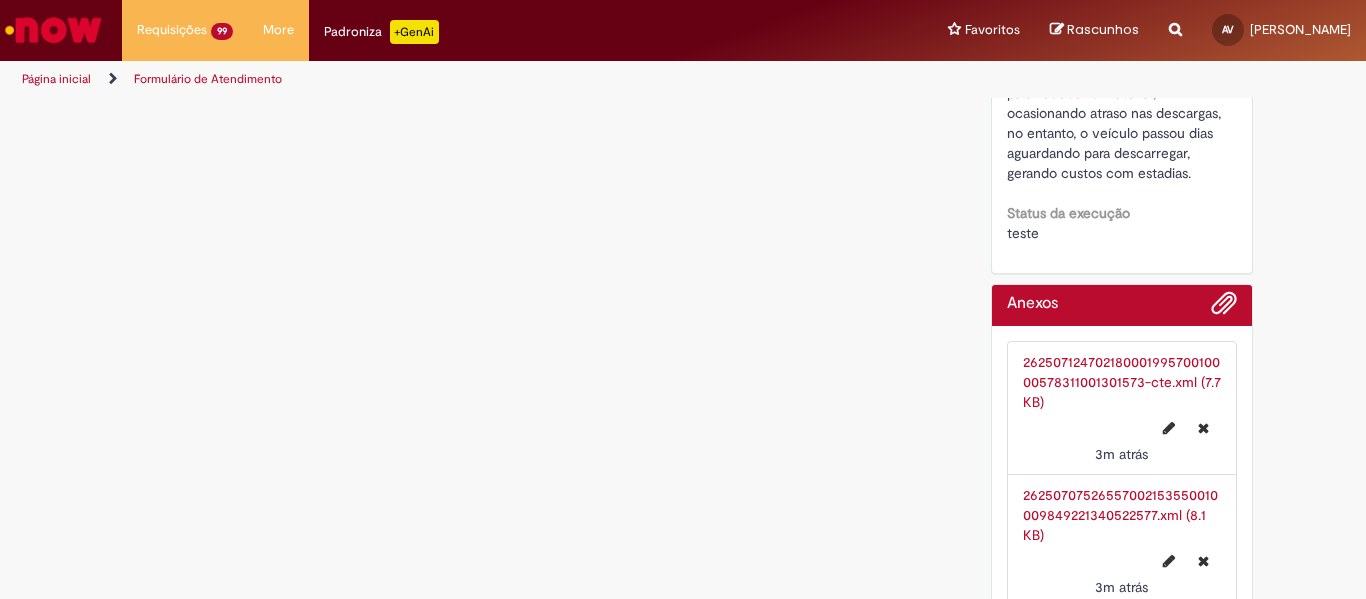 scroll, scrollTop: 0, scrollLeft: 0, axis: both 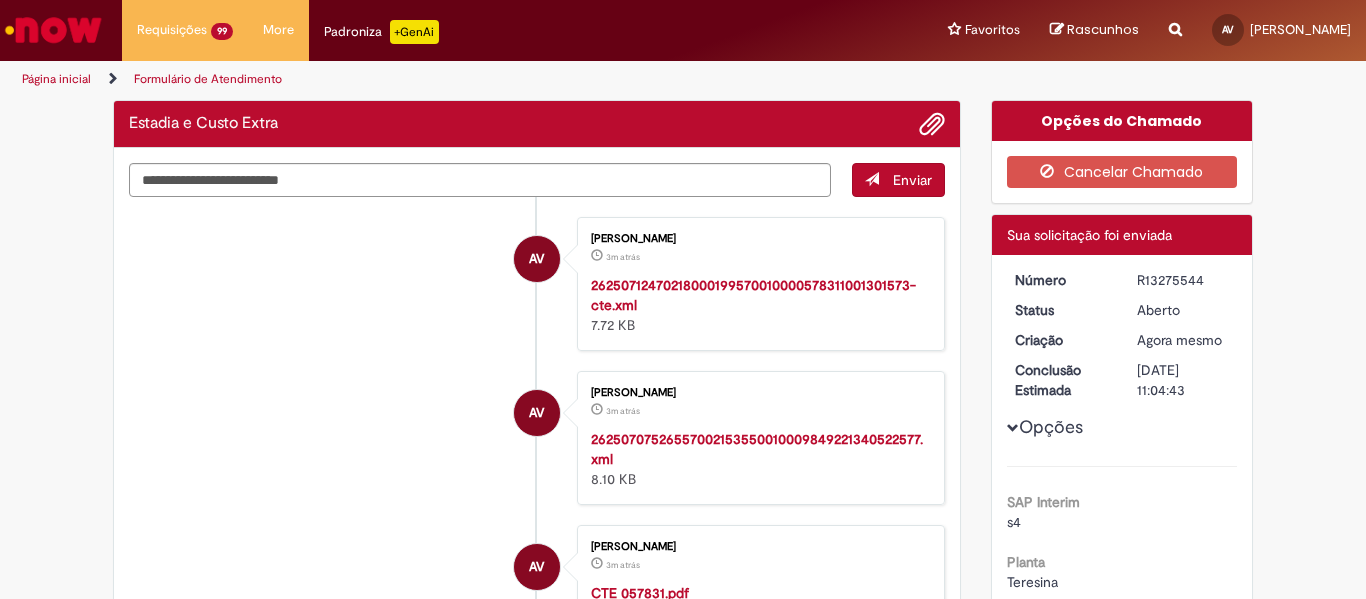 click on "R13275544" at bounding box center [1183, 280] 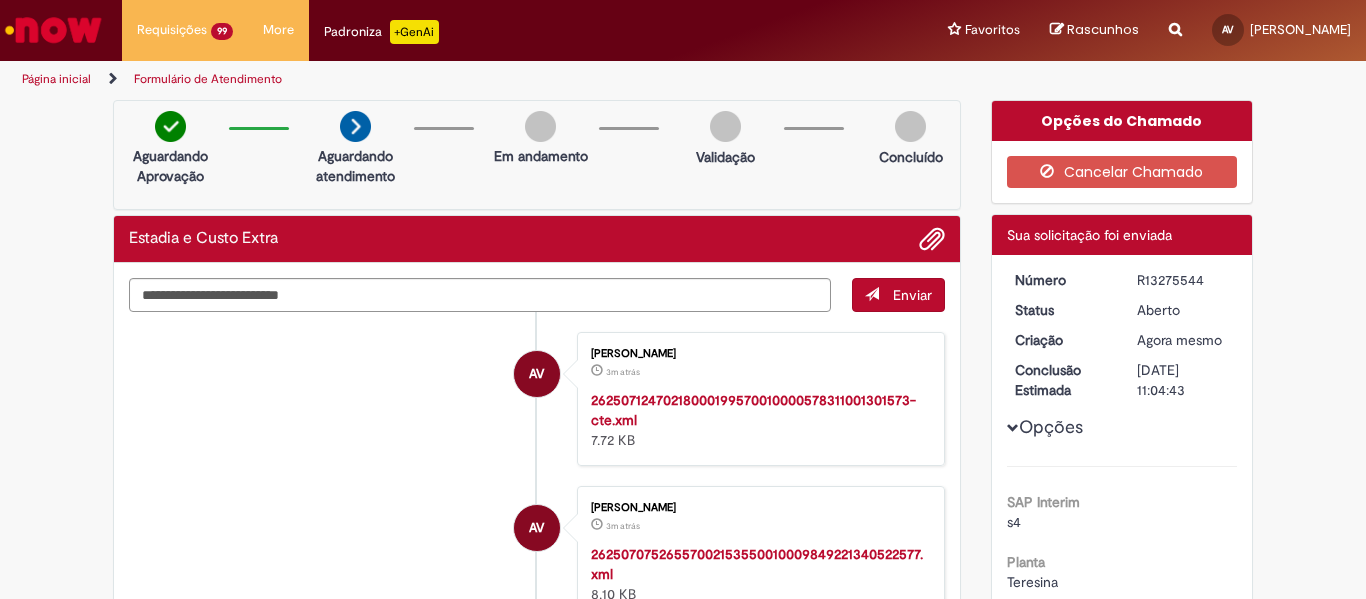 click on "R13275544" at bounding box center (1183, 280) 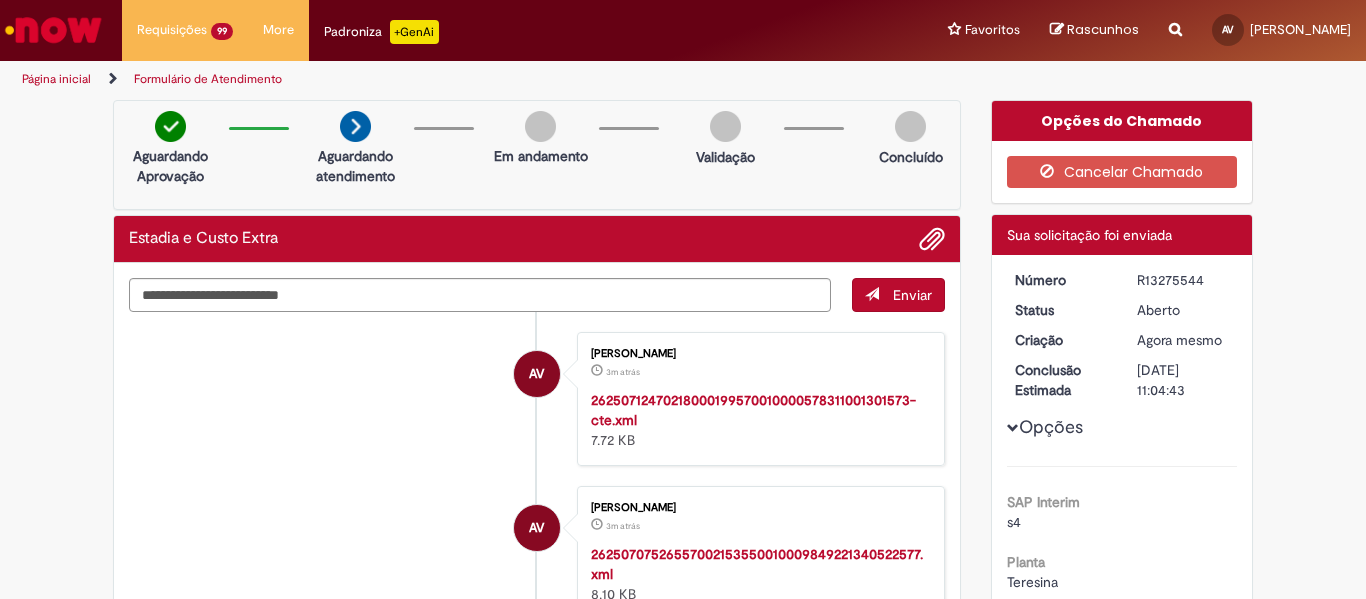 copy on "R13275544" 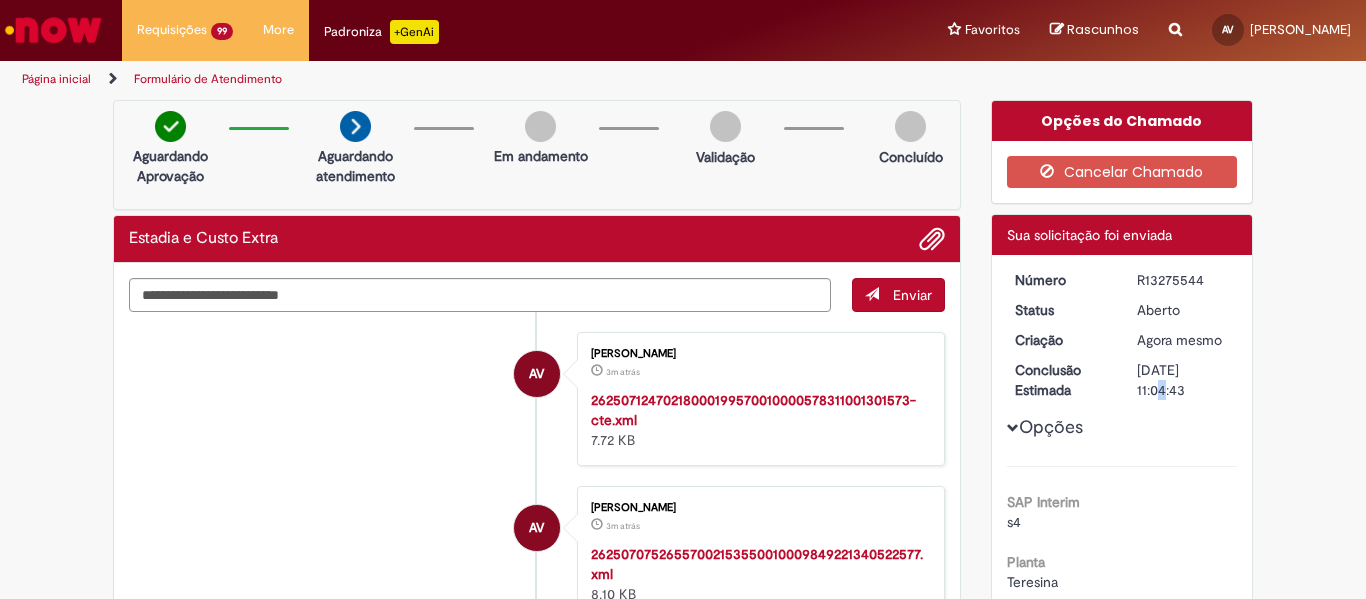 click on "06/08/2025 11:04:43" at bounding box center (1183, 380) 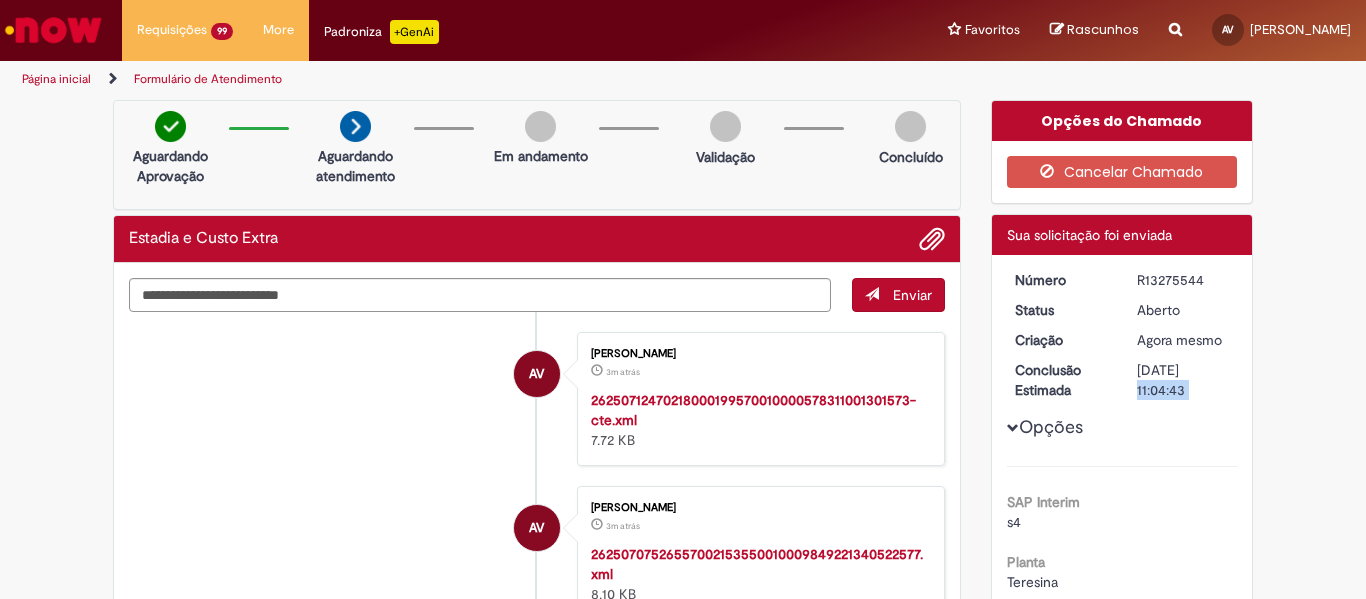 click on "06/08/2025 11:04:43" at bounding box center [1183, 380] 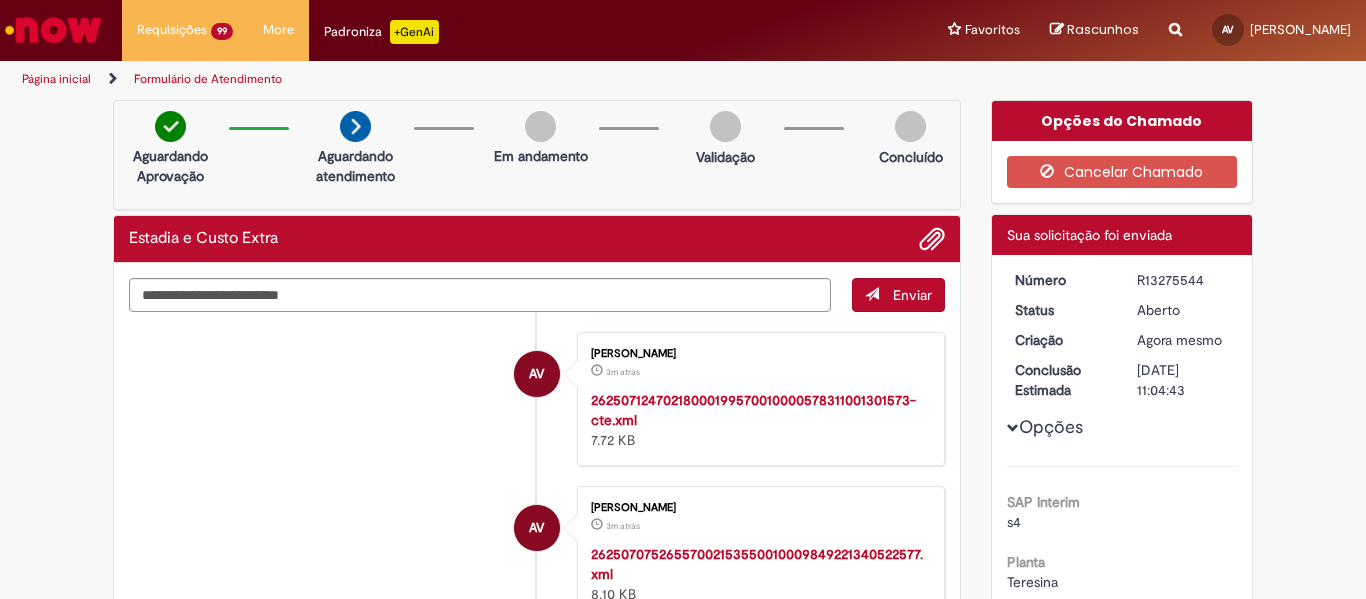 drag, startPoint x: 1187, startPoint y: 367, endPoint x: 1132, endPoint y: 367, distance: 55 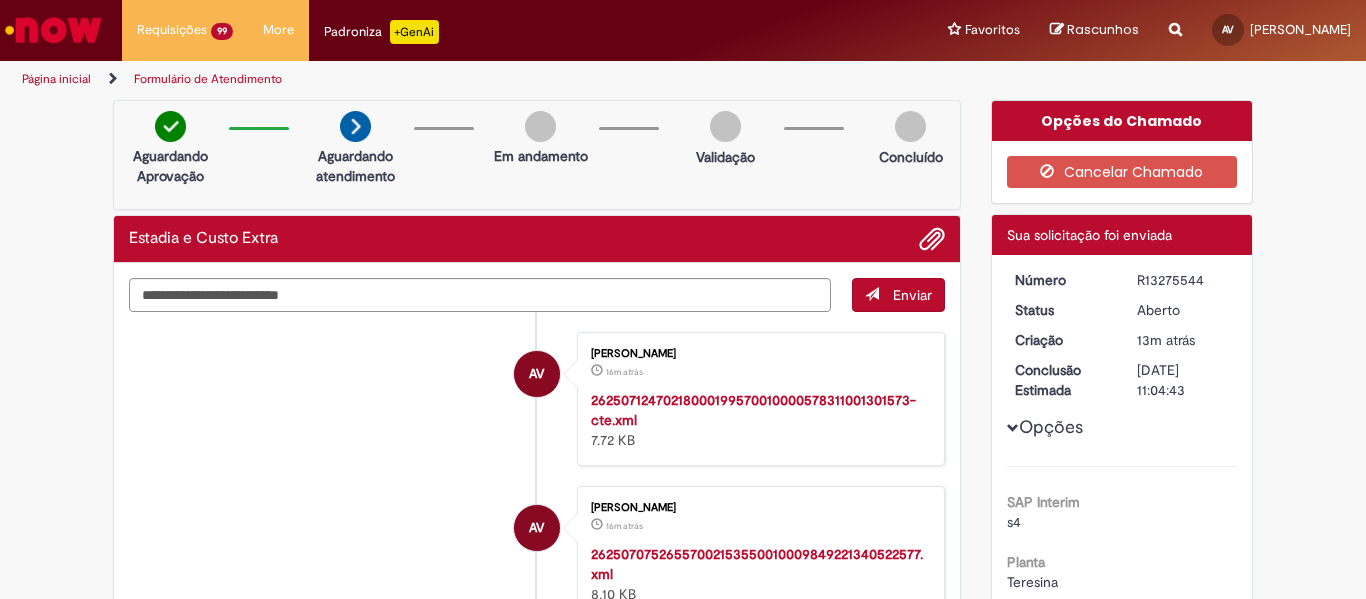 click at bounding box center [53, 30] 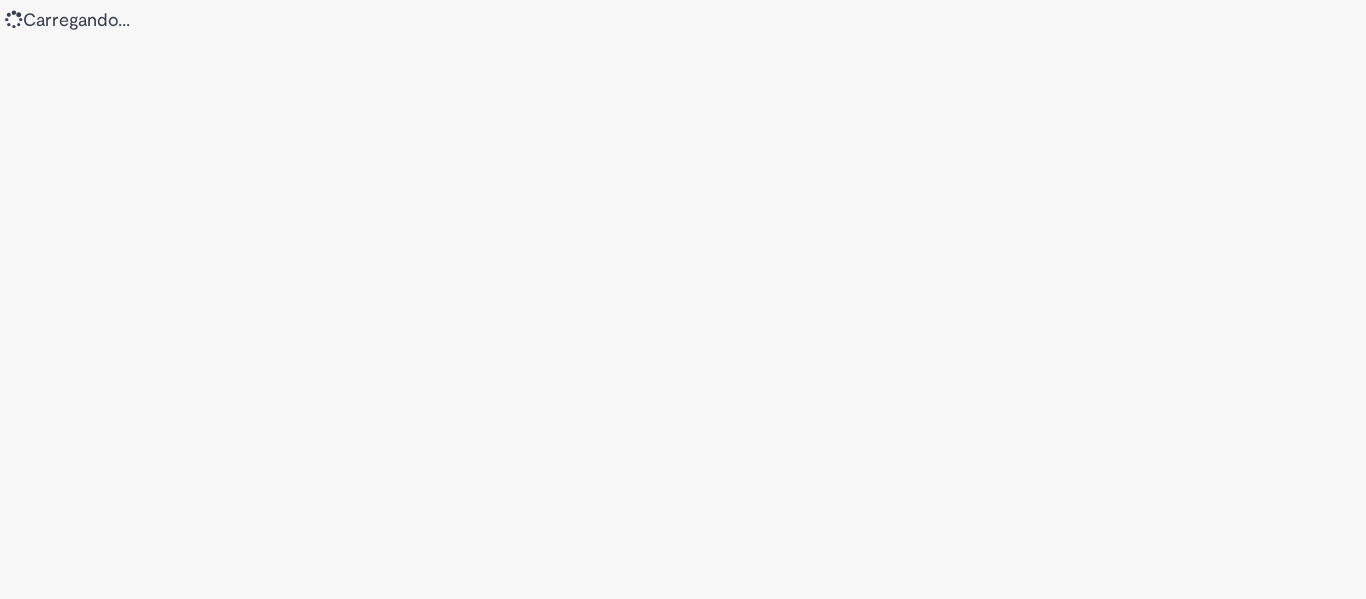 scroll, scrollTop: 0, scrollLeft: 0, axis: both 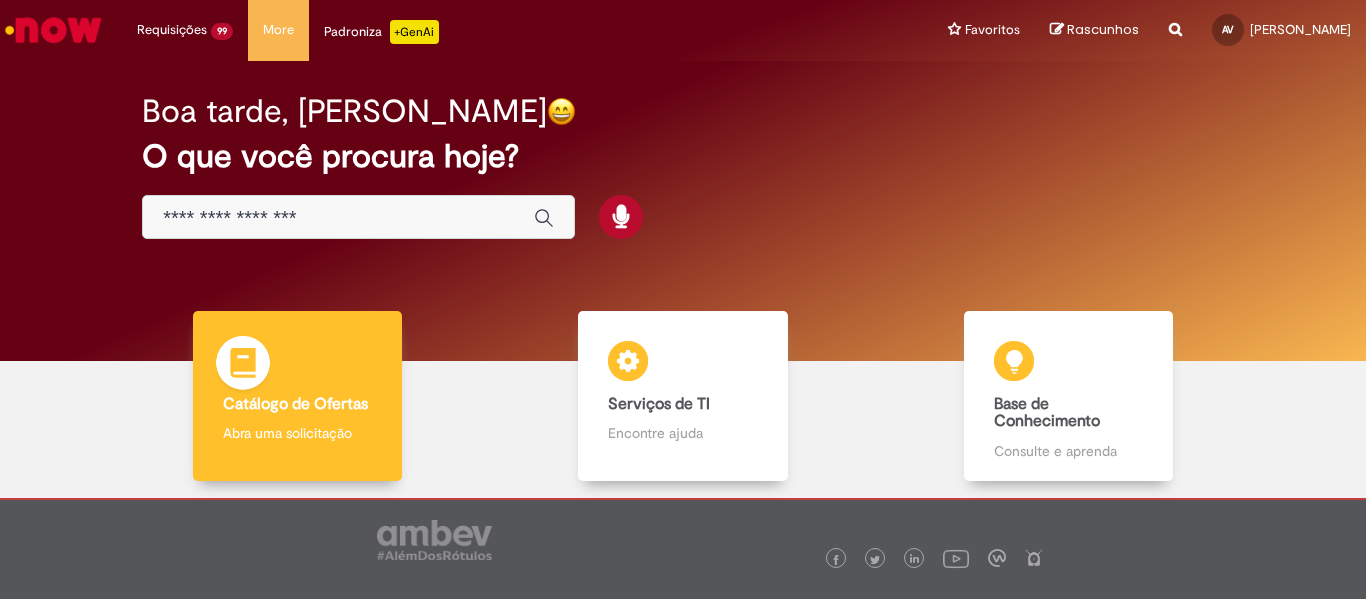 click at bounding box center [243, 366] 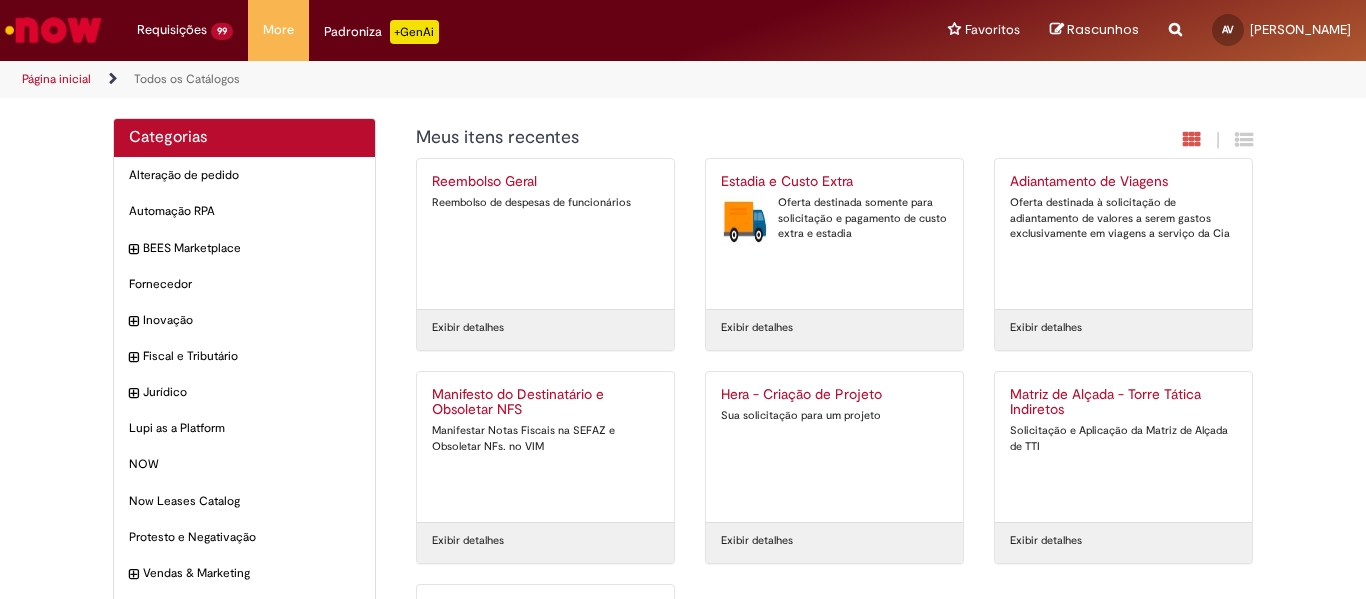 click on "Oferta destinada somente para solicitação e pagamento de custo extra e estadia" at bounding box center [834, 218] 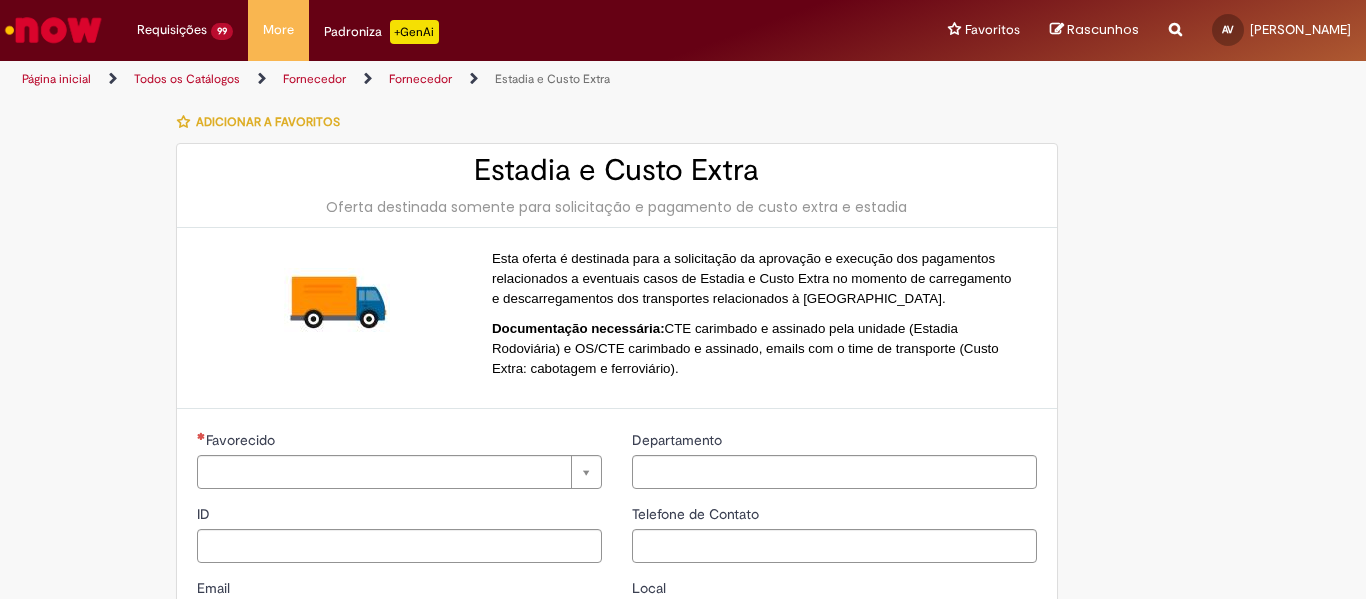 type on "**********" 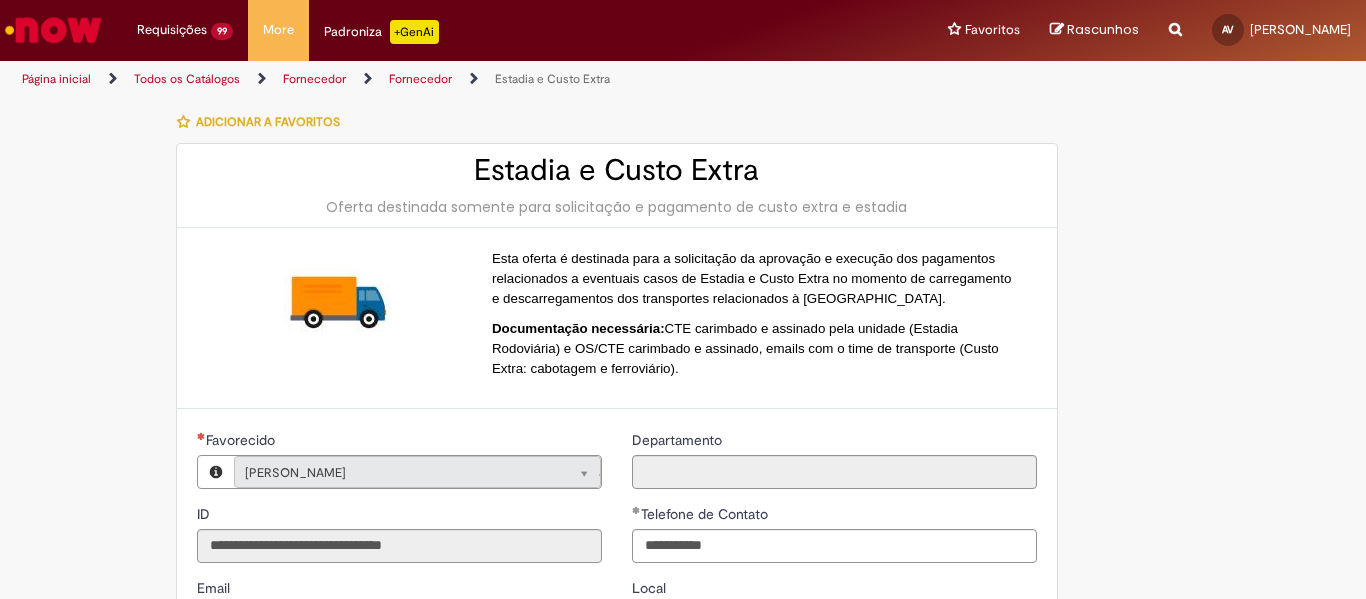 type on "**********" 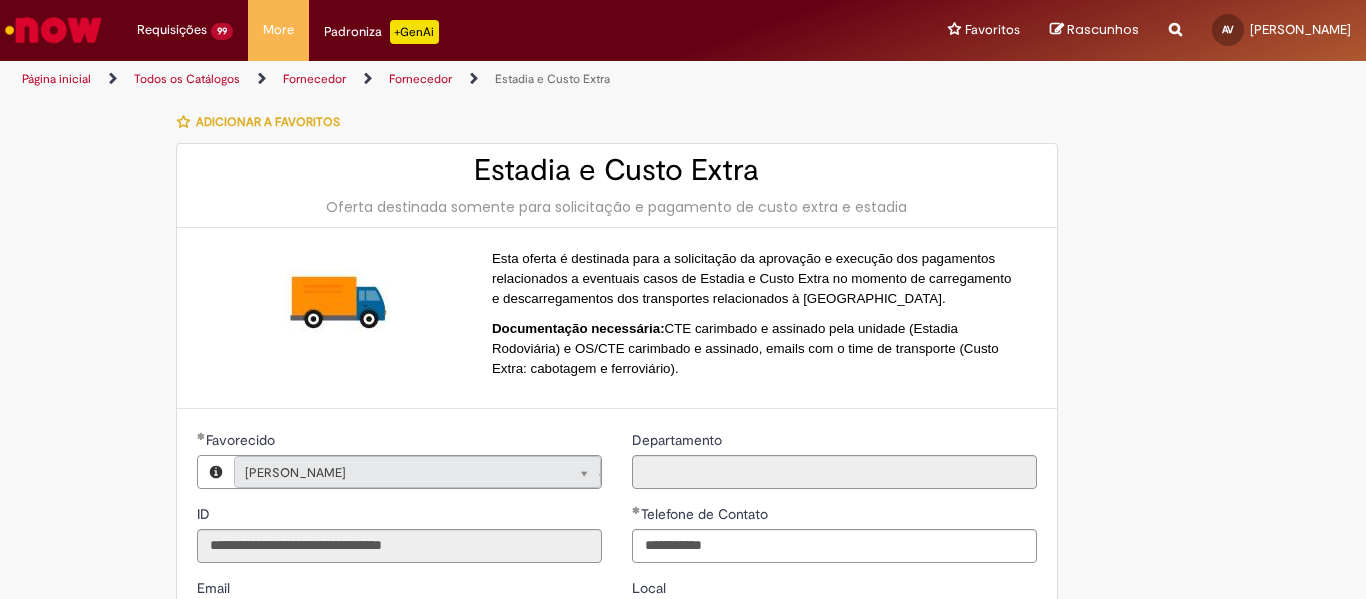 type on "**********" 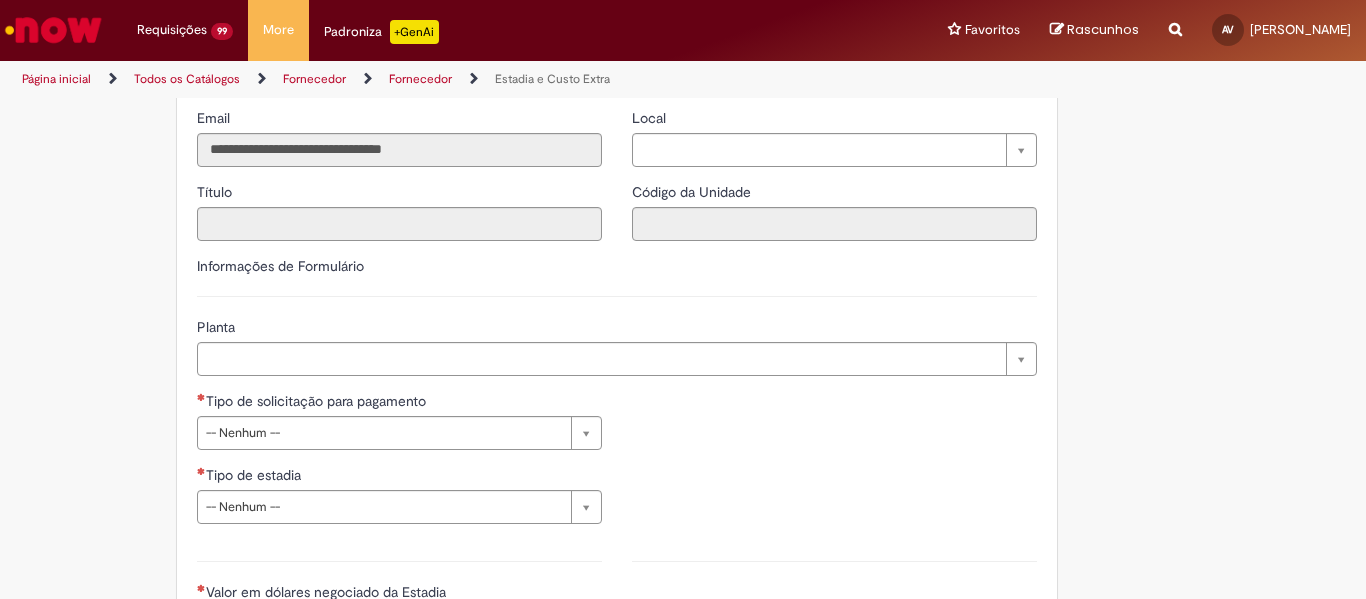 scroll, scrollTop: 500, scrollLeft: 0, axis: vertical 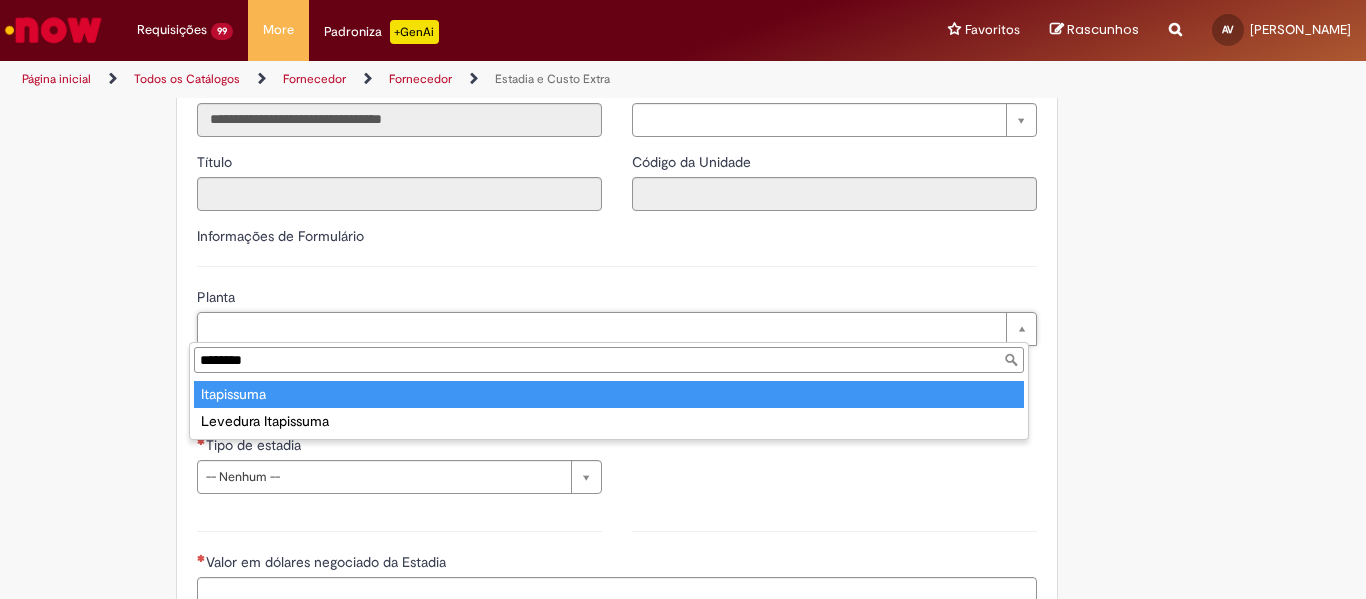 type on "********" 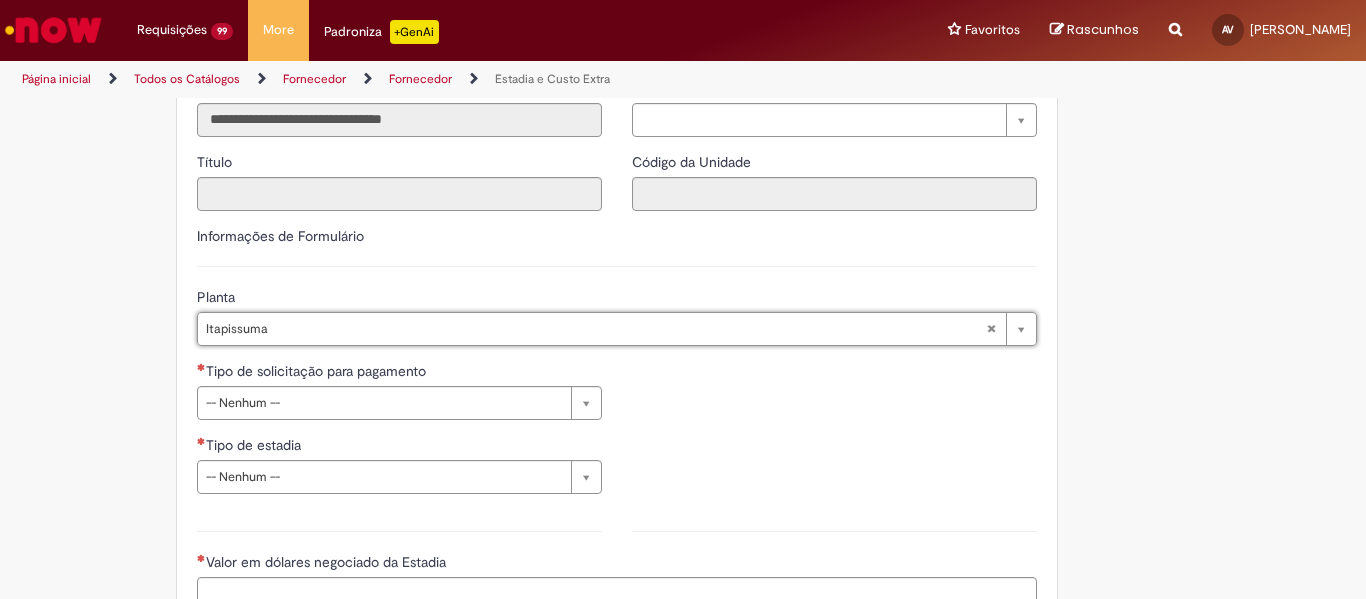 type on "**********" 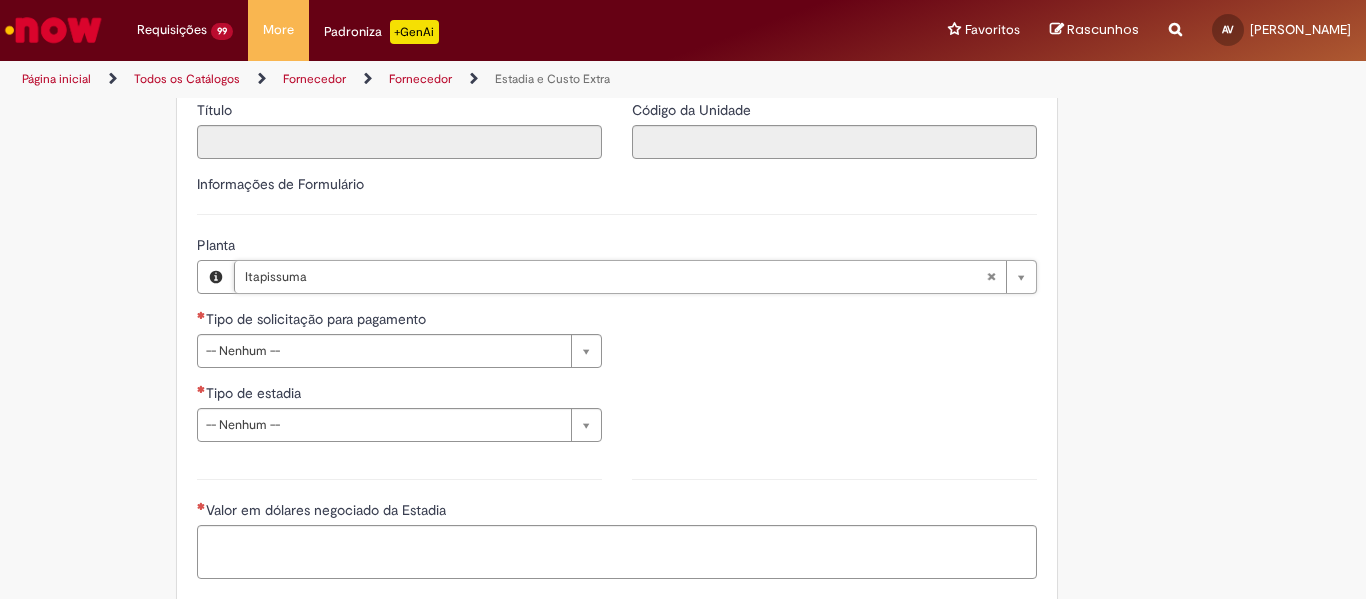 scroll, scrollTop: 600, scrollLeft: 0, axis: vertical 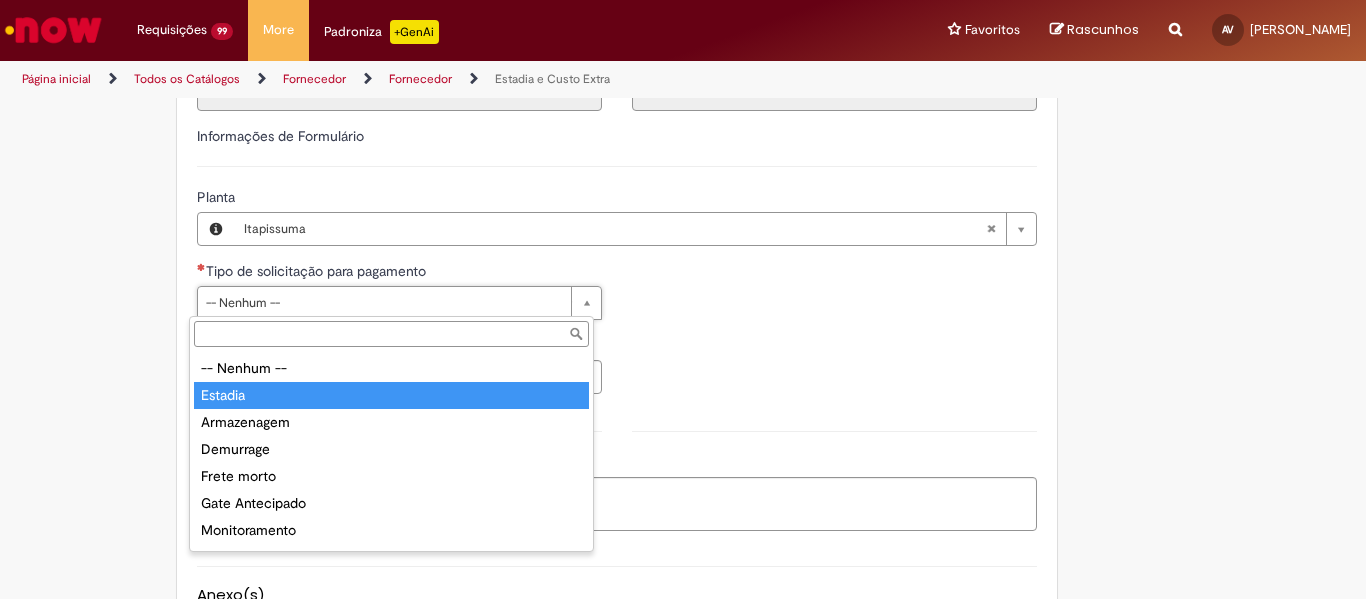 type on "*******" 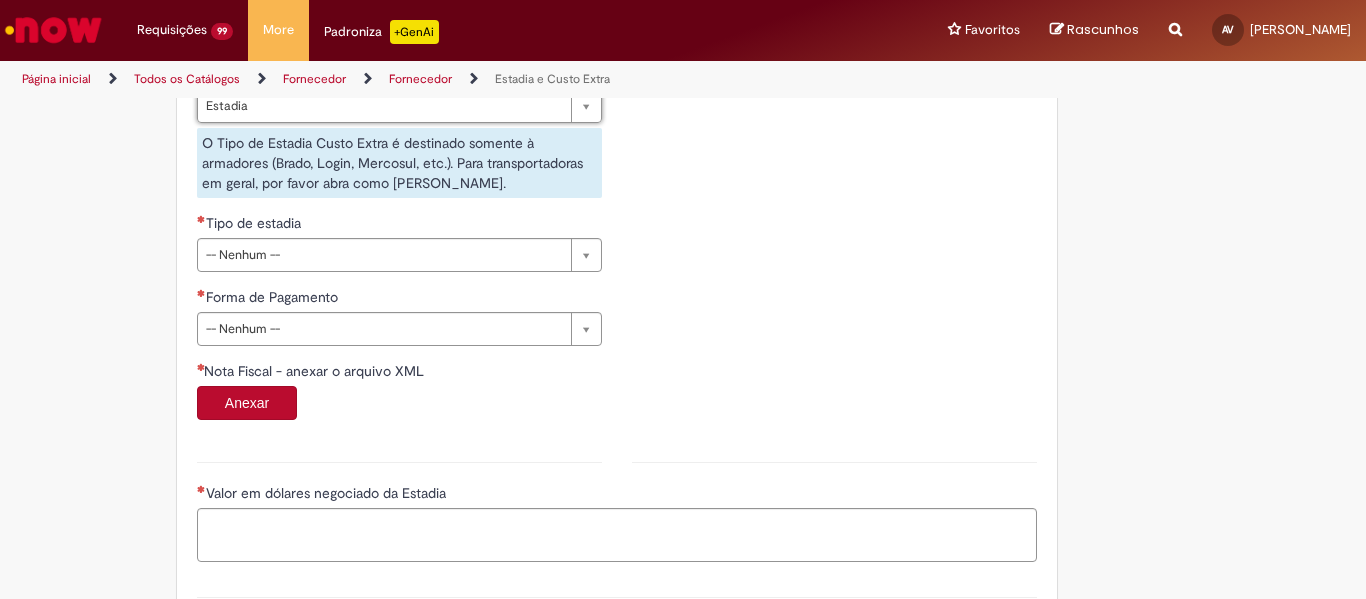 scroll, scrollTop: 800, scrollLeft: 0, axis: vertical 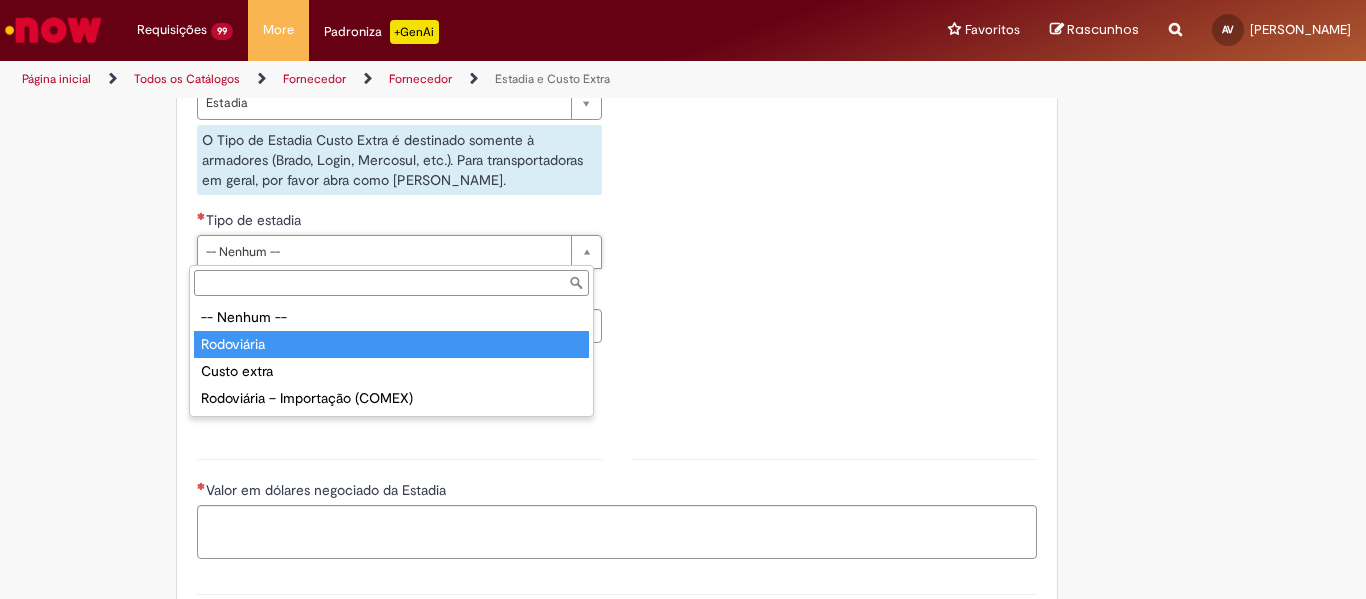 type on "**********" 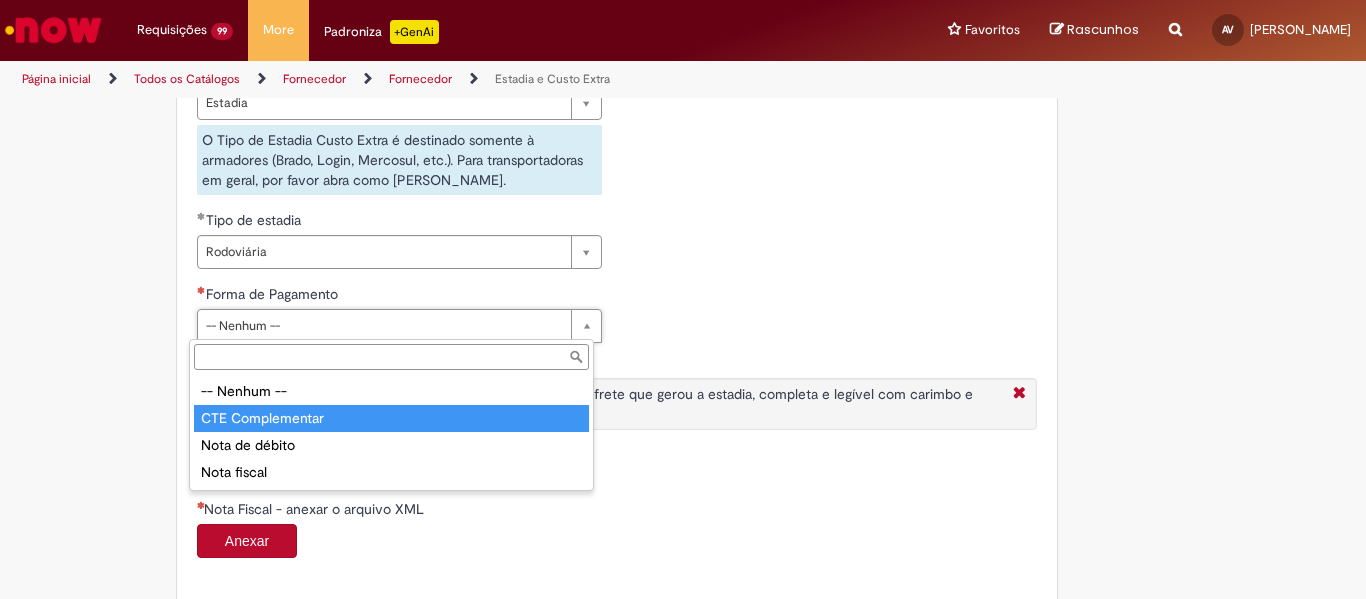 drag, startPoint x: 263, startPoint y: 411, endPoint x: 295, endPoint y: 396, distance: 35.341194 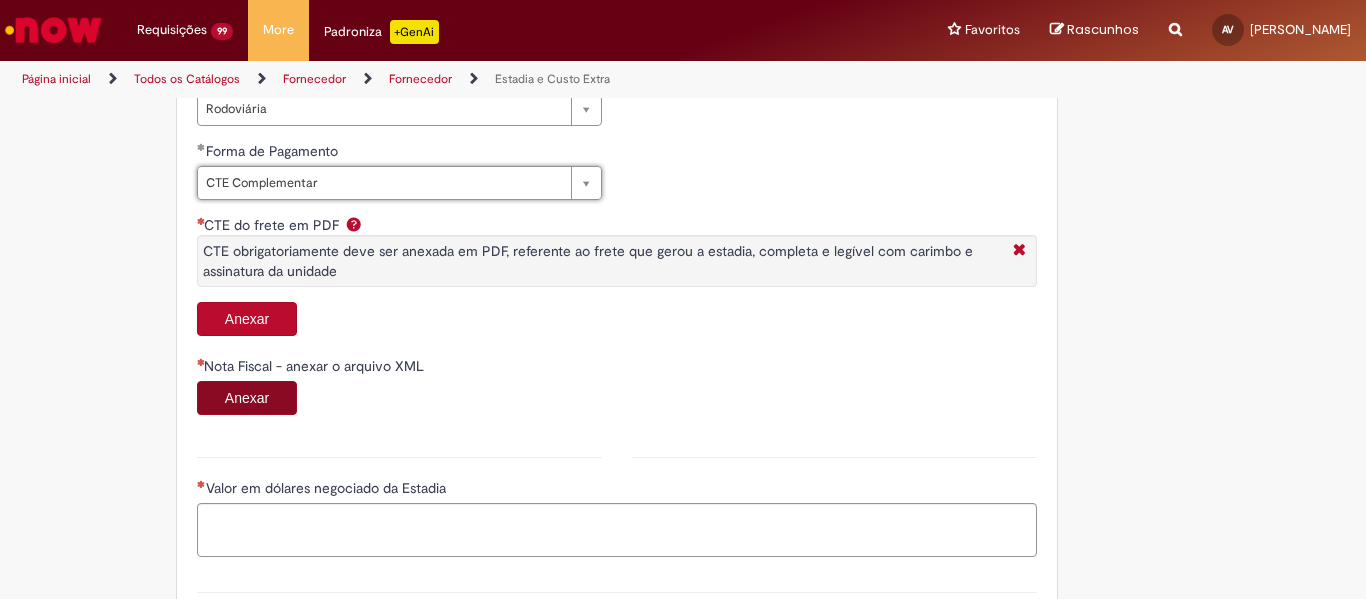 scroll, scrollTop: 1000, scrollLeft: 0, axis: vertical 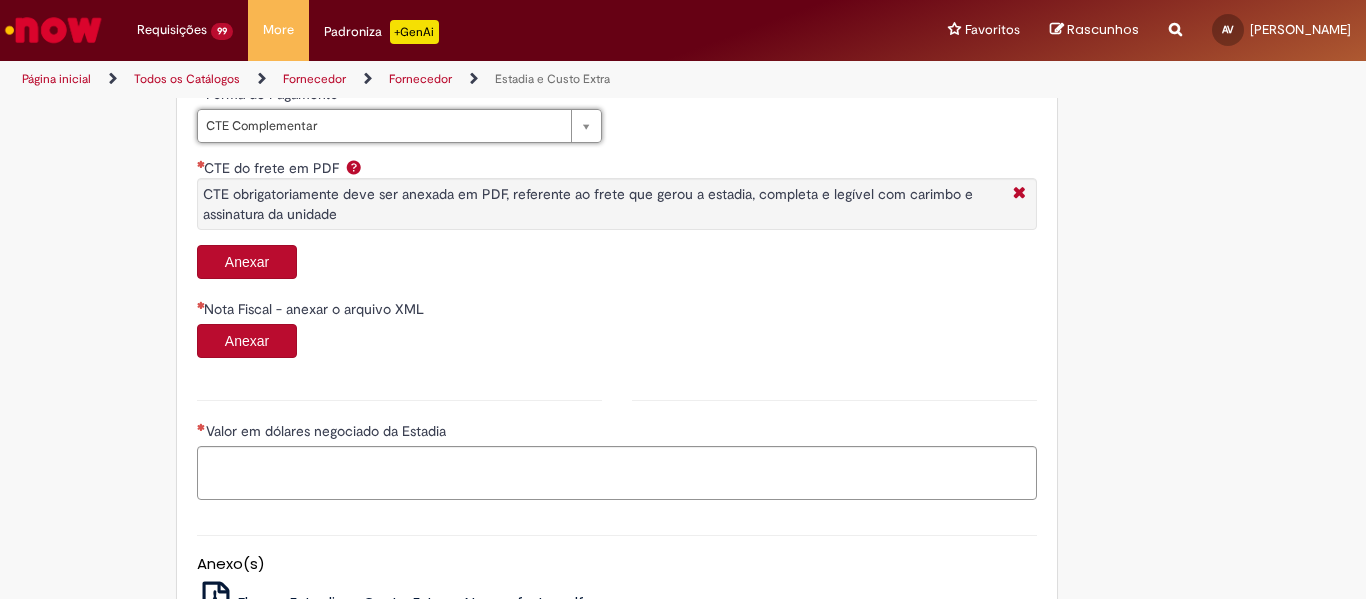 click on "Anexar" at bounding box center [247, 262] 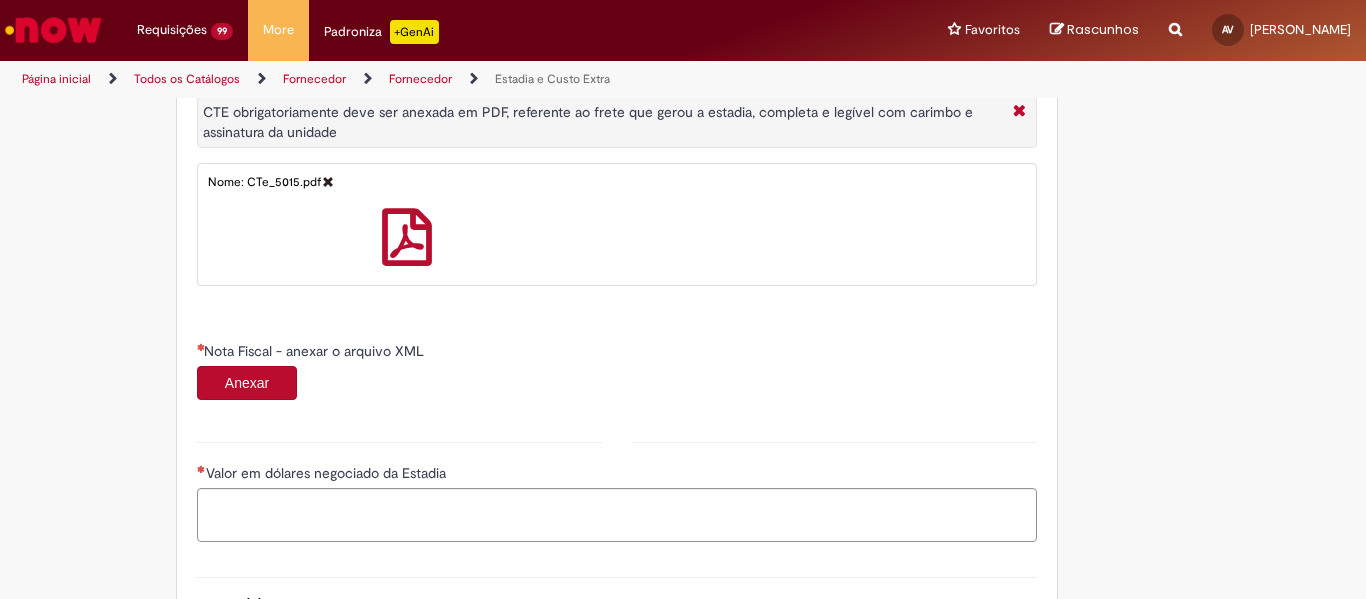 scroll, scrollTop: 1100, scrollLeft: 0, axis: vertical 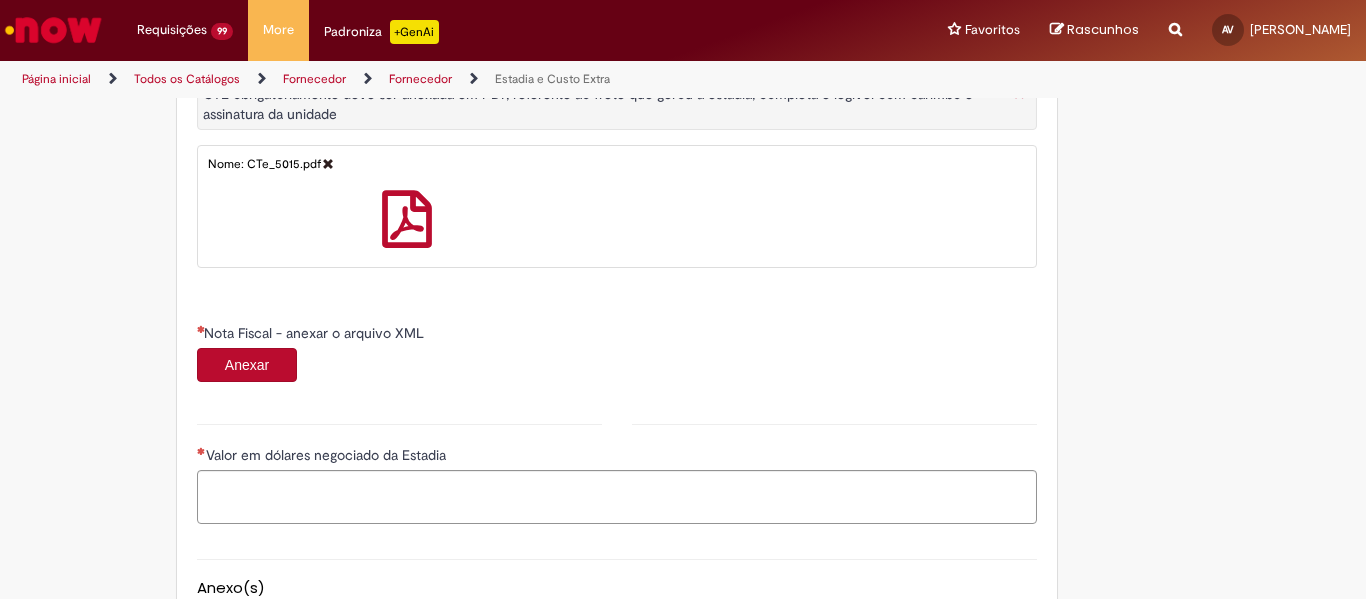 click on "Anexar" at bounding box center [247, 365] 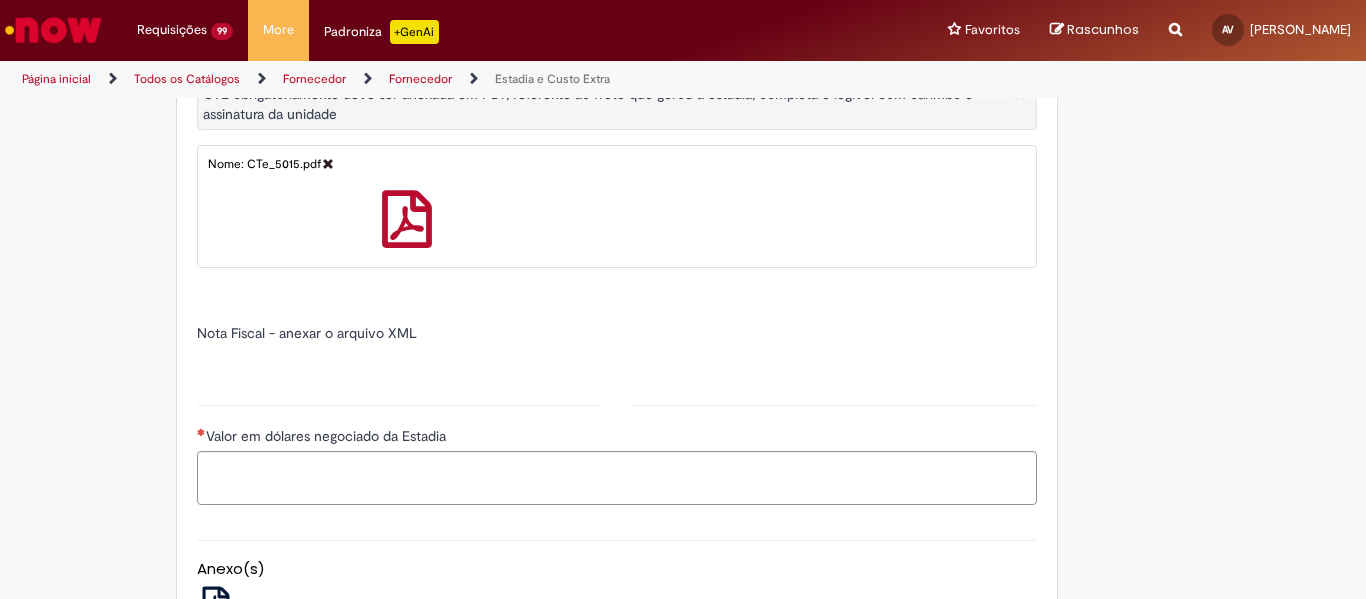 type on "******" 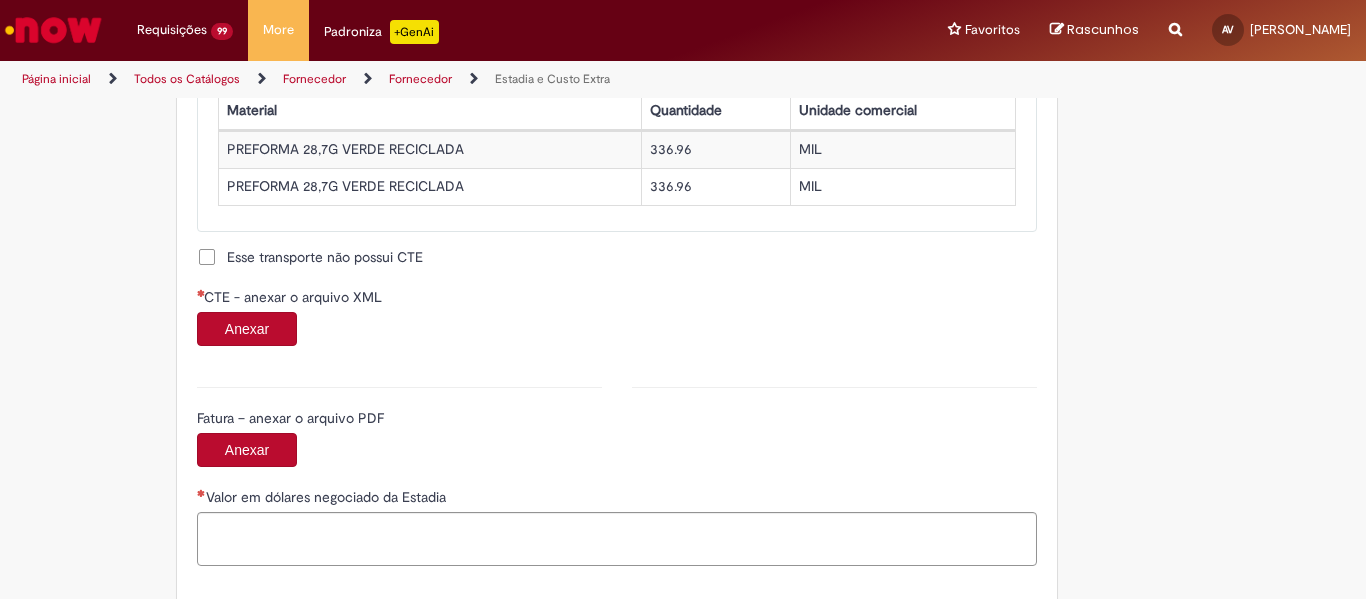 scroll, scrollTop: 2000, scrollLeft: 0, axis: vertical 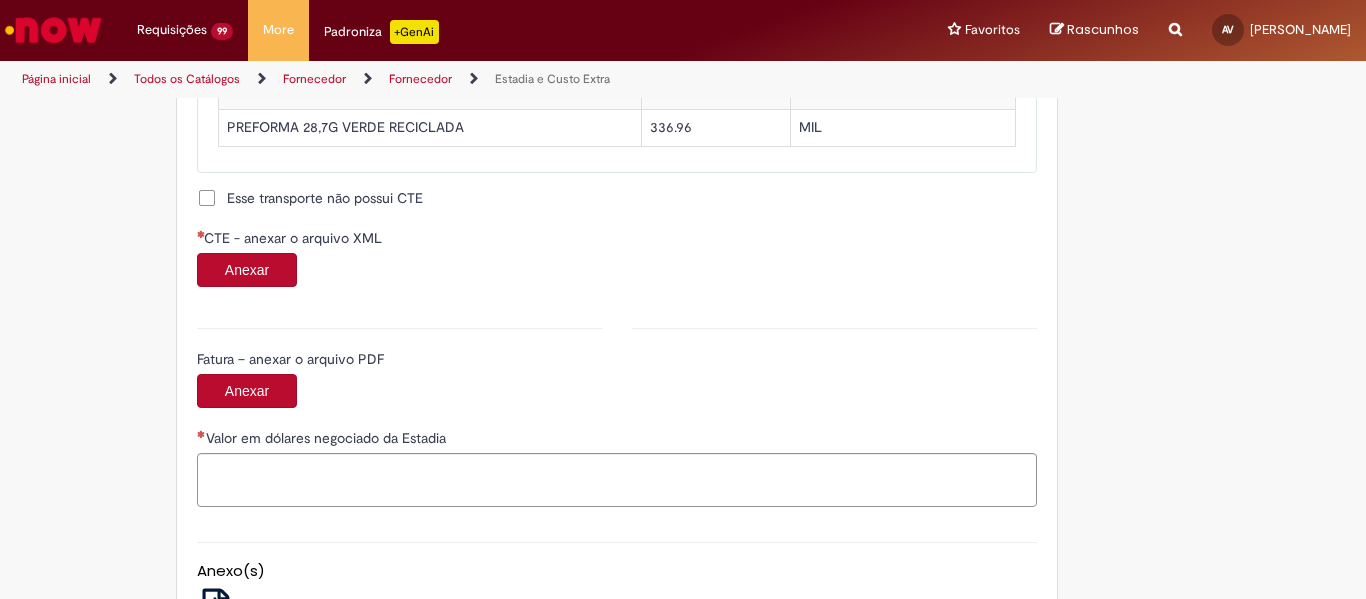 click on "Anexar" at bounding box center (247, 270) 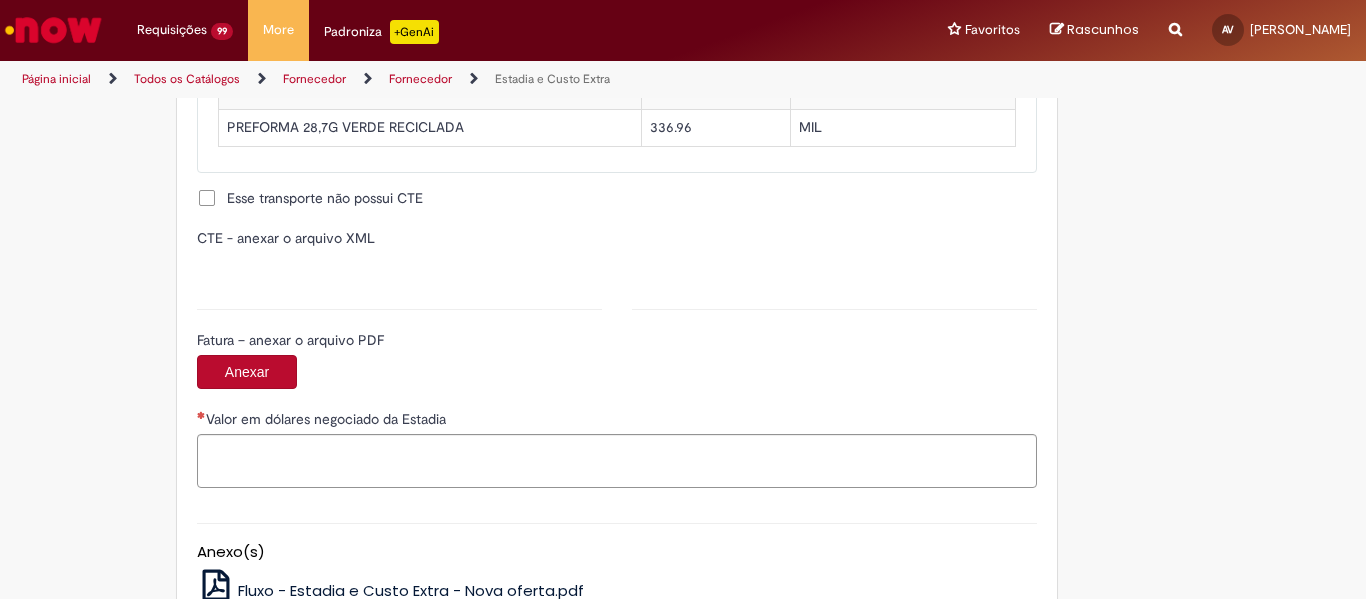 type on "**********" 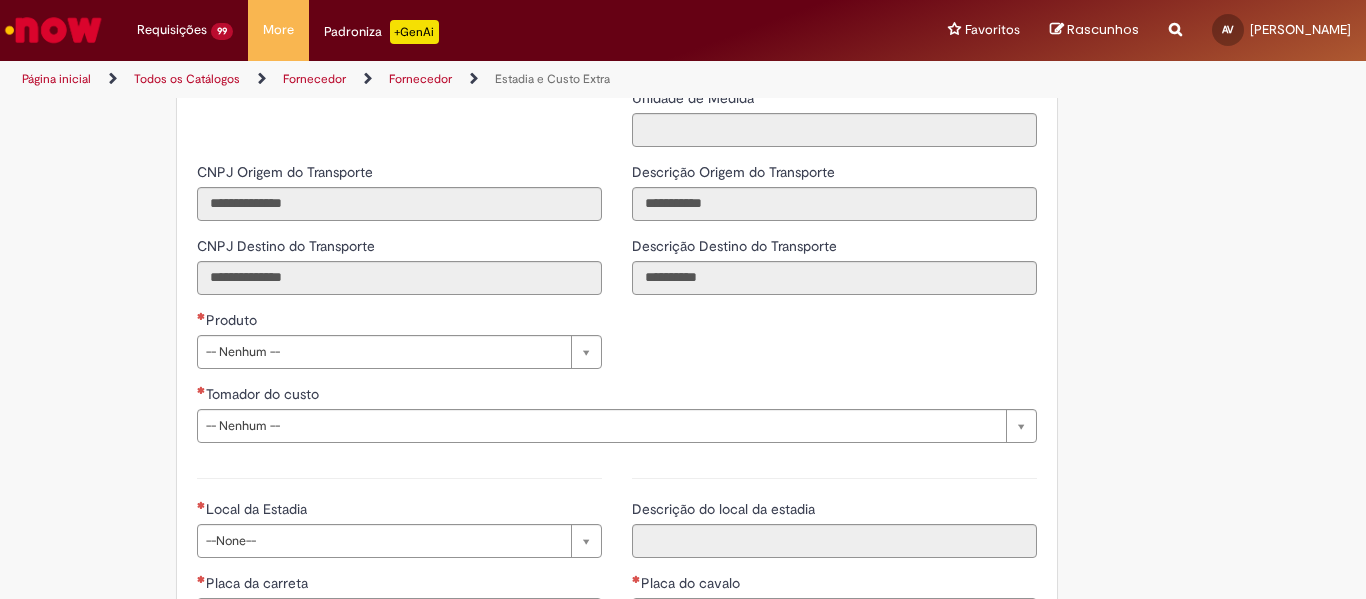 scroll, scrollTop: 2600, scrollLeft: 0, axis: vertical 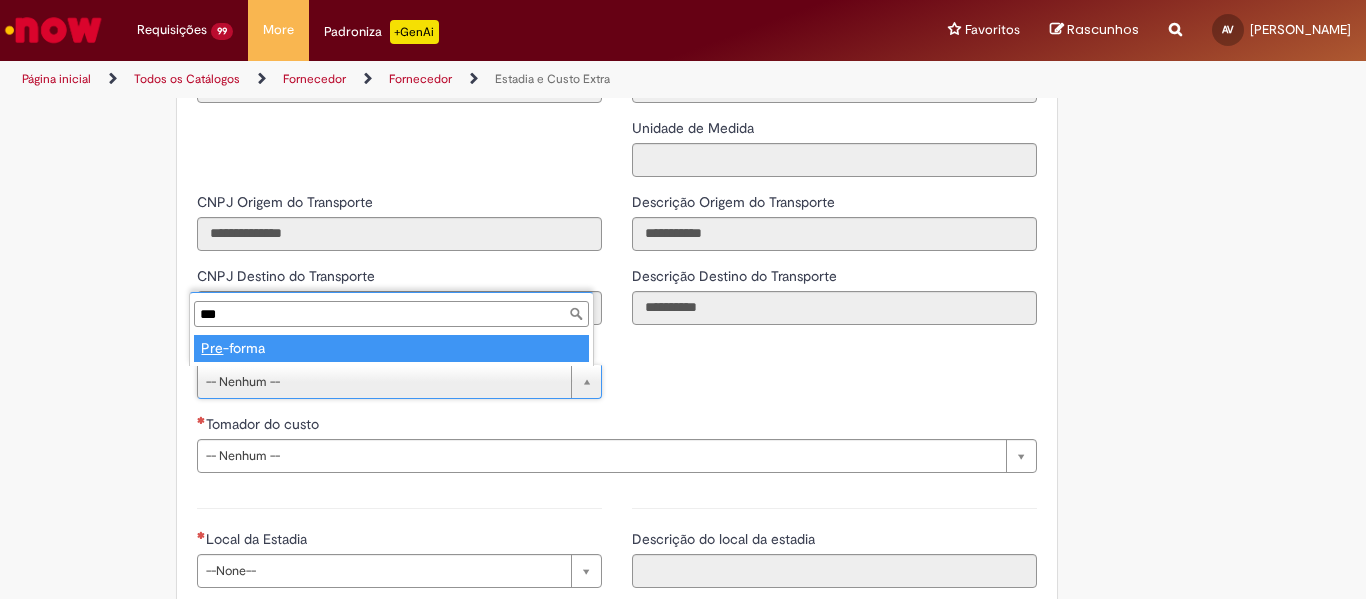 type on "***" 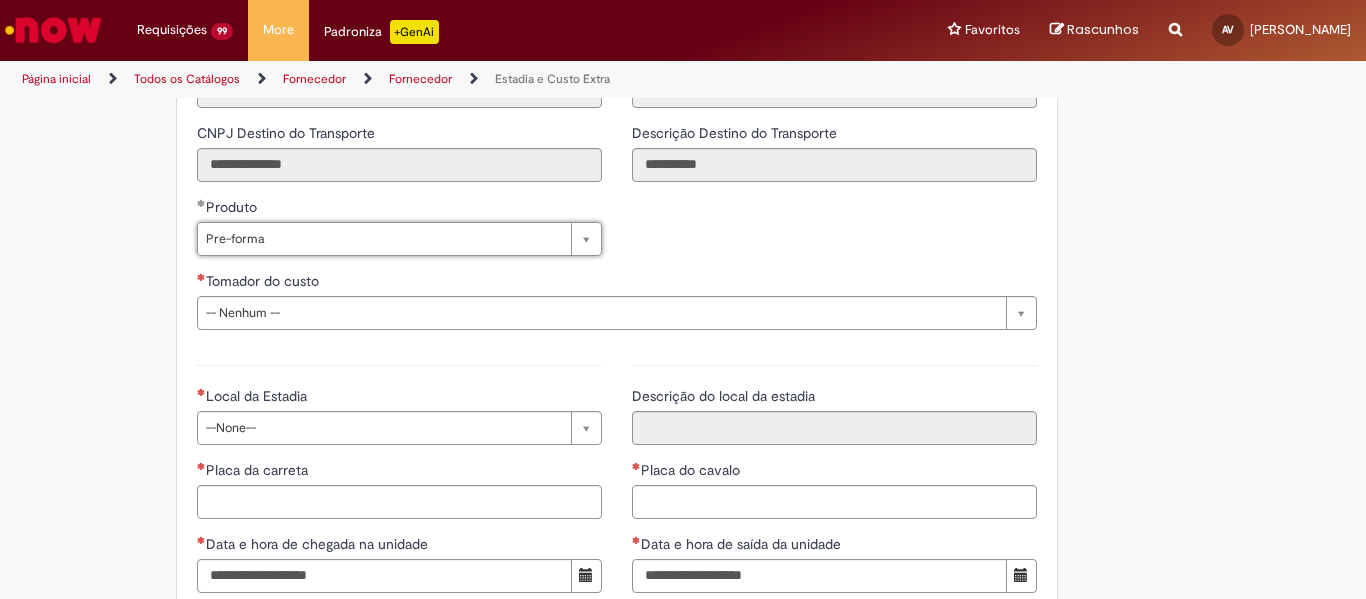scroll, scrollTop: 2800, scrollLeft: 0, axis: vertical 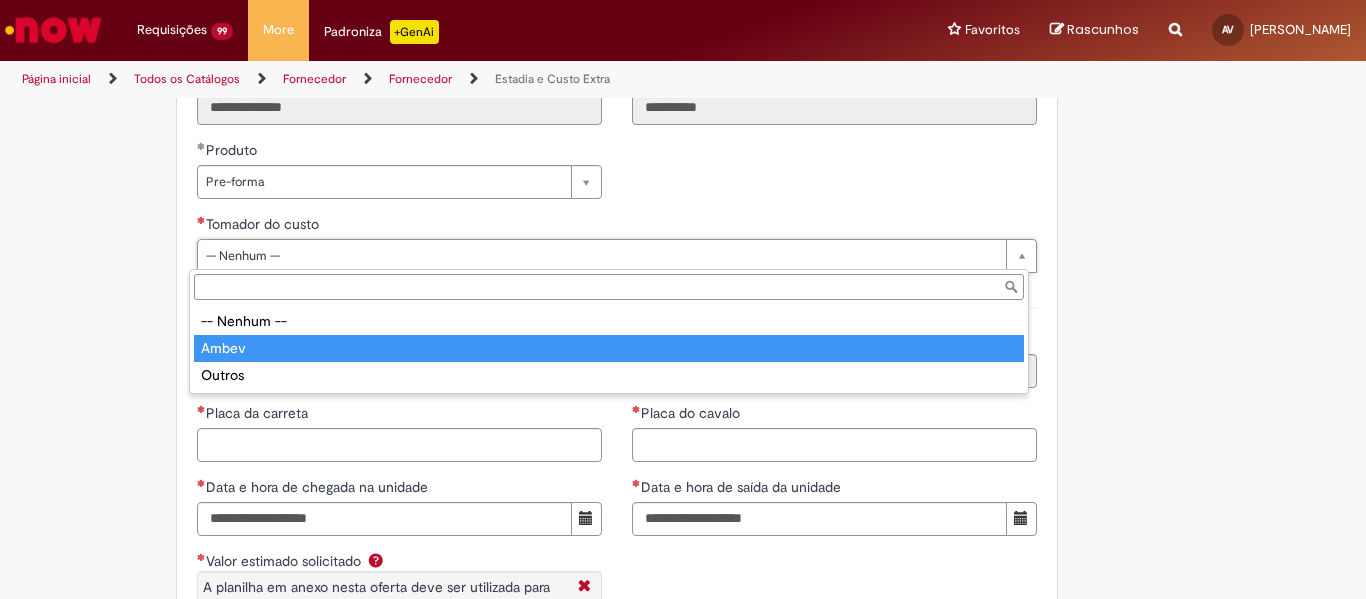 type on "*****" 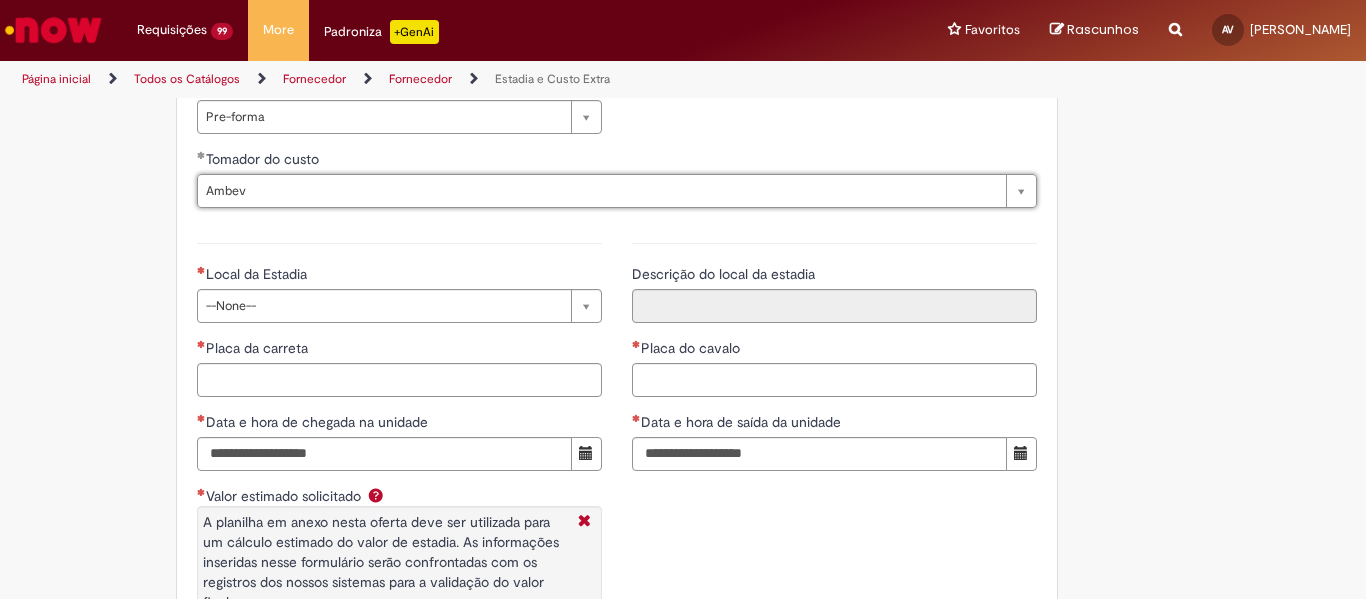 scroll, scrollTop: 2900, scrollLeft: 0, axis: vertical 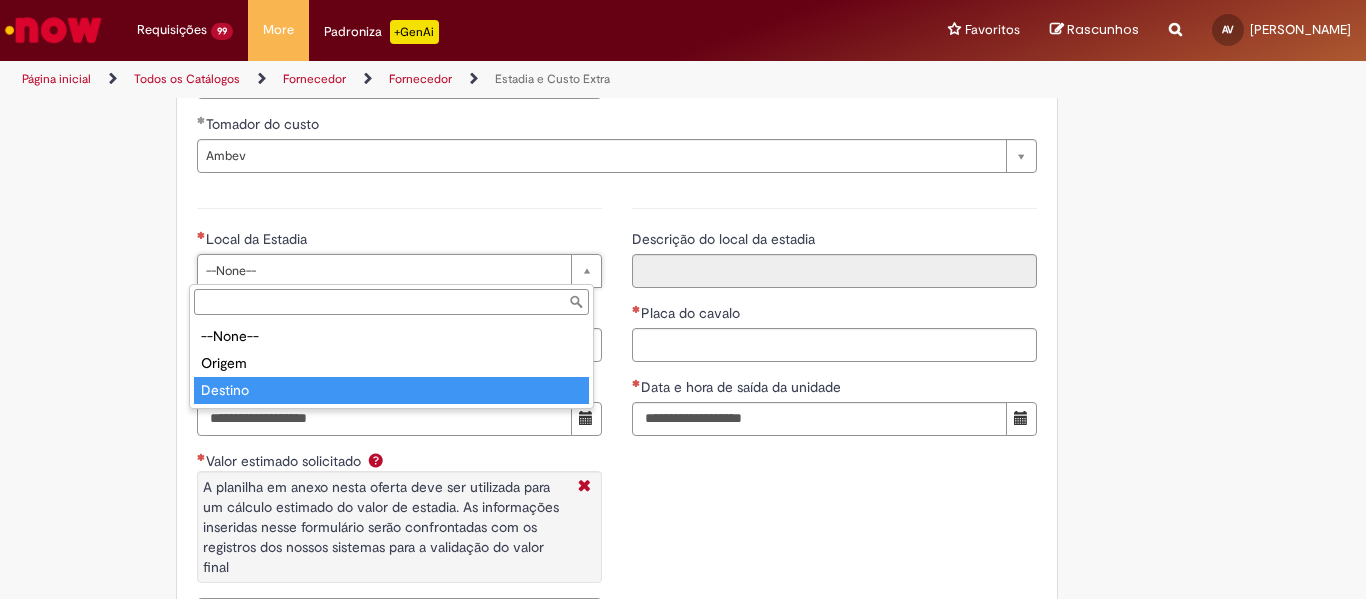 type on "*******" 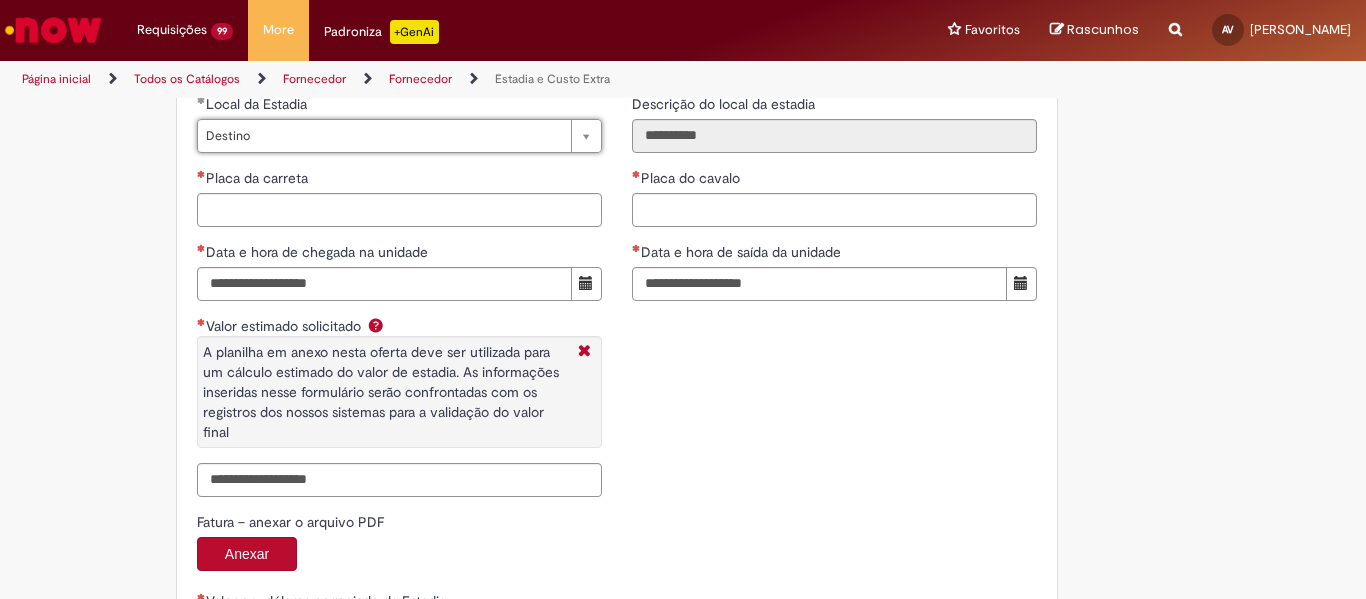 scroll, scrollTop: 3000, scrollLeft: 0, axis: vertical 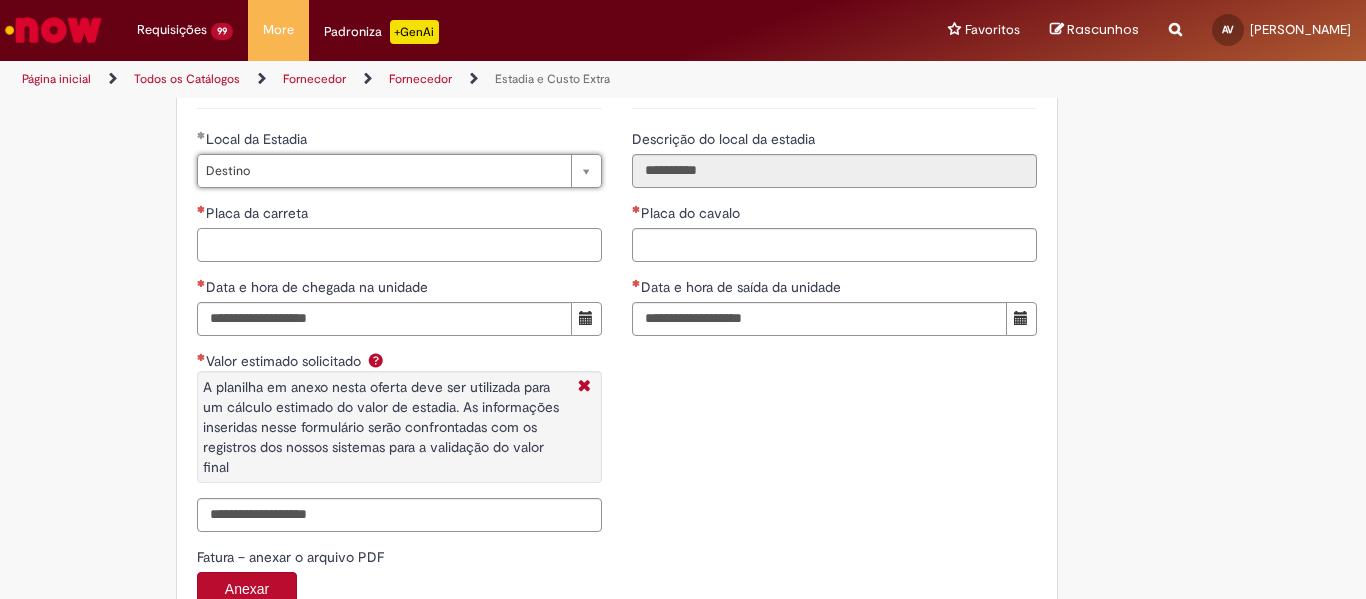 click on "Placa da carreta" at bounding box center [399, 245] 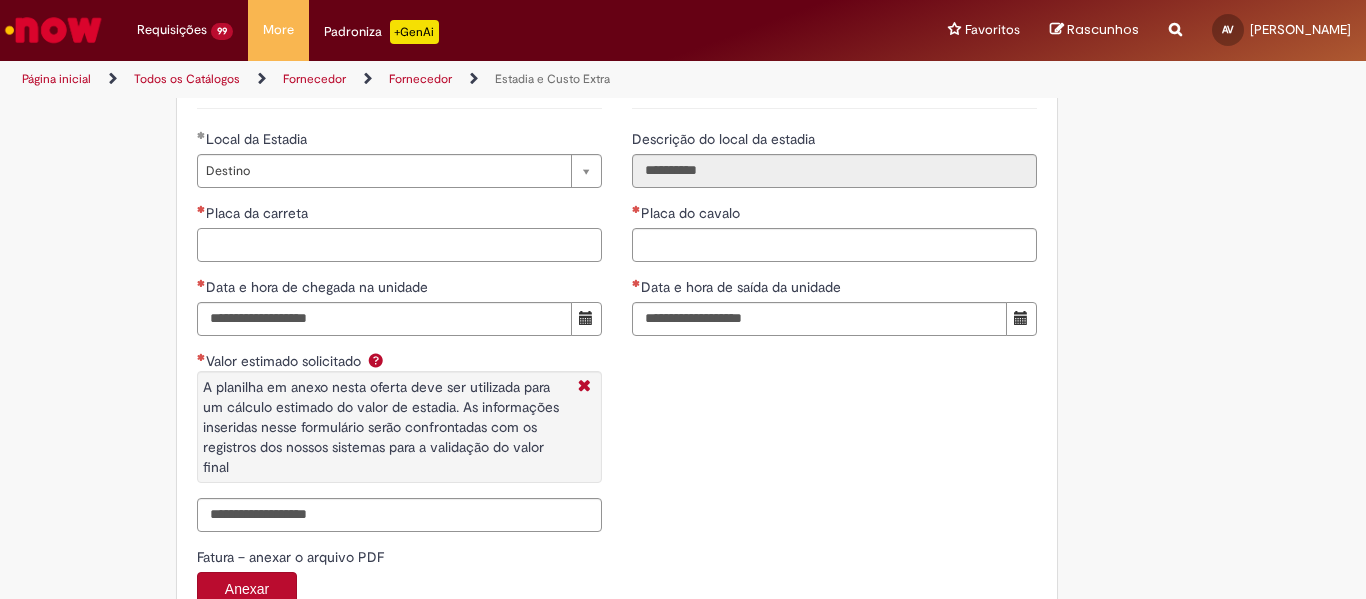 paste on "*******" 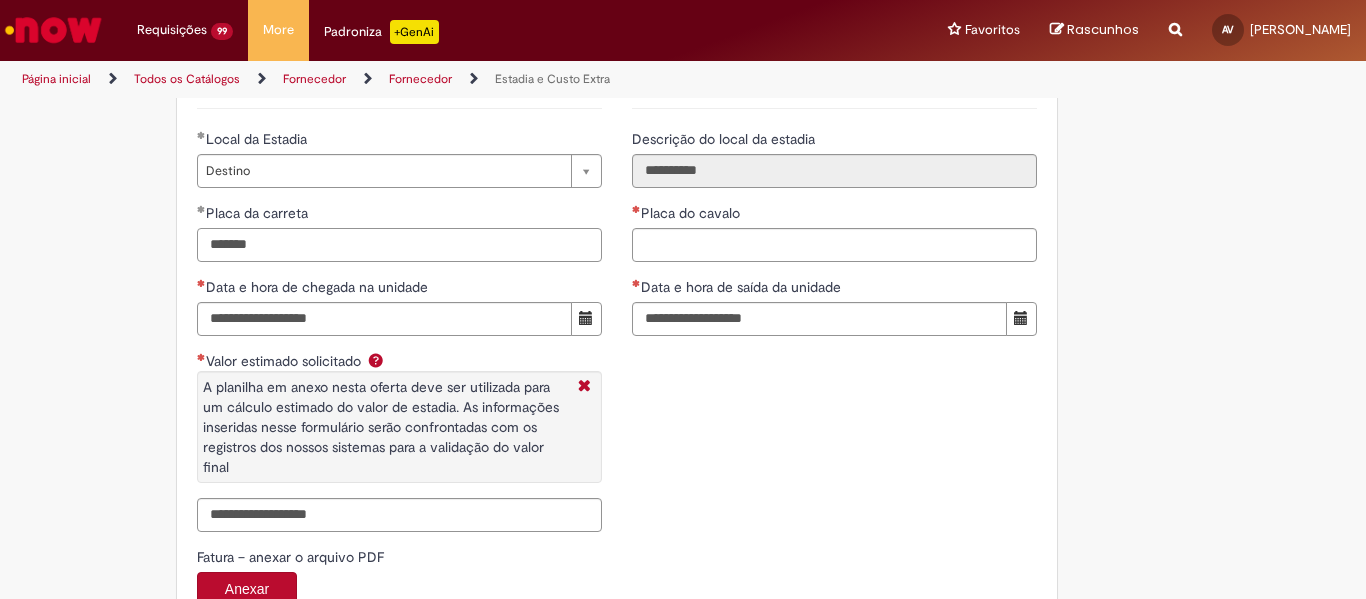 type on "*******" 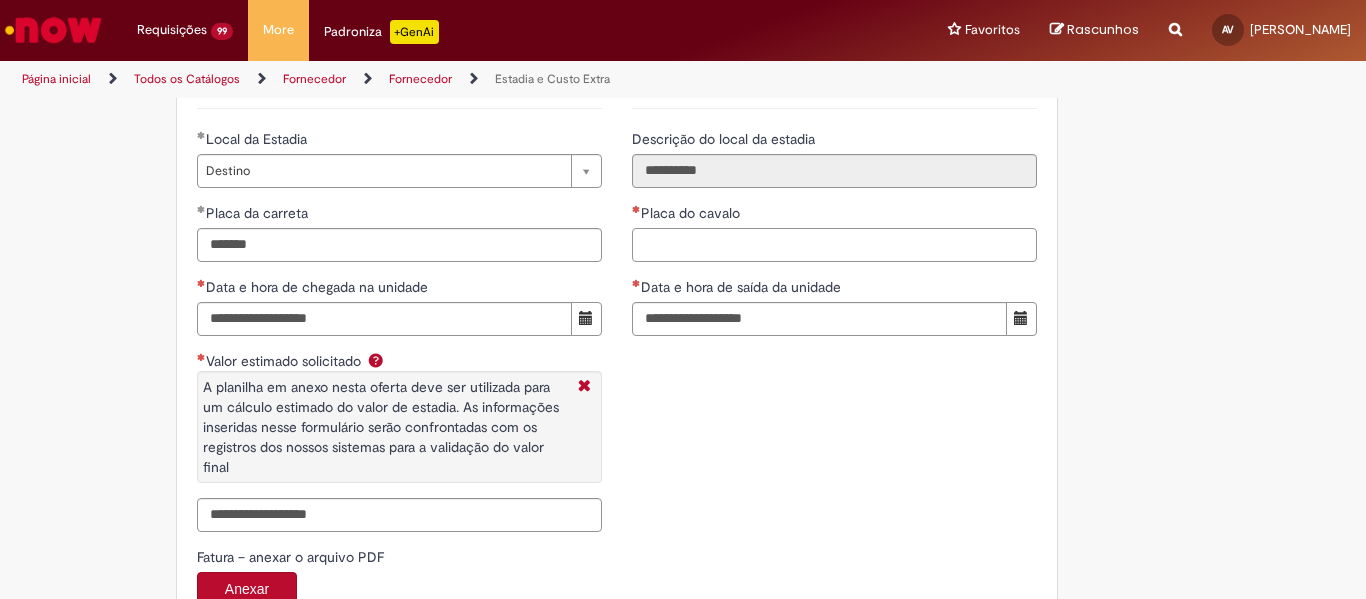 click on "Placa do cavalo" at bounding box center [834, 245] 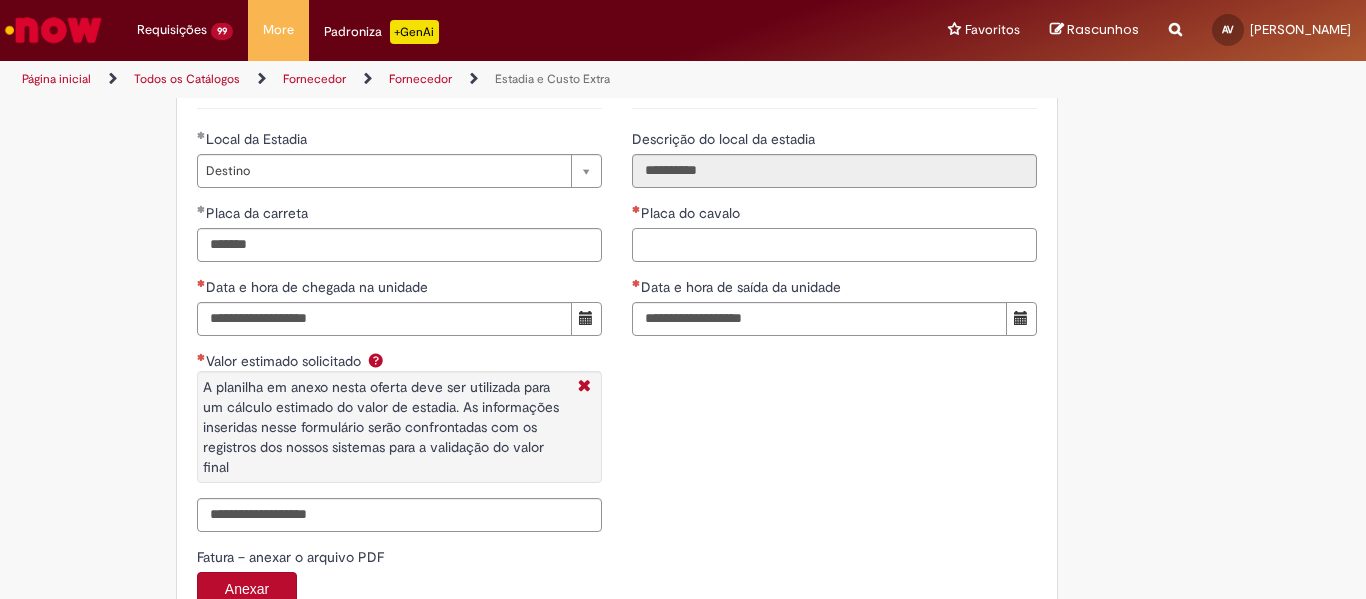 paste on "*******" 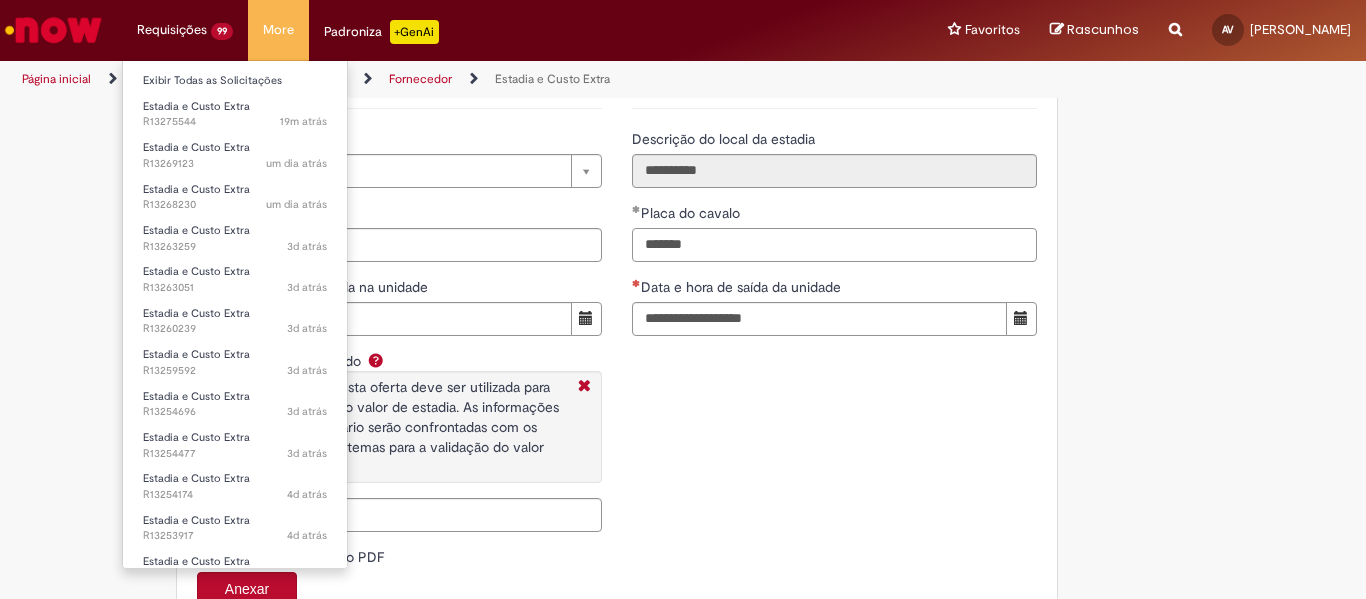 type on "*******" 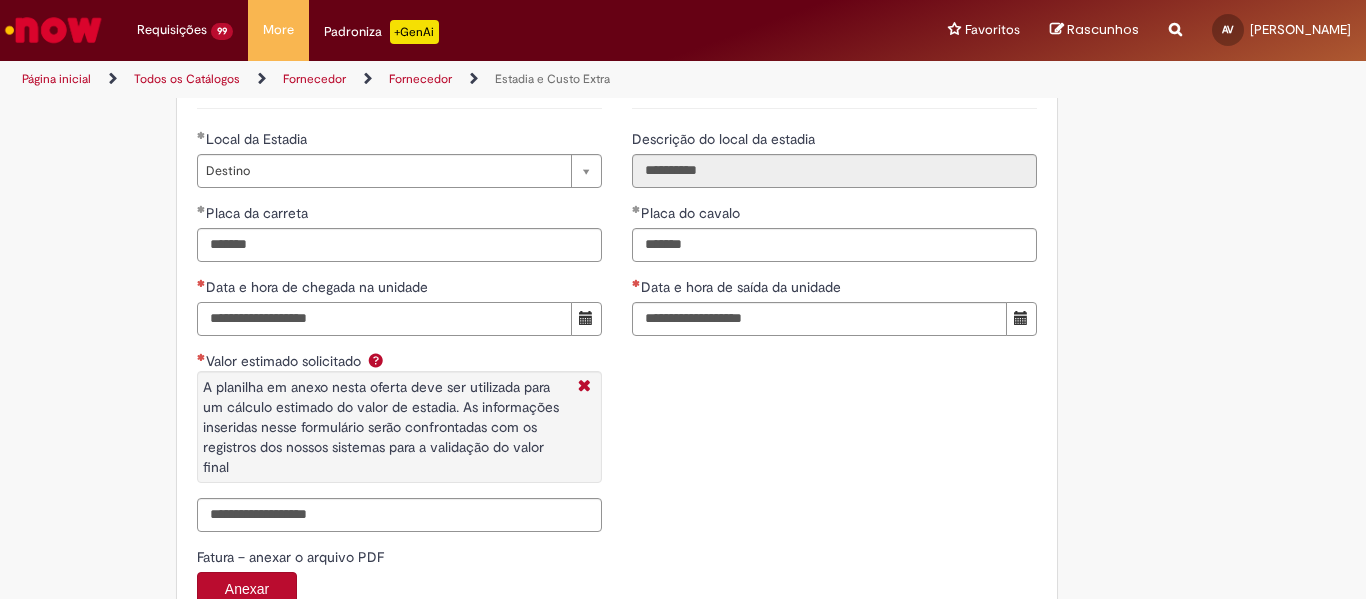 click on "Data e hora de chegada na unidade" at bounding box center (384, 319) 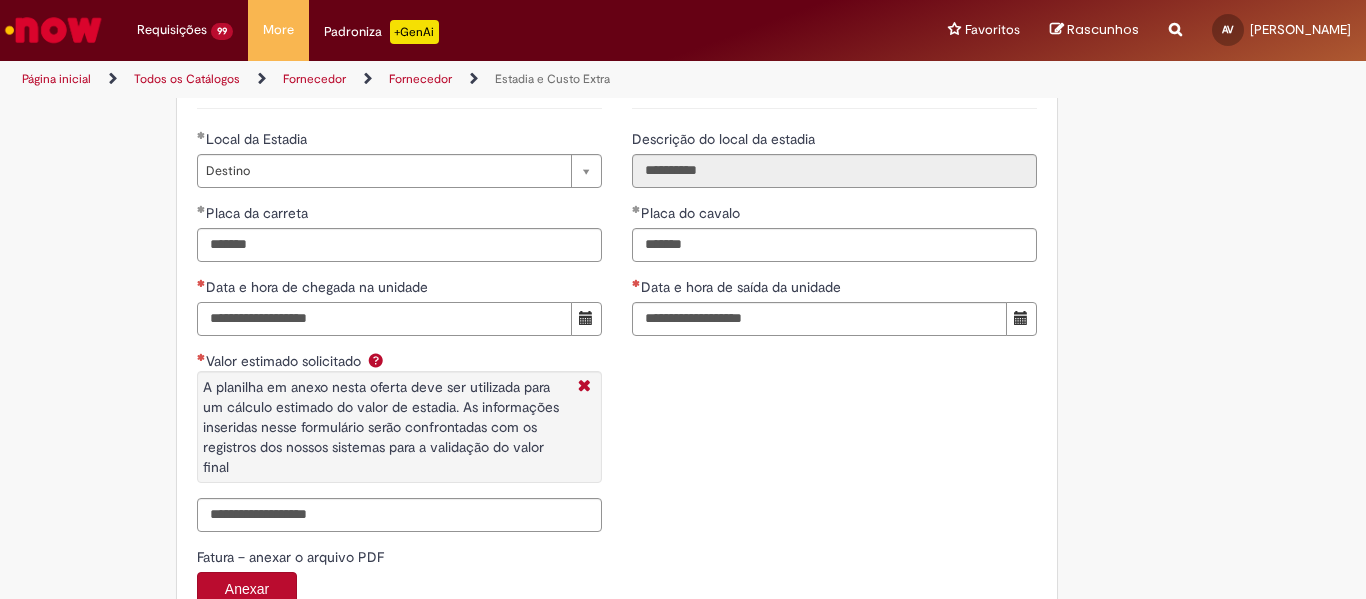paste on "**********" 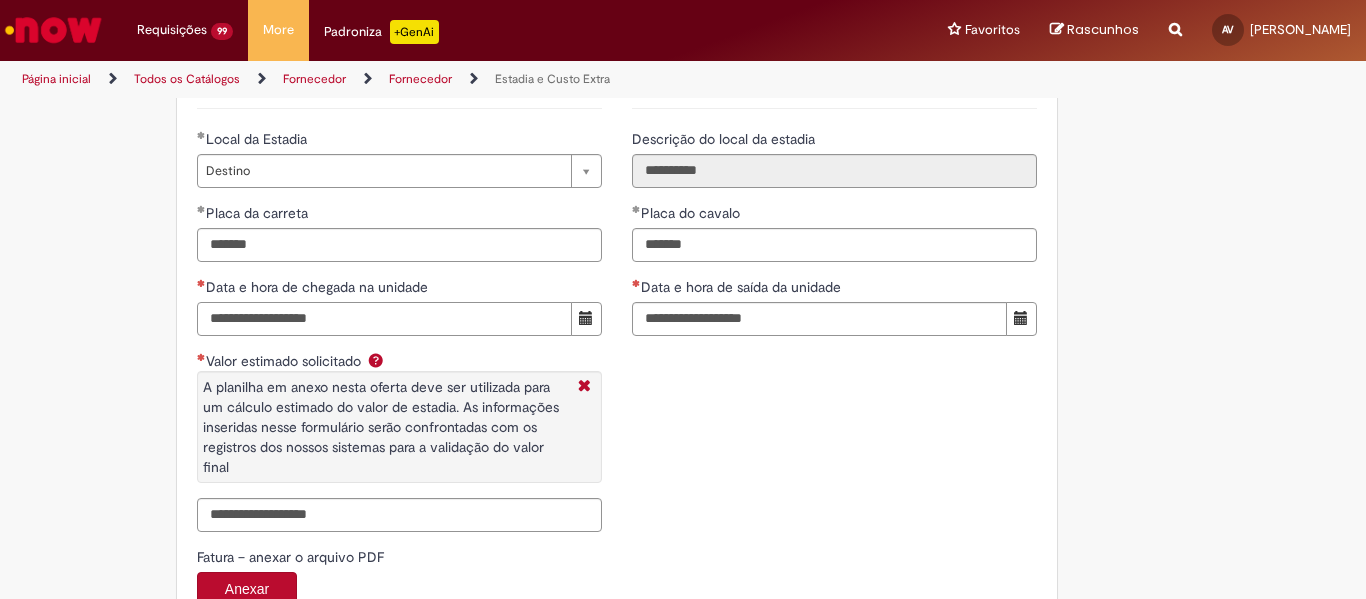 type on "**********" 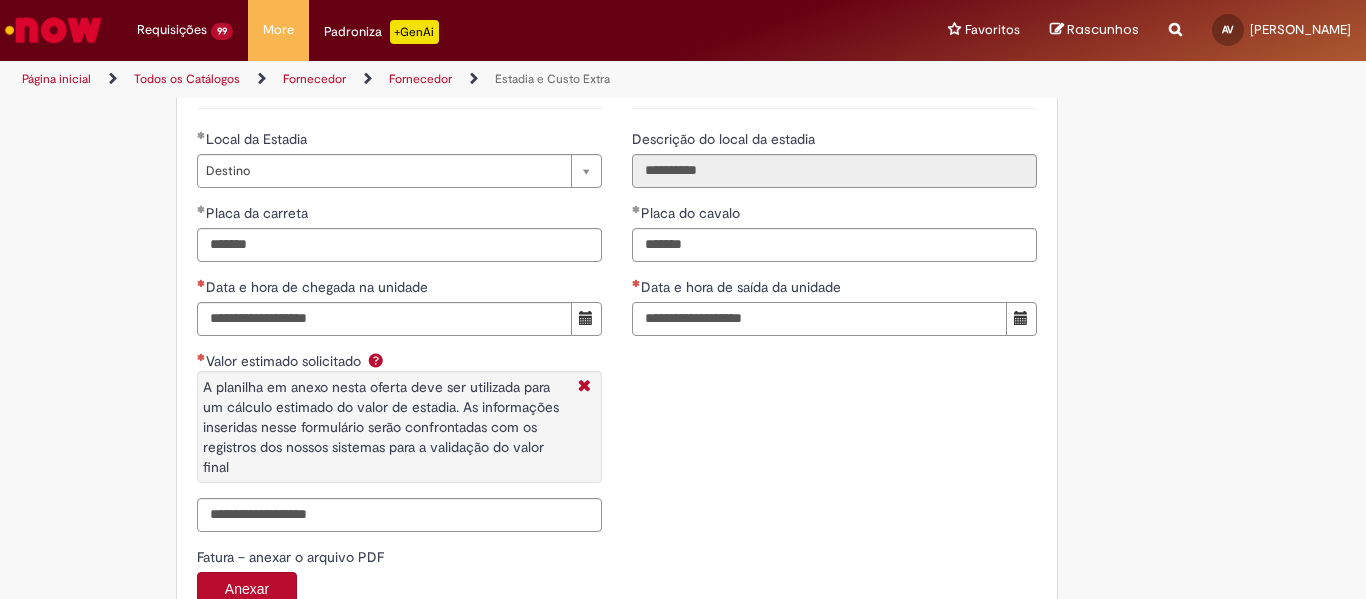 click on "Data e hora de saída da unidade" at bounding box center [819, 319] 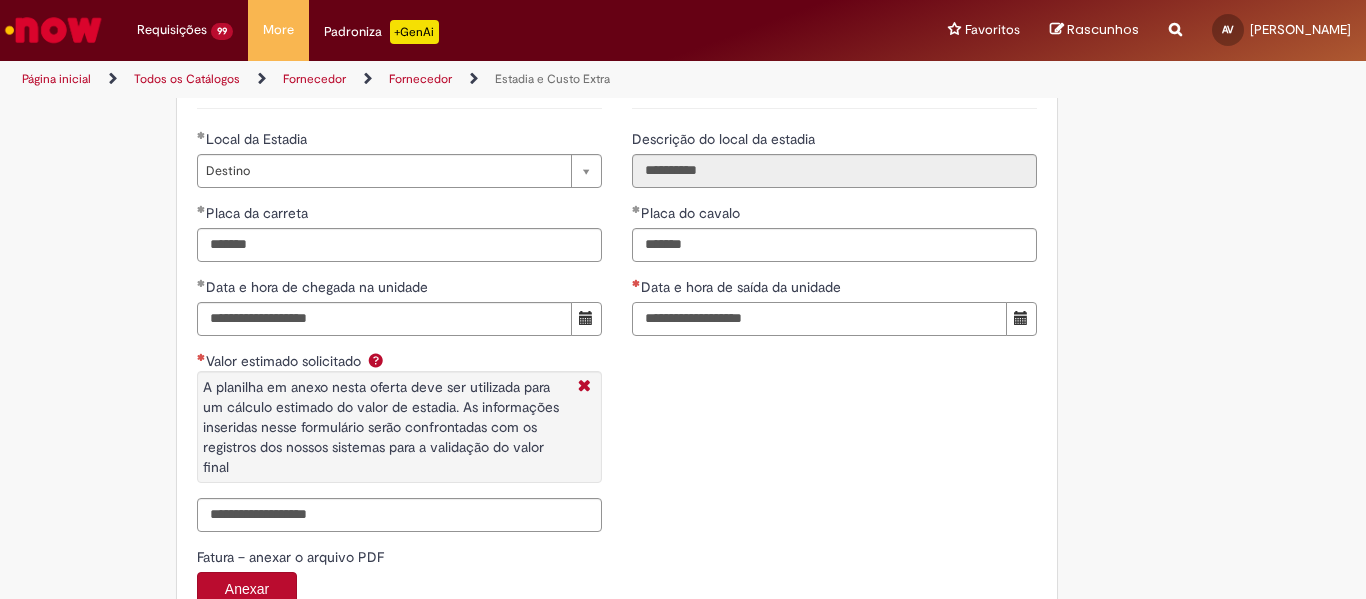 click on "Data e hora de saída da unidade" at bounding box center [819, 319] 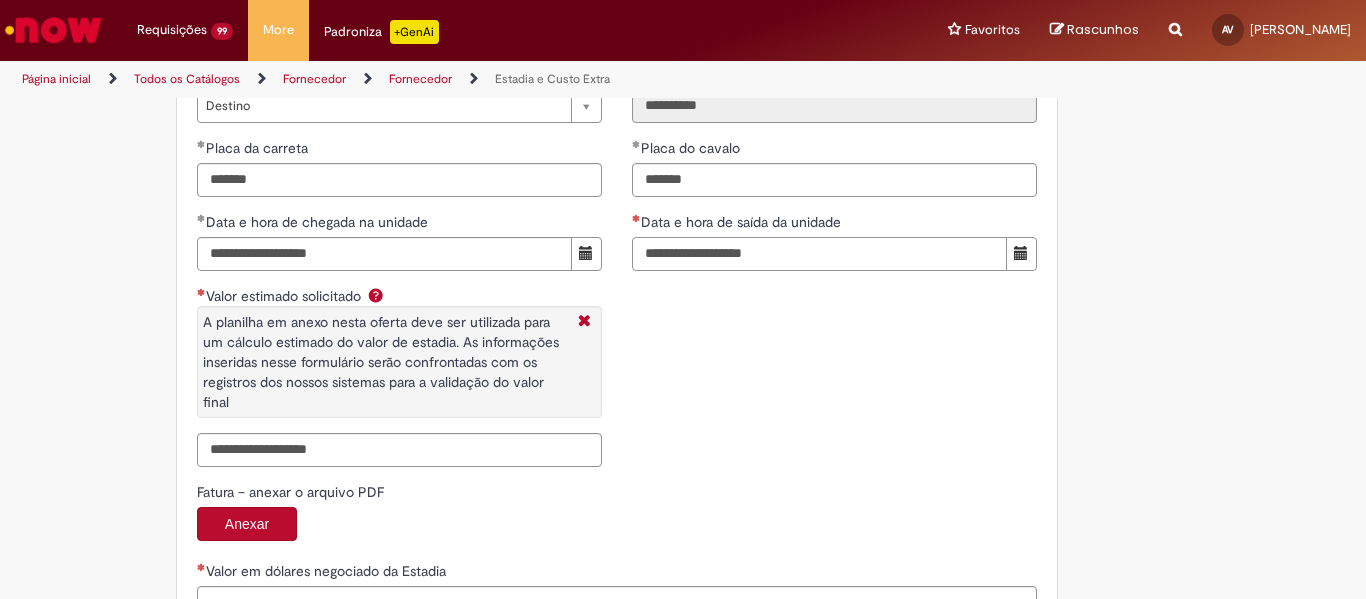 scroll, scrollTop: 3100, scrollLeft: 0, axis: vertical 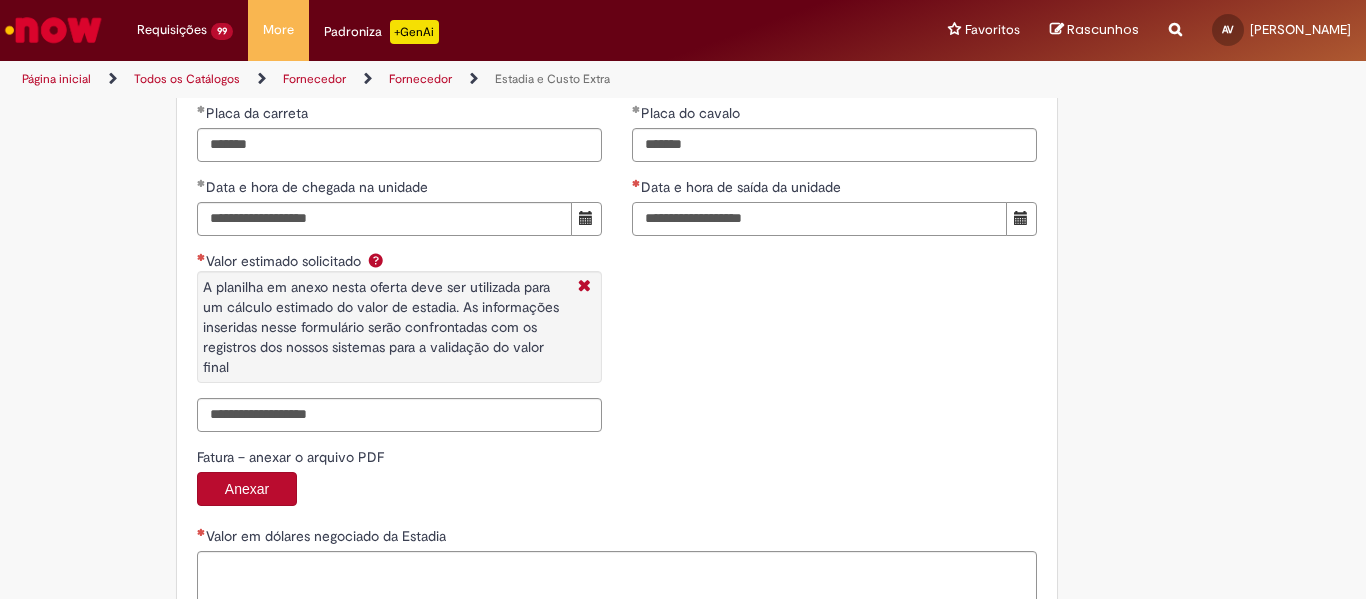 type on "**********" 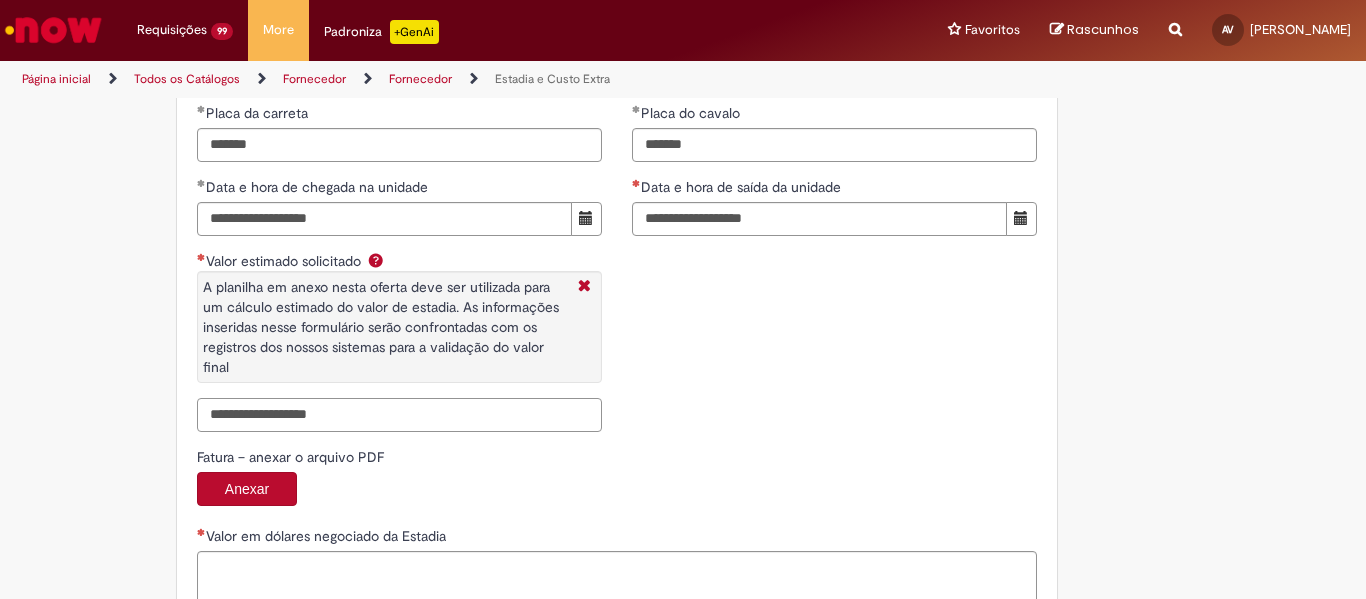 click on "Valor estimado solicitado A planilha em anexo nesta oferta deve ser utilizada para um cálculo estimado do valor de estadia. As informações inseridas nesse formulário serão confrontadas com os registros dos nossos sistemas para a validação do valor final" at bounding box center [399, 415] 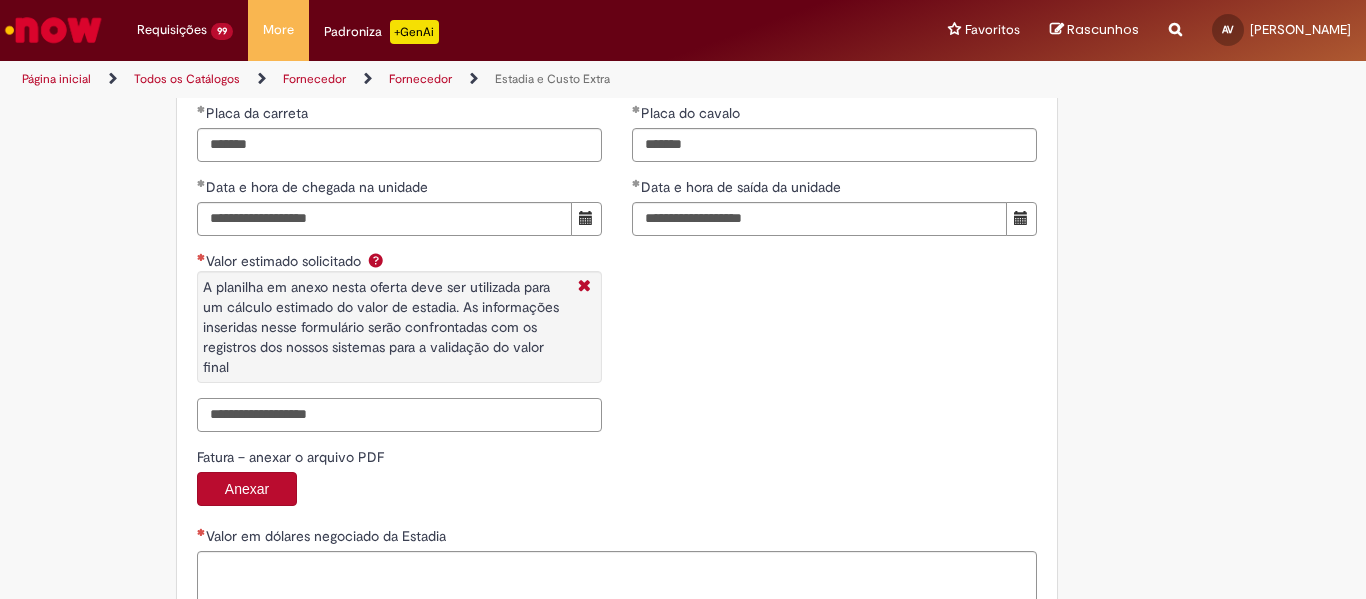 paste on "*******" 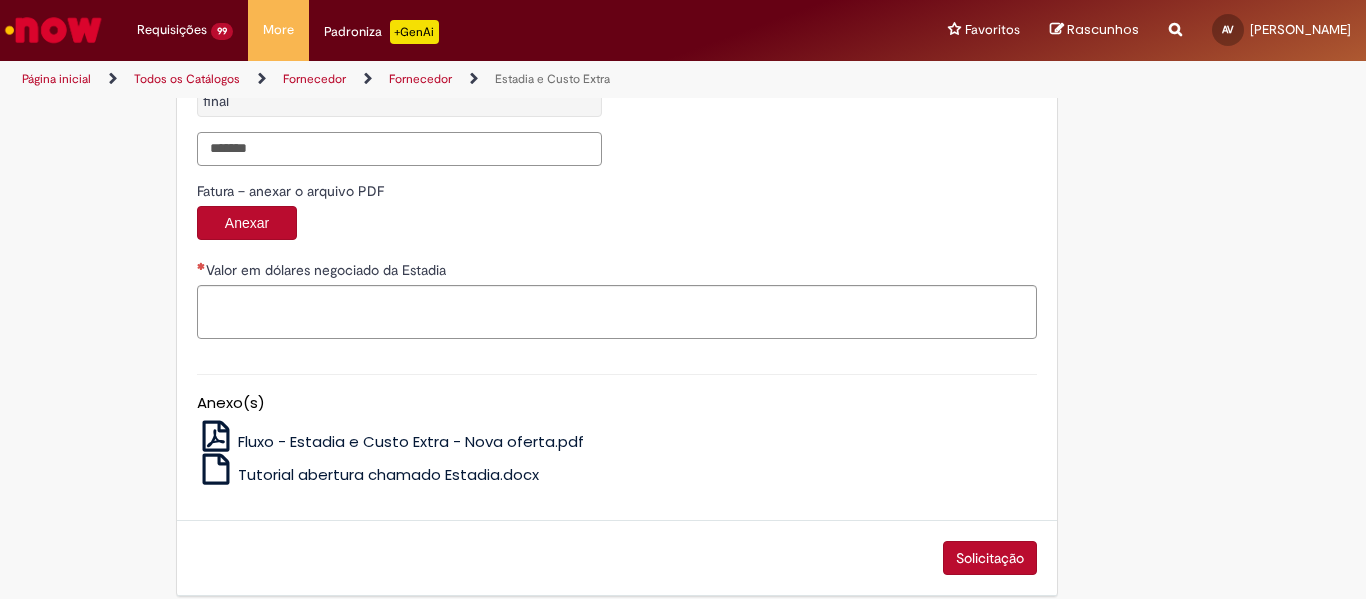 scroll, scrollTop: 3386, scrollLeft: 0, axis: vertical 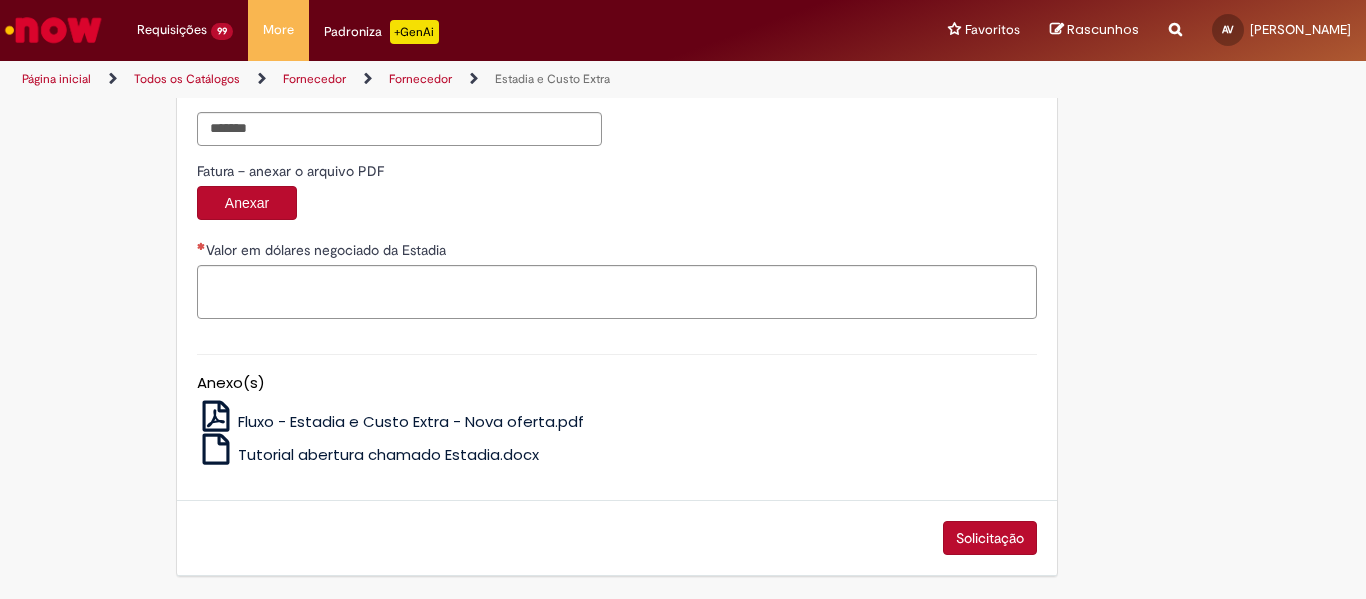 type on "**********" 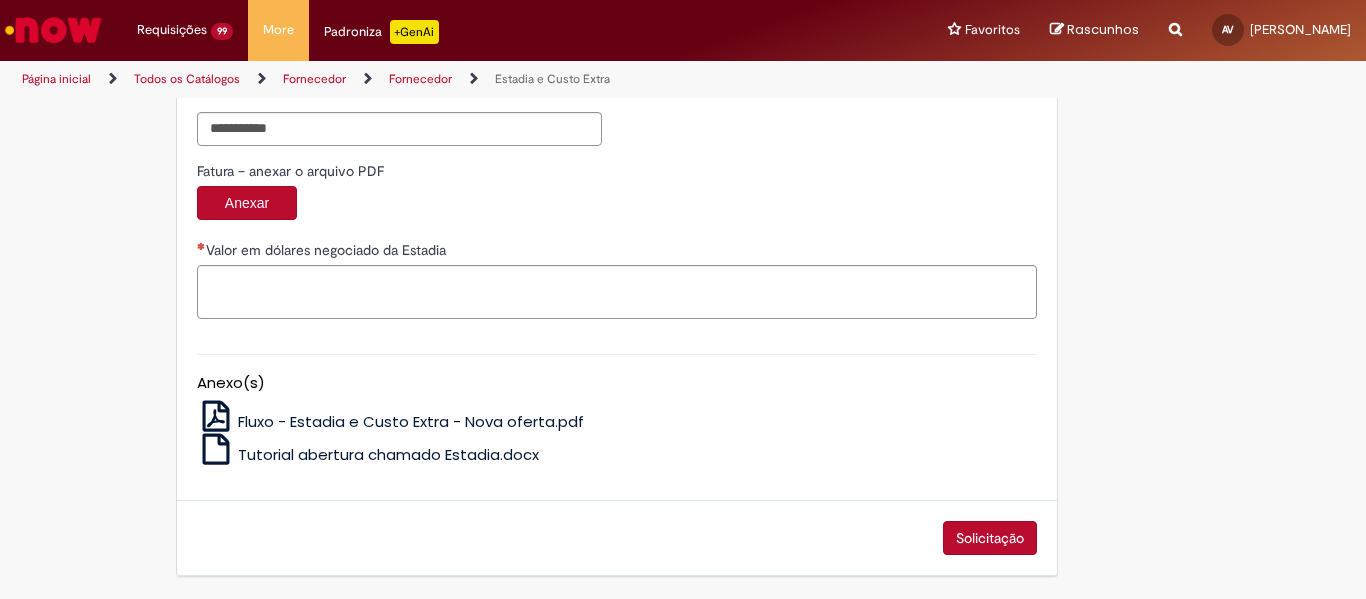 click on "**********" at bounding box center (617, 247) 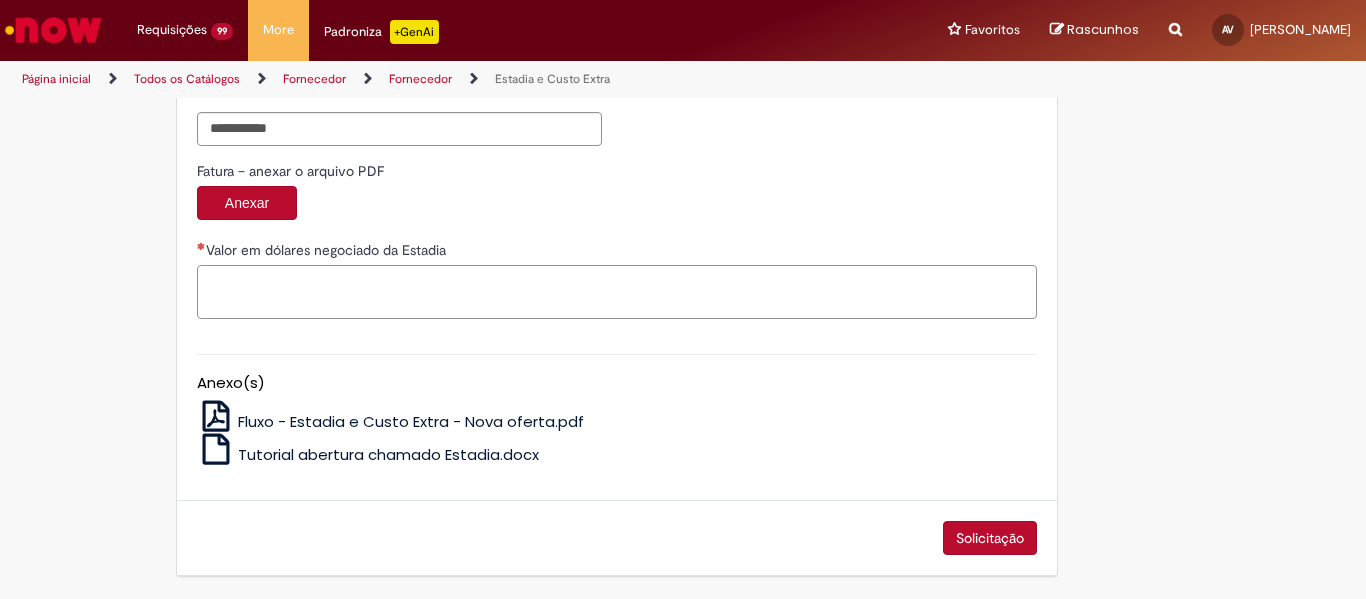 click on "Valor em dólares negociado da Estadia" at bounding box center [617, 292] 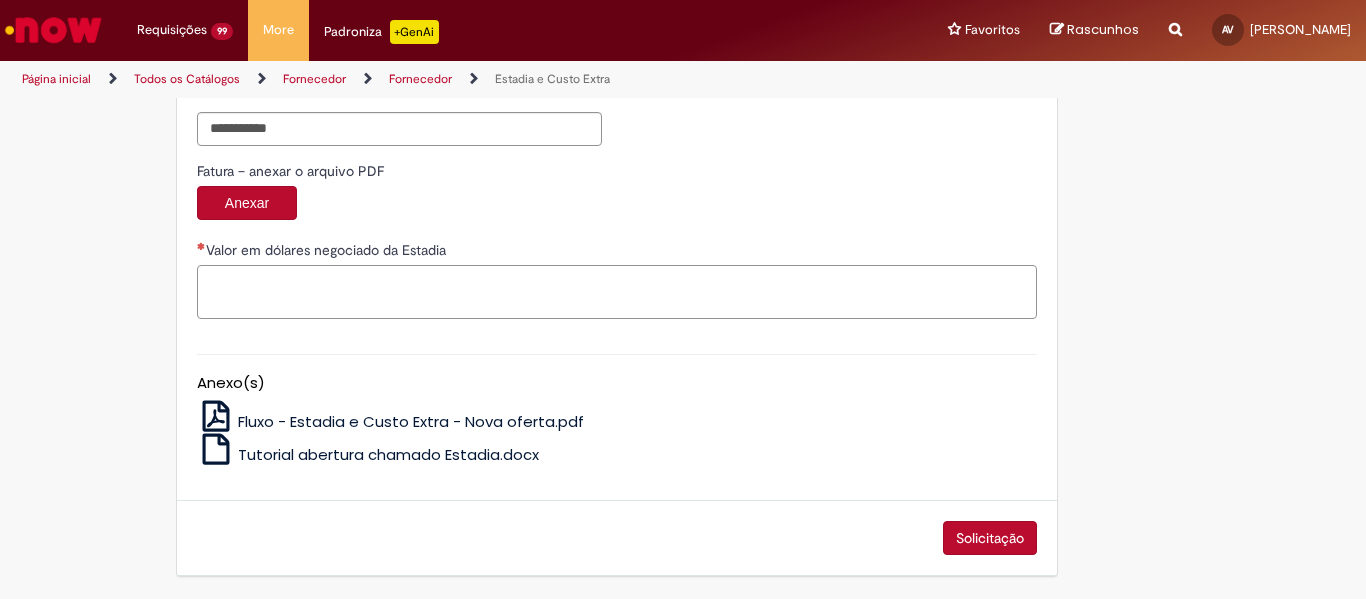 paste on "**********" 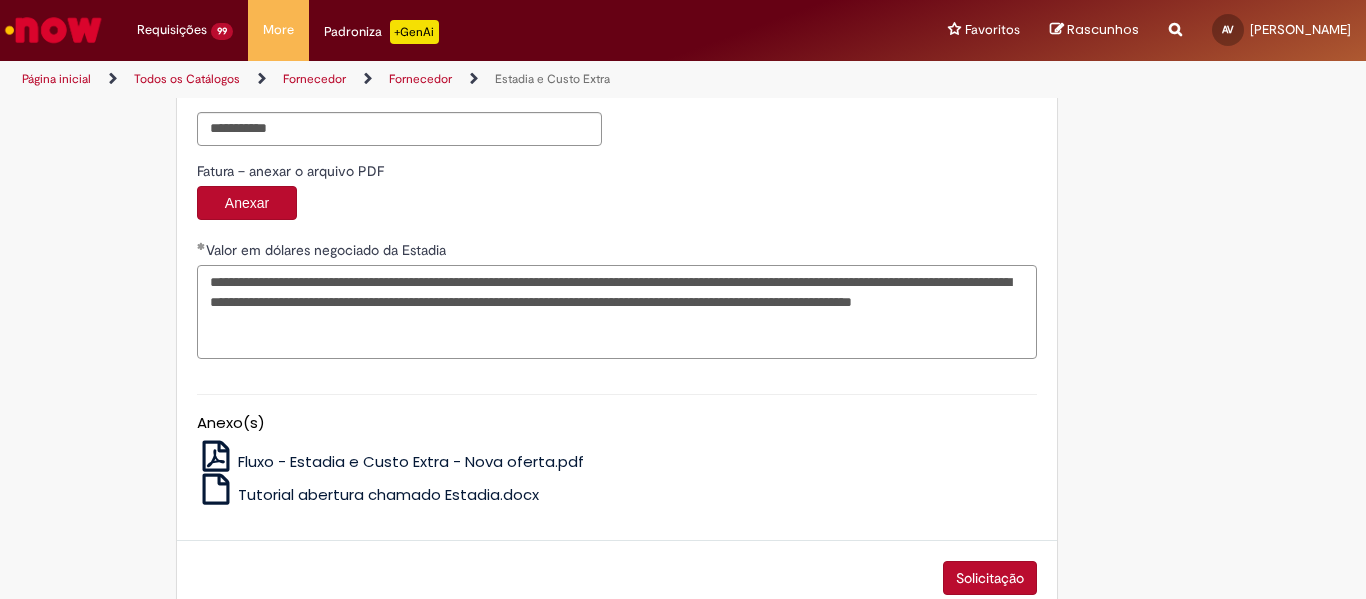 click on "**********" at bounding box center [617, 312] 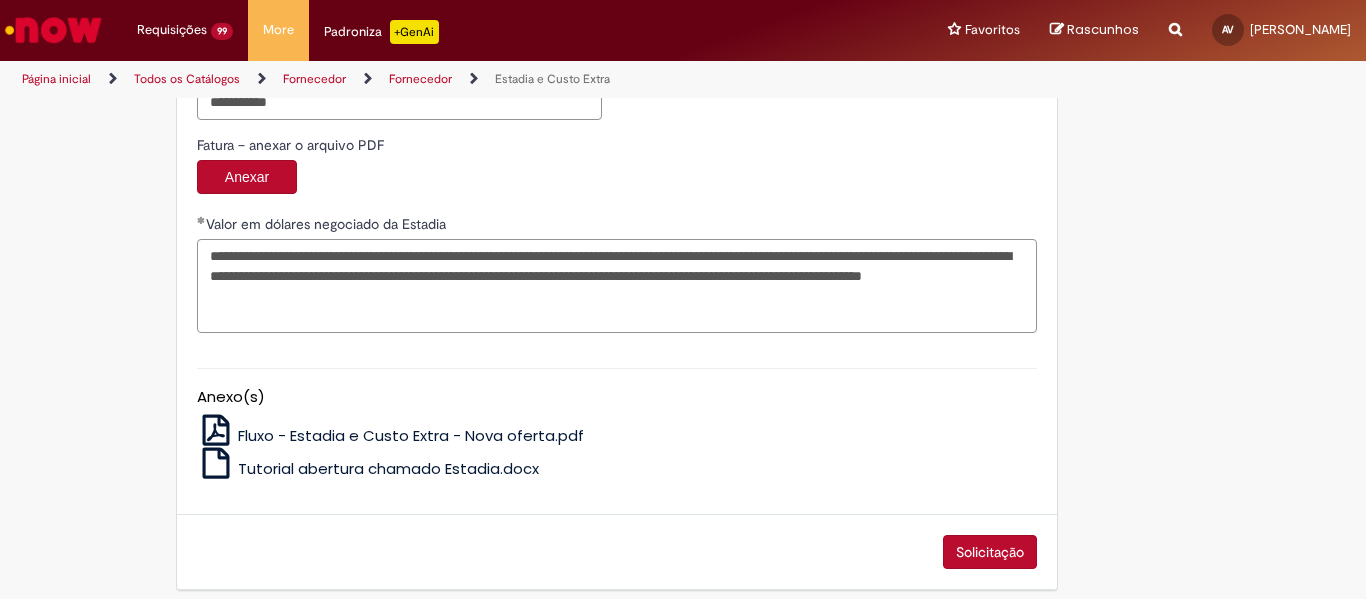 scroll, scrollTop: 3426, scrollLeft: 0, axis: vertical 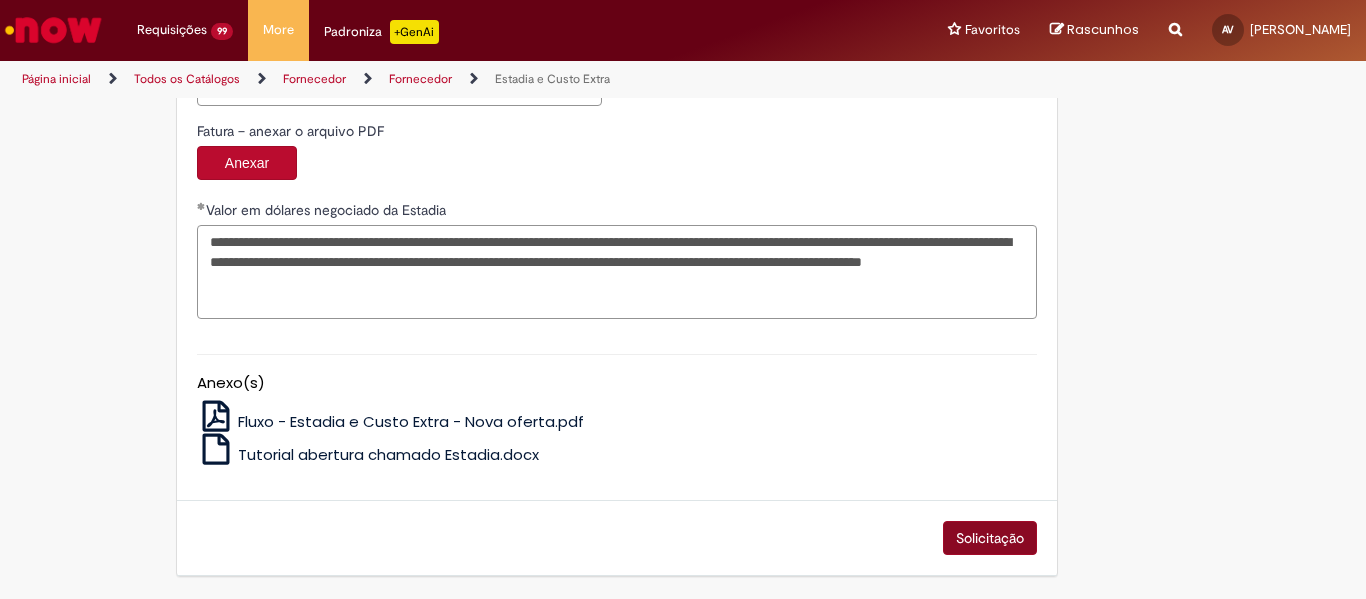 type on "**********" 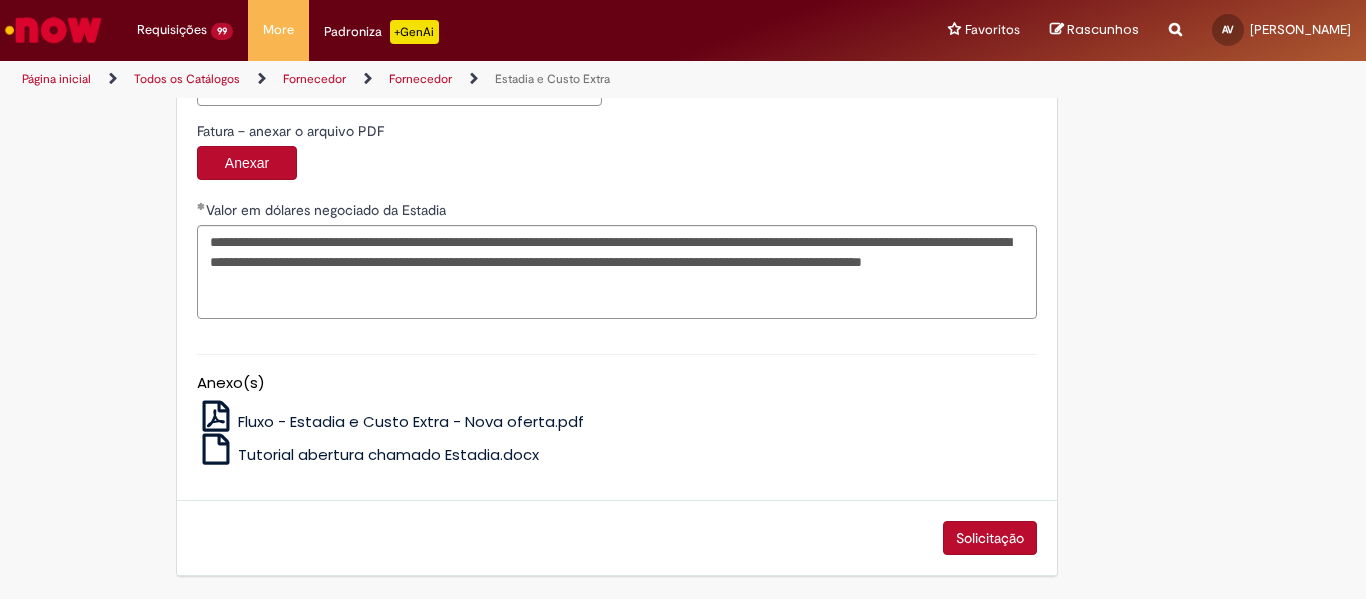 click on "Solicitação" at bounding box center [990, 538] 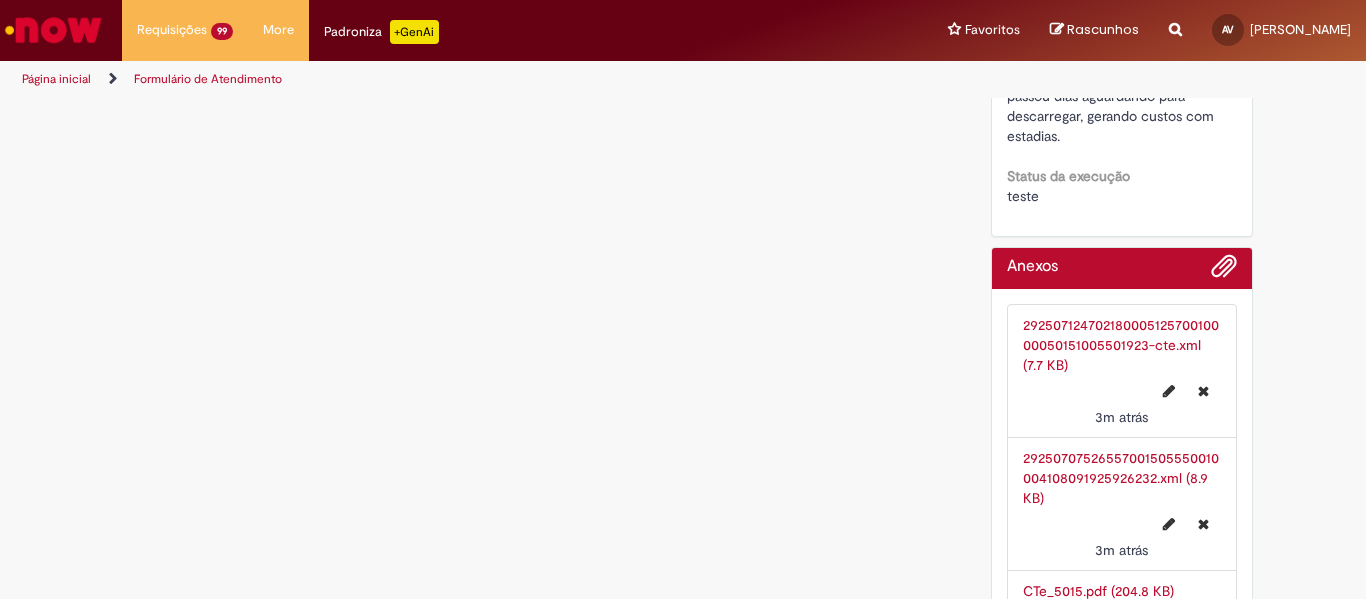 scroll, scrollTop: 0, scrollLeft: 0, axis: both 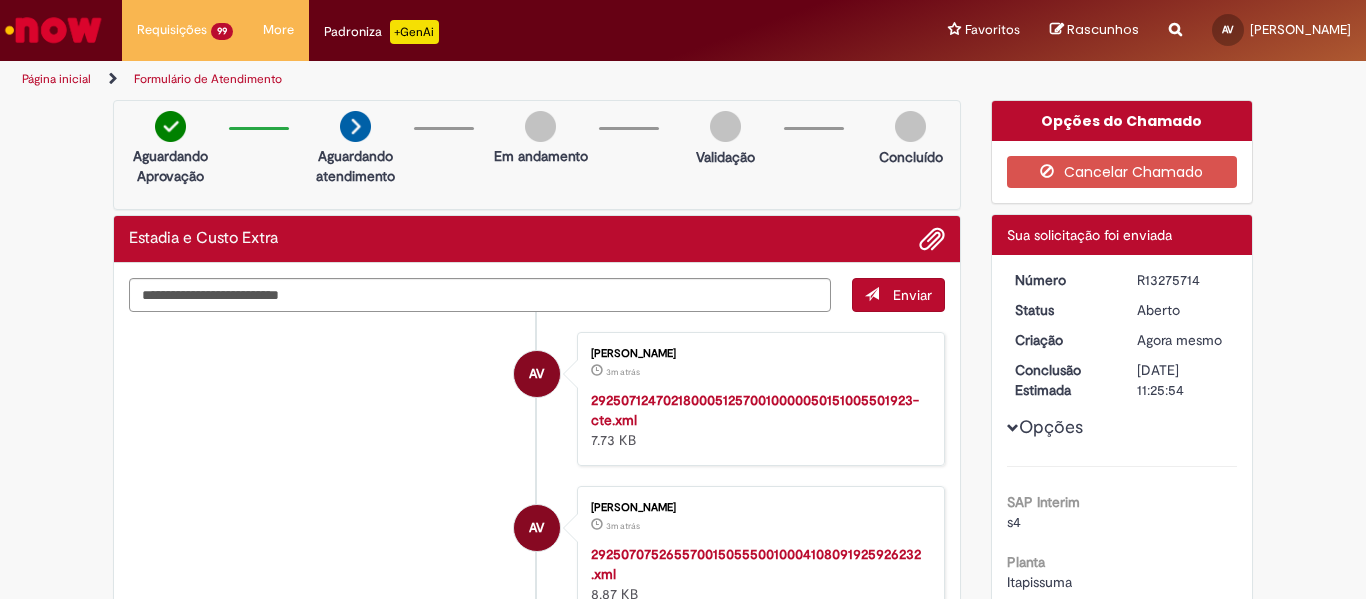 click on "R13275714" at bounding box center (1183, 280) 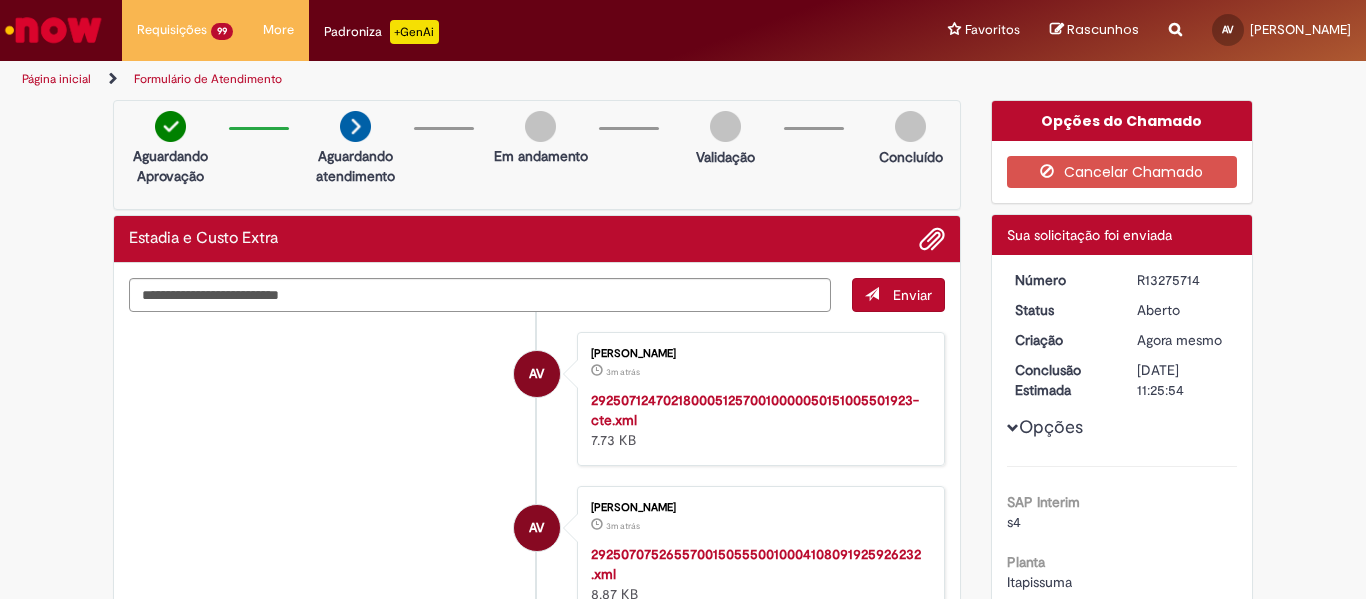 drag, startPoint x: 1216, startPoint y: 369, endPoint x: 1128, endPoint y: 376, distance: 88.27797 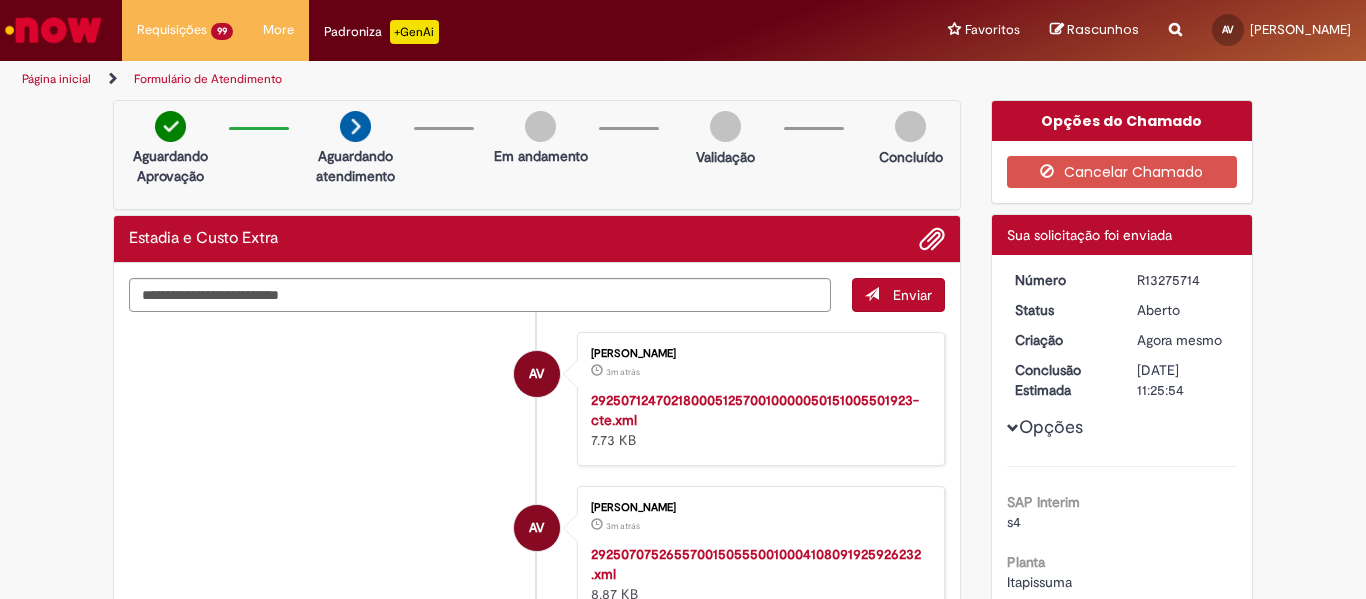 copy on "[DATE]" 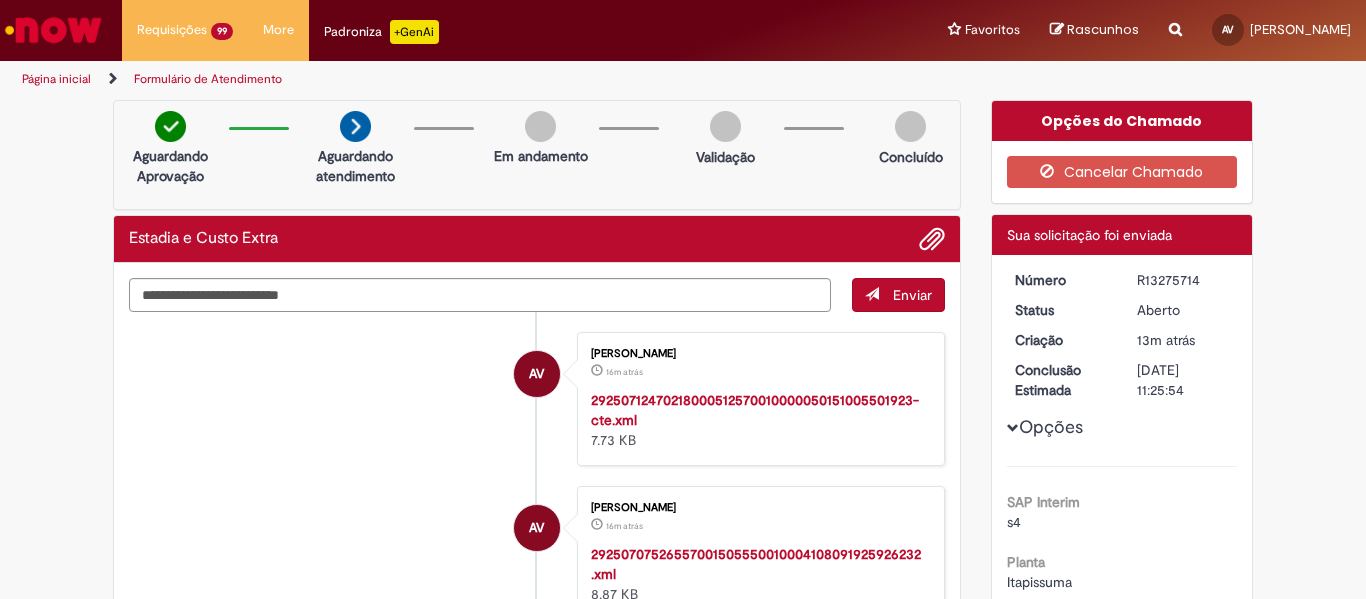 click at bounding box center (53, 30) 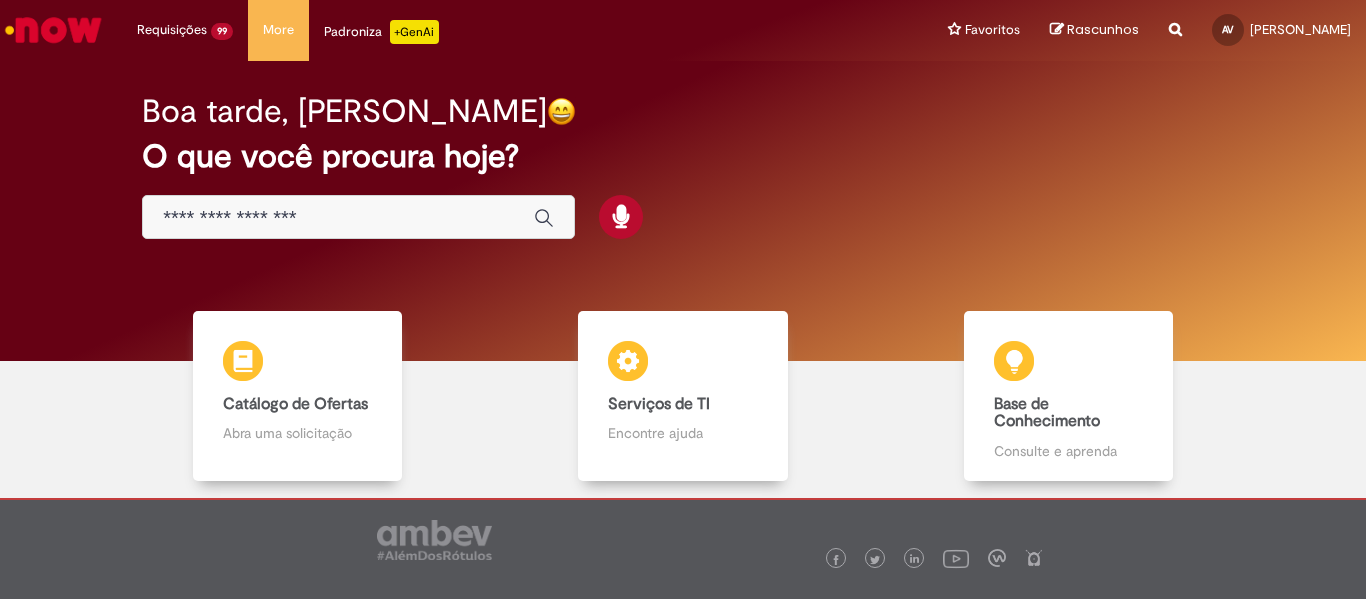 scroll, scrollTop: 0, scrollLeft: 0, axis: both 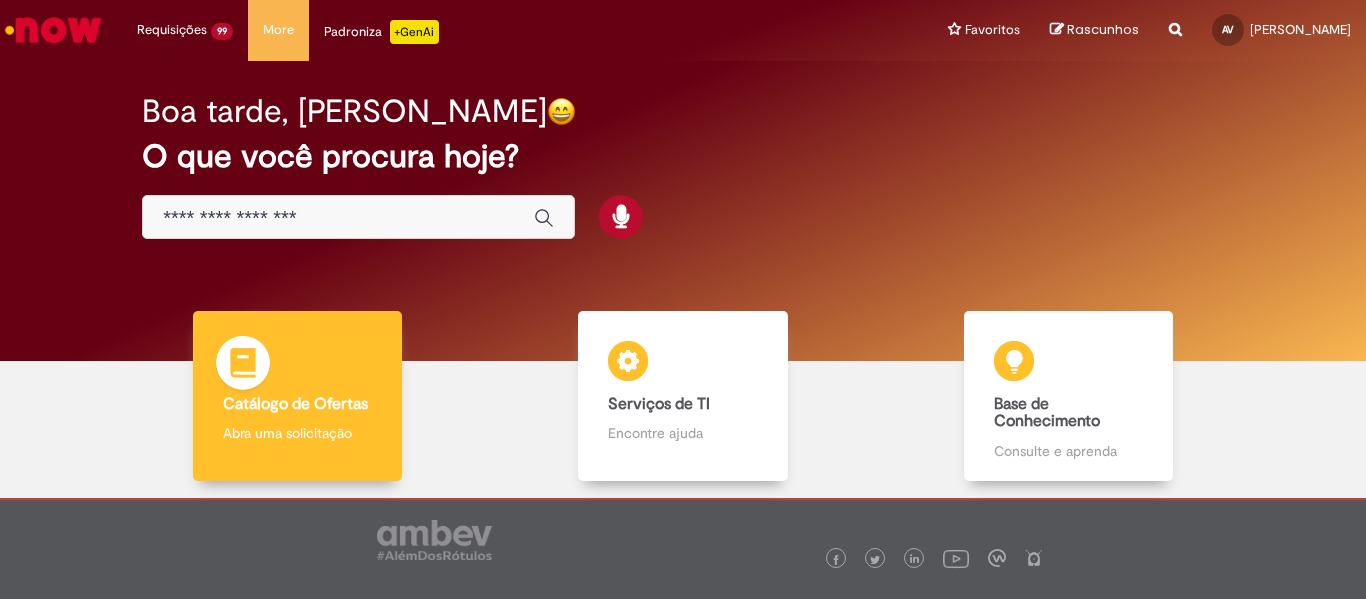 click on "Catálogo de Ofertas
Catálogo de Ofertas
Abra uma solicitação" at bounding box center (298, 396) 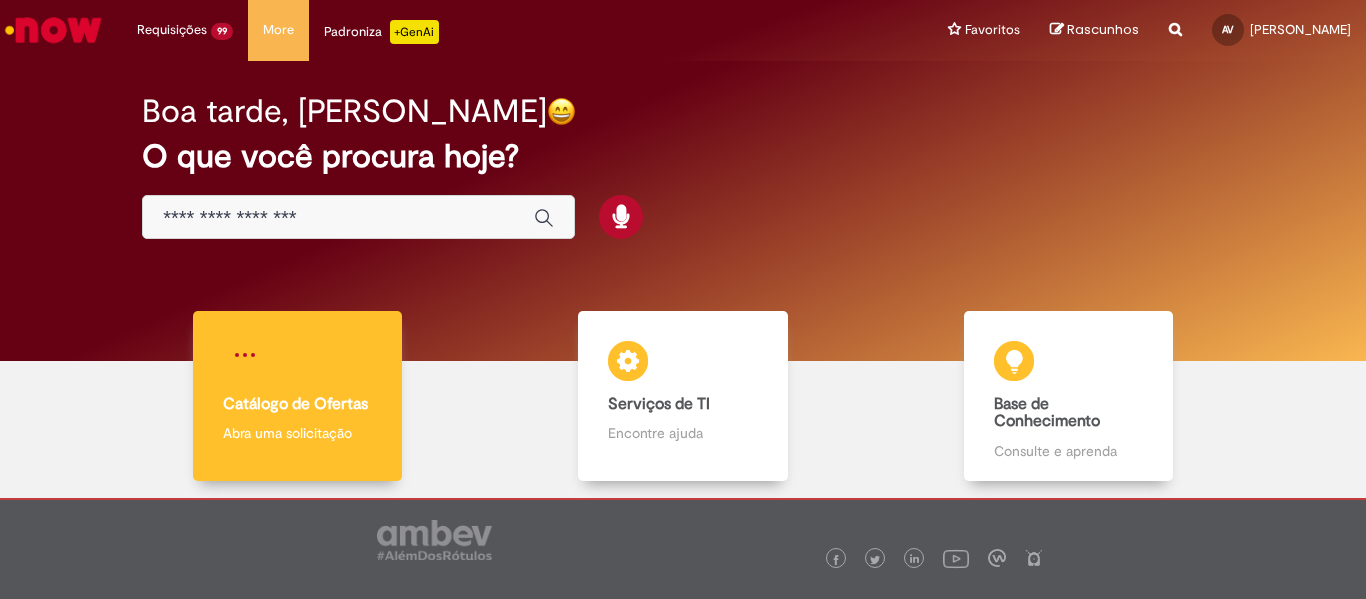 click on "Catálogo de Ofertas
Catálogo de Ofertas
Abra uma solicitação" at bounding box center (298, 396) 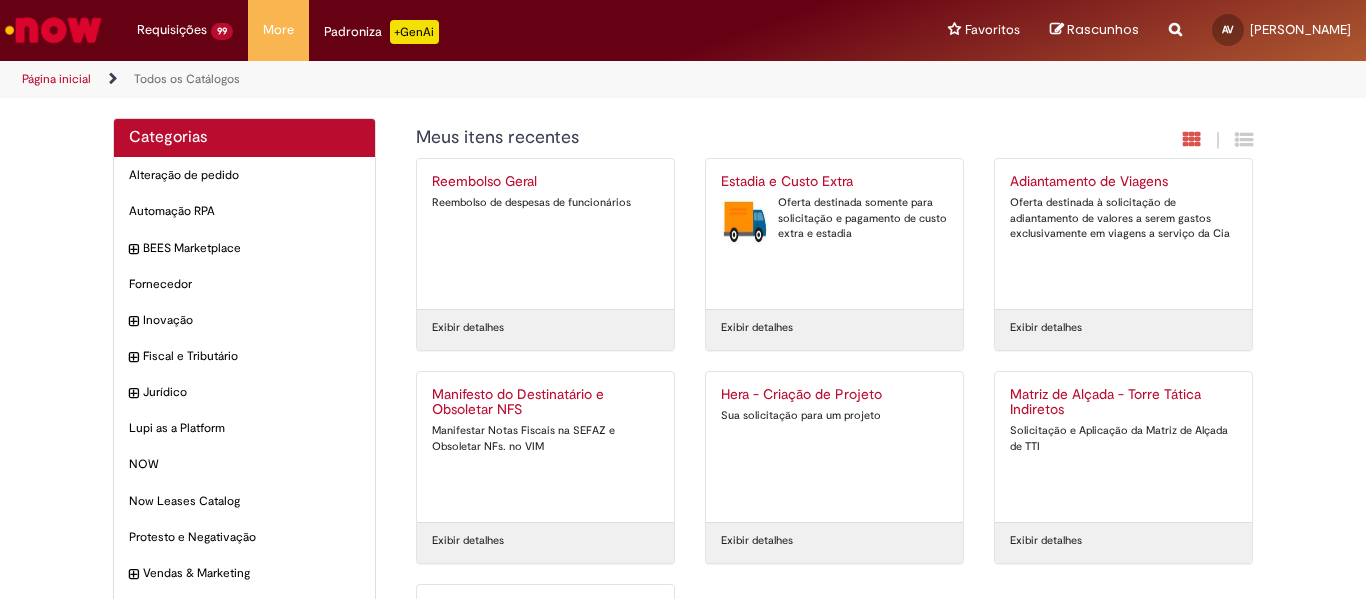 click on "Estadia e Custo Extra
Oferta destinada somente para solicitação e pagamento de custo extra e estadia" at bounding box center [834, 234] 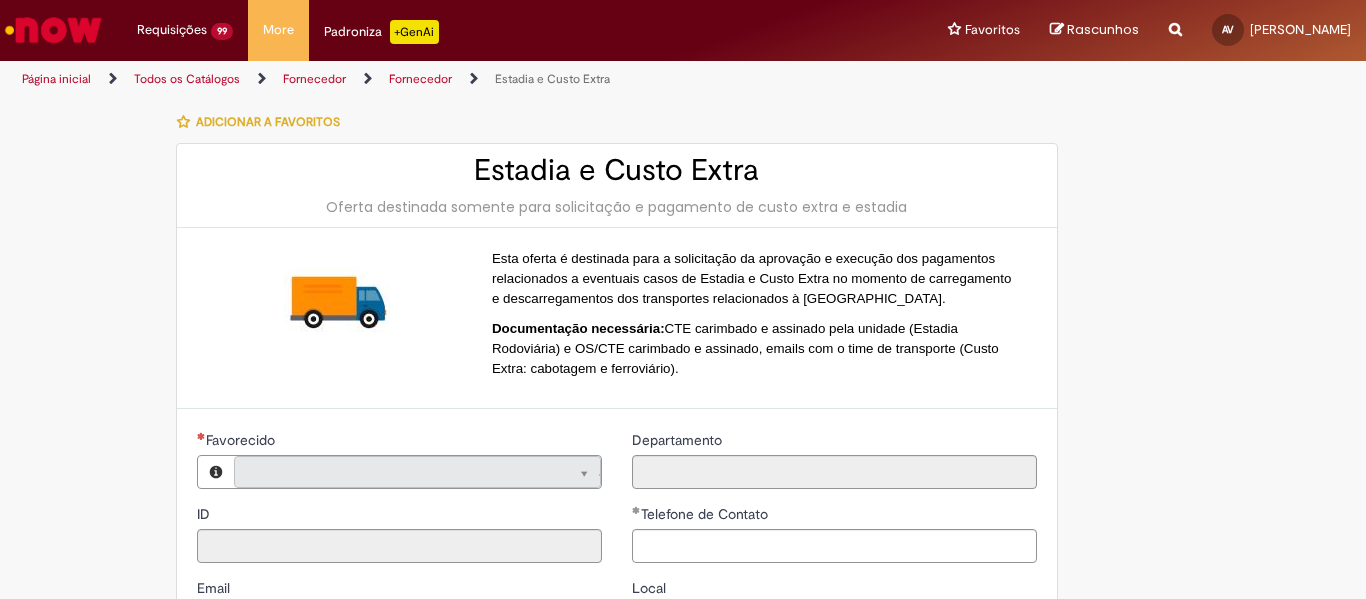 type on "**********" 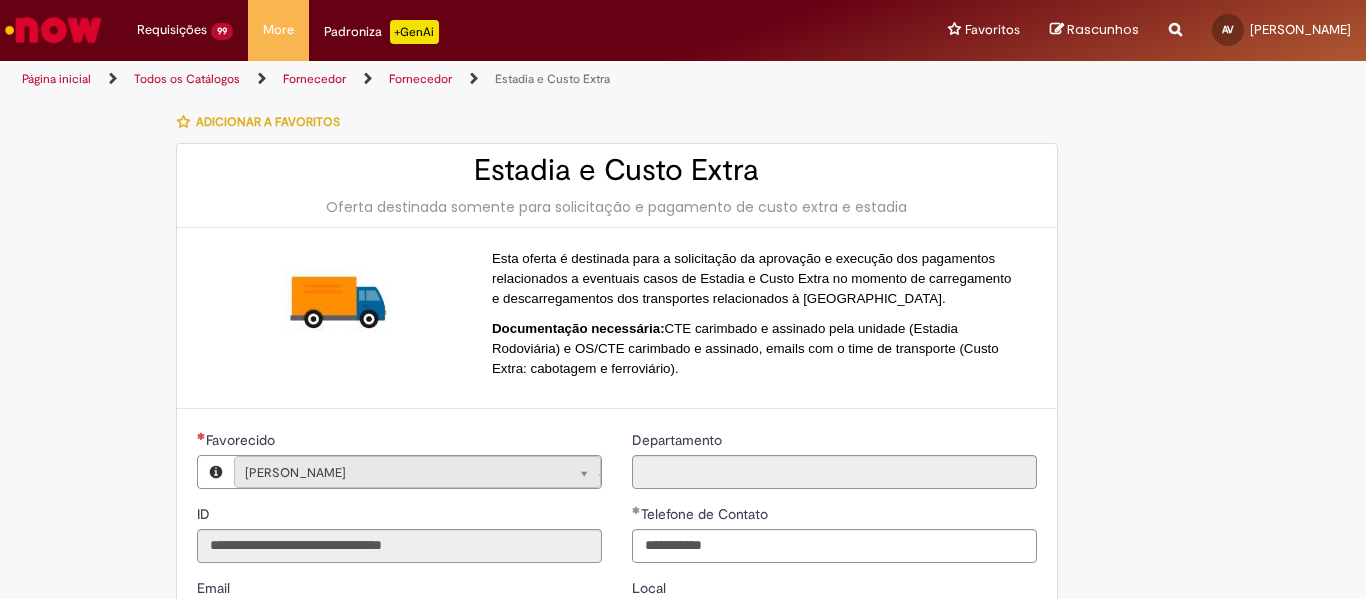 type on "**********" 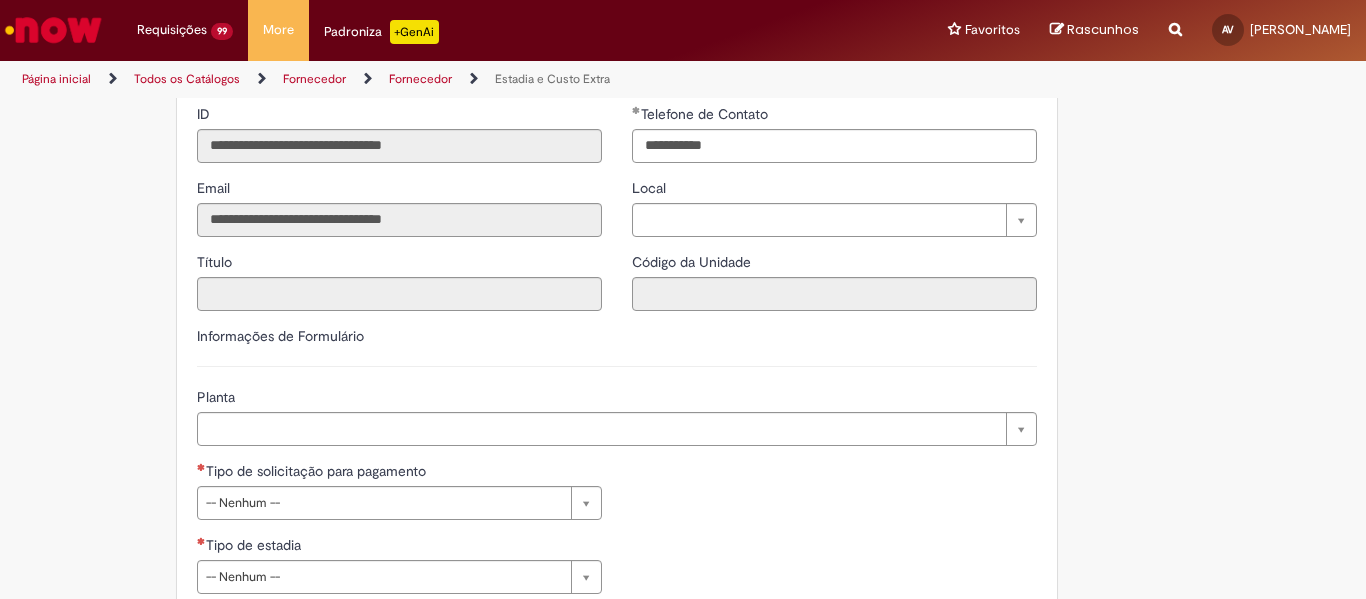 type on "**********" 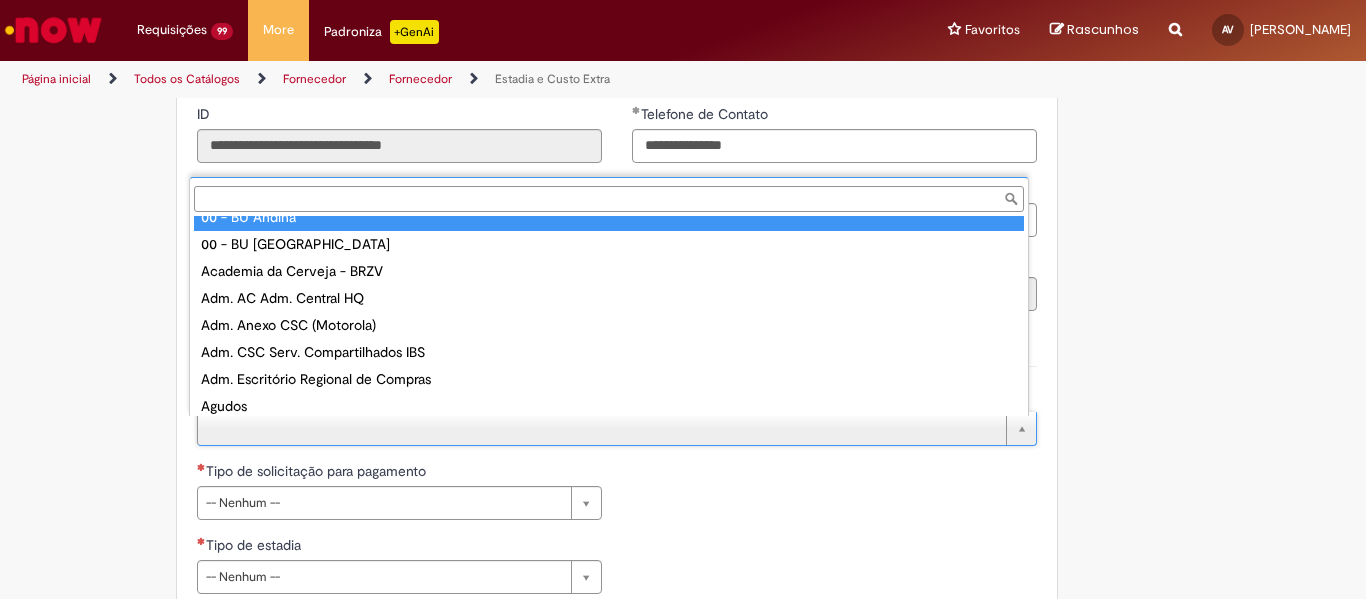 scroll, scrollTop: 0, scrollLeft: 0, axis: both 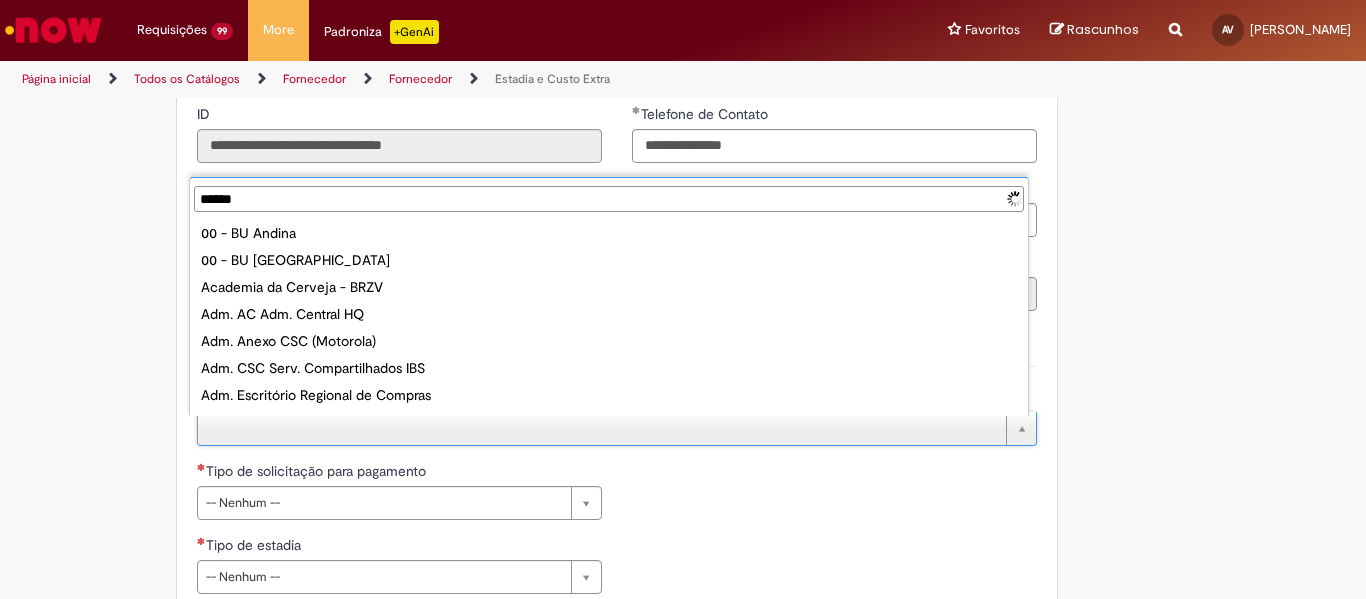 type on "*******" 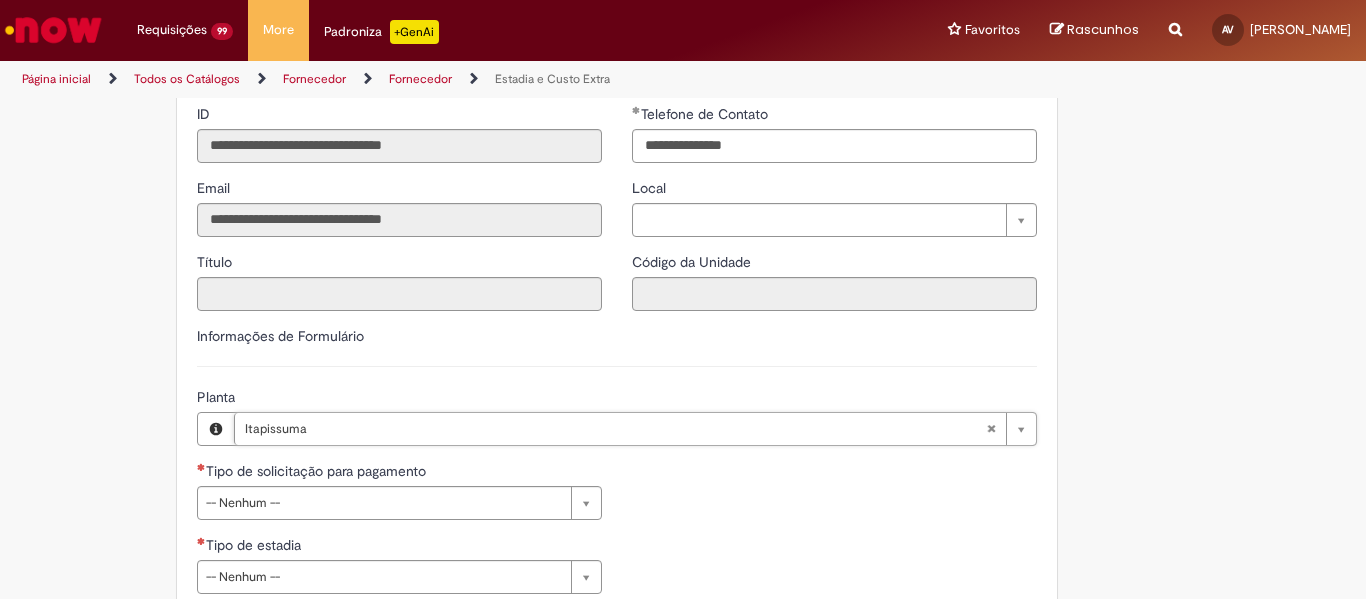 type on "**********" 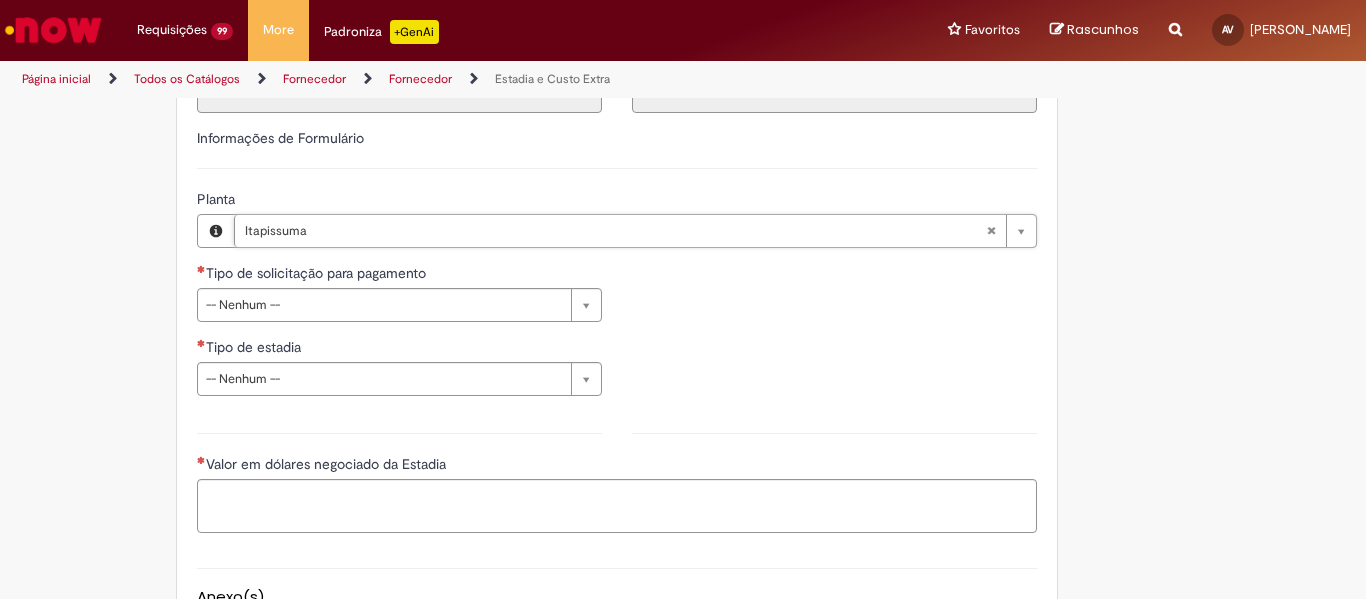 scroll, scrollTop: 600, scrollLeft: 0, axis: vertical 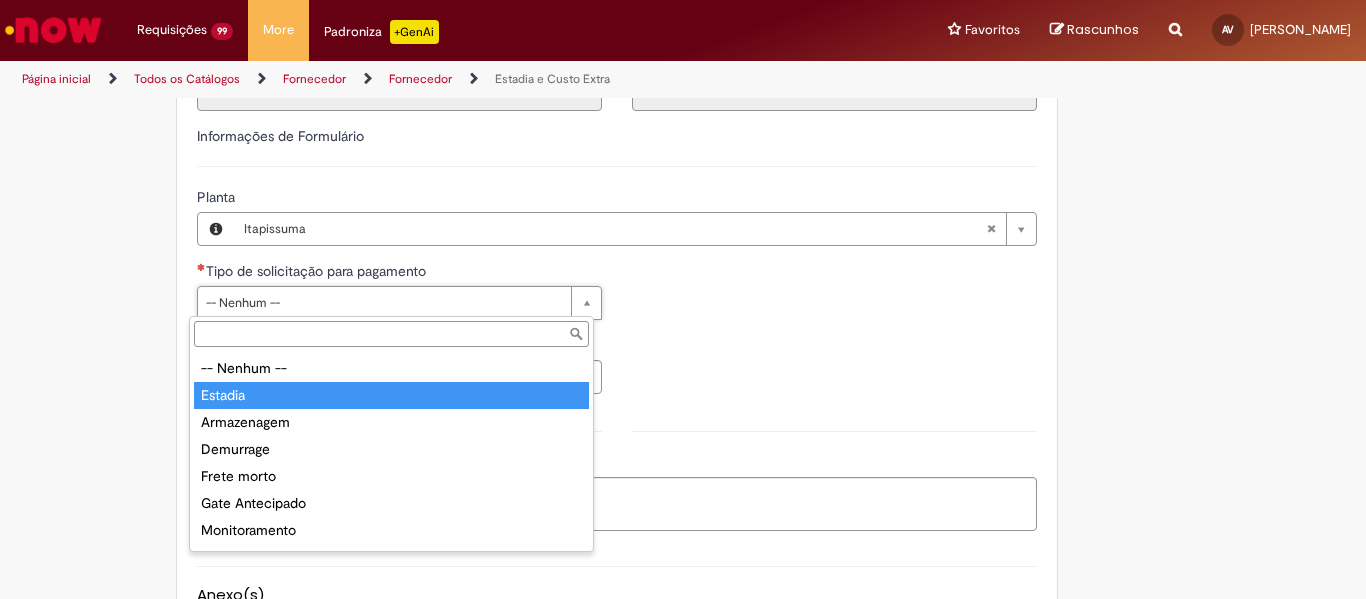 type on "*******" 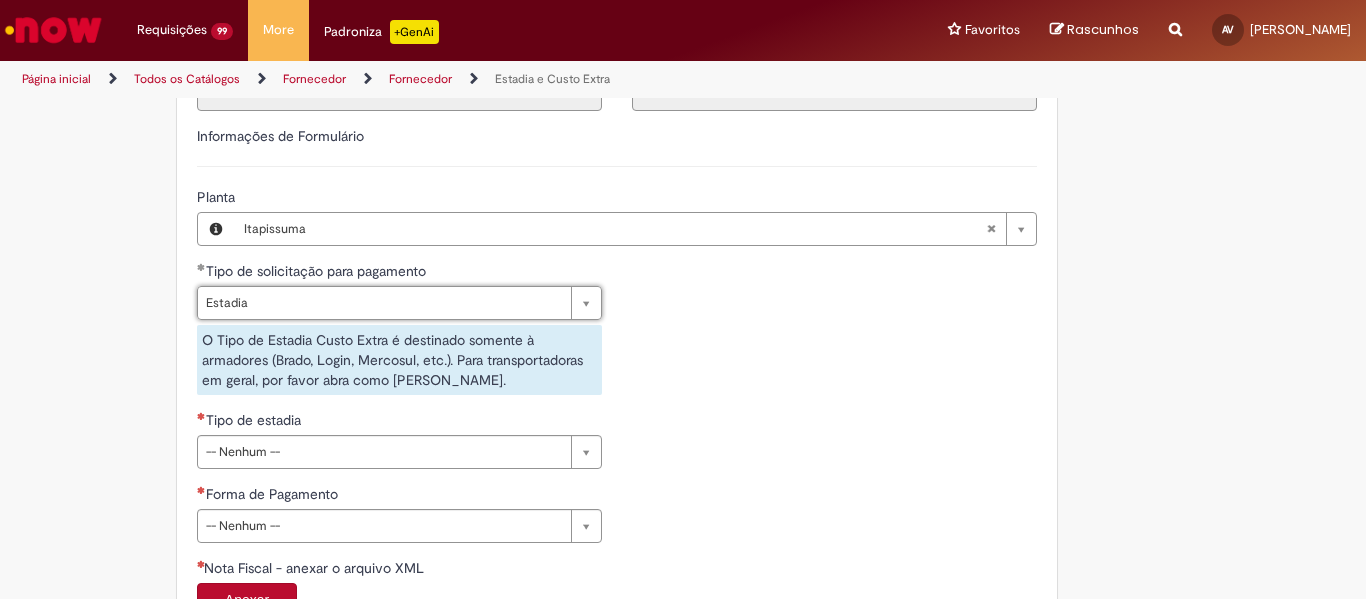 click on "Tipo de estadia" at bounding box center [255, 420] 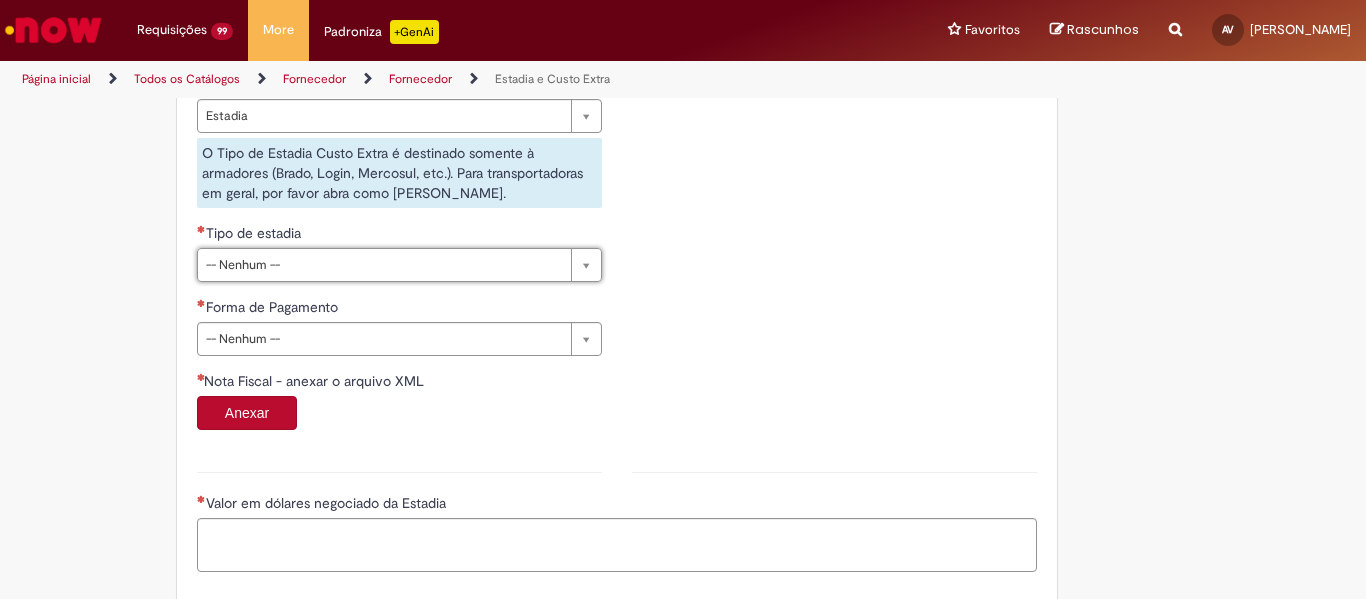 scroll, scrollTop: 800, scrollLeft: 0, axis: vertical 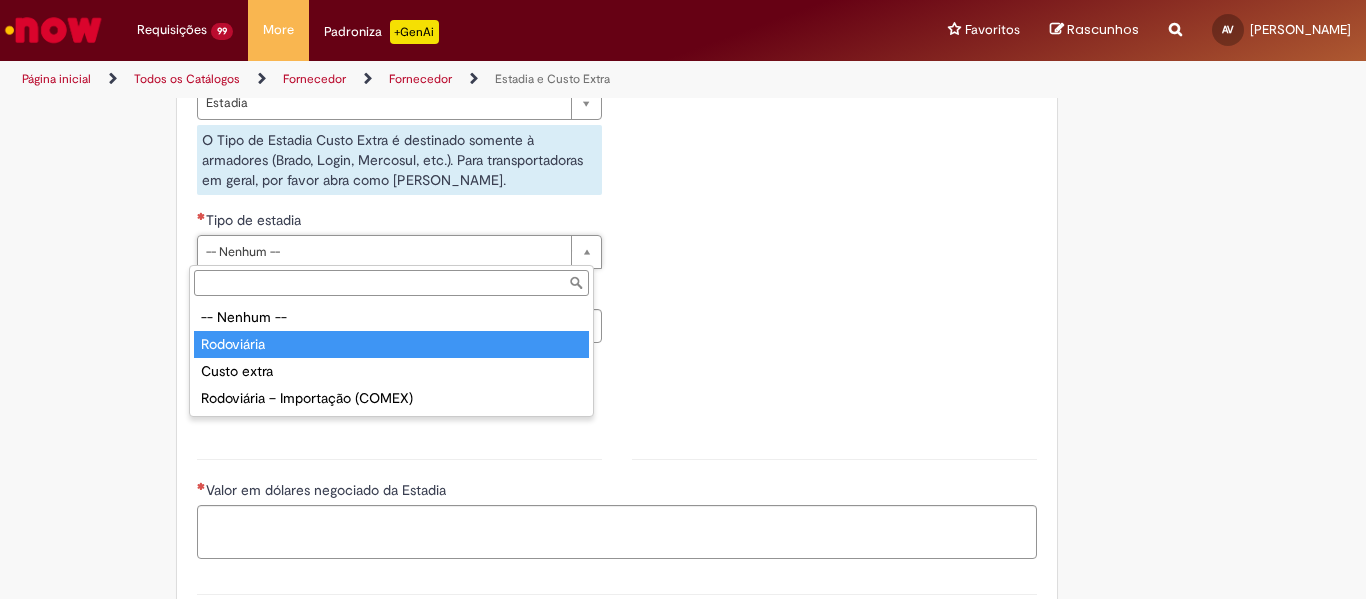 type on "**********" 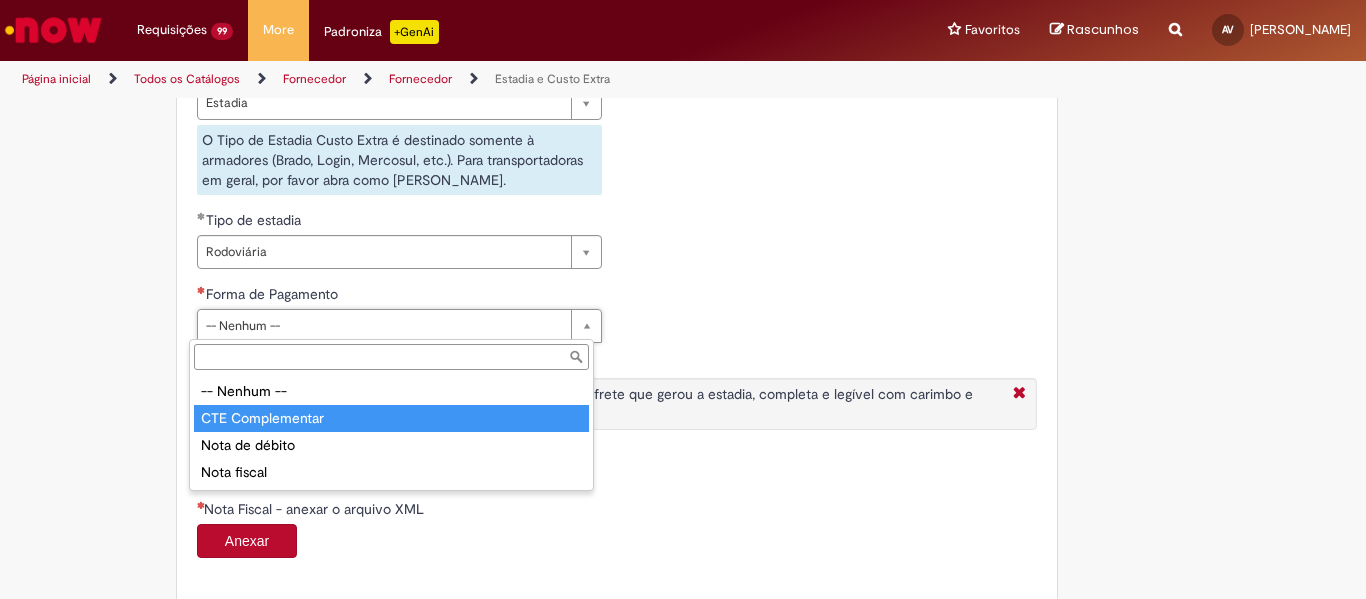 type on "**********" 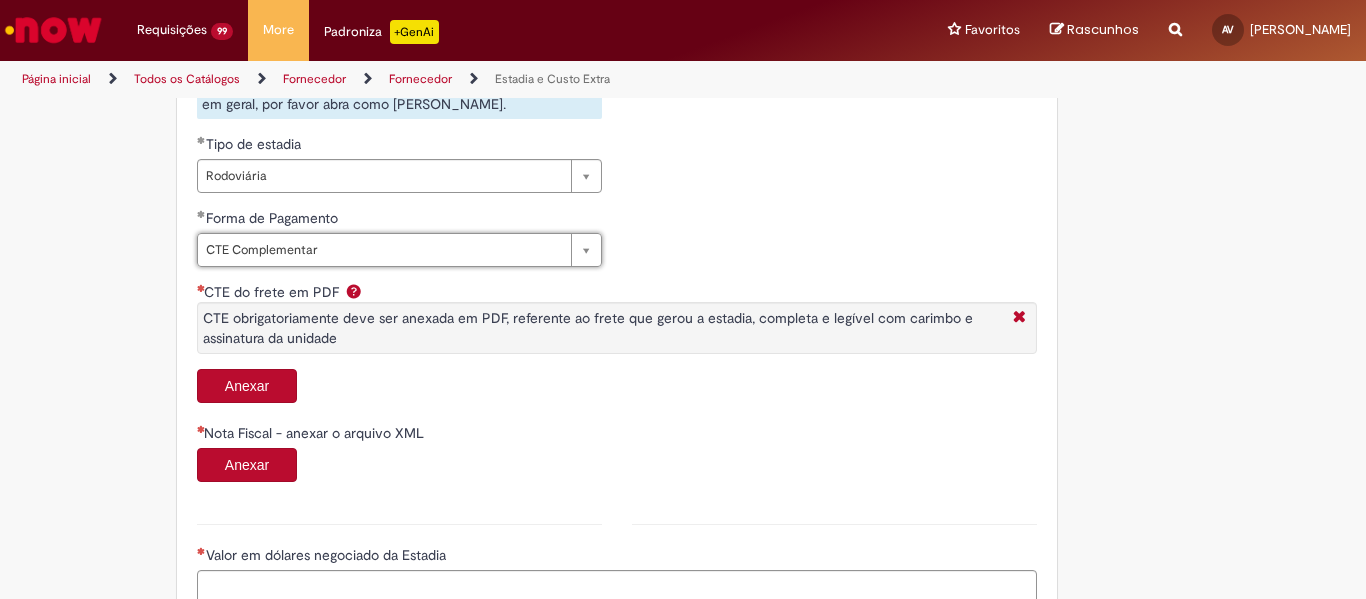 scroll, scrollTop: 1000, scrollLeft: 0, axis: vertical 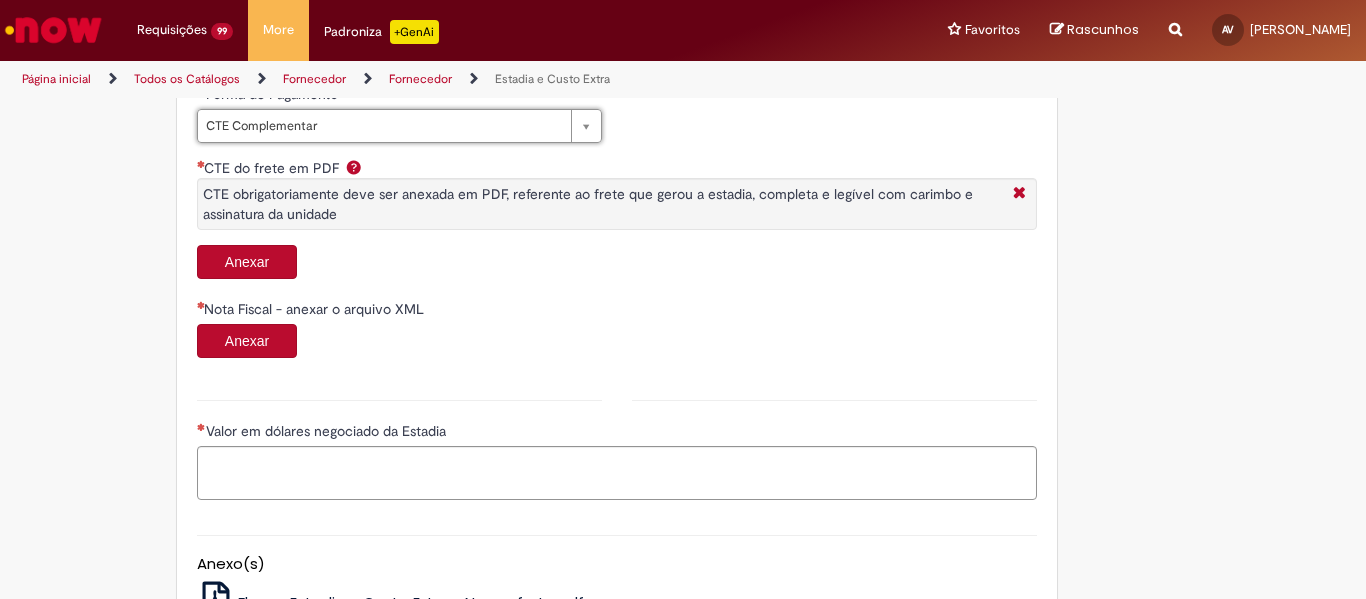 click on "Anexar" at bounding box center (247, 262) 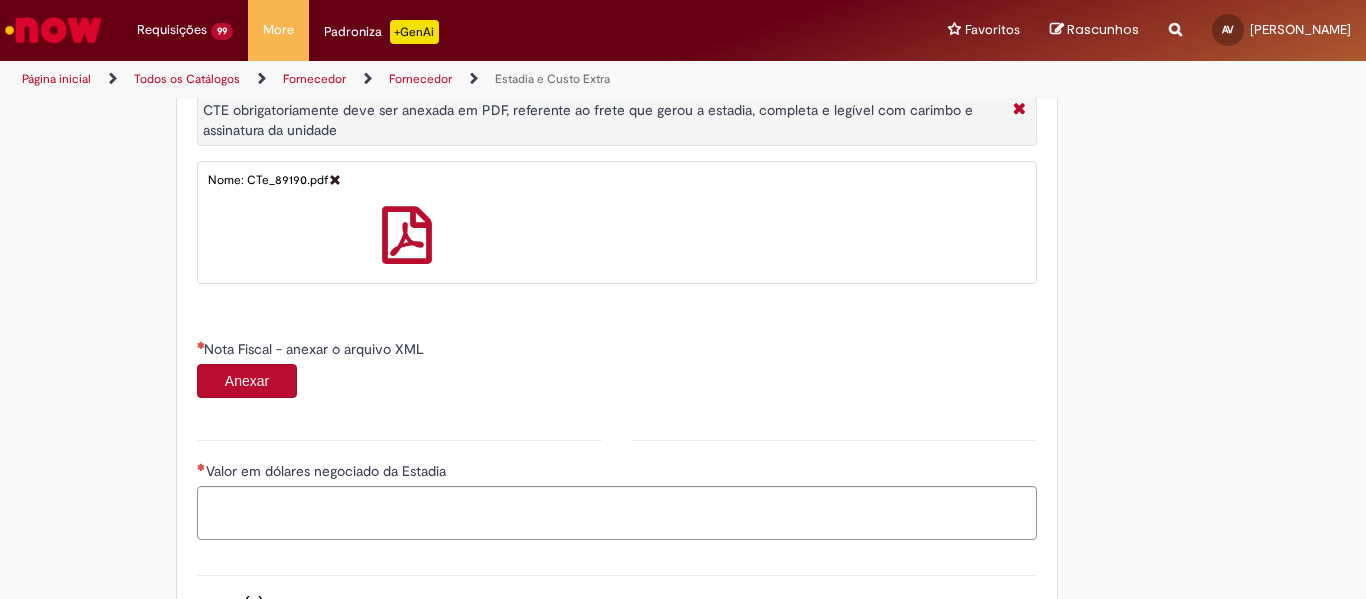 scroll, scrollTop: 1200, scrollLeft: 0, axis: vertical 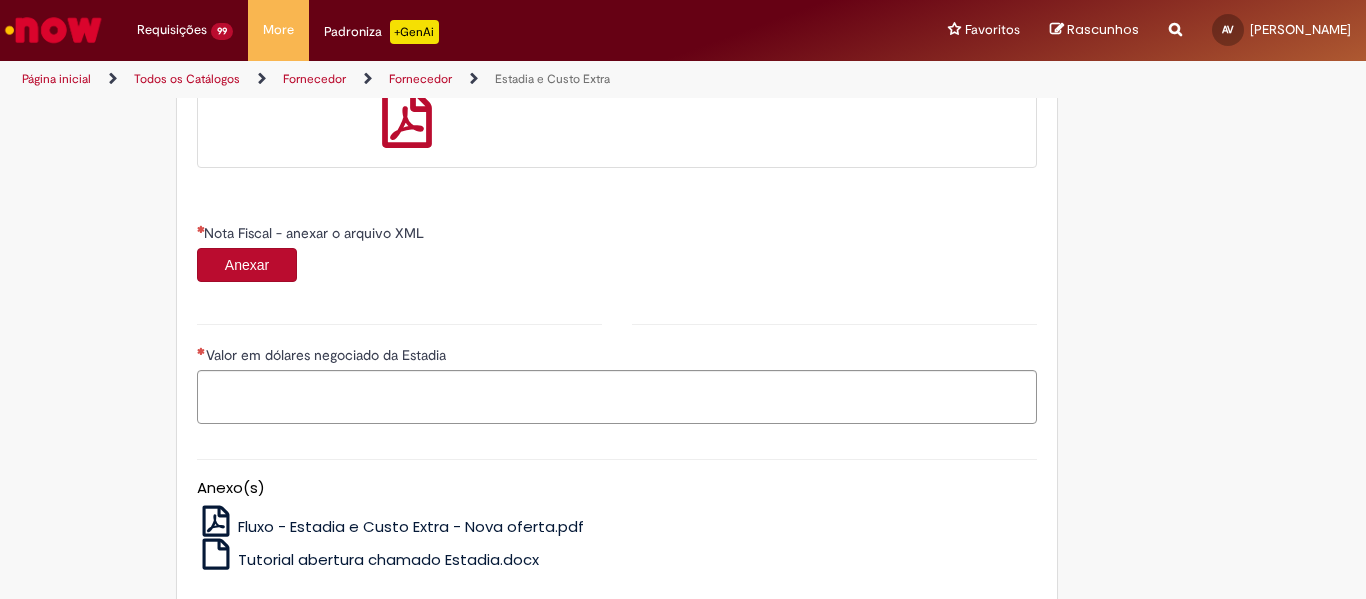 click on "Anexar" at bounding box center (247, 265) 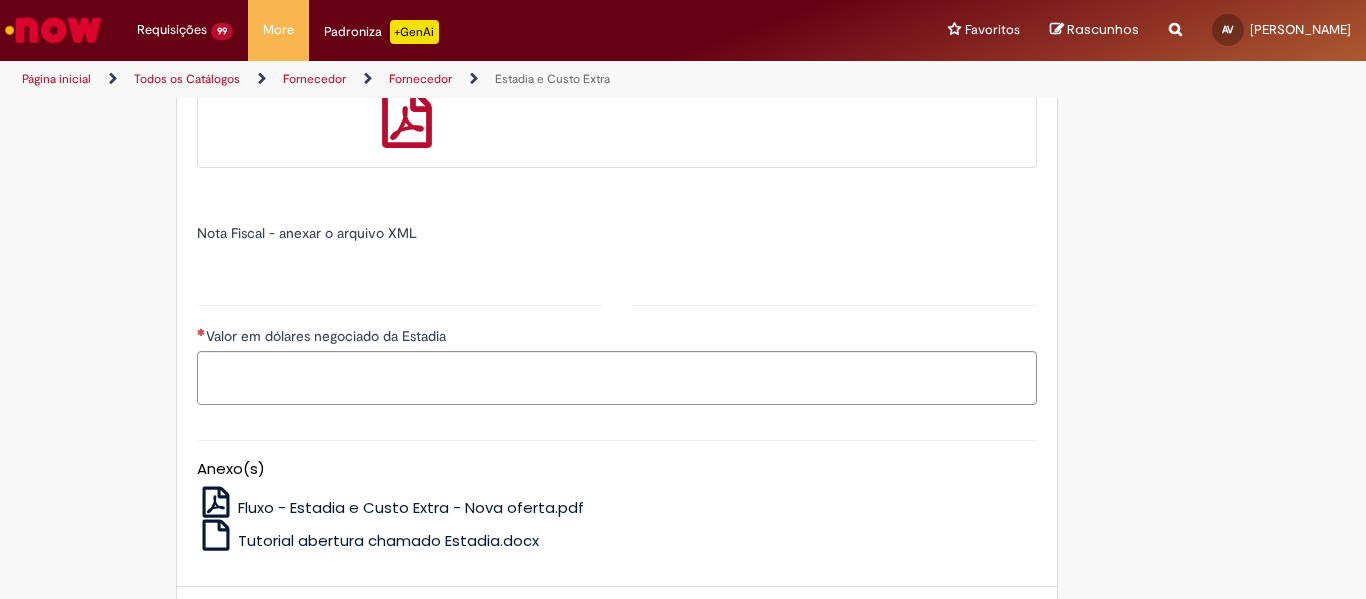 type on "******" 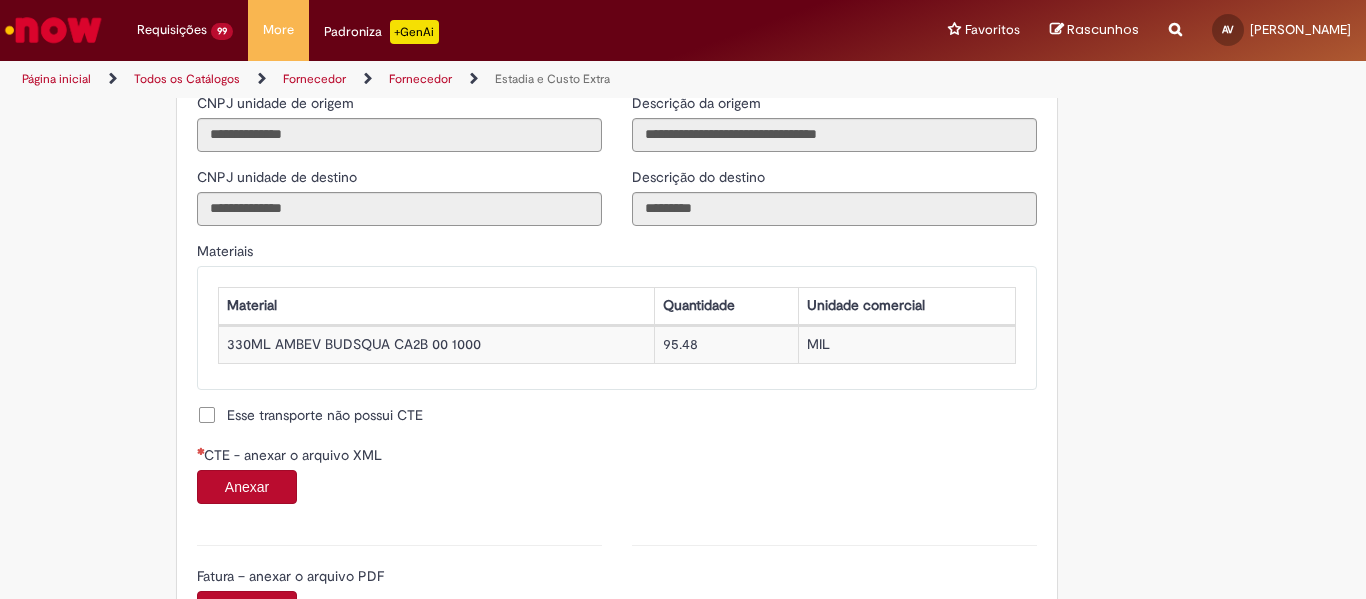 scroll, scrollTop: 1800, scrollLeft: 0, axis: vertical 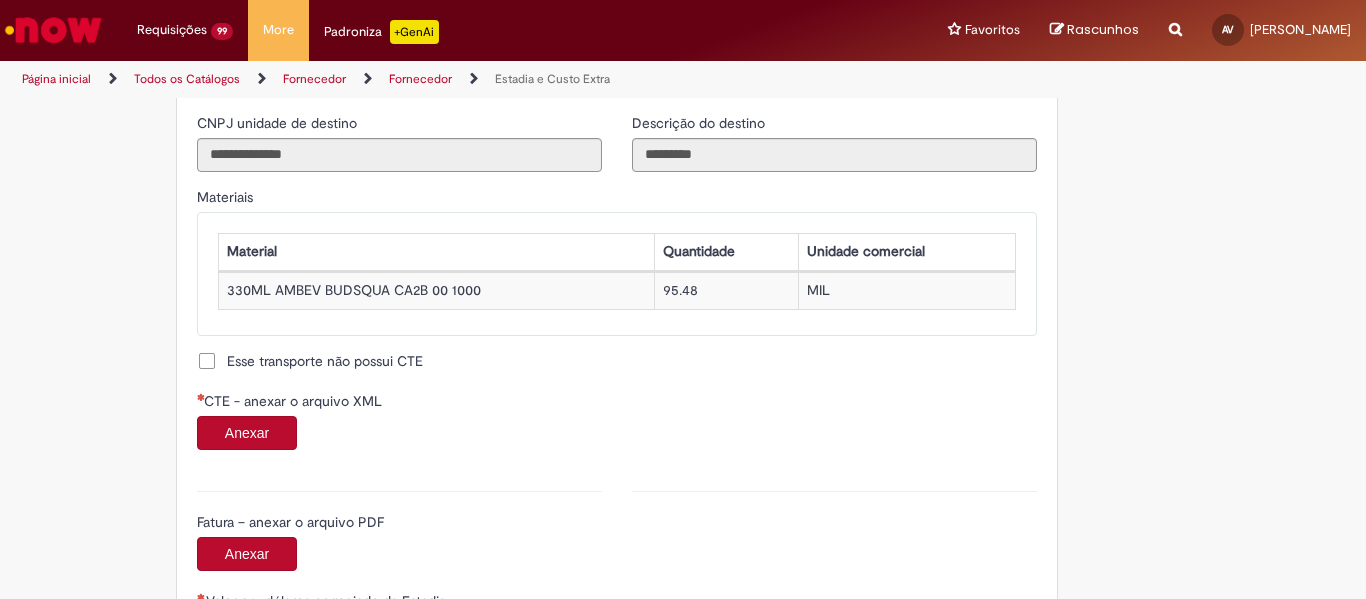 click on "Anexar" at bounding box center (247, 433) 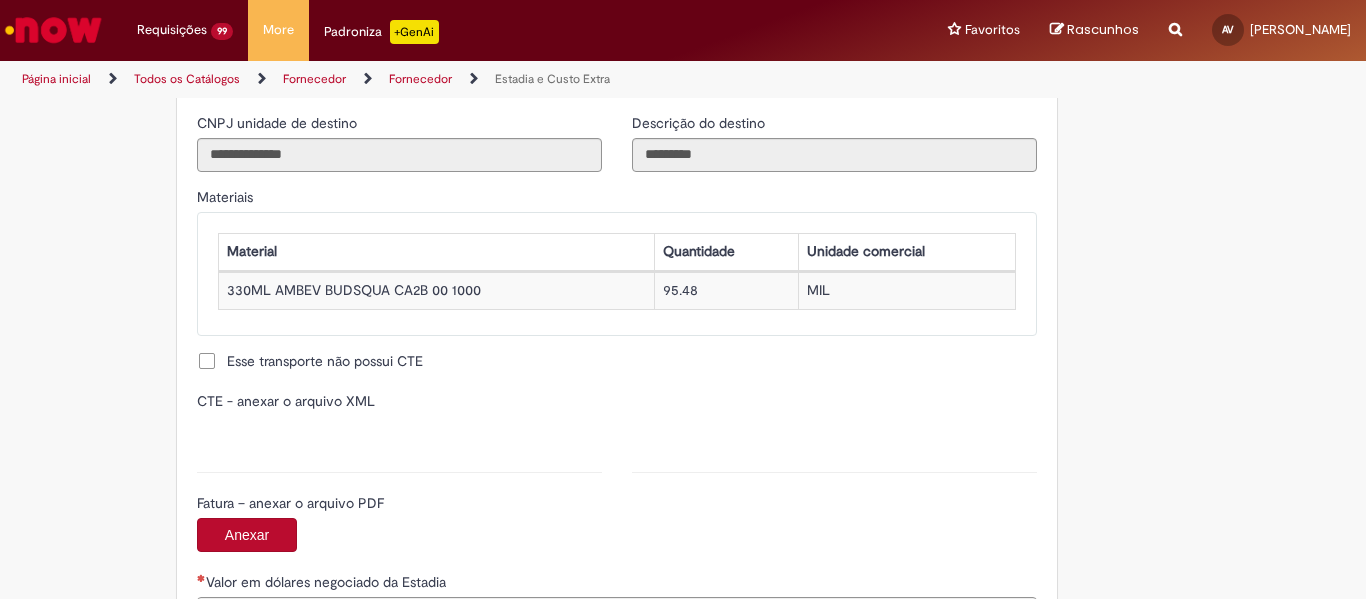 type on "**********" 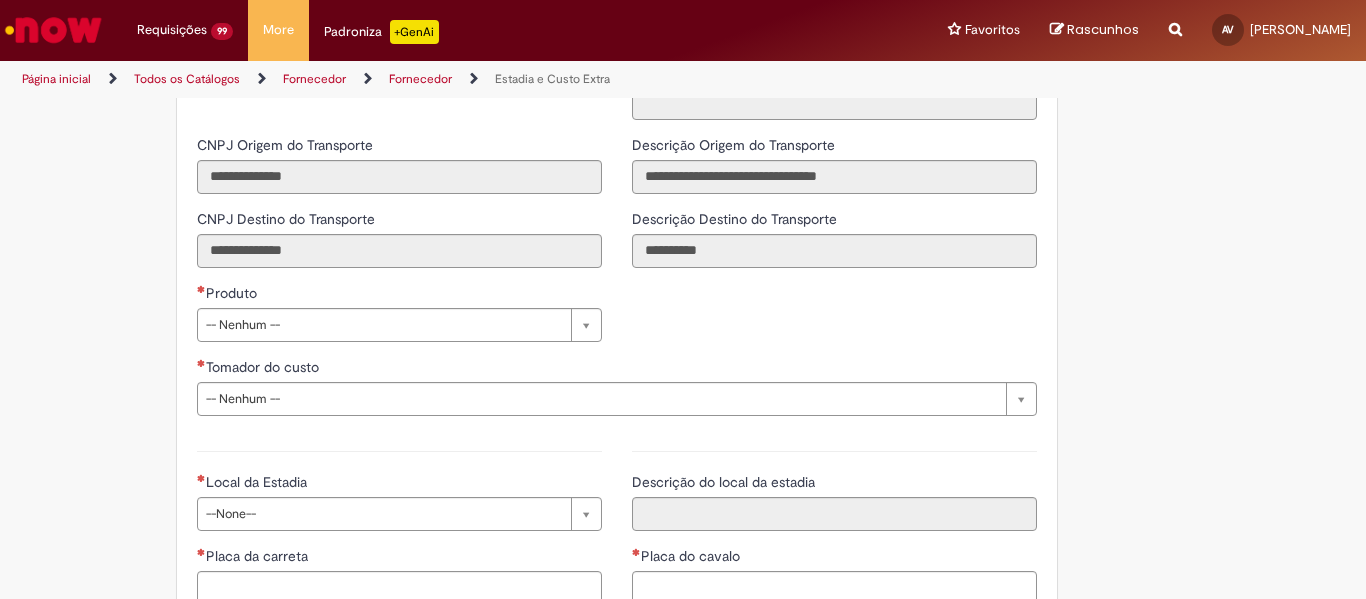 scroll, scrollTop: 2700, scrollLeft: 0, axis: vertical 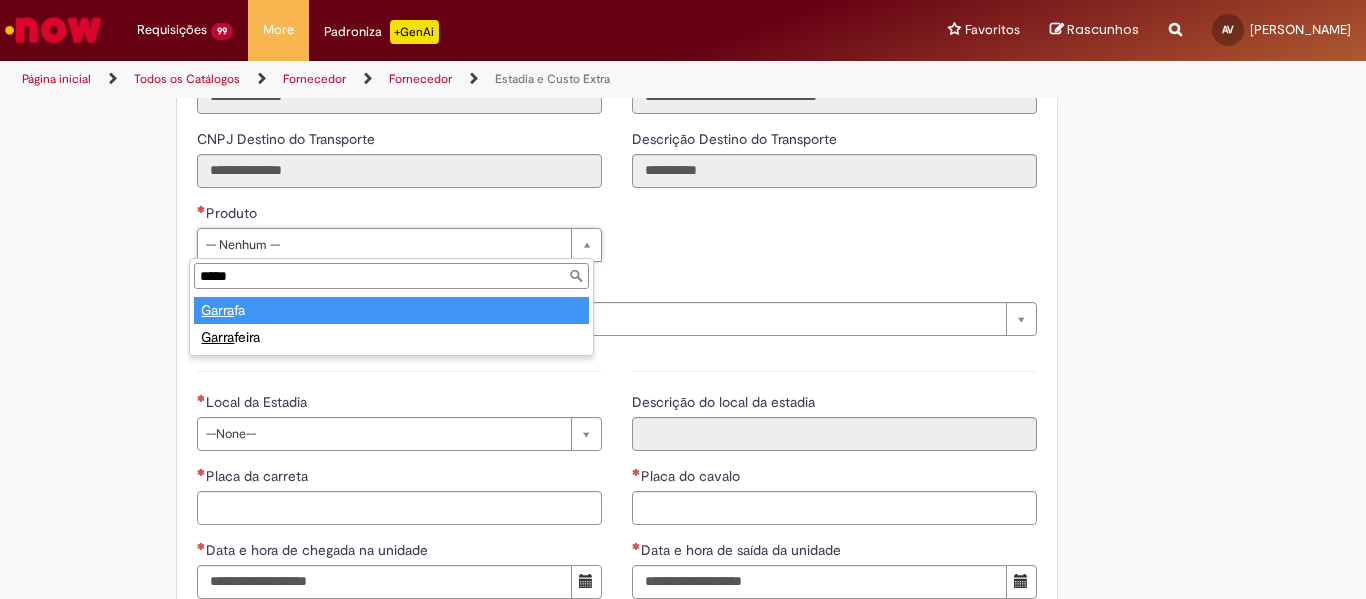 type on "*****" 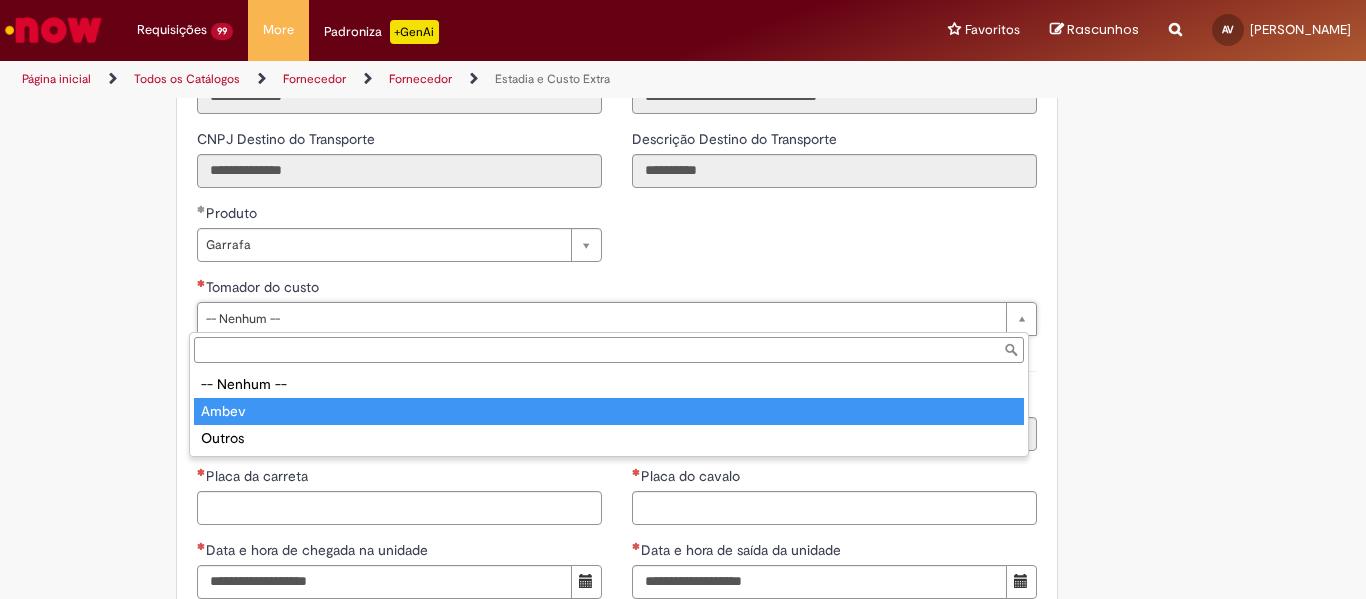 type on "*****" 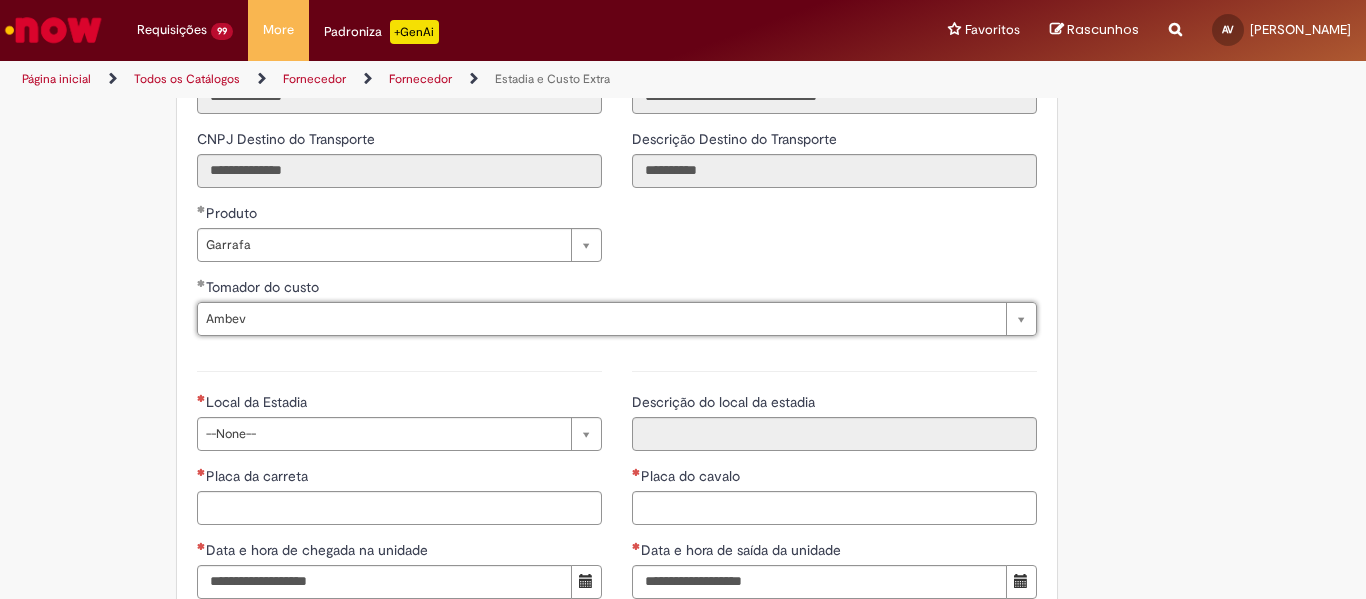 scroll, scrollTop: 2800, scrollLeft: 0, axis: vertical 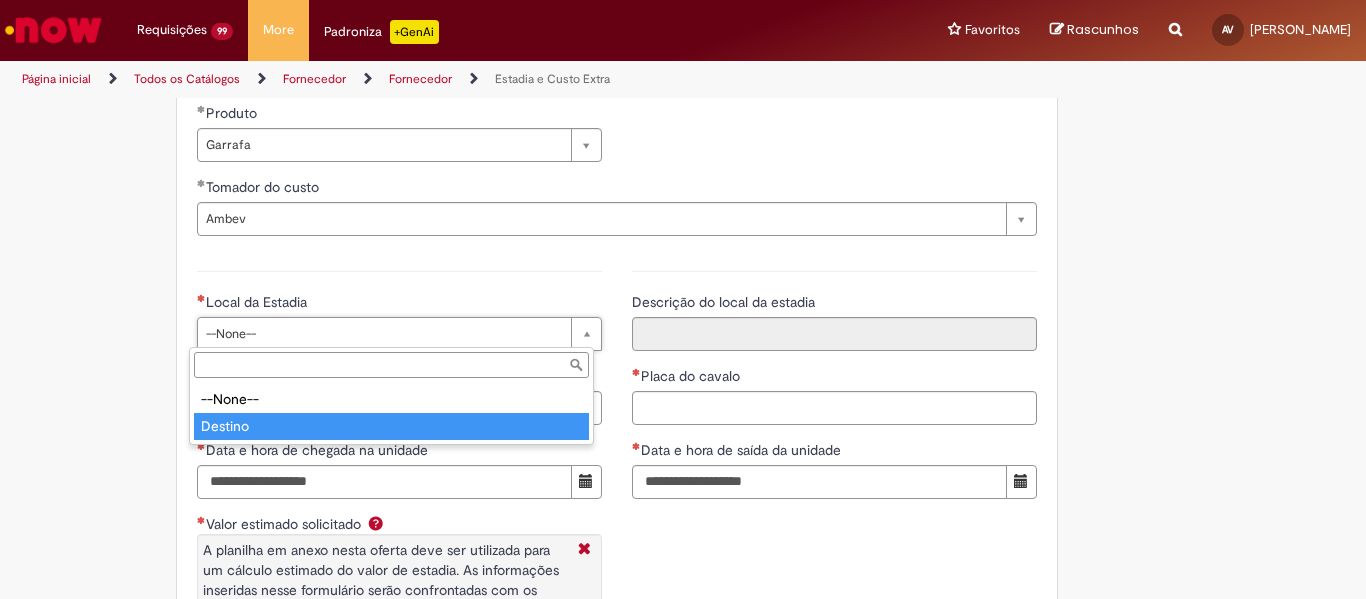 type on "*******" 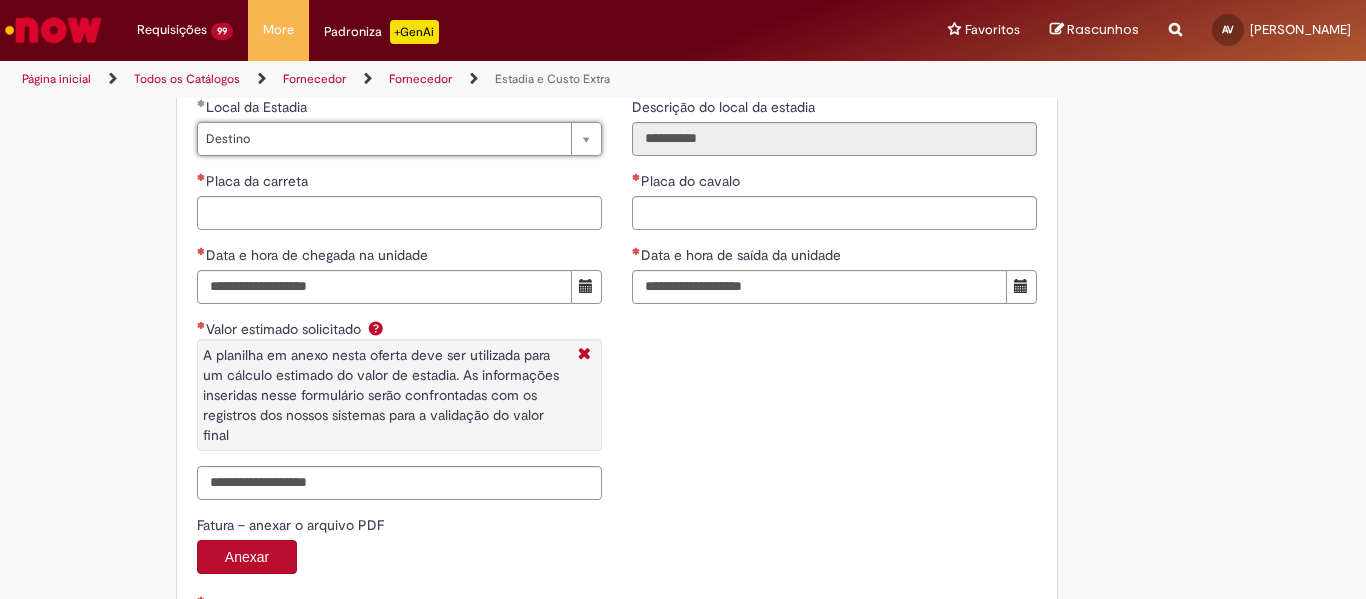 scroll, scrollTop: 3000, scrollLeft: 0, axis: vertical 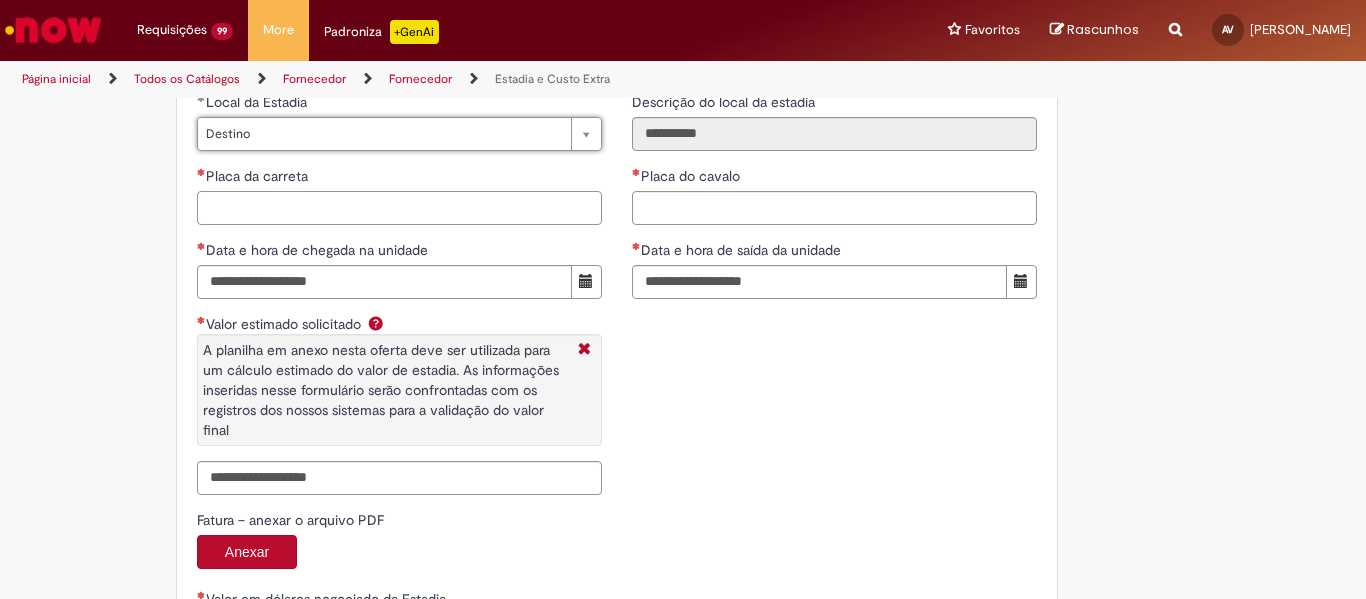 click on "Placa da carreta" at bounding box center [399, 208] 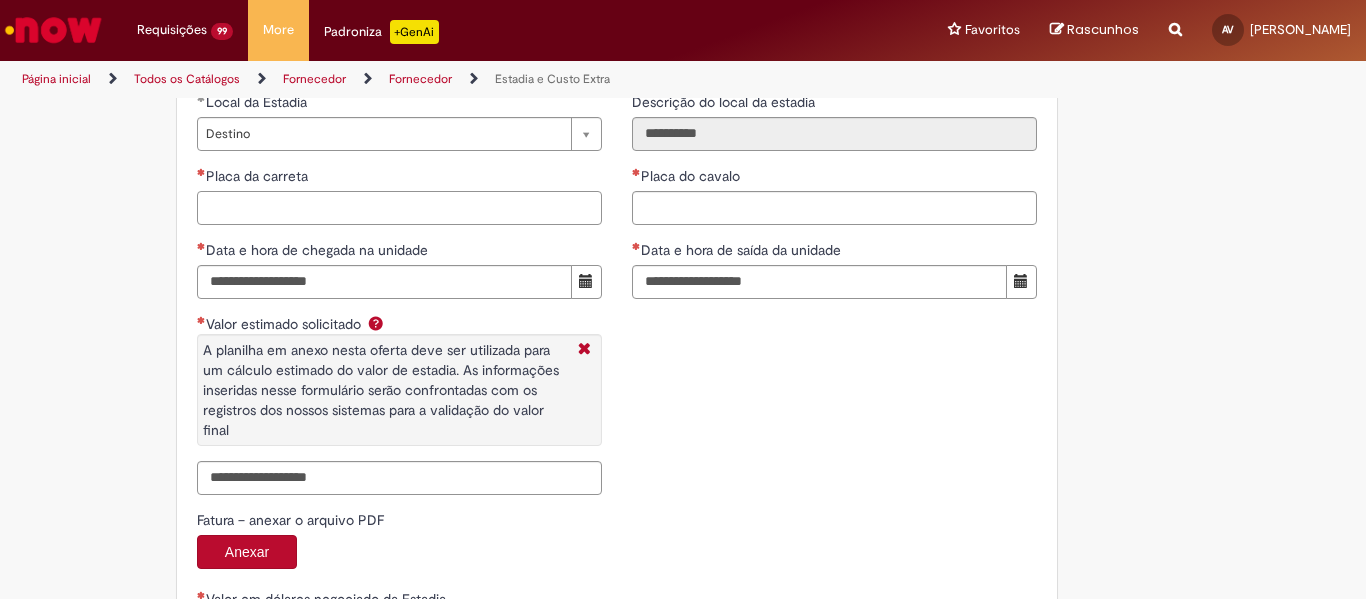 paste on "*******" 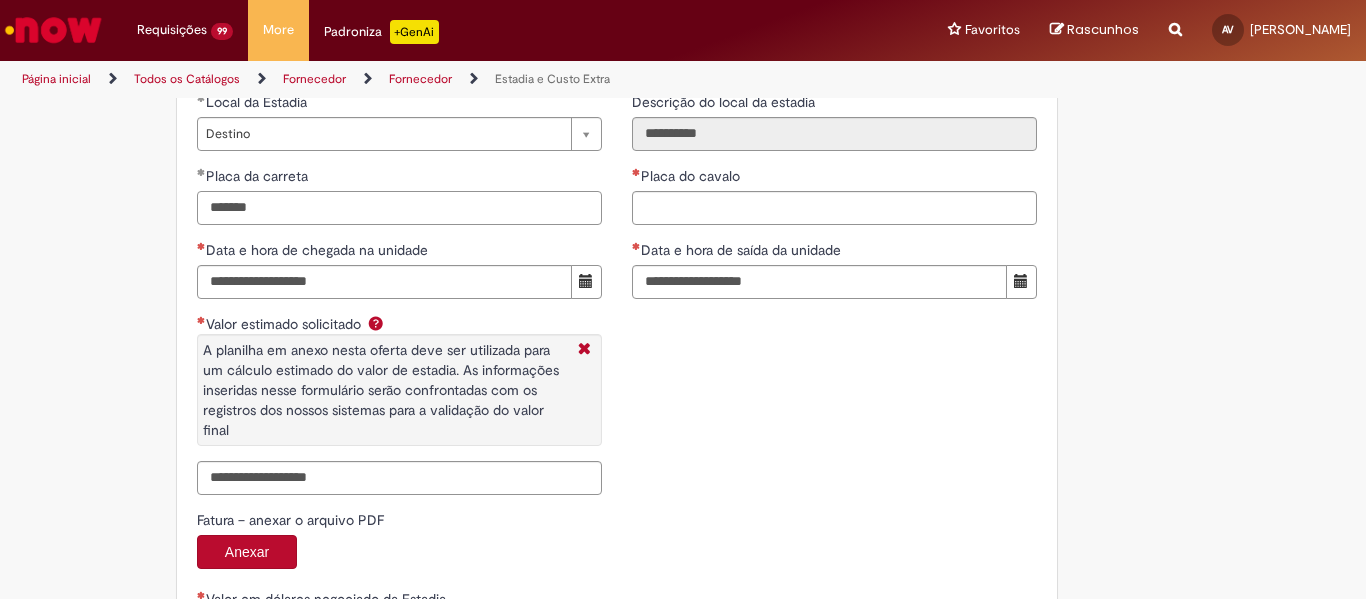 type on "*******" 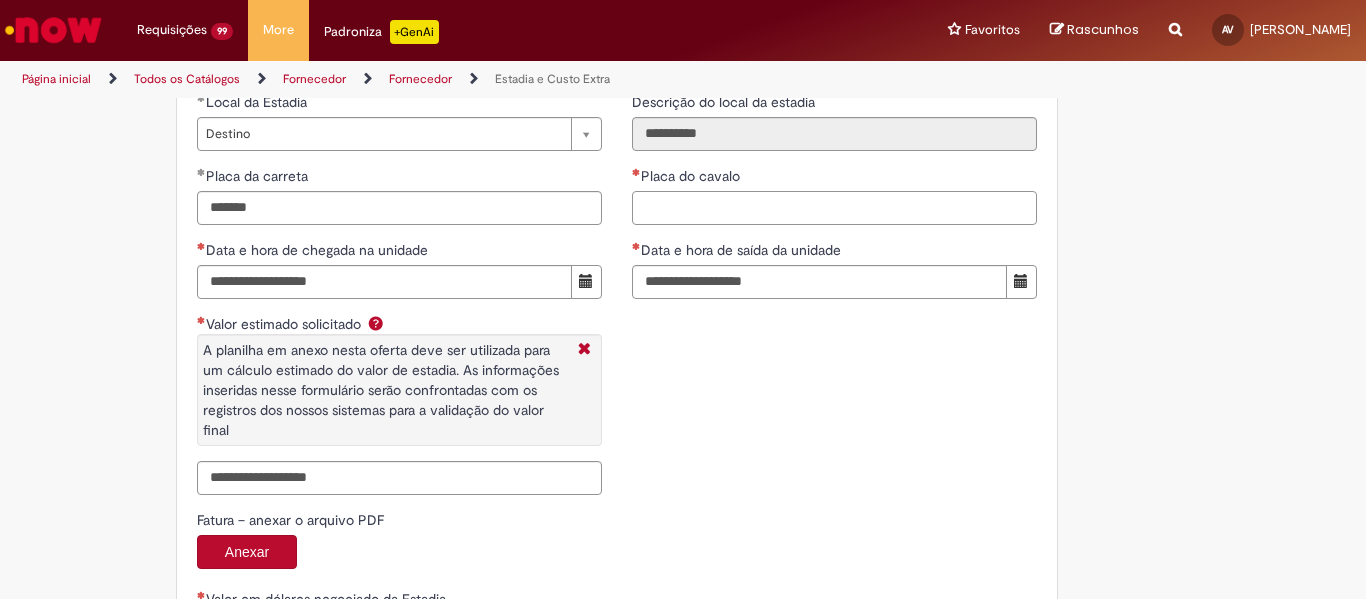 click on "Placa do cavalo" at bounding box center [834, 208] 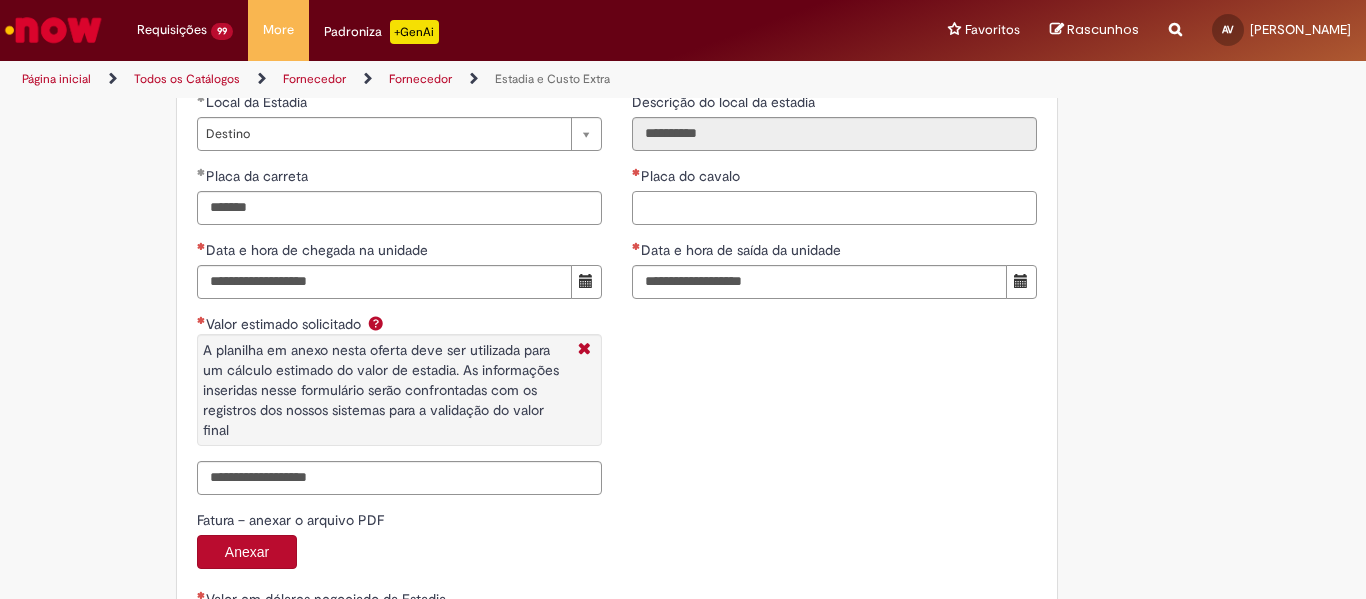 paste on "*******" 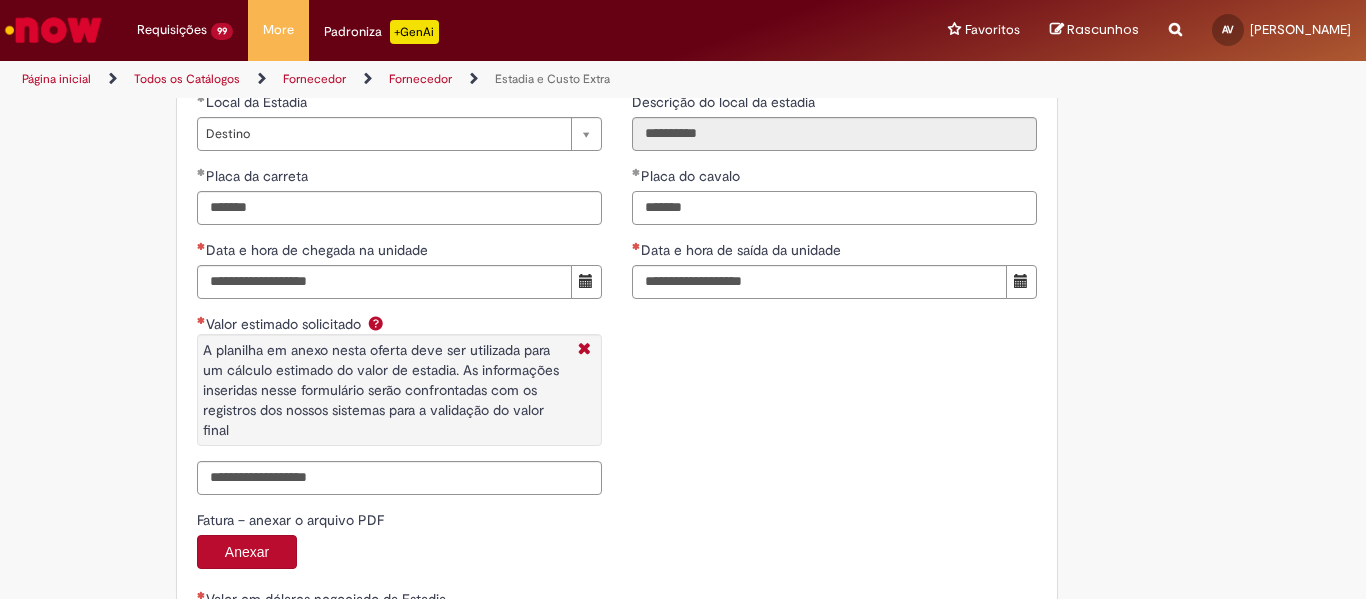 type on "*******" 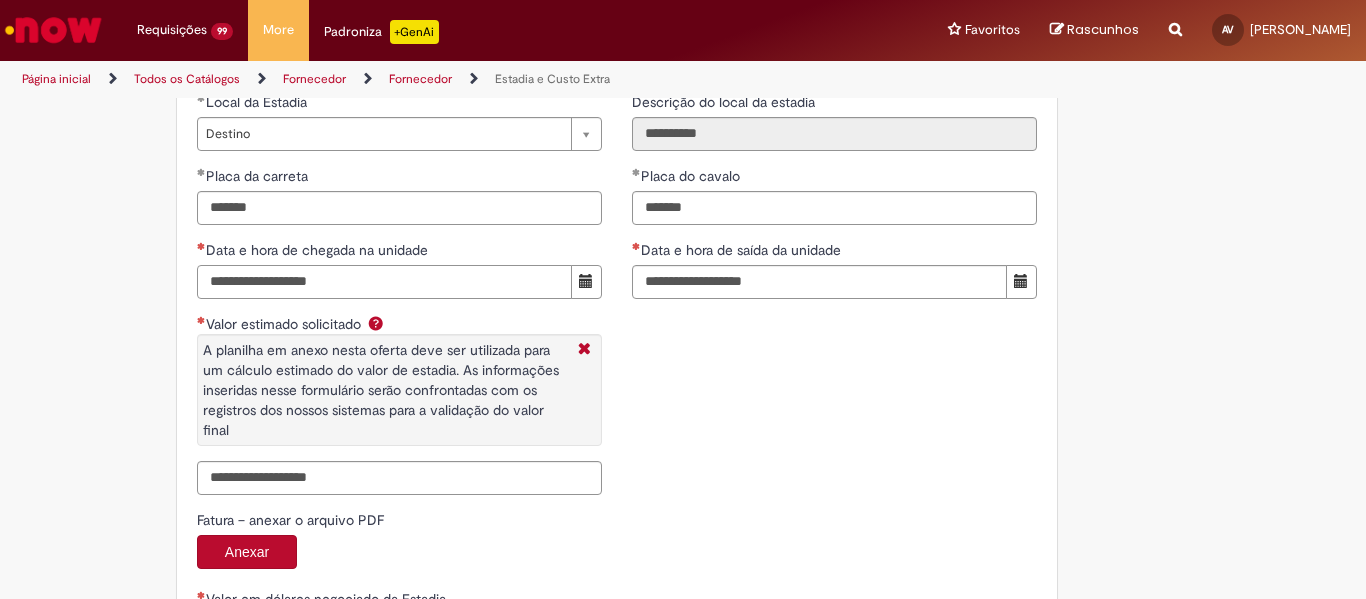 click on "Data e hora de chegada na unidade" at bounding box center (384, 282) 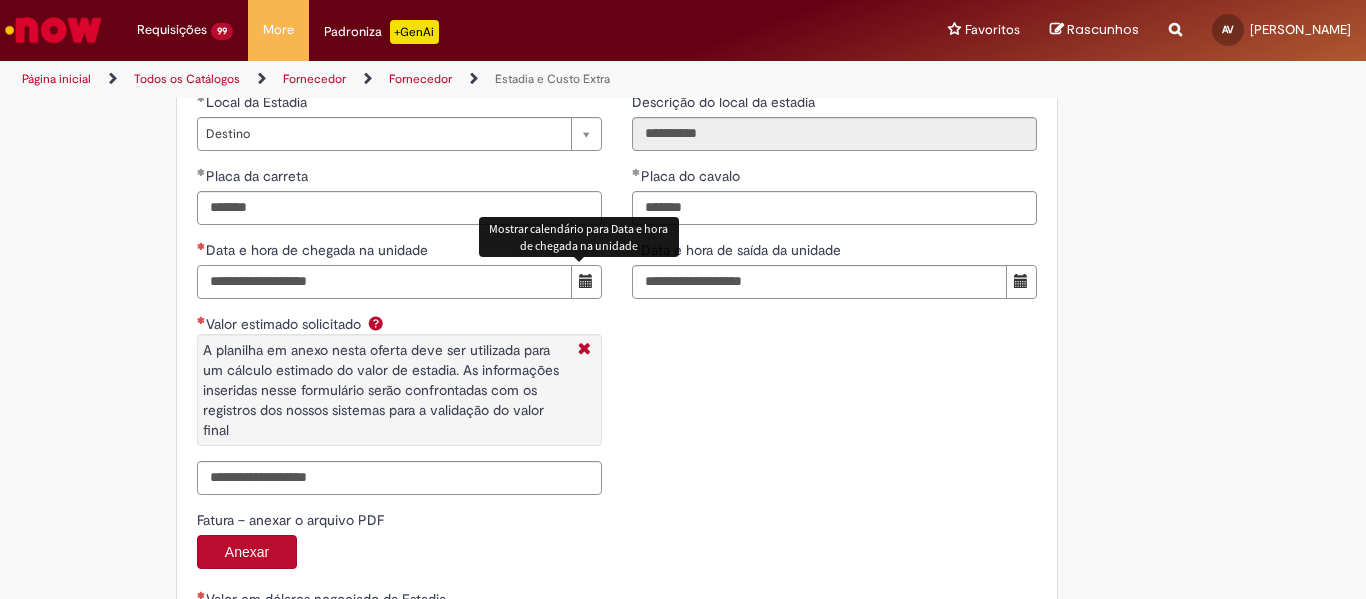 type on "**********" 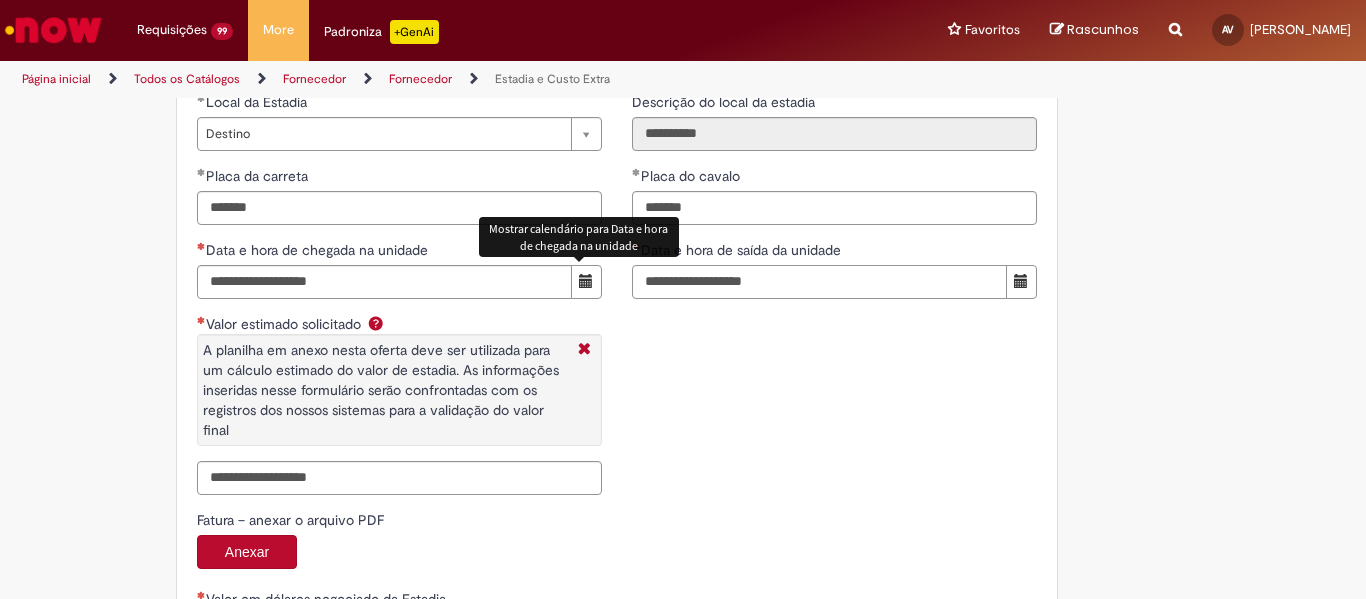 click on "Data e hora de saída da unidade" at bounding box center [819, 282] 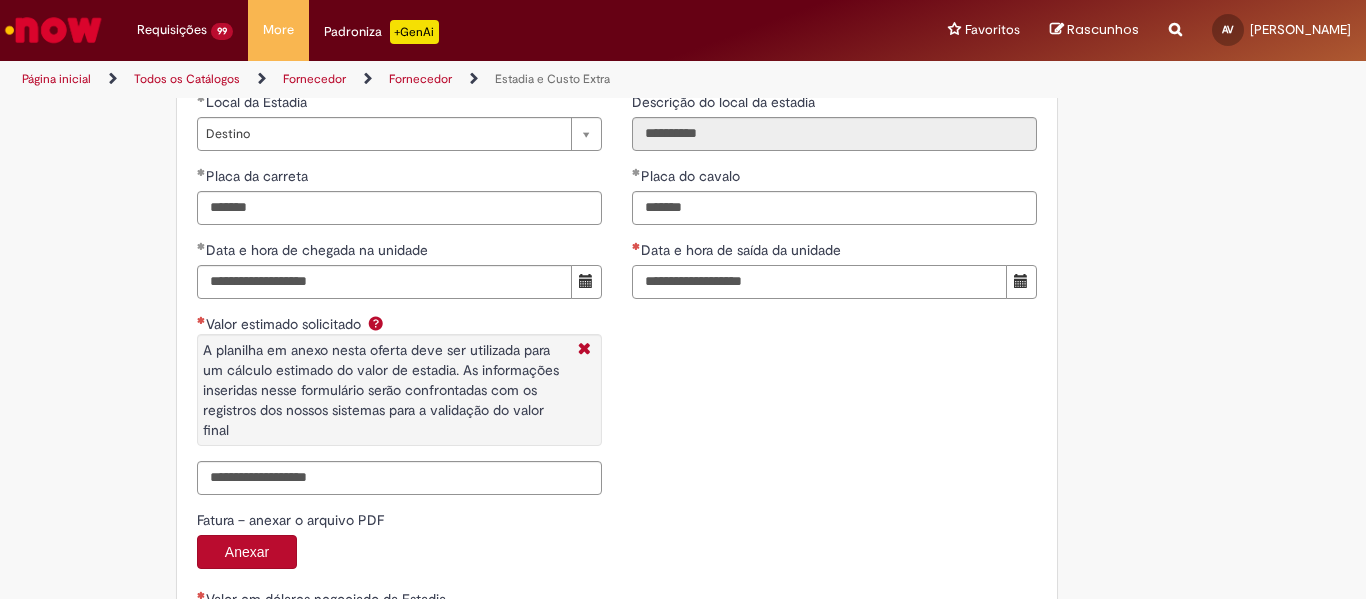 paste on "**********" 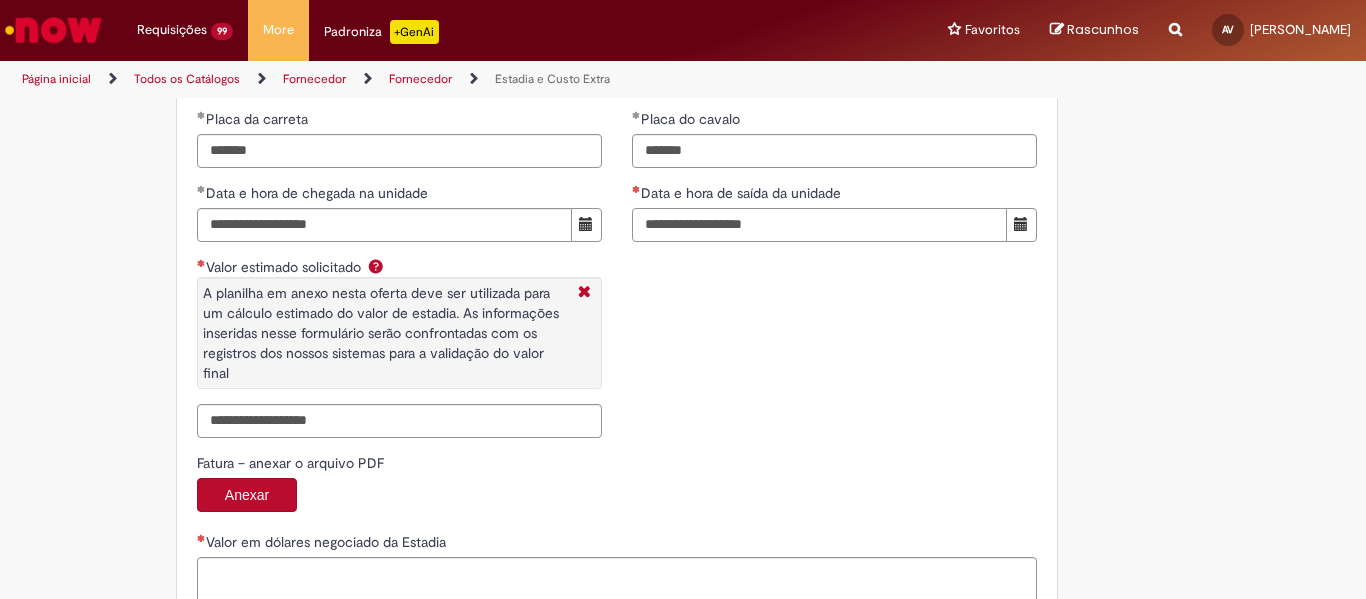 scroll, scrollTop: 3200, scrollLeft: 0, axis: vertical 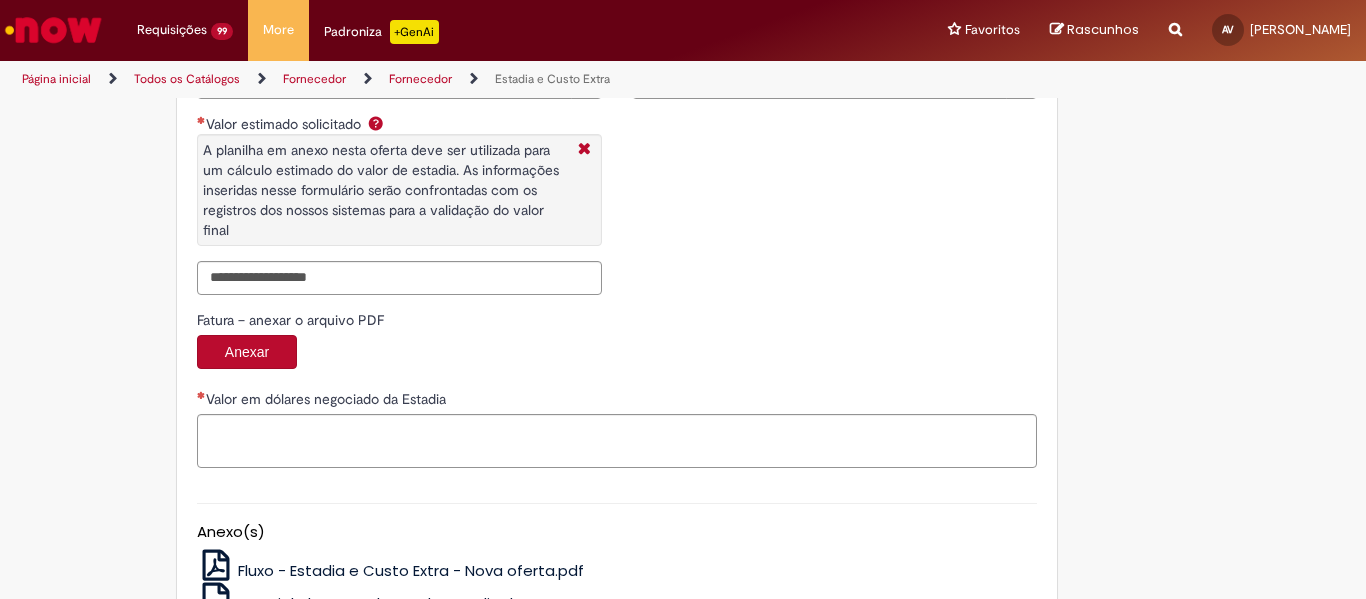 type on "**********" 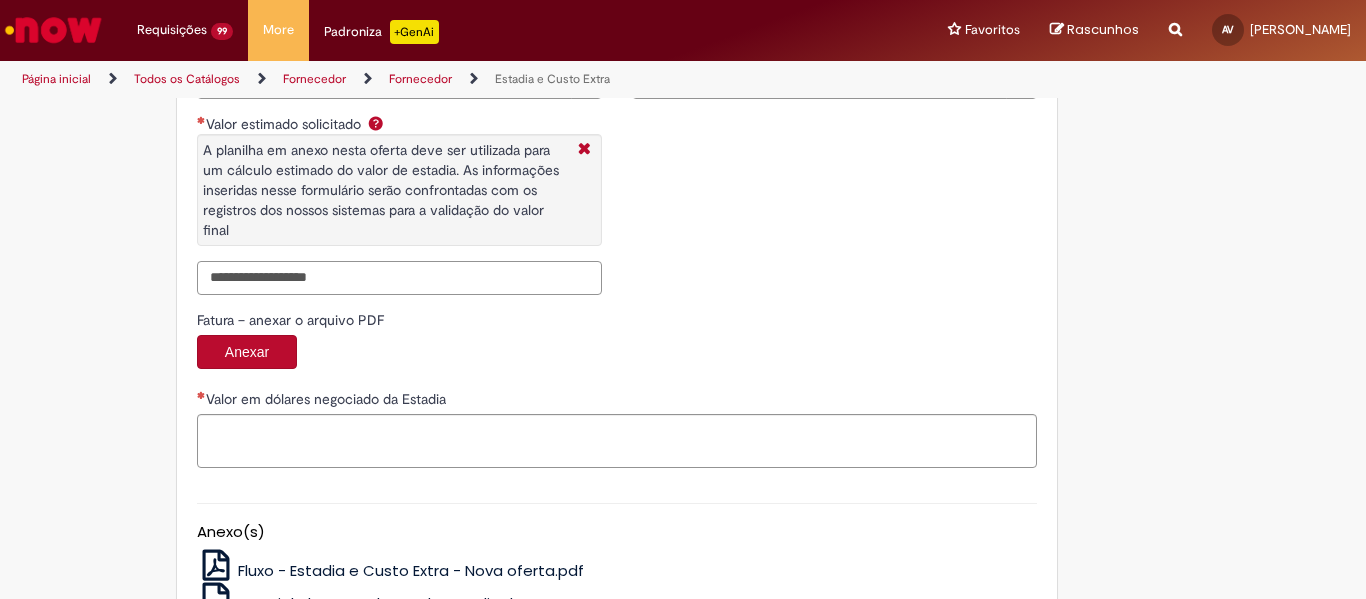 click on "Valor estimado solicitado A planilha em anexo nesta oferta deve ser utilizada para um cálculo estimado do valor de estadia. As informações inseridas nesse formulário serão confrontadas com os registros dos nossos sistemas para a validação do valor final" at bounding box center [399, 278] 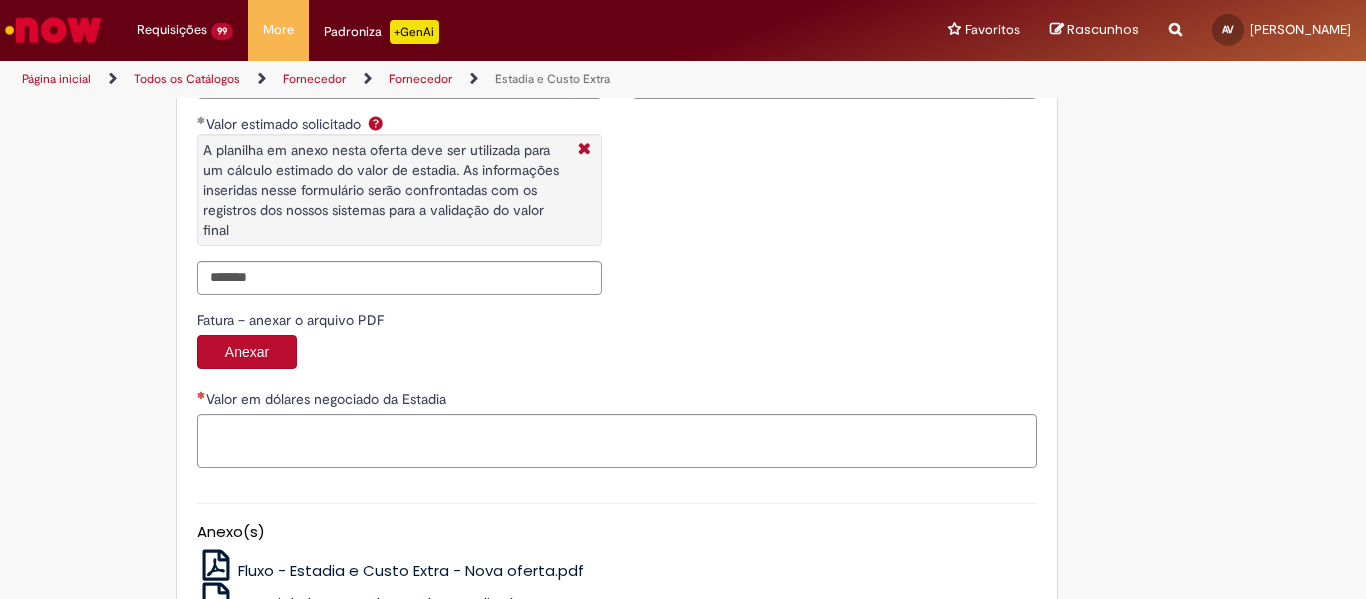 type on "**********" 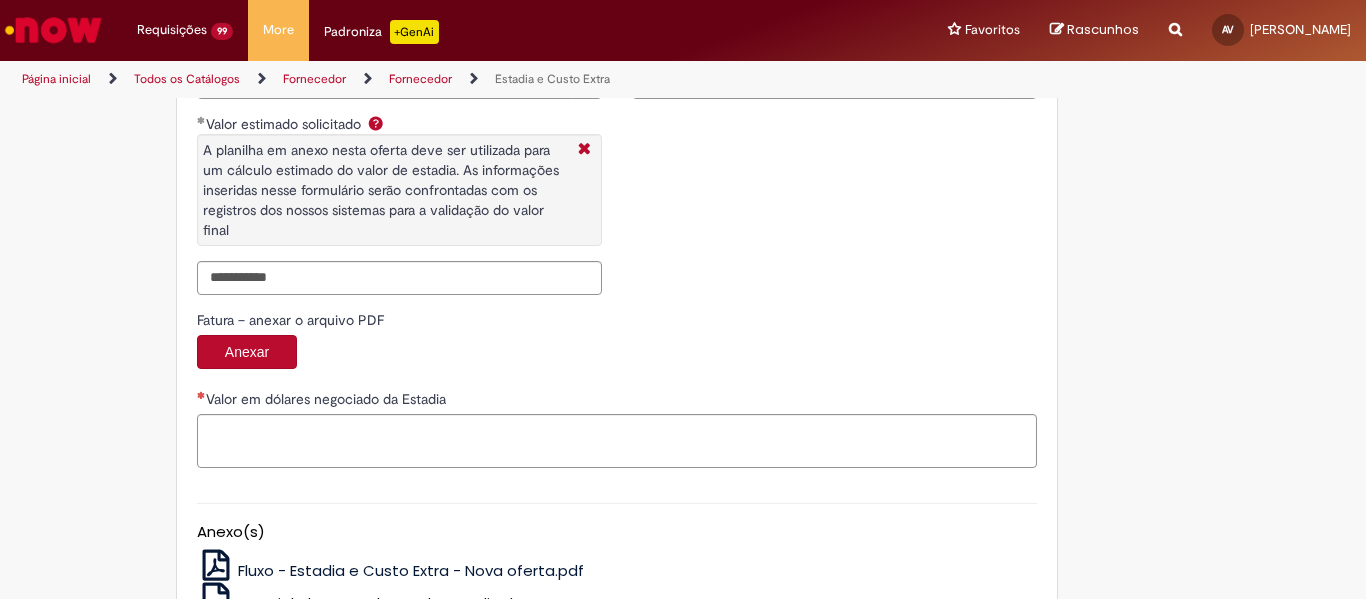 click on "Anexar" at bounding box center [617, 354] 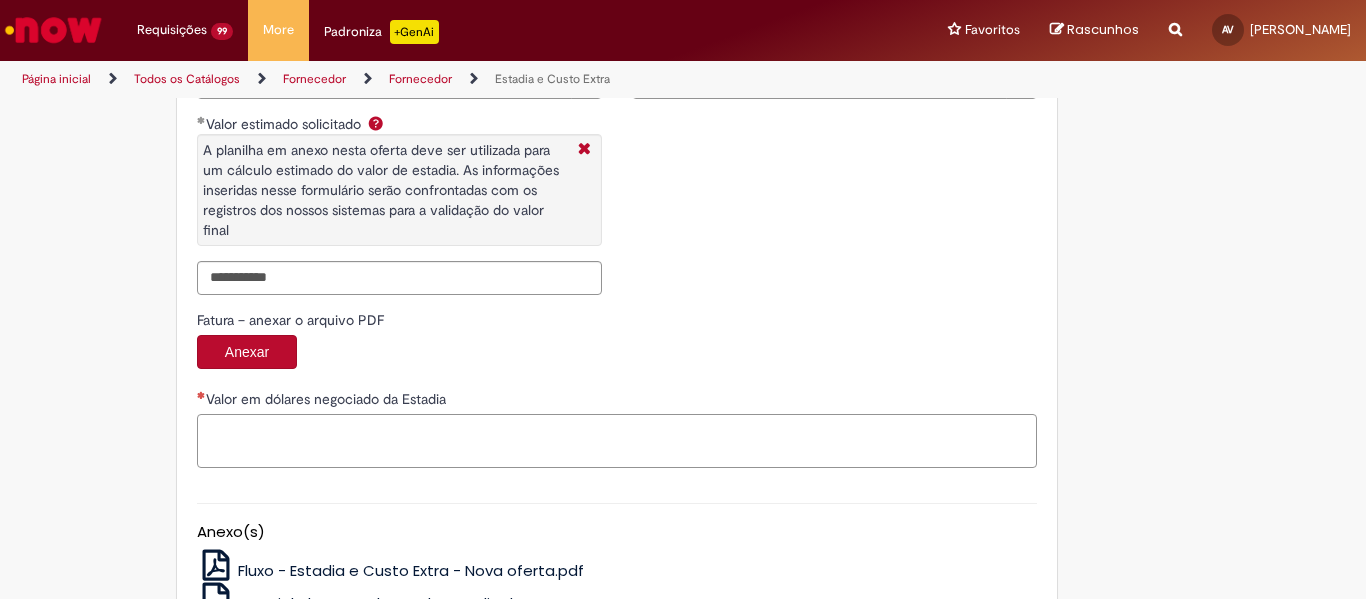 click on "Valor em dólares negociado da Estadia" at bounding box center (617, 441) 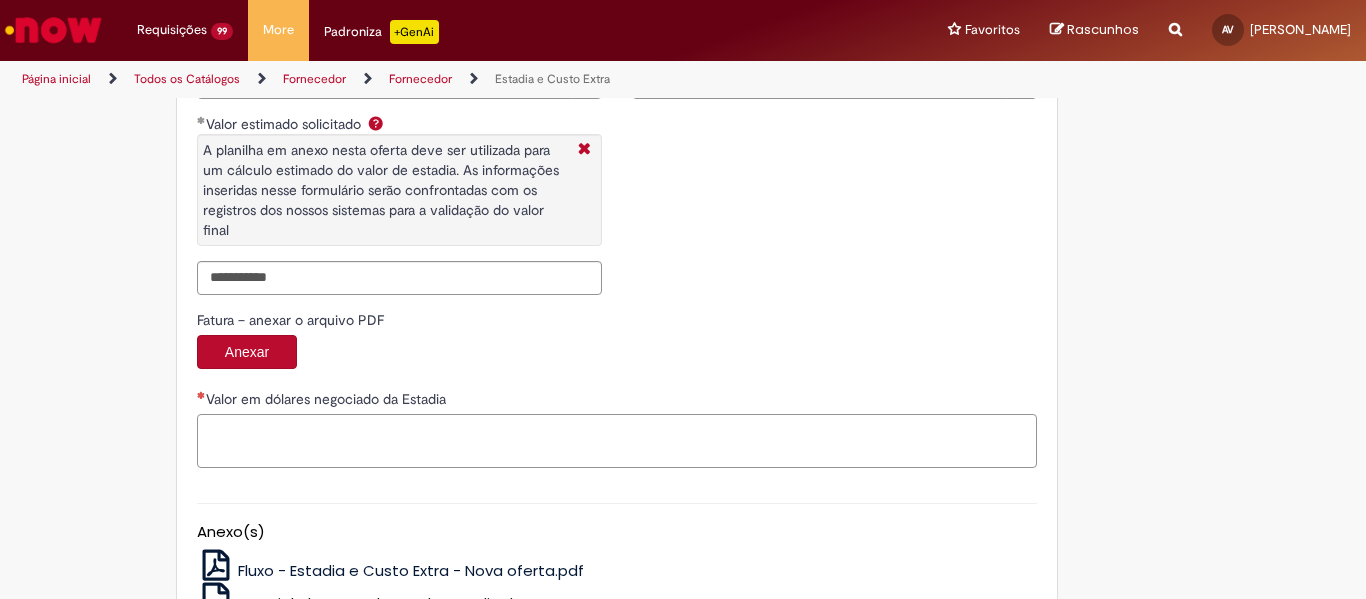 paste on "**********" 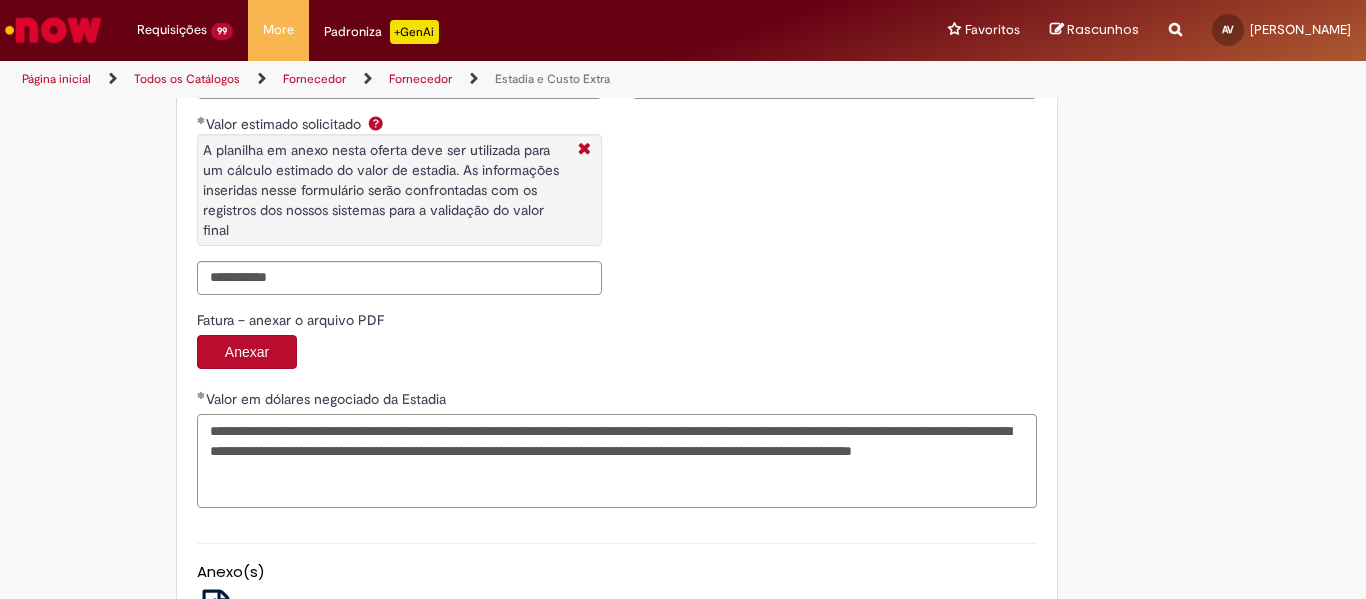 click on "**********" at bounding box center [617, 461] 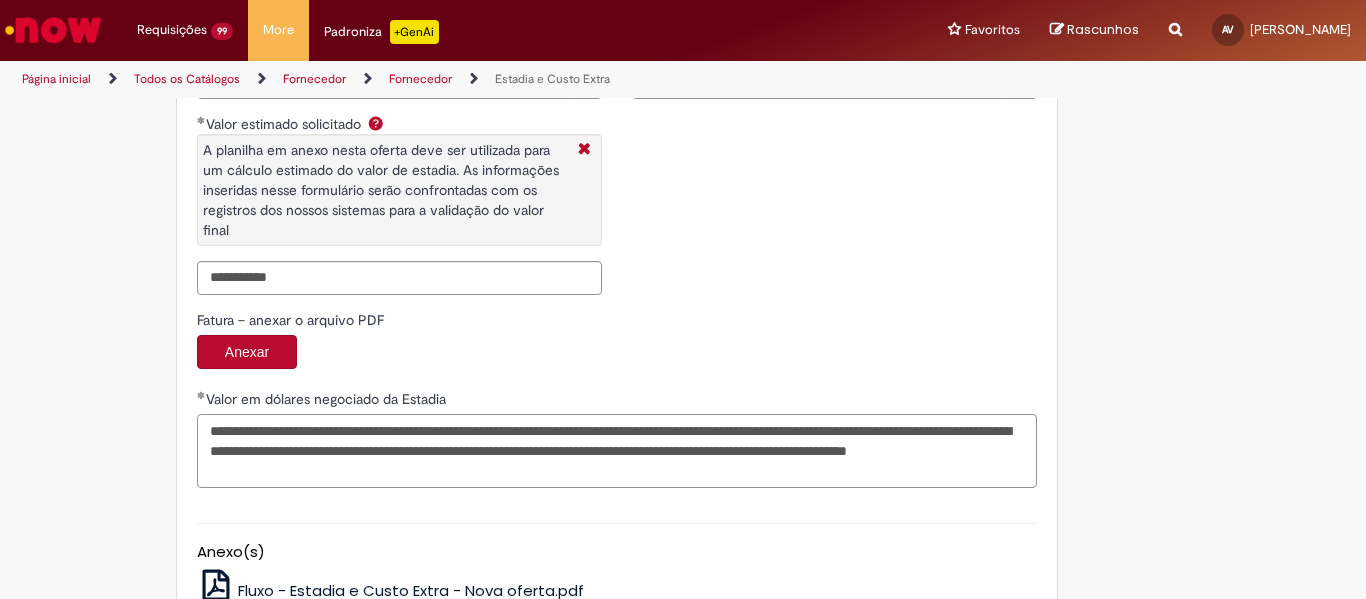 click on "**********" at bounding box center [617, 451] 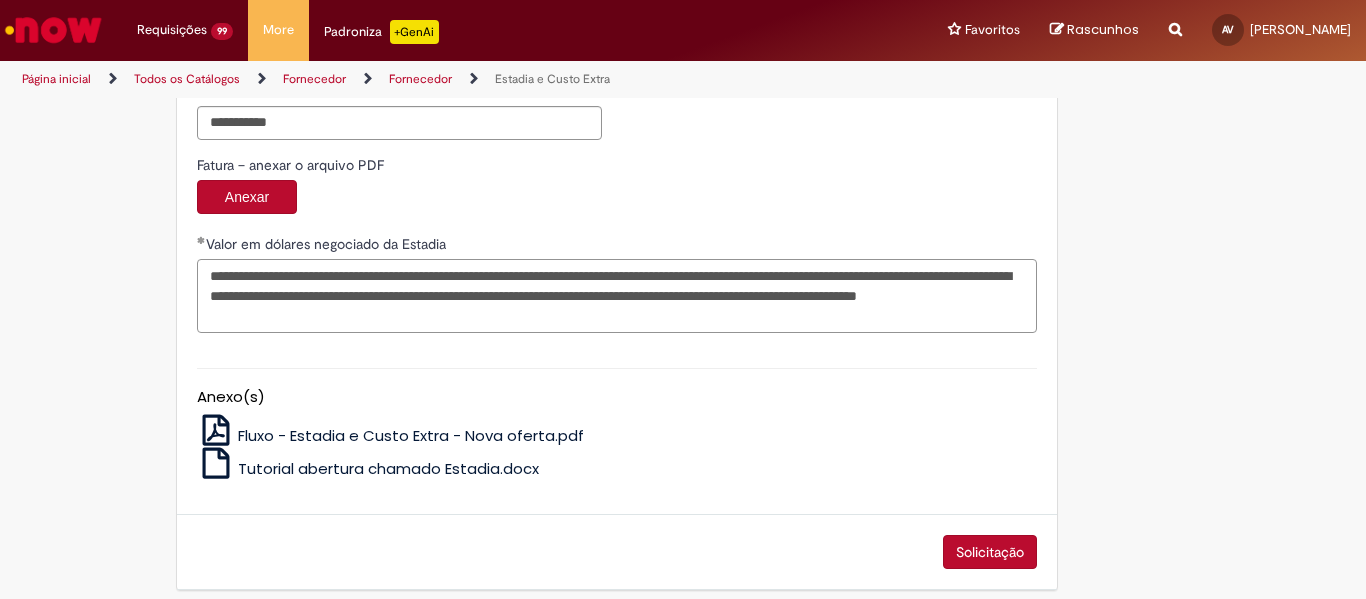 scroll, scrollTop: 3369, scrollLeft: 0, axis: vertical 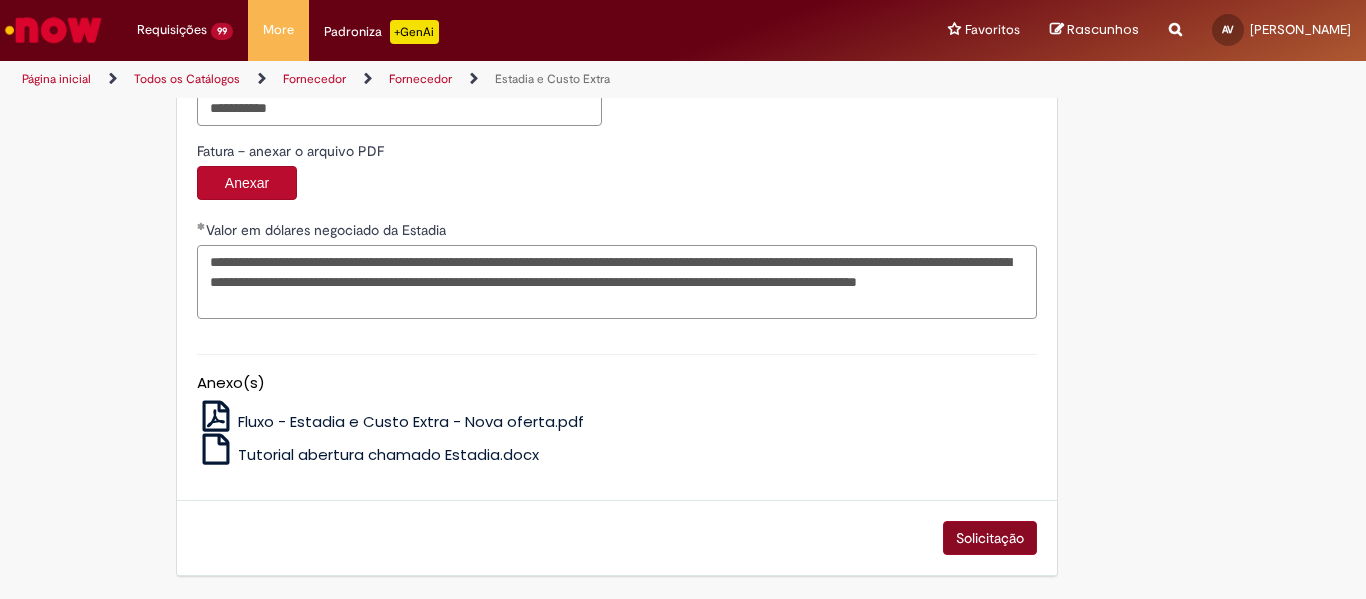 type on "**********" 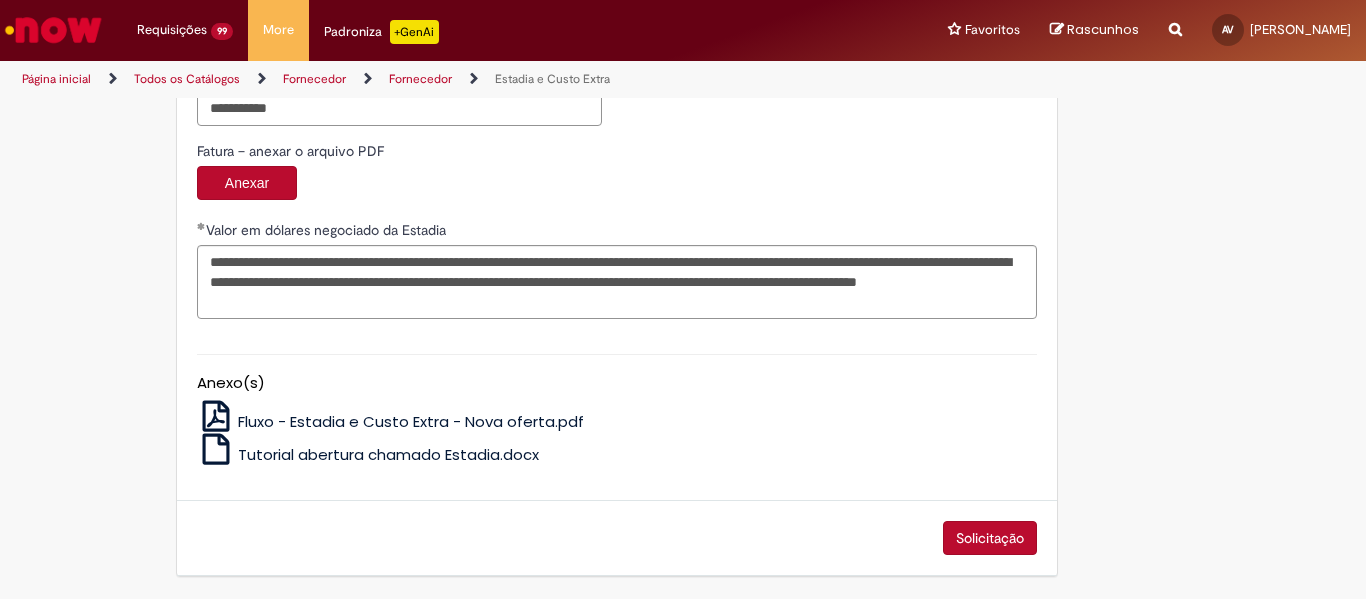 click on "Solicitação" at bounding box center (990, 538) 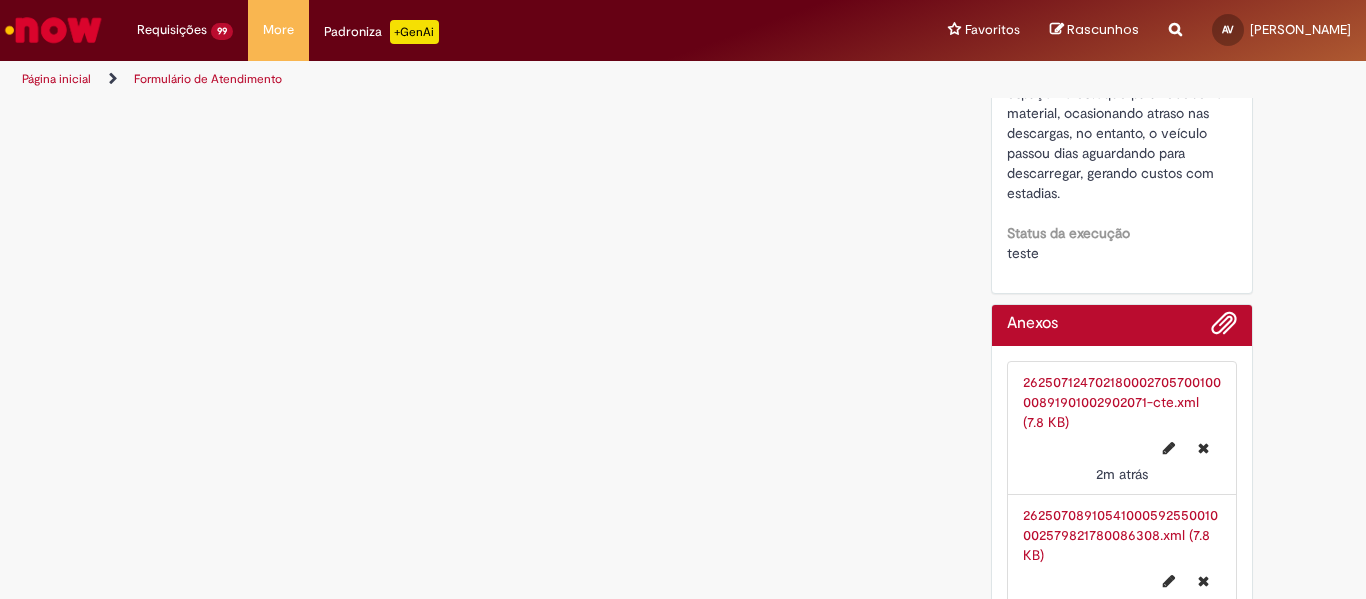 scroll, scrollTop: 0, scrollLeft: 0, axis: both 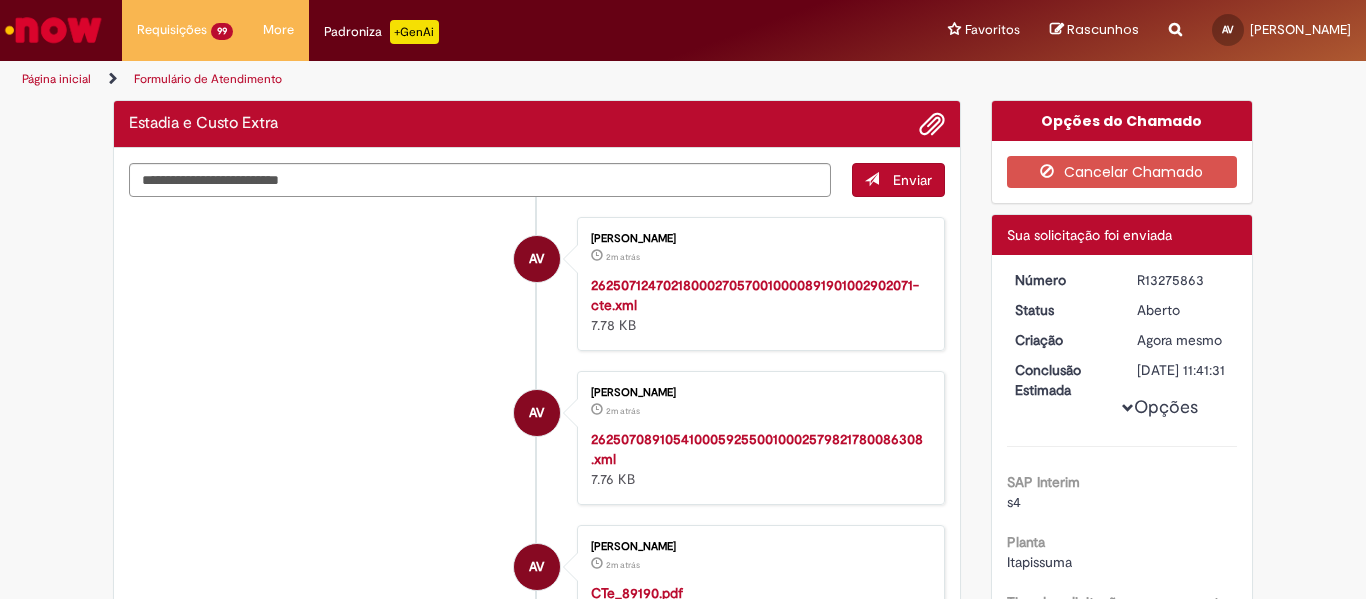 click on "R13275863" at bounding box center [1183, 280] 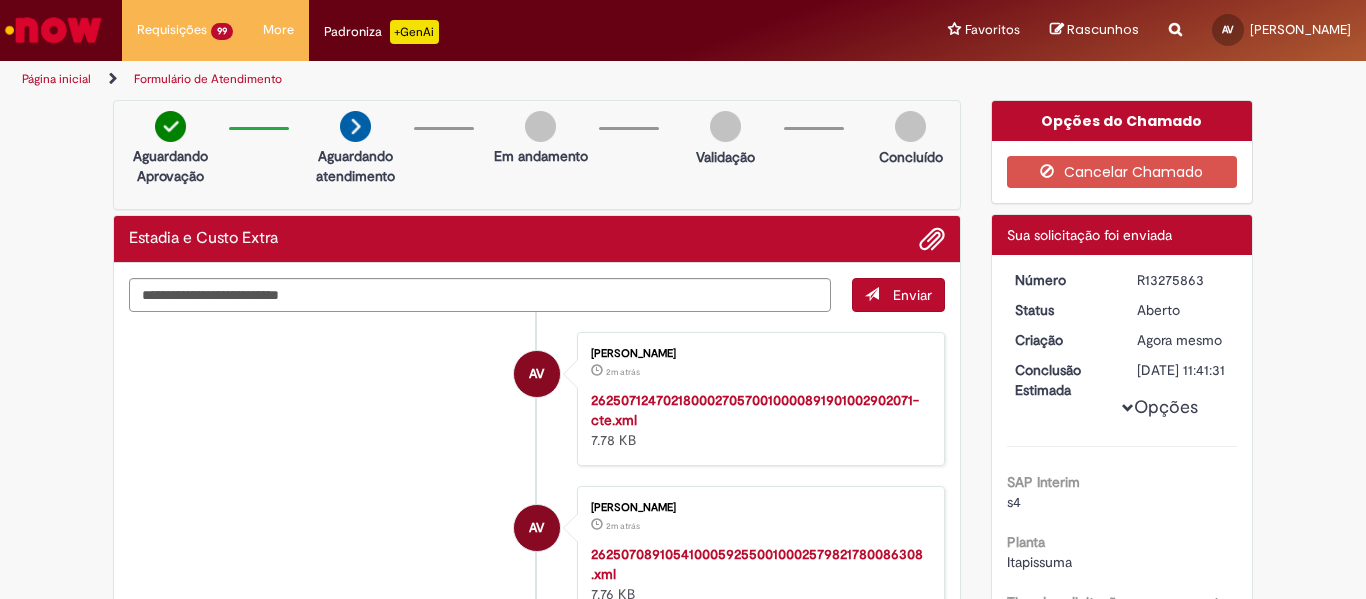 copy on "R13275863" 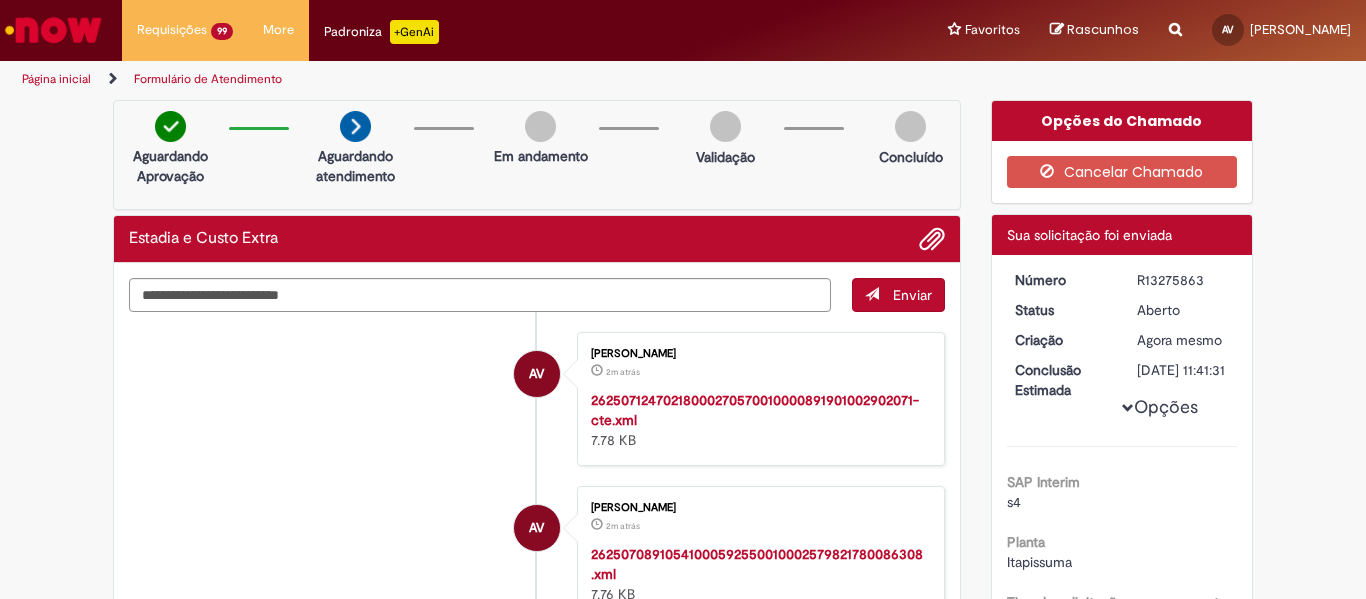 copy on "R13275863" 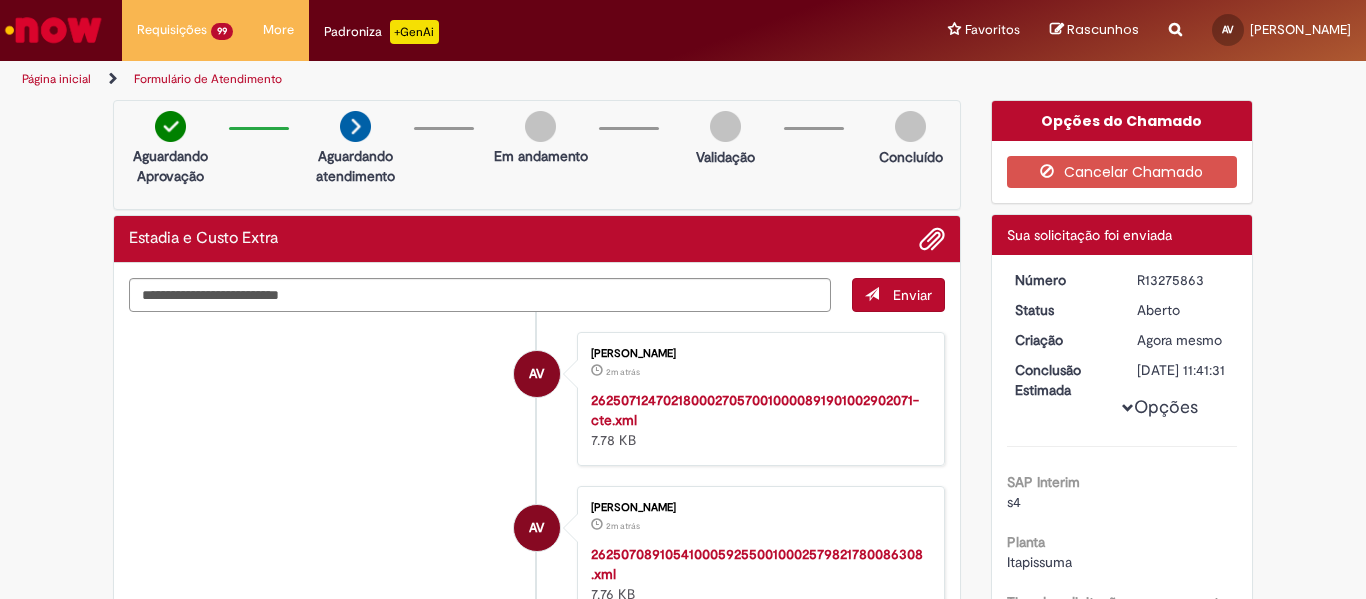 copy on "[DATE]" 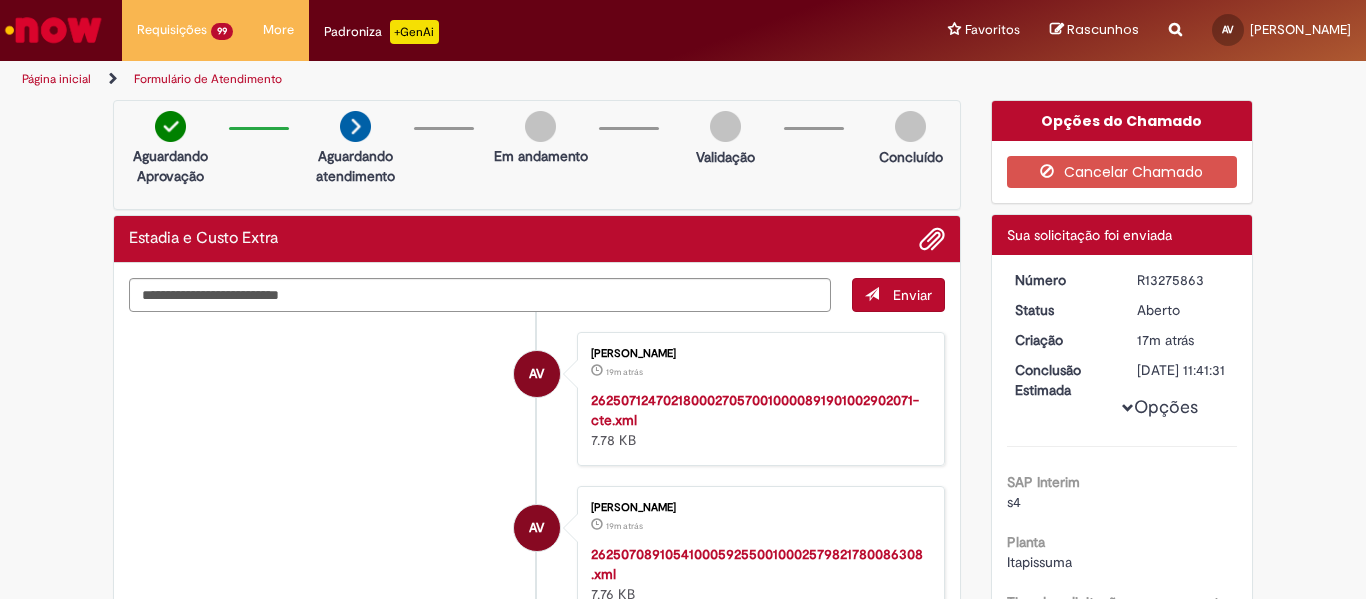 click at bounding box center [53, 30] 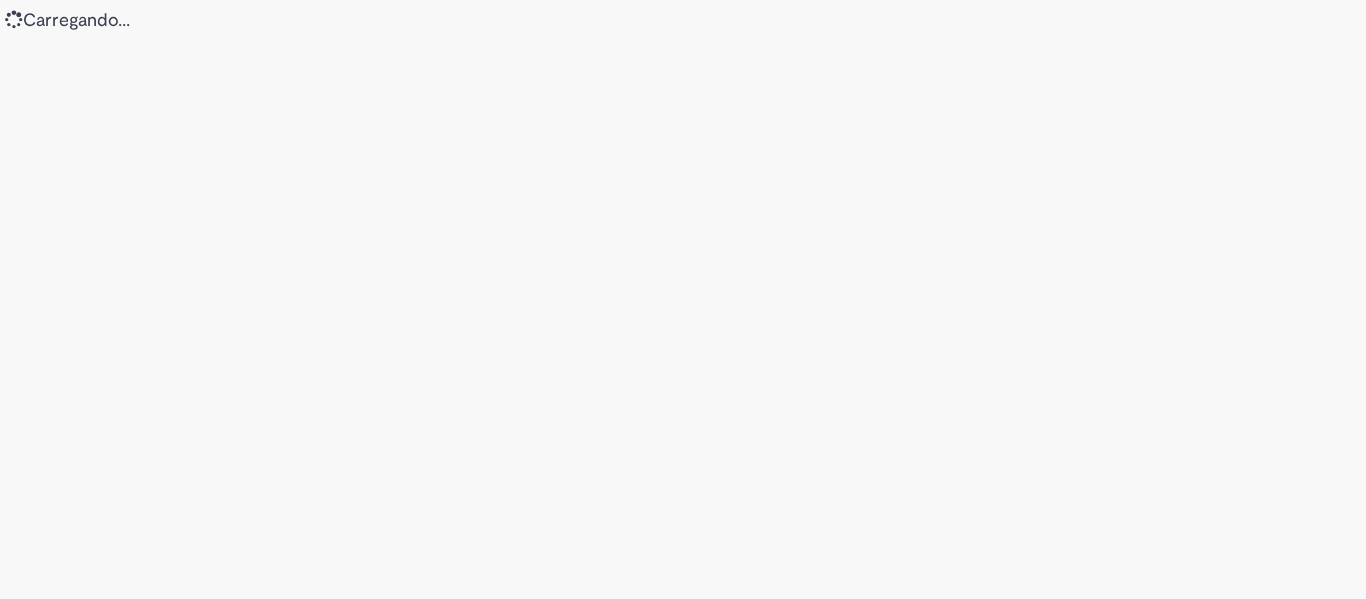 scroll, scrollTop: 0, scrollLeft: 0, axis: both 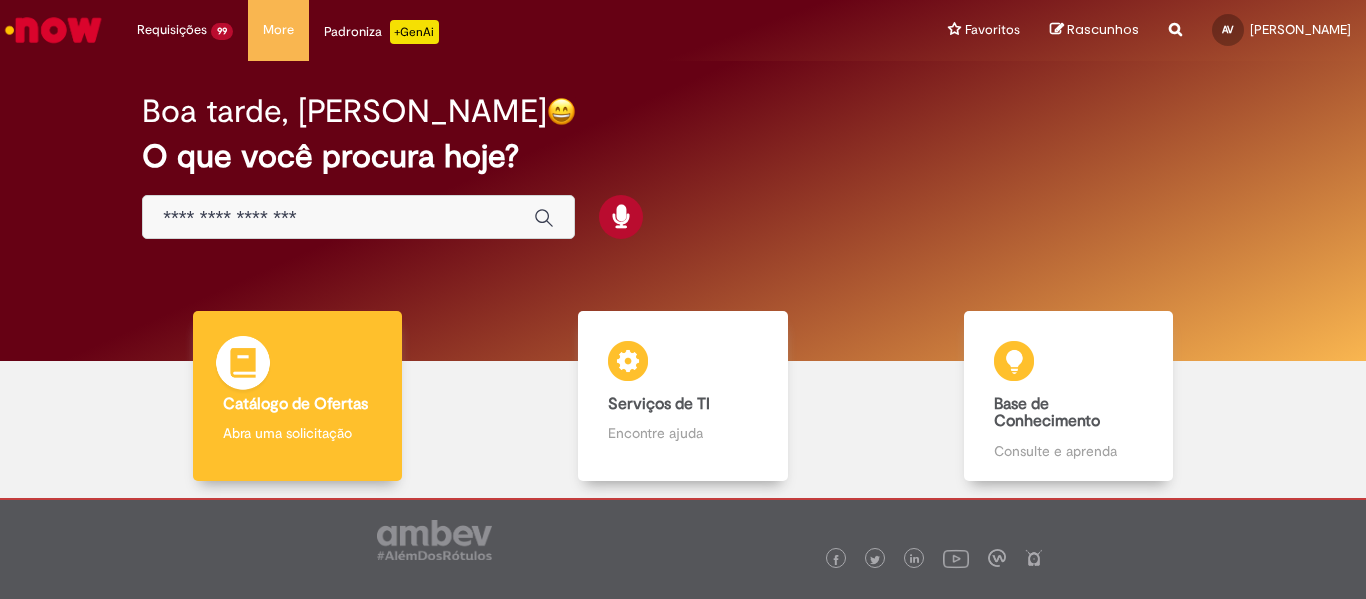 click at bounding box center (243, 366) 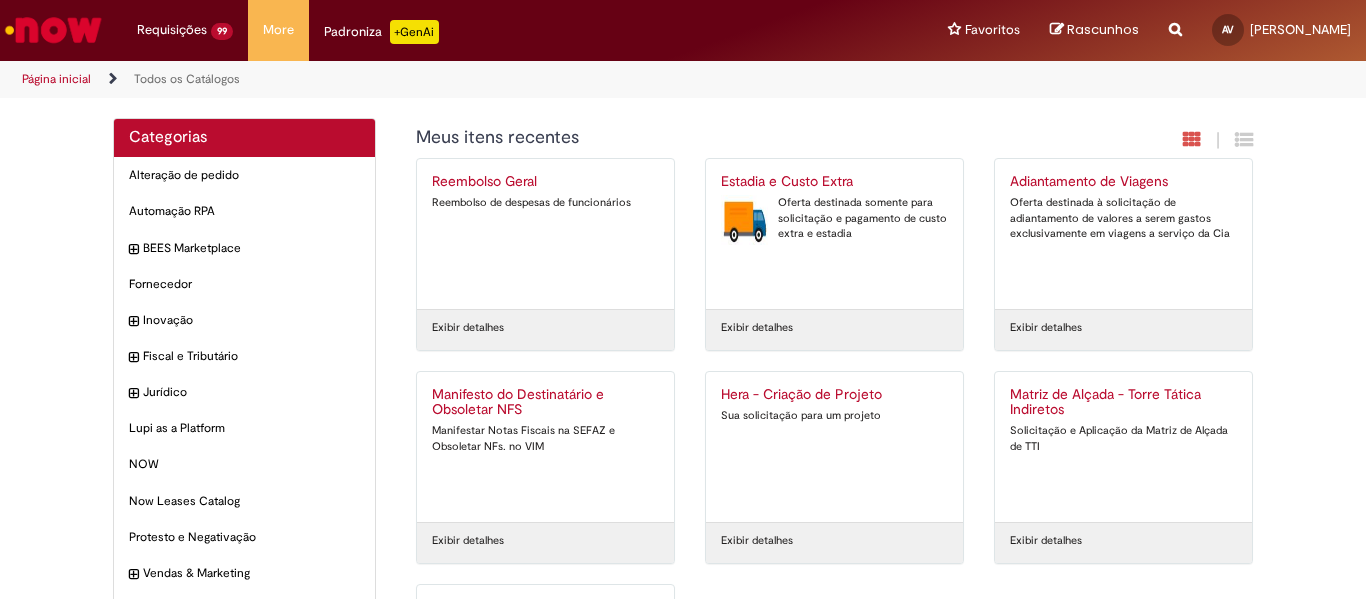 click on "Estadia e Custo Extra
Oferta destinada somente para solicitação e pagamento de custo extra e estadia" at bounding box center (834, 234) 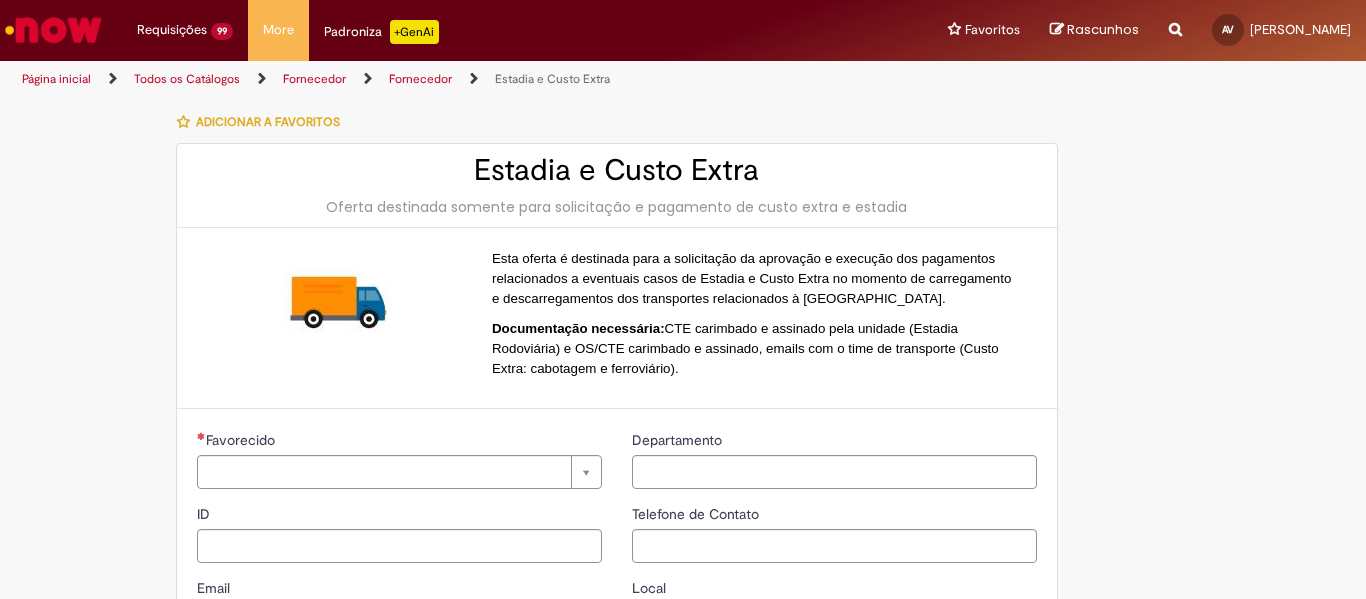 type on "**********" 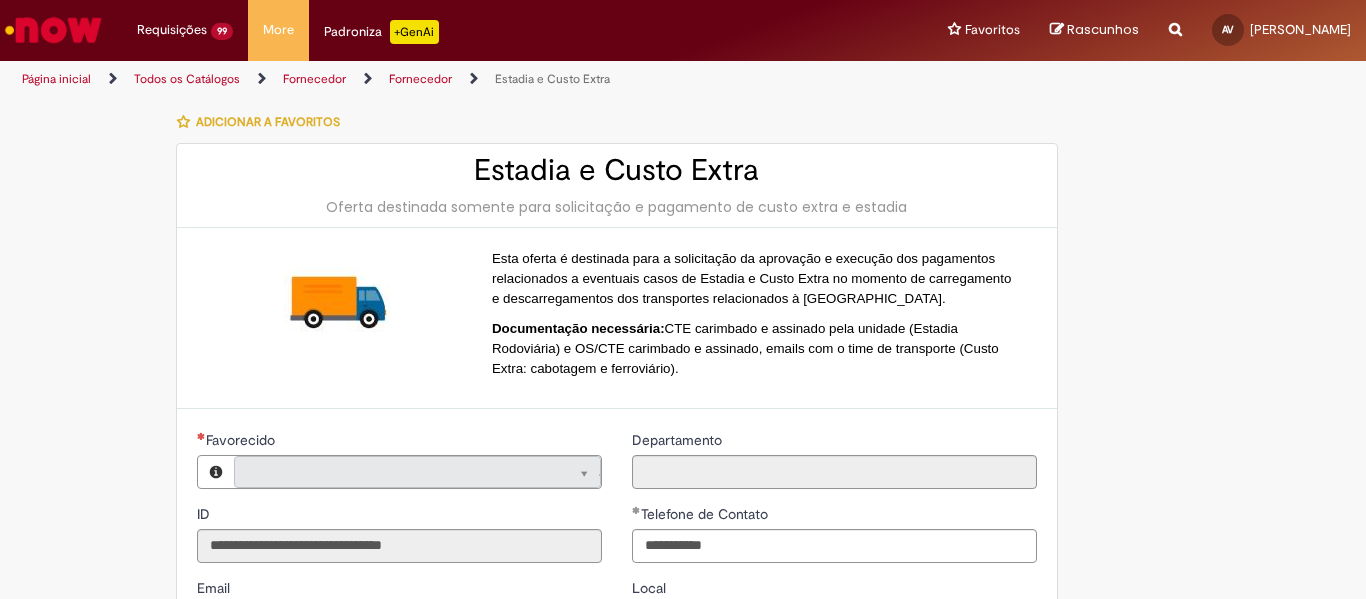 type on "**********" 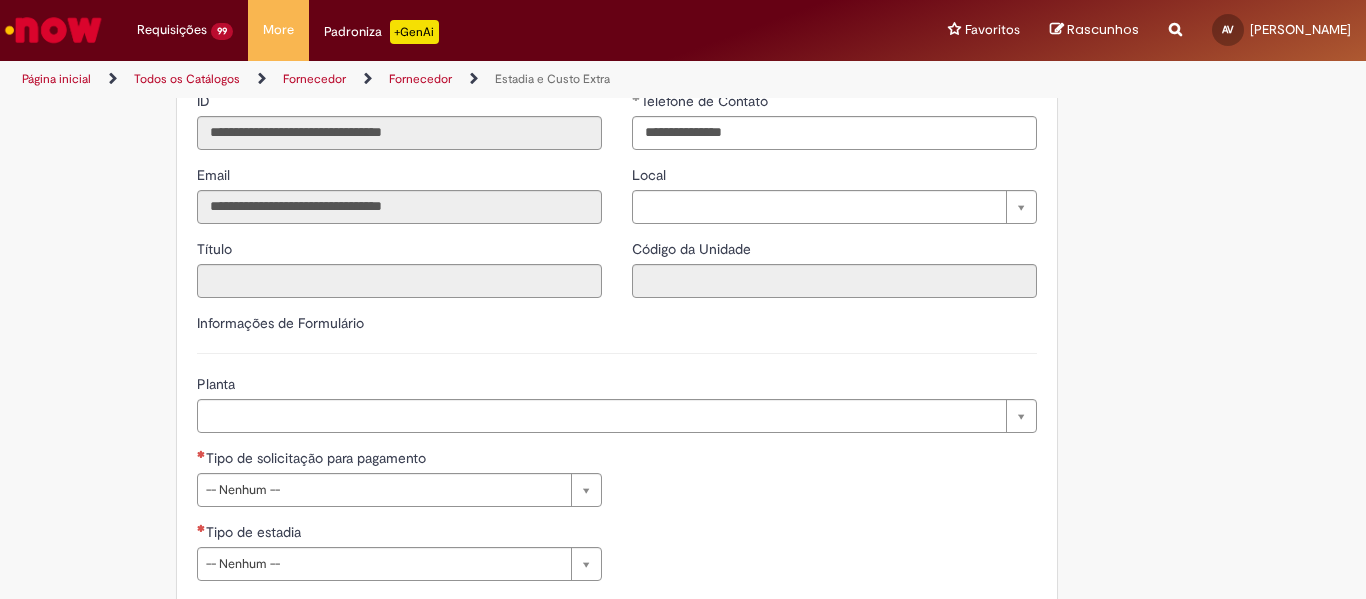 scroll, scrollTop: 500, scrollLeft: 0, axis: vertical 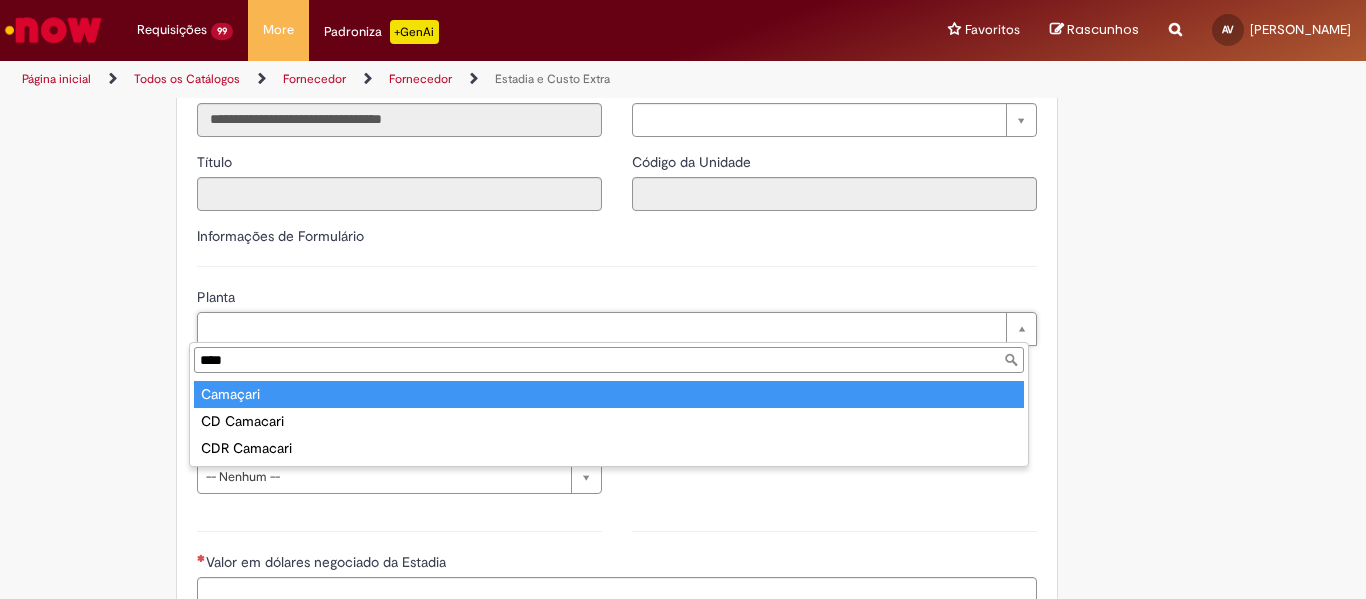 type on "****" 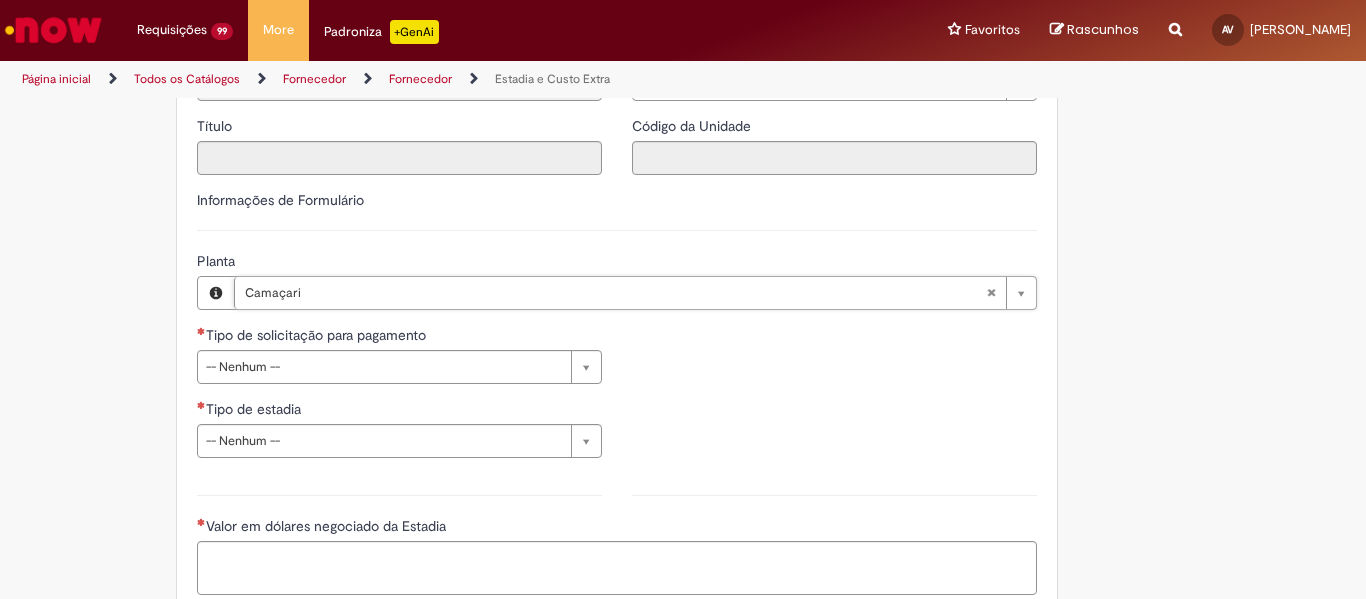 scroll, scrollTop: 600, scrollLeft: 0, axis: vertical 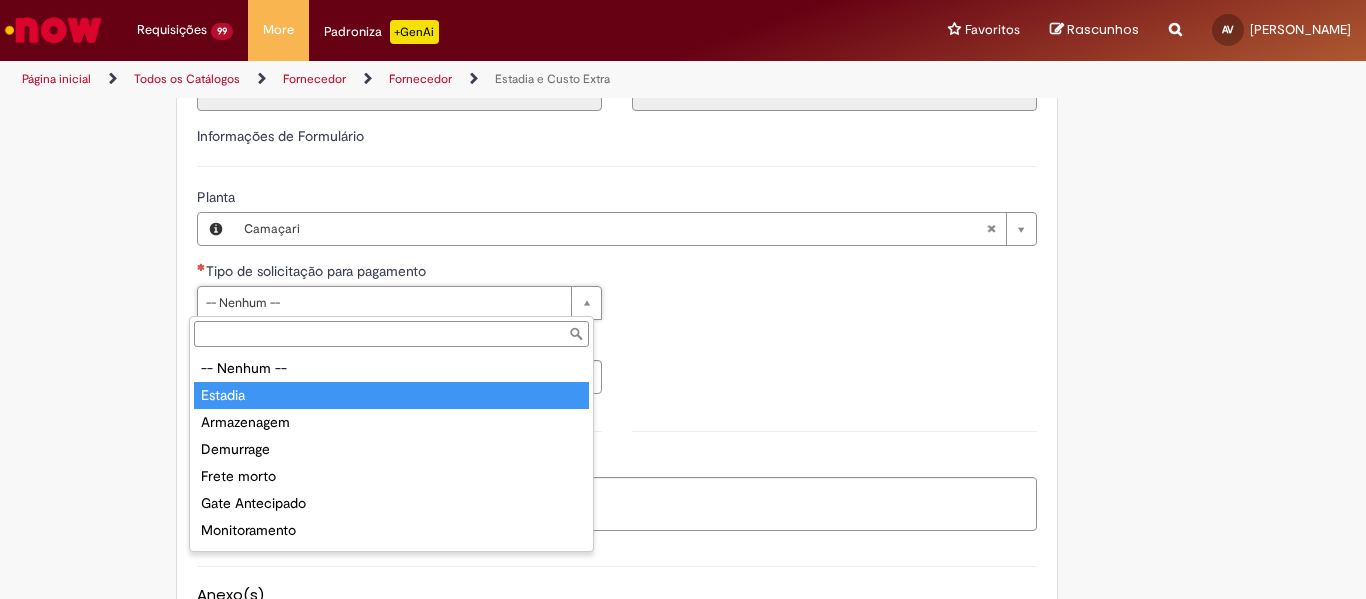 type on "*******" 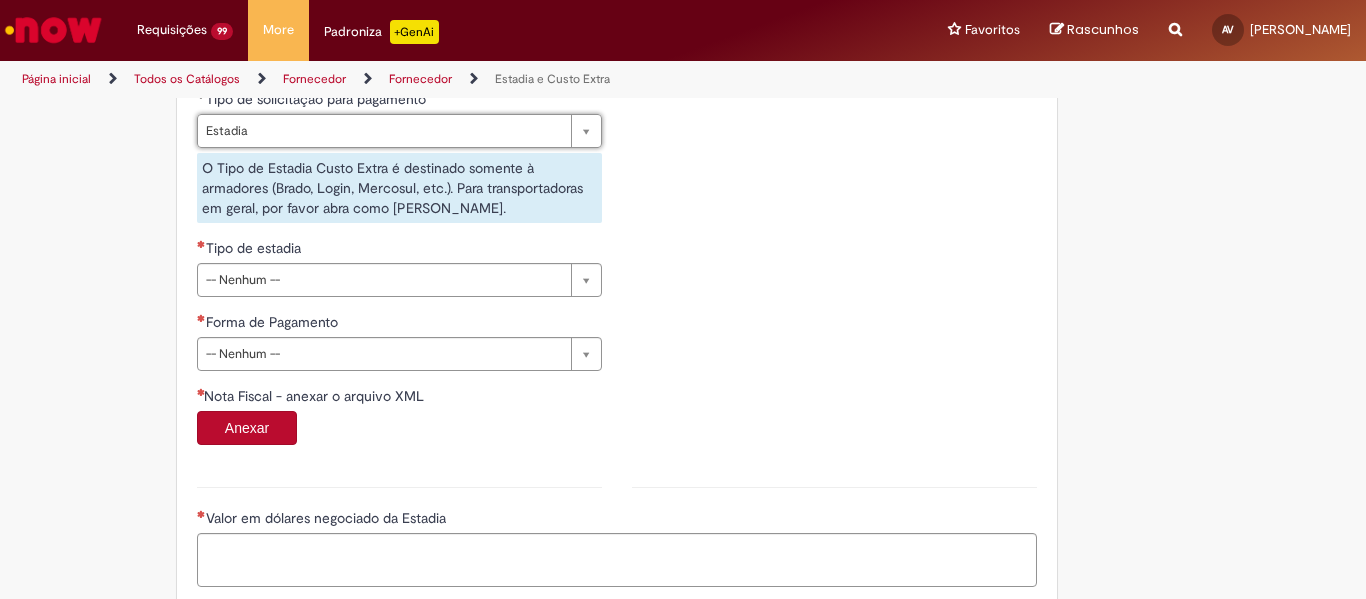 scroll, scrollTop: 800, scrollLeft: 0, axis: vertical 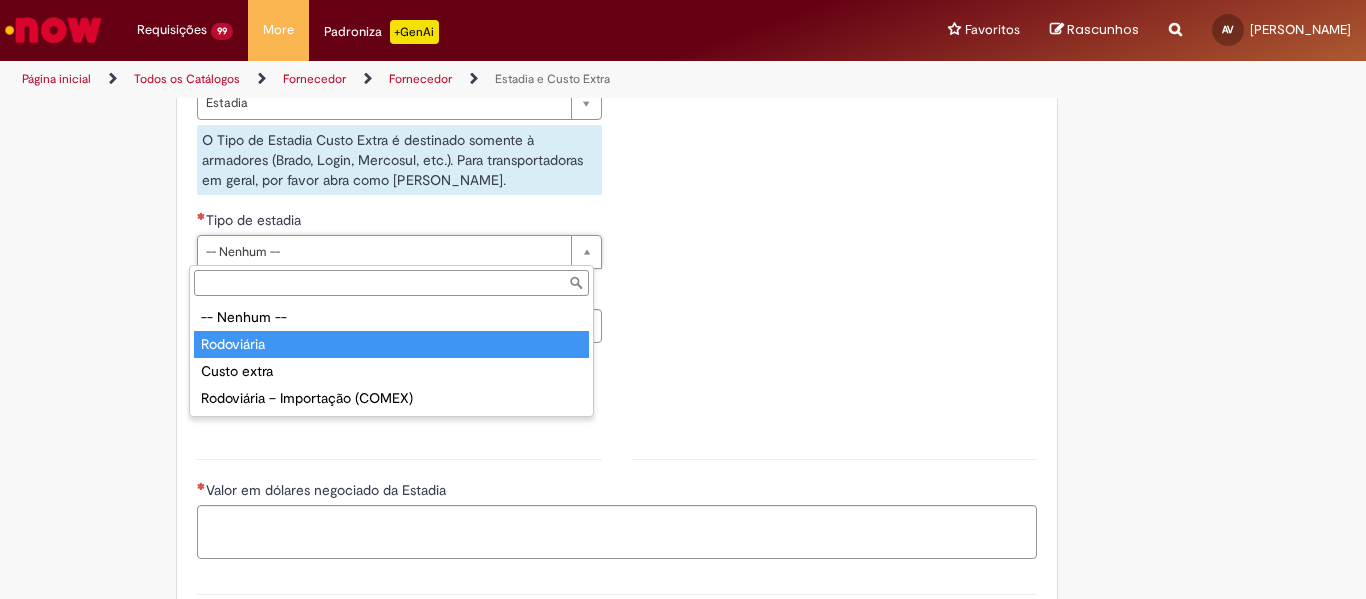 type on "**********" 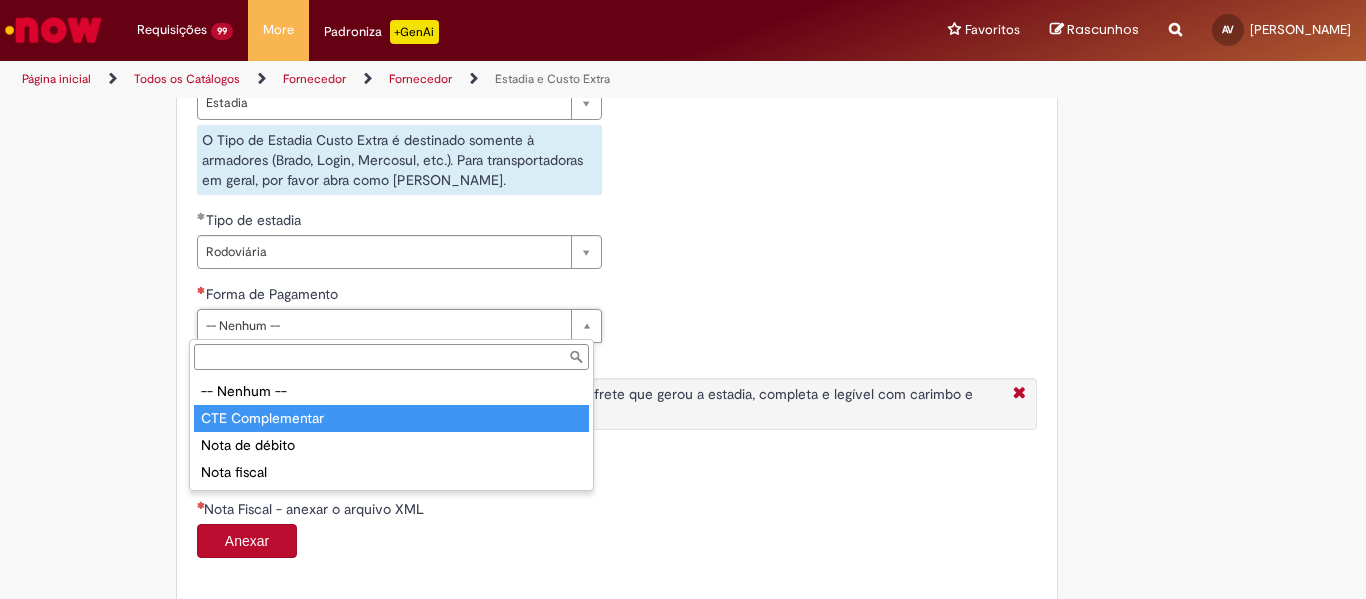type on "**********" 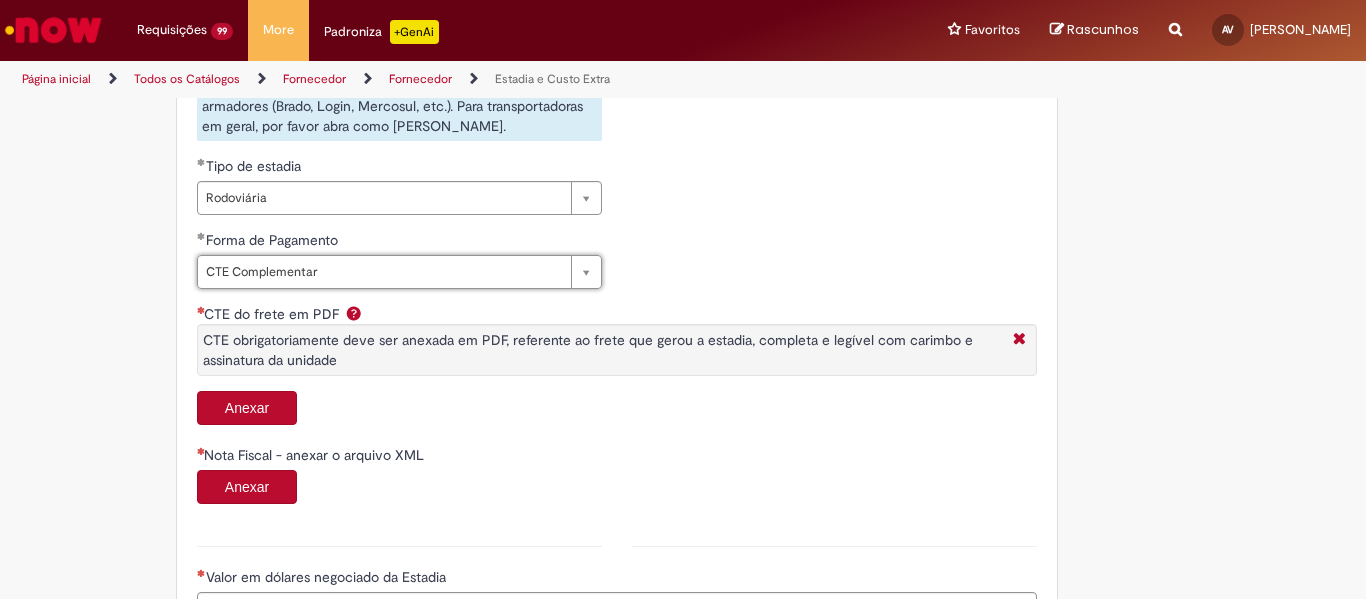 scroll, scrollTop: 900, scrollLeft: 0, axis: vertical 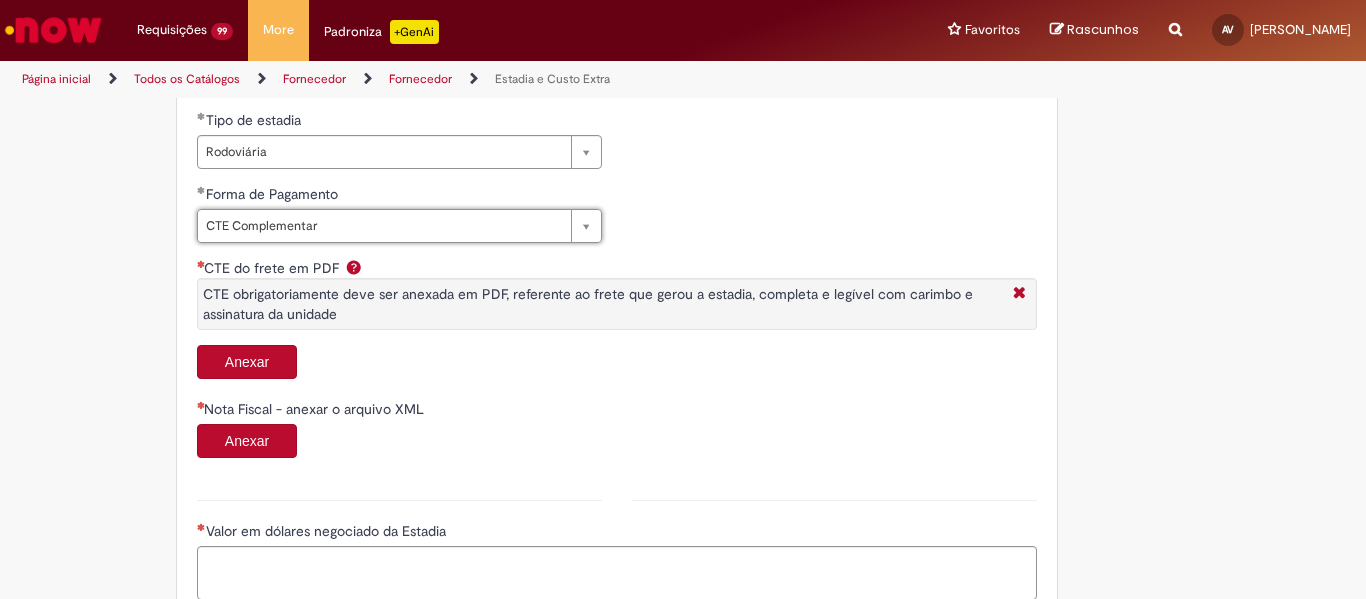click on "Anexar" at bounding box center (247, 362) 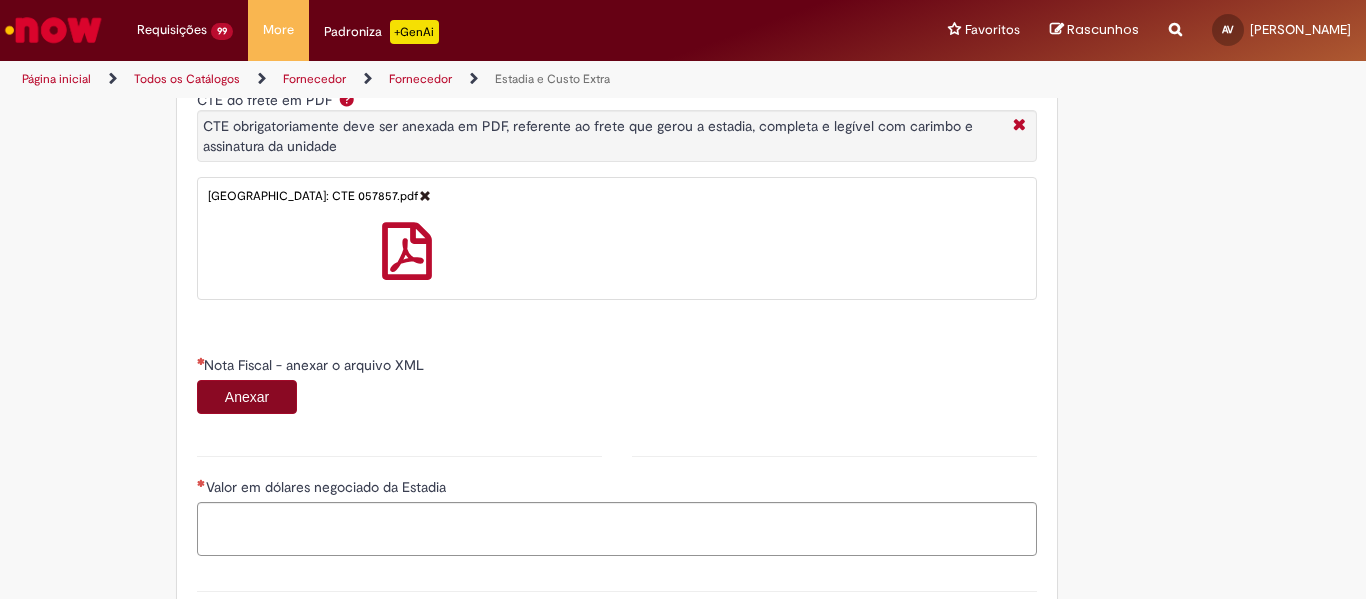 scroll, scrollTop: 1100, scrollLeft: 0, axis: vertical 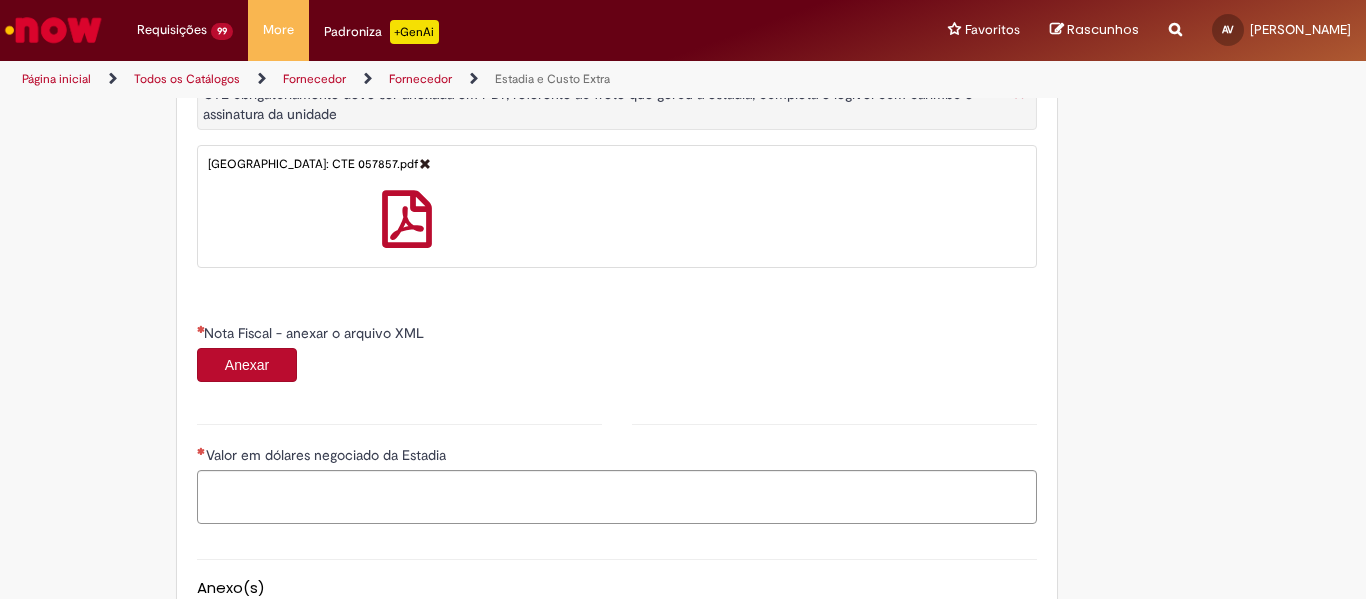 click on "Anexar" at bounding box center (247, 365) 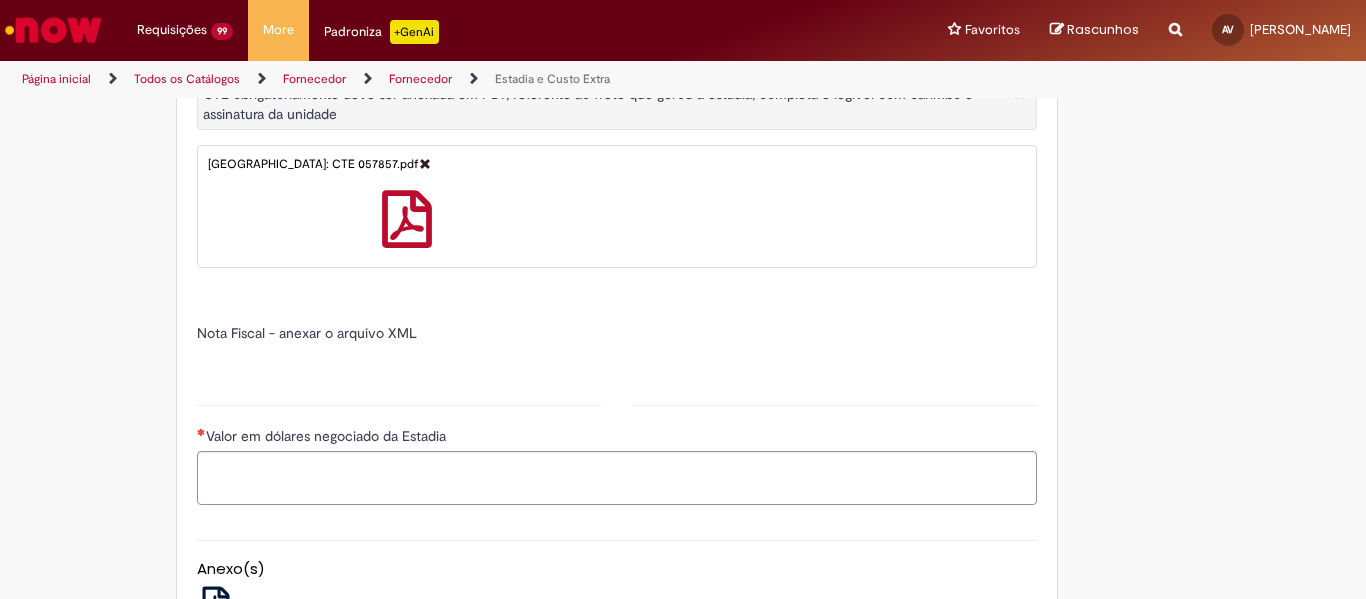 type on "*****" 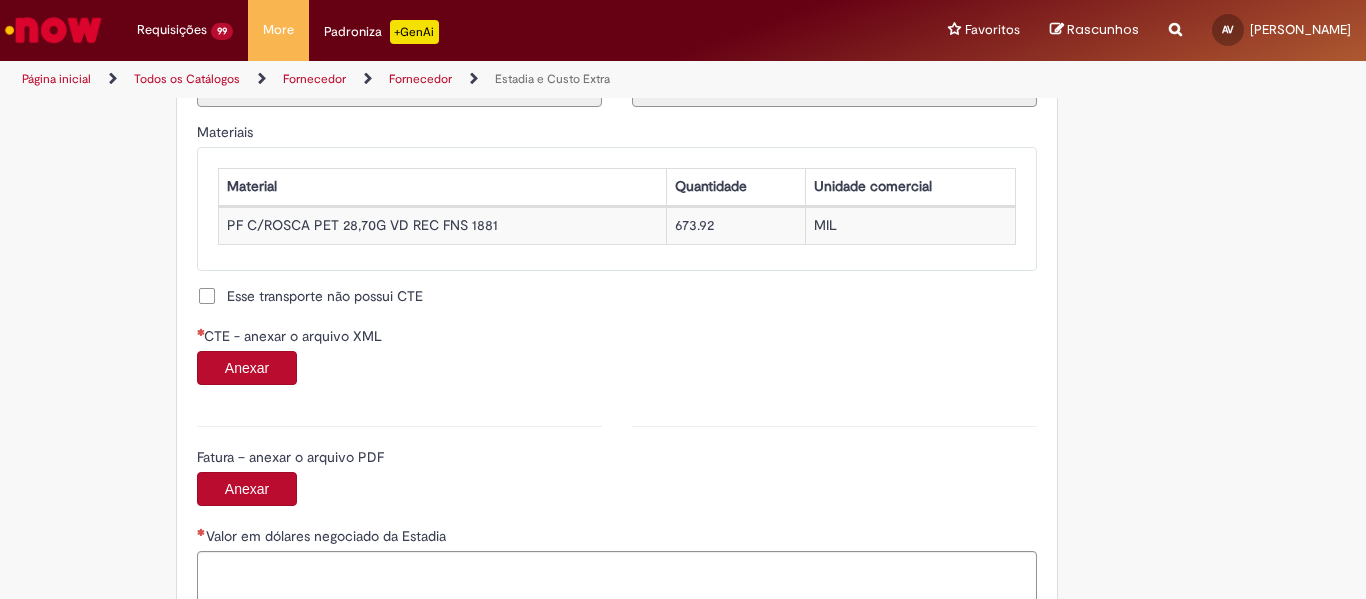 scroll, scrollTop: 1900, scrollLeft: 0, axis: vertical 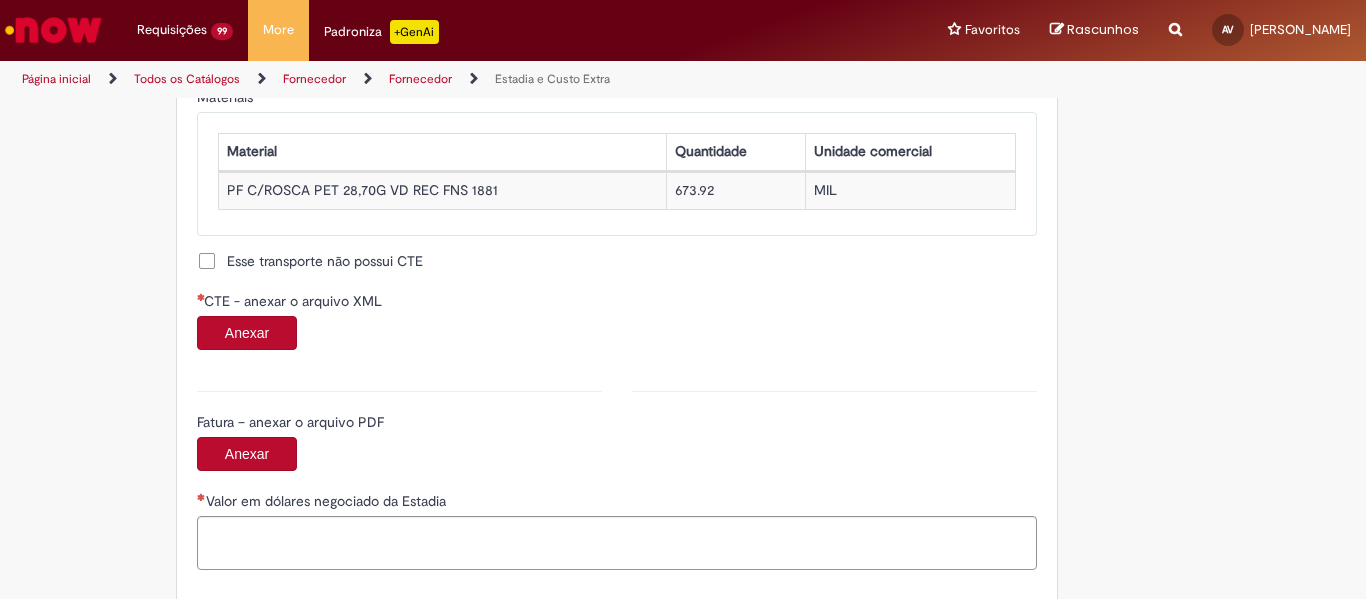 click on "Anexar" at bounding box center (247, 333) 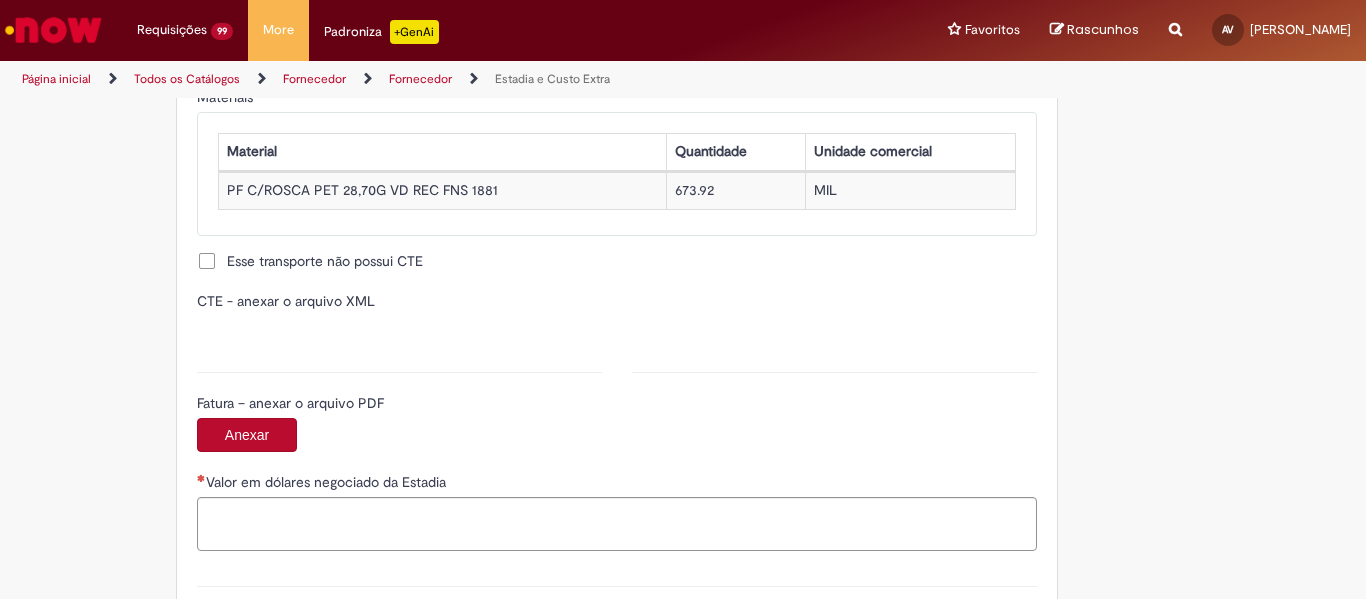 type on "**********" 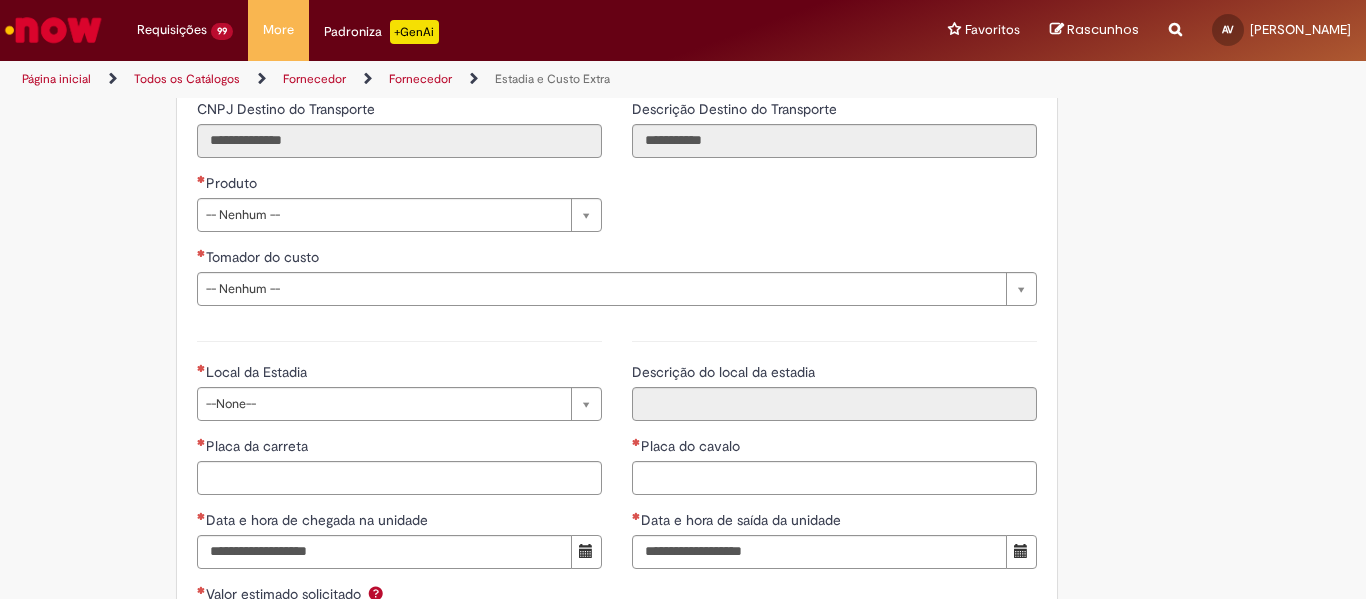 scroll, scrollTop: 2700, scrollLeft: 0, axis: vertical 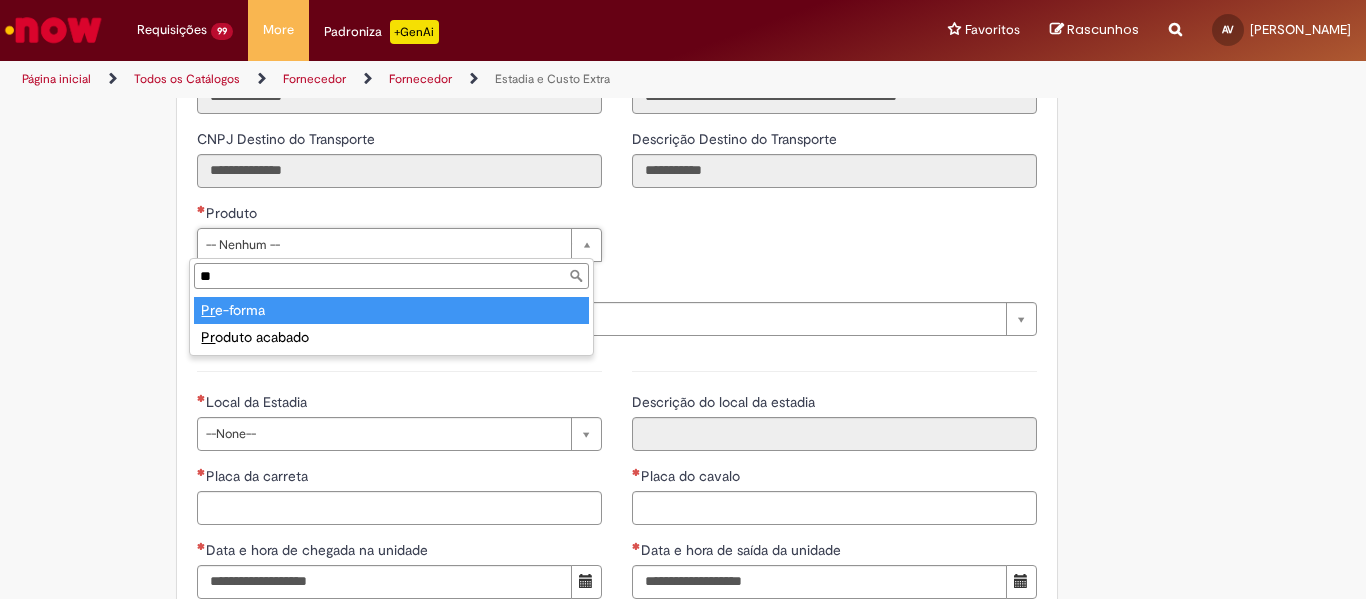 type on "**" 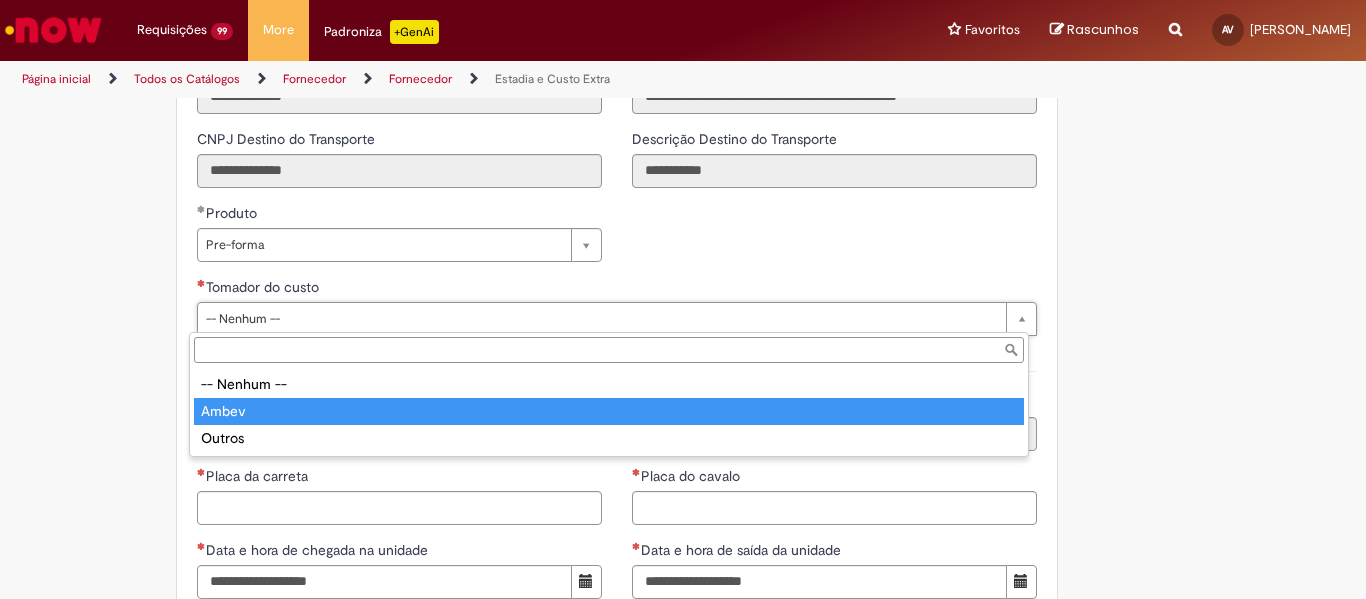 type on "*****" 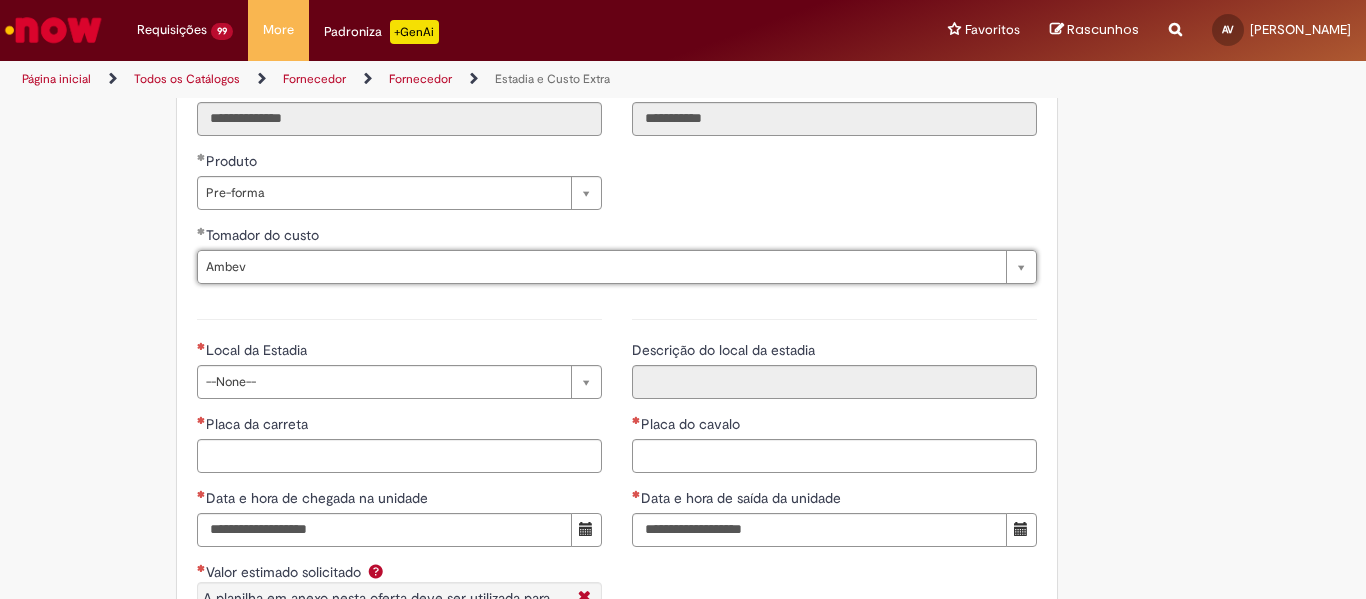scroll, scrollTop: 2800, scrollLeft: 0, axis: vertical 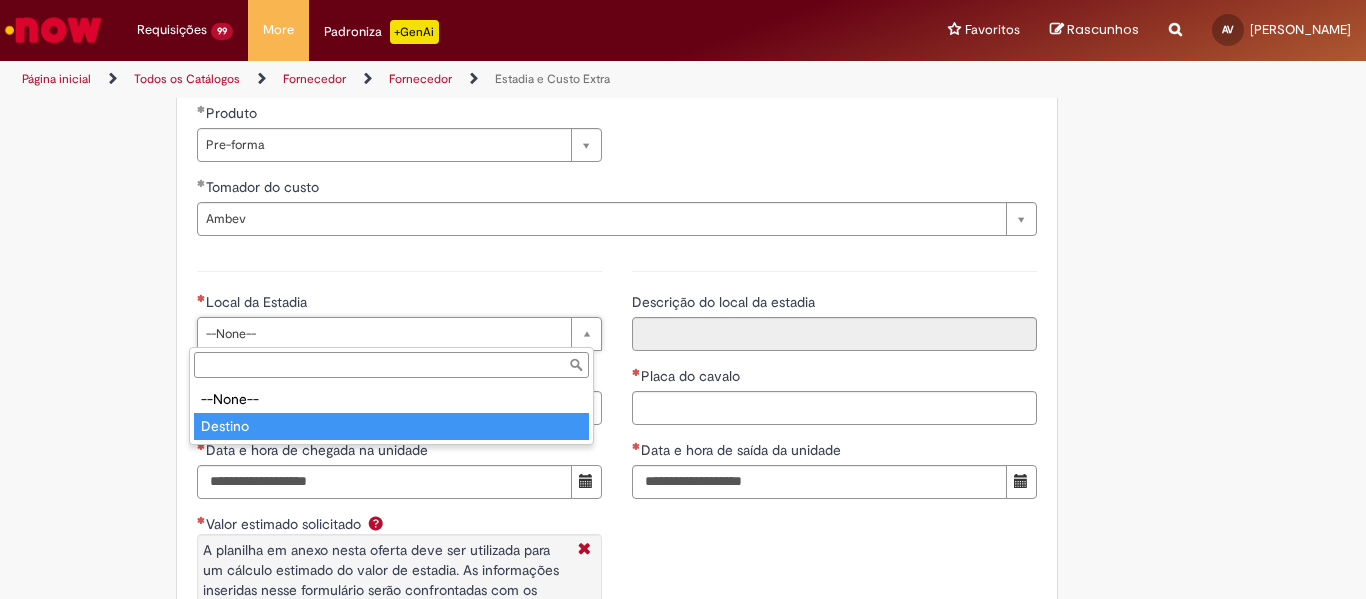 type on "*******" 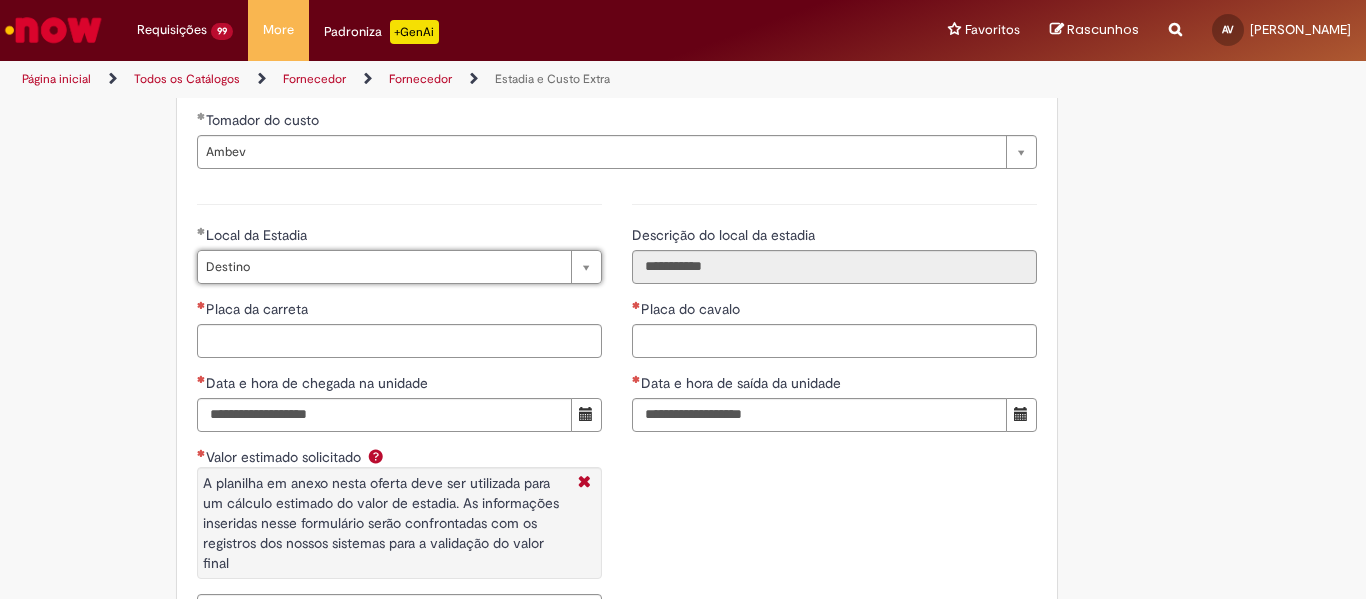 scroll, scrollTop: 2900, scrollLeft: 0, axis: vertical 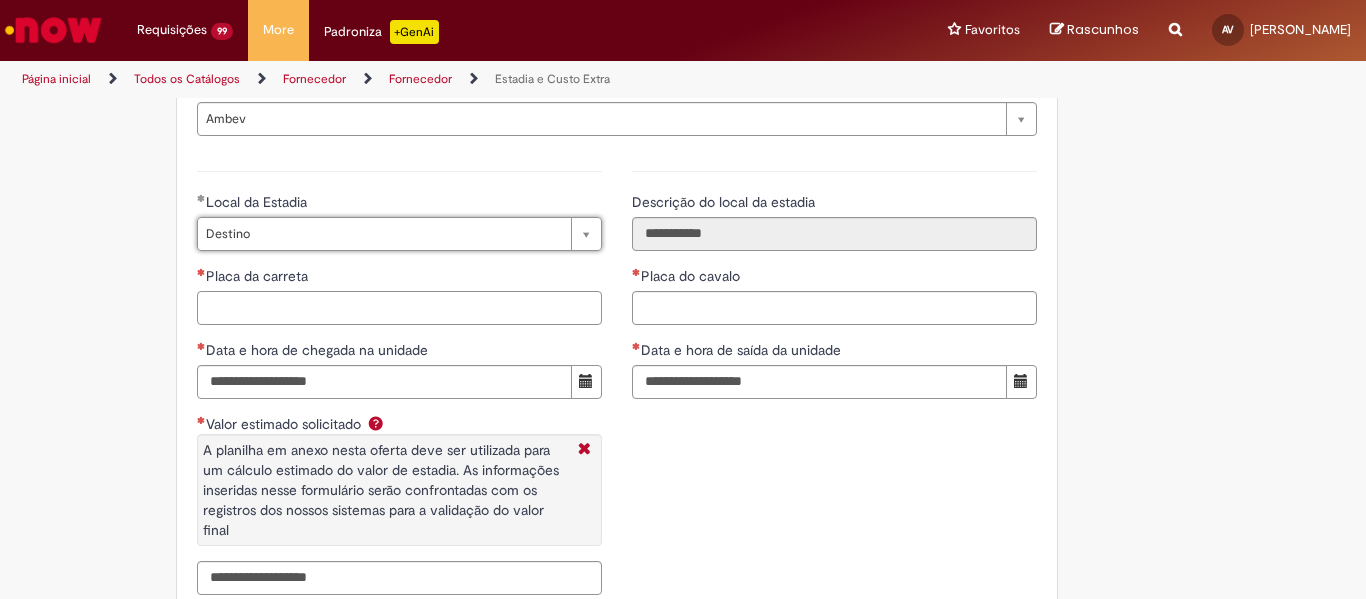 click on "Placa da carreta" at bounding box center (399, 308) 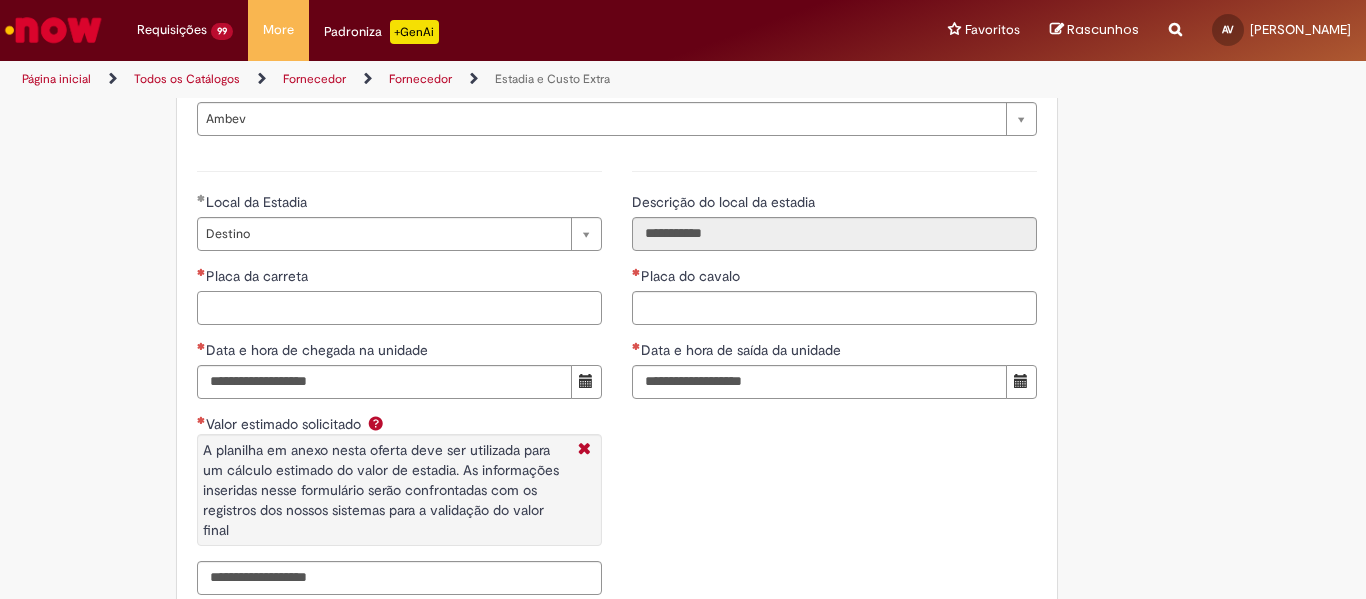 paste on "*******" 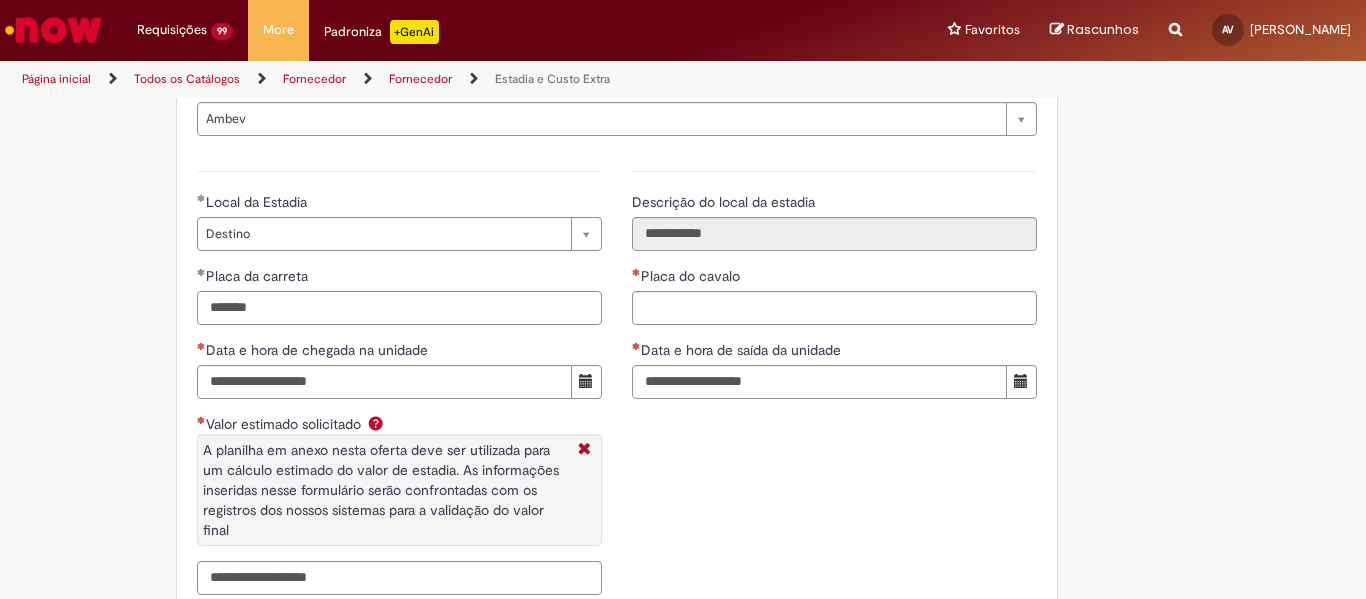 type on "*******" 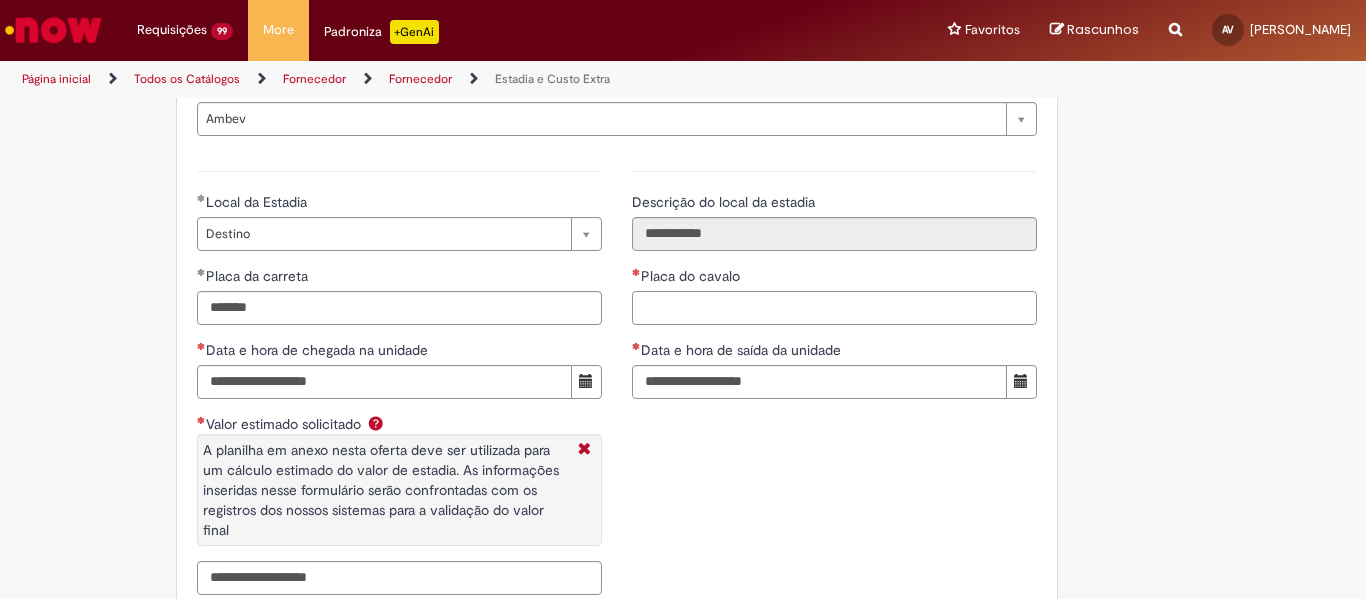 click on "Placa do cavalo" at bounding box center [834, 308] 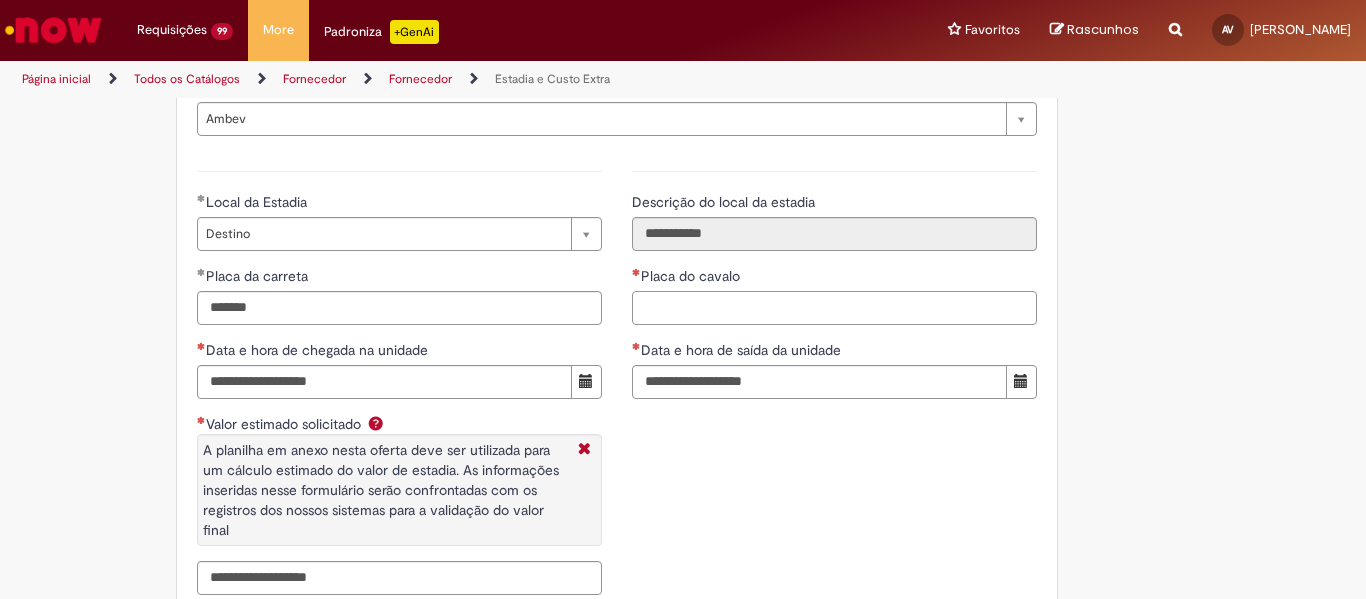 paste on "*******" 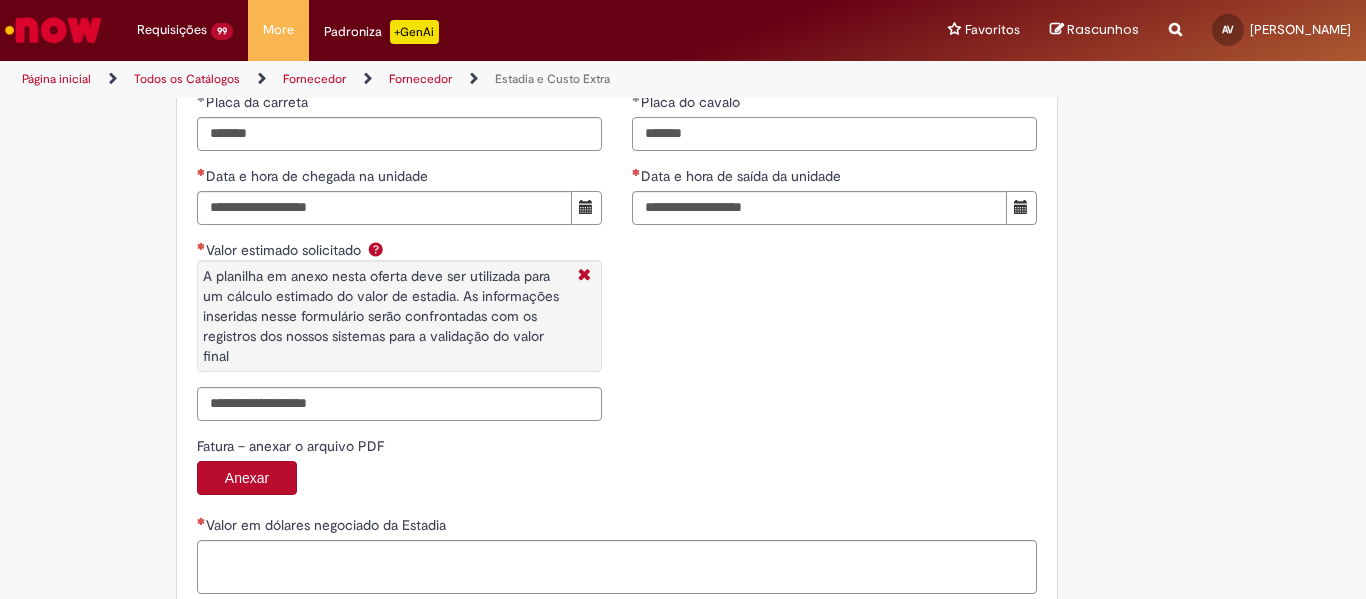 scroll, scrollTop: 3100, scrollLeft: 0, axis: vertical 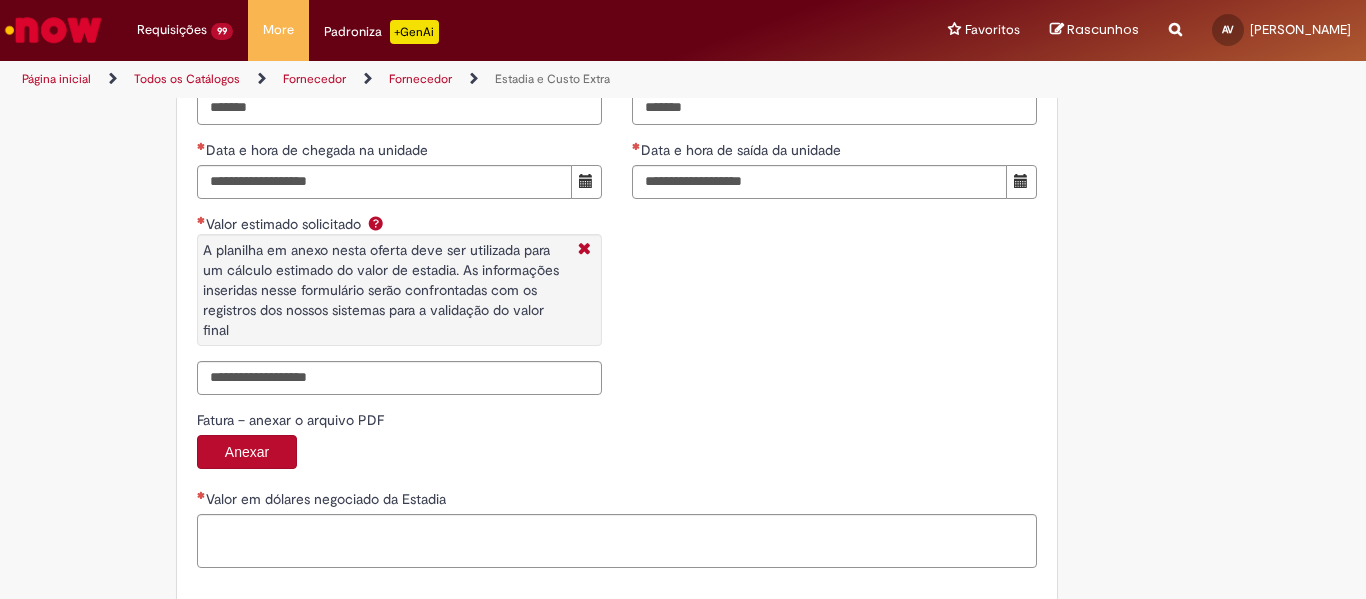 type on "*******" 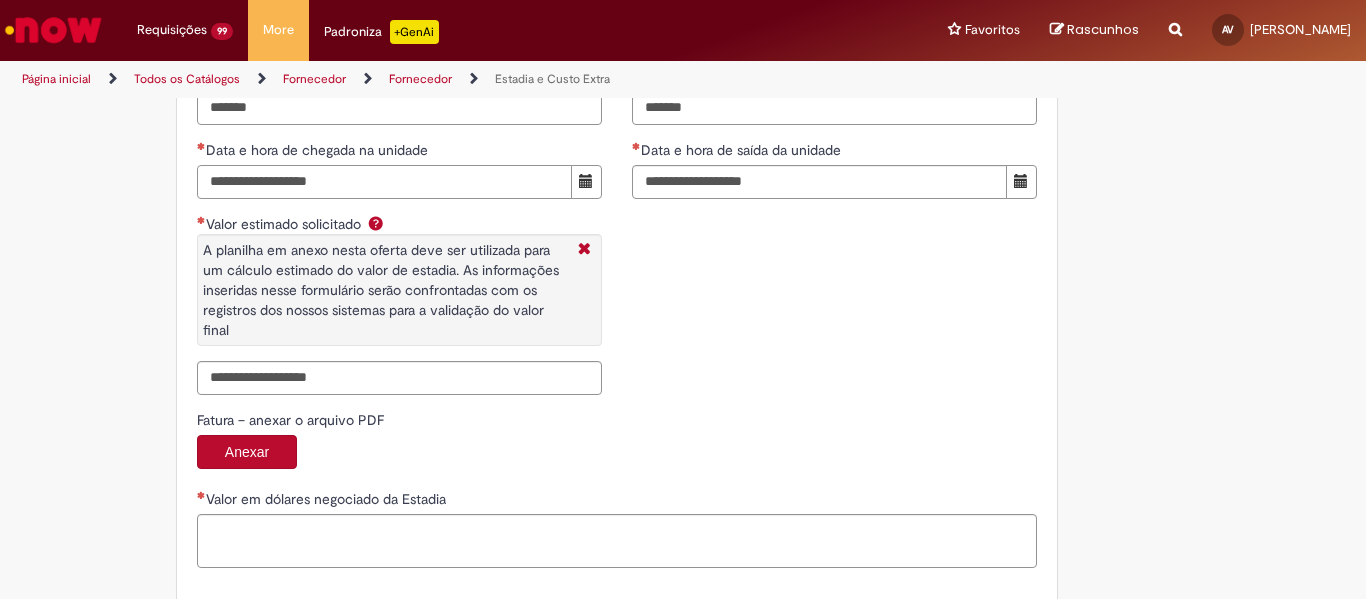 click on "Data e hora de chegada na unidade" at bounding box center [384, 182] 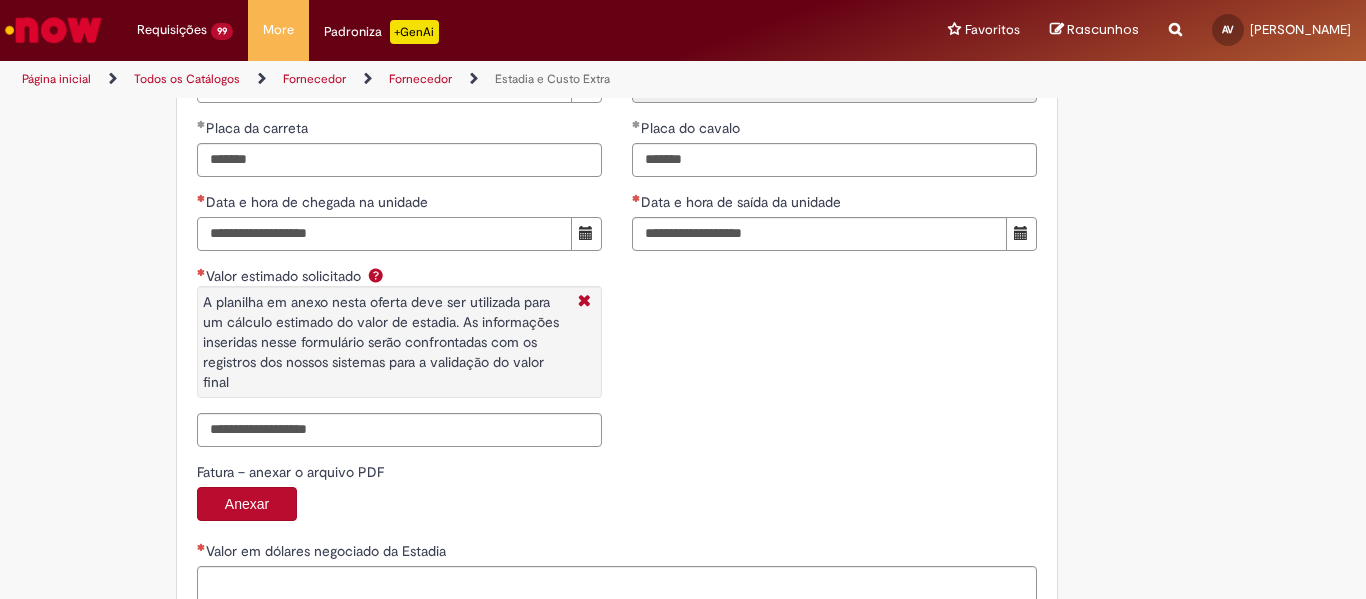 scroll, scrollTop: 3000, scrollLeft: 0, axis: vertical 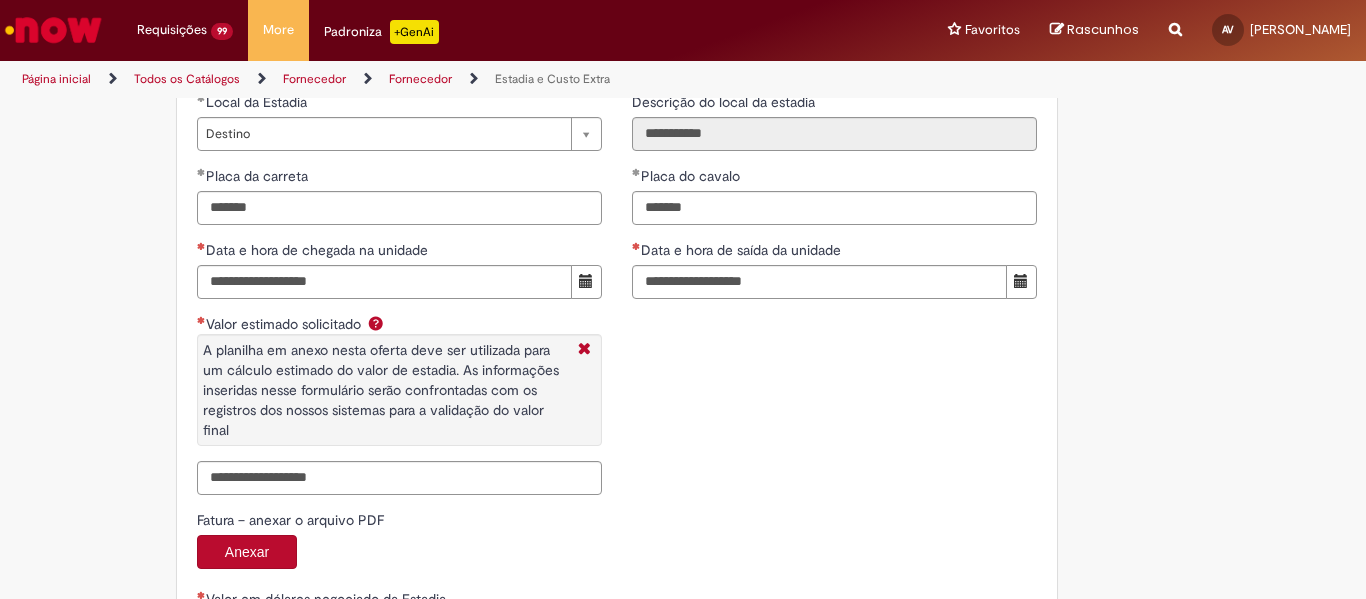 click on "**********" at bounding box center [617, 280] 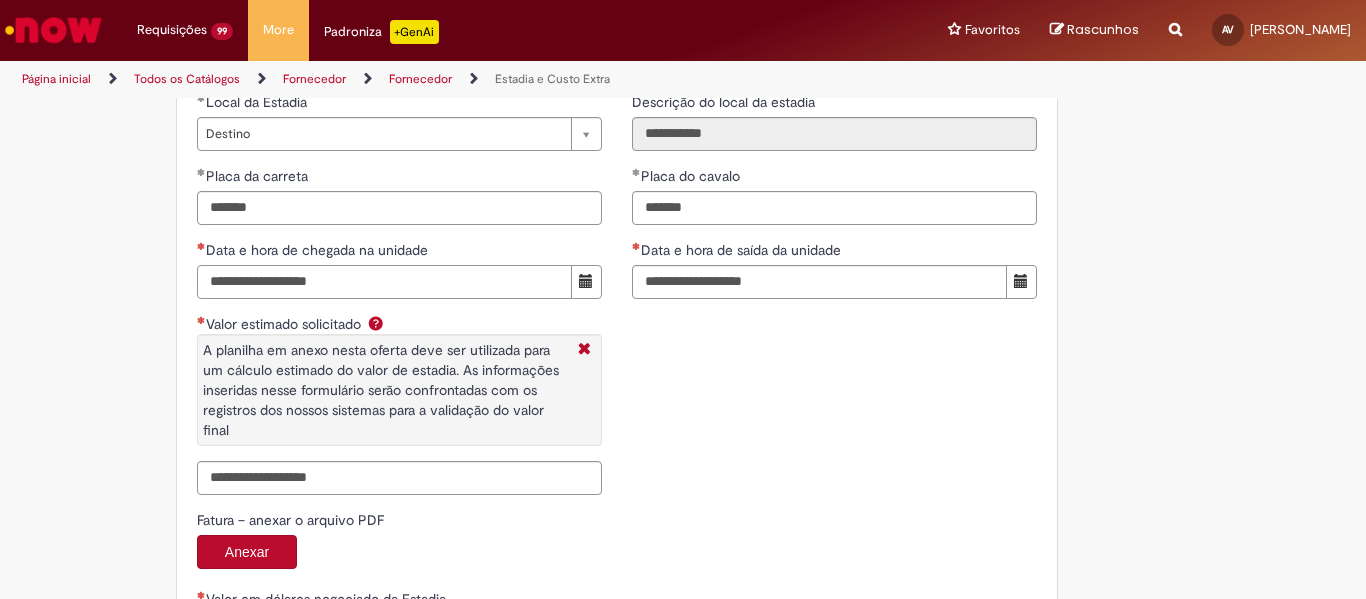 click on "Data e hora de chegada na unidade" at bounding box center (384, 282) 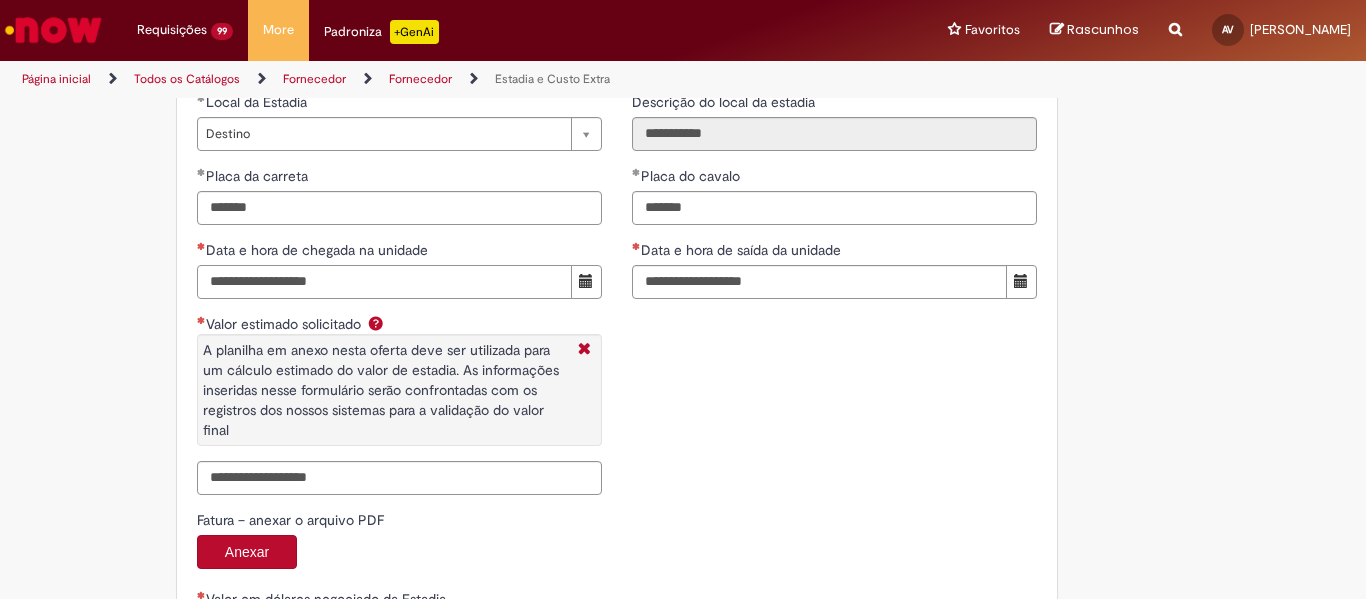 paste on "**********" 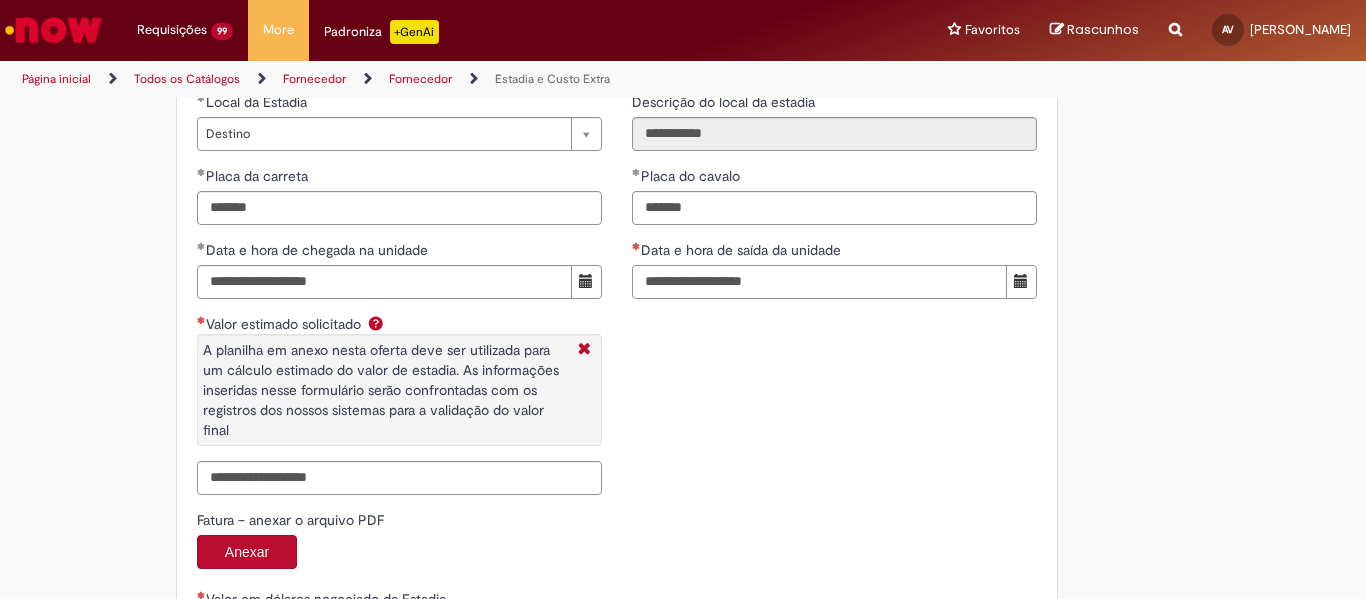 click on "Data e hora de saída da unidade" at bounding box center (819, 282) 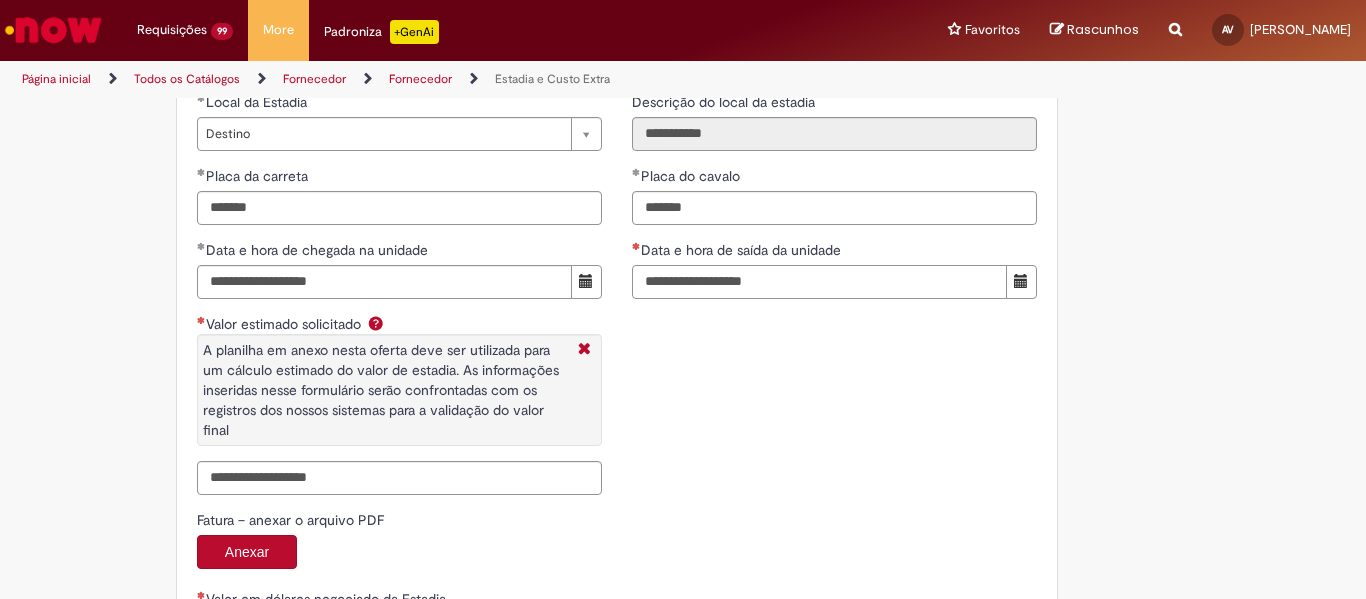 paste on "**********" 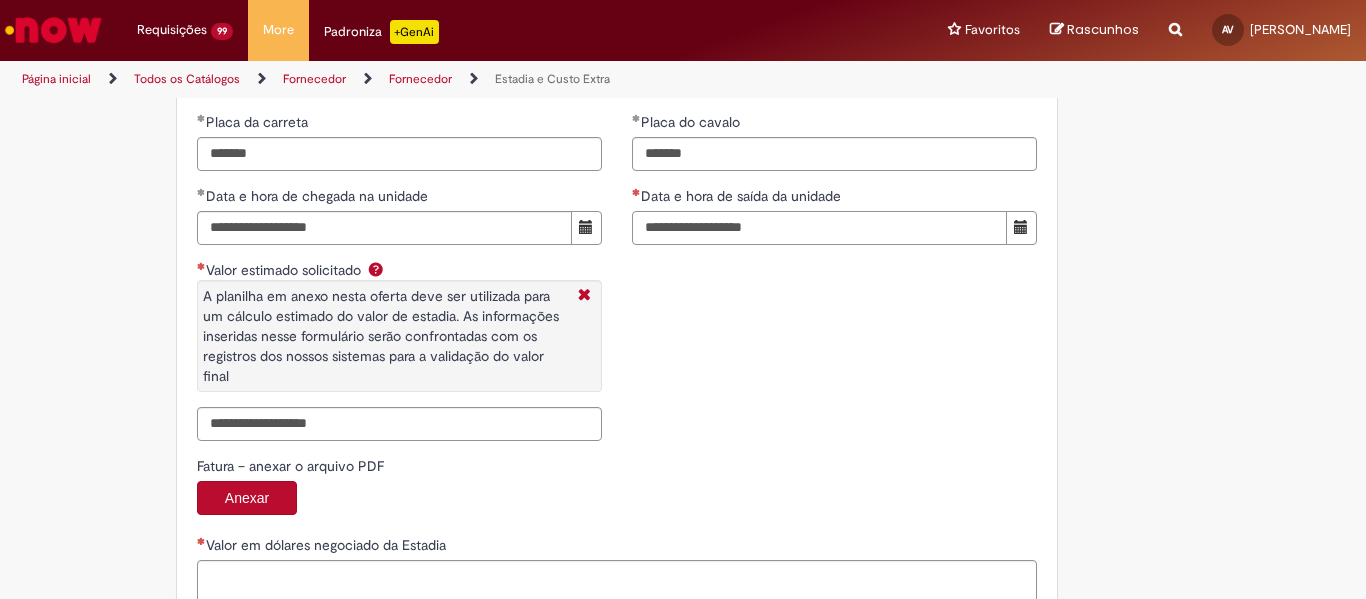 scroll, scrollTop: 3100, scrollLeft: 0, axis: vertical 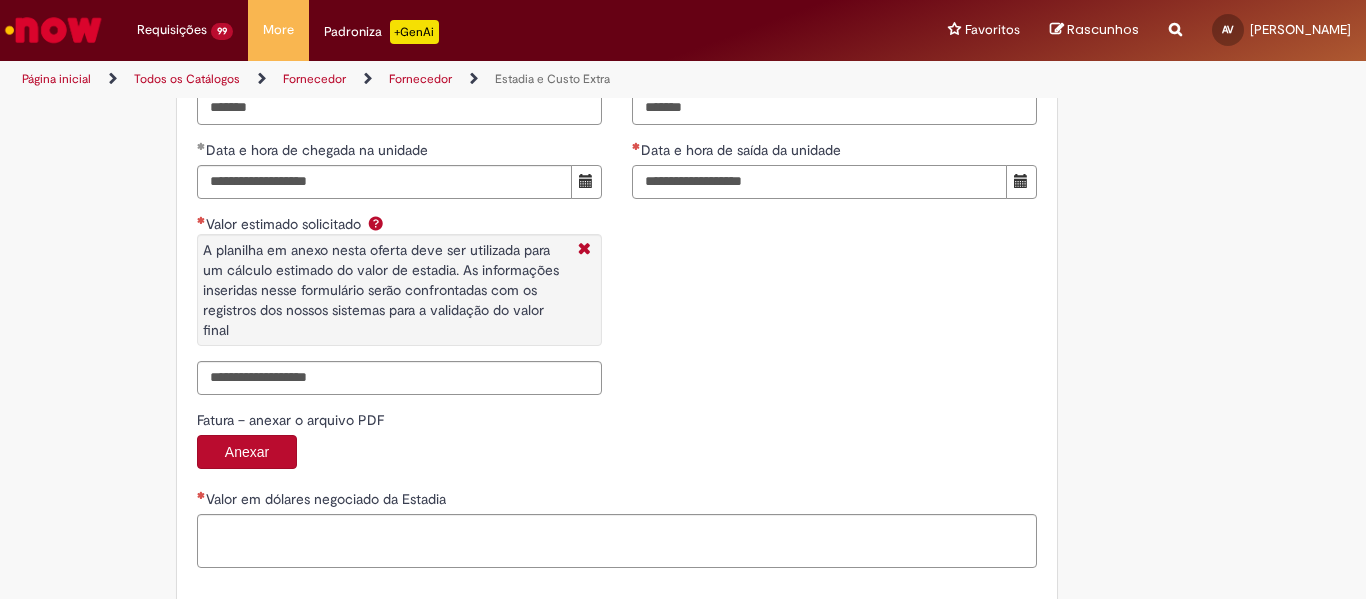 type on "**********" 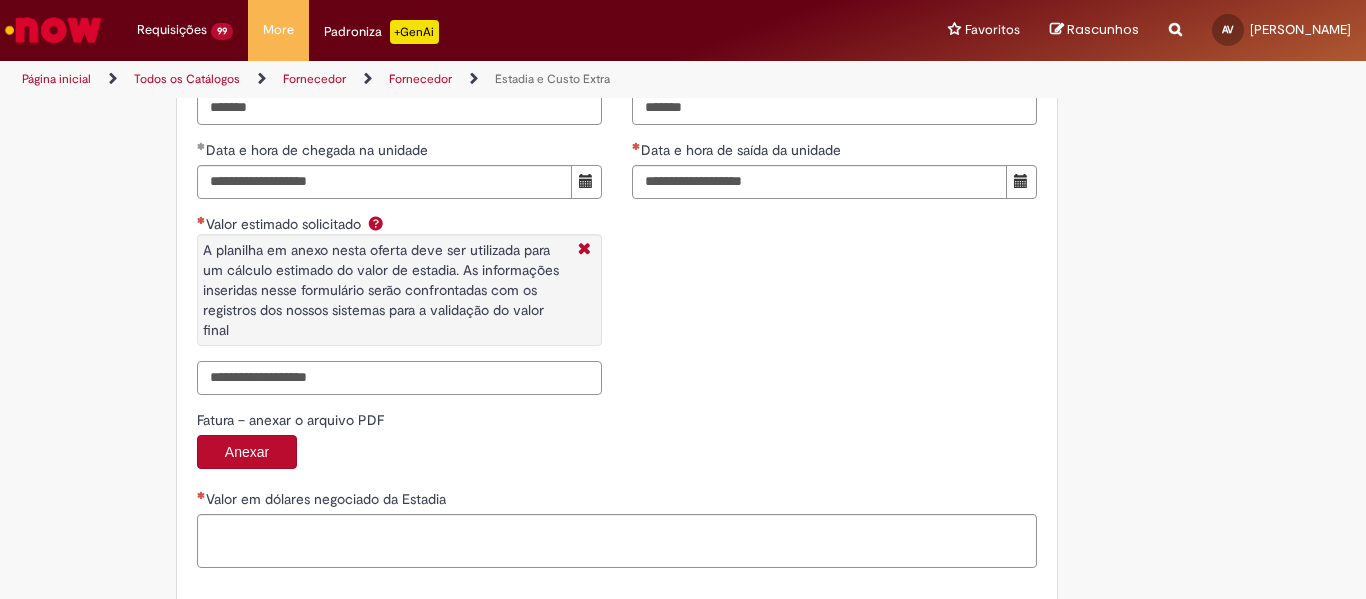 click on "Valor estimado solicitado A planilha em anexo nesta oferta deve ser utilizada para um cálculo estimado do valor de estadia. As informações inseridas nesse formulário serão confrontadas com os registros dos nossos sistemas para a validação do valor final" at bounding box center [399, 378] 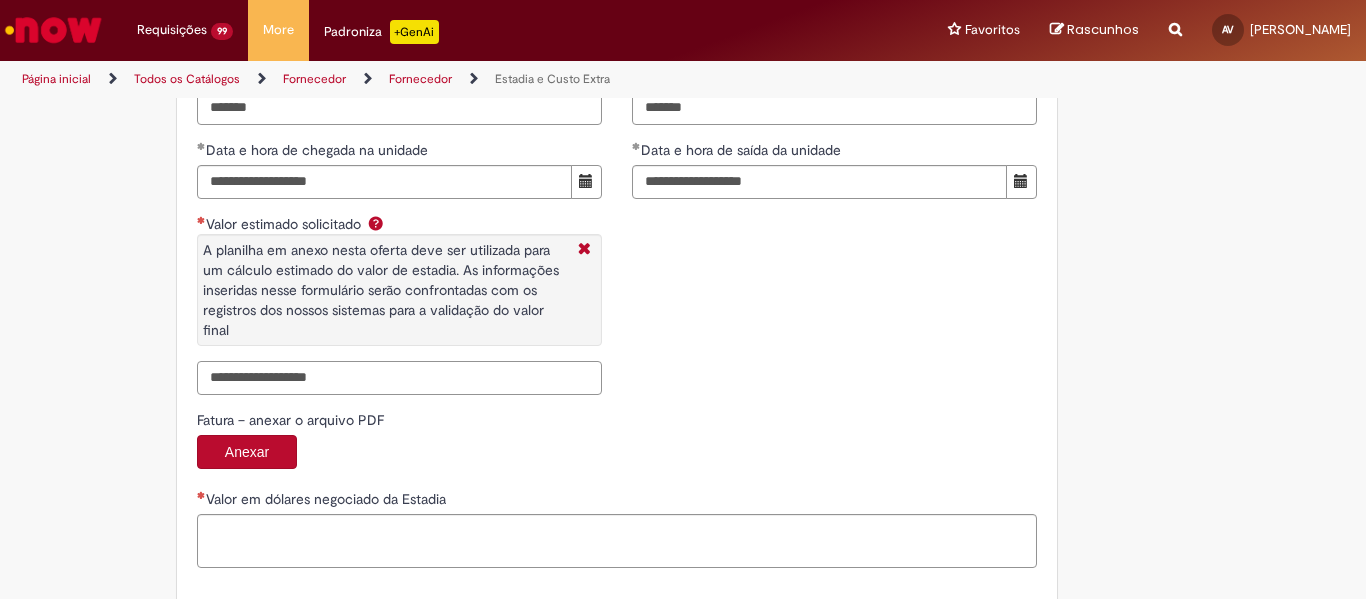 paste on "*******" 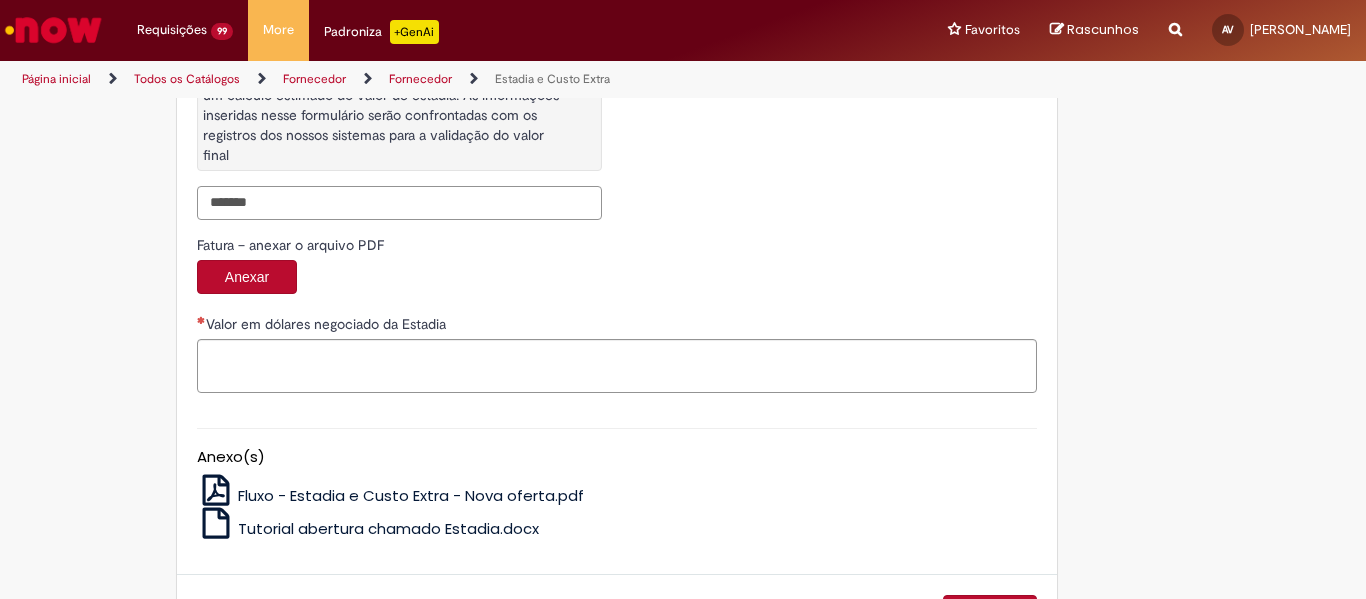 scroll, scrollTop: 3300, scrollLeft: 0, axis: vertical 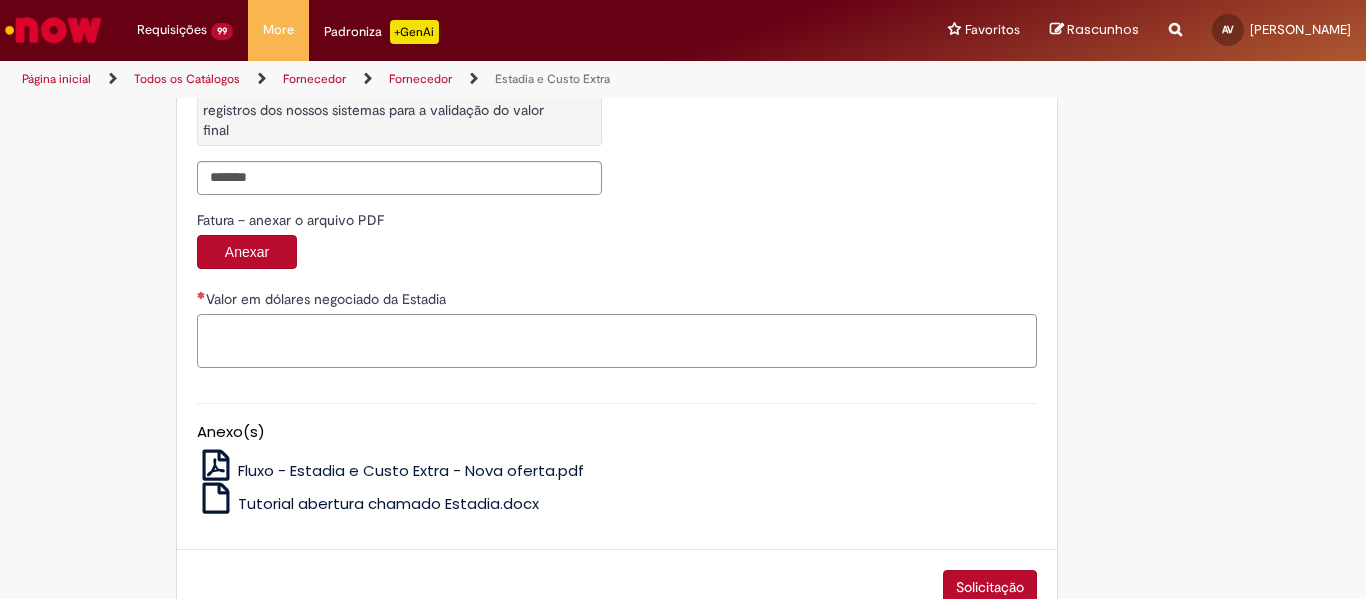 type on "**********" 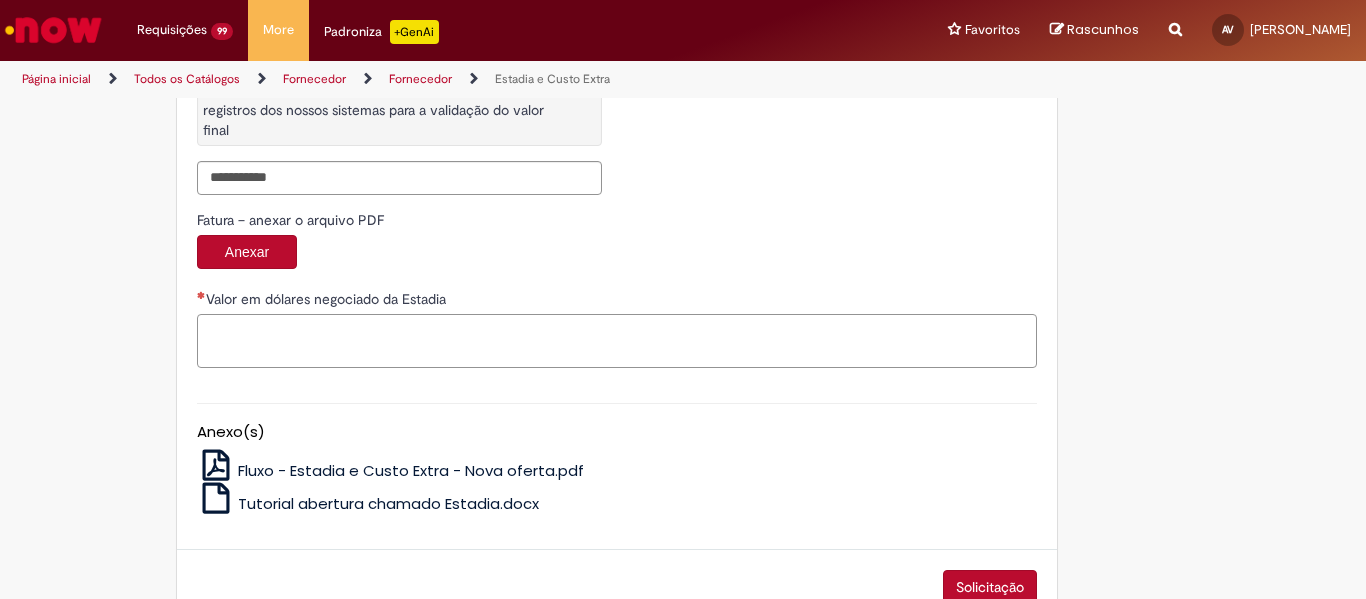 click on "Valor em dólares negociado da Estadia" at bounding box center (617, 341) 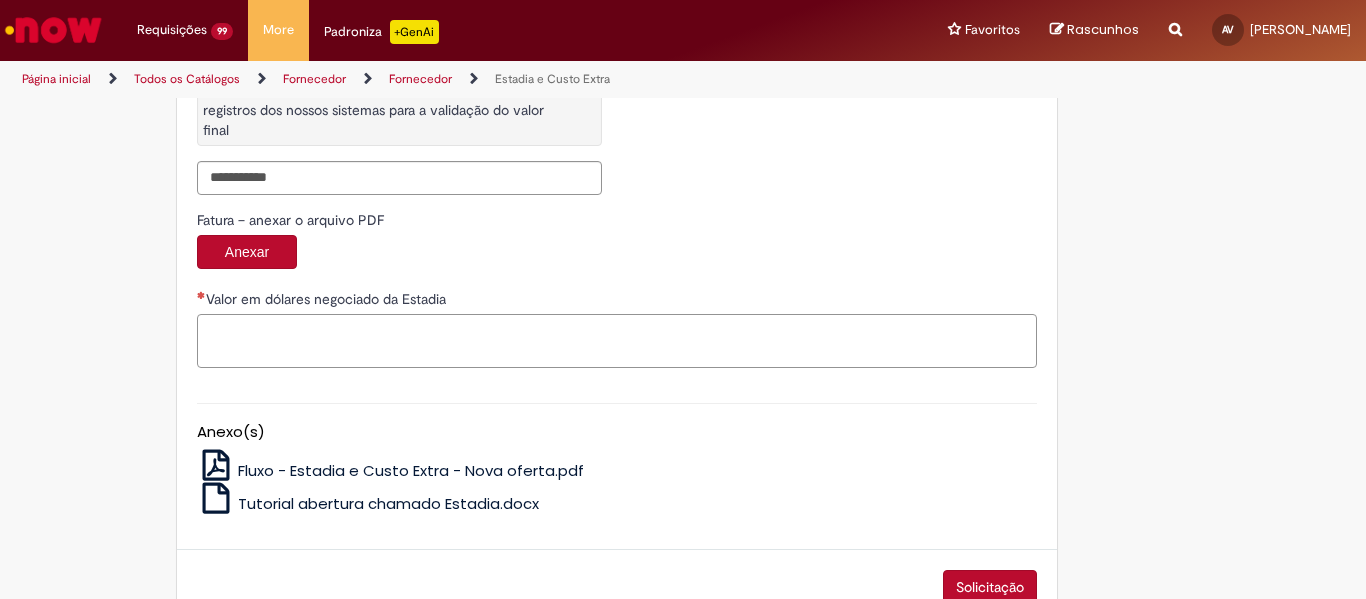 paste on "**********" 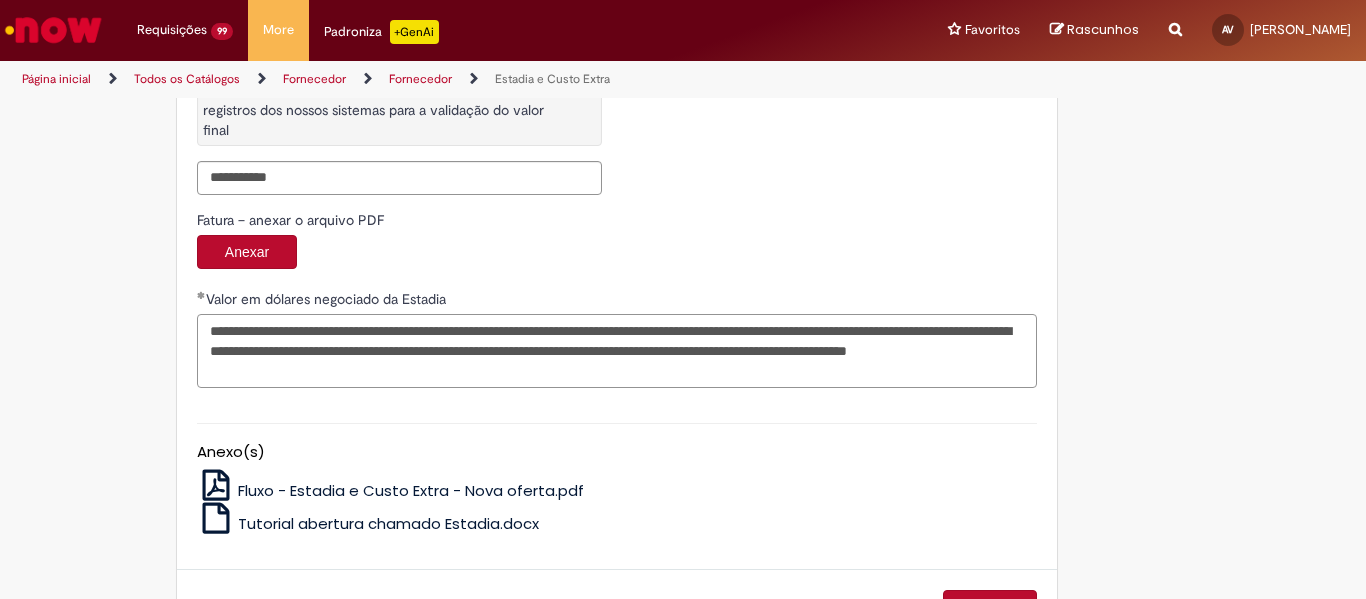 click on "**********" at bounding box center [617, 351] 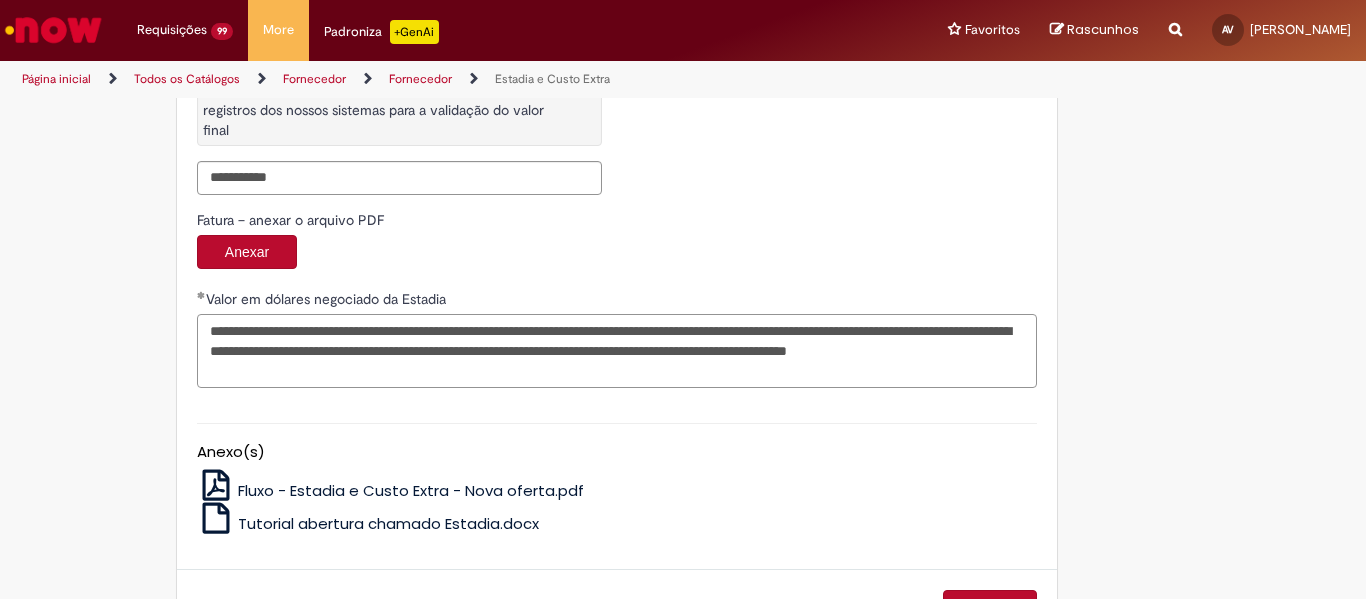 type on "**********" 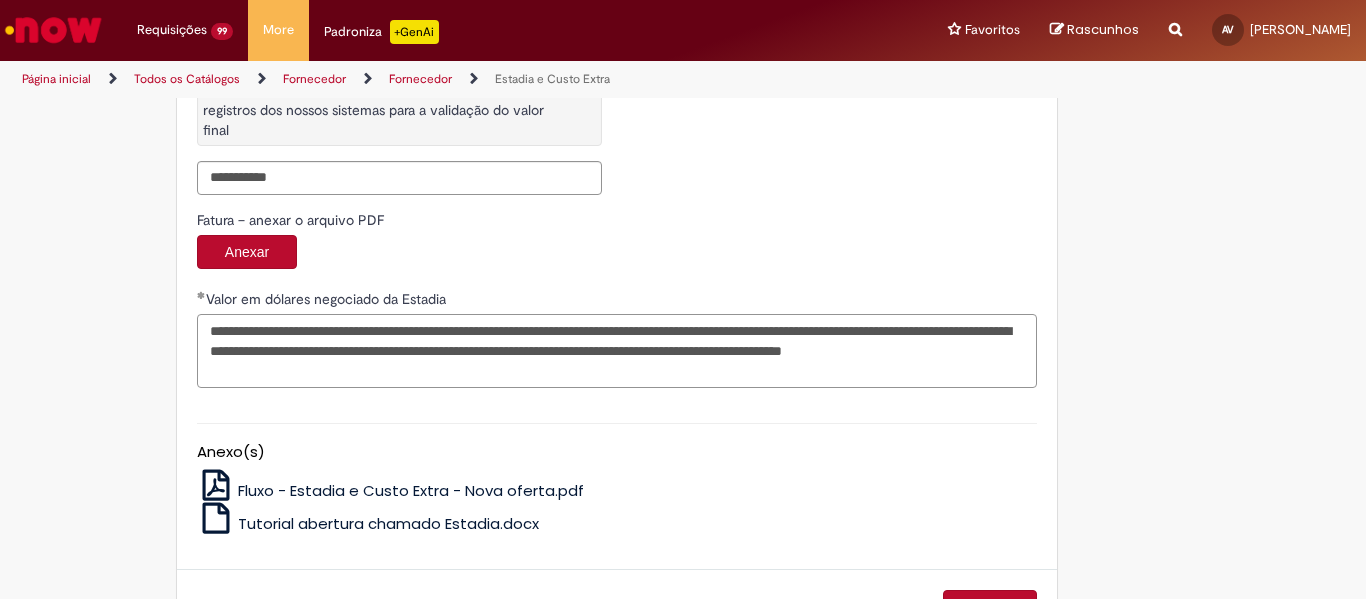 drag, startPoint x: 194, startPoint y: 327, endPoint x: 766, endPoint y: 448, distance: 584.658 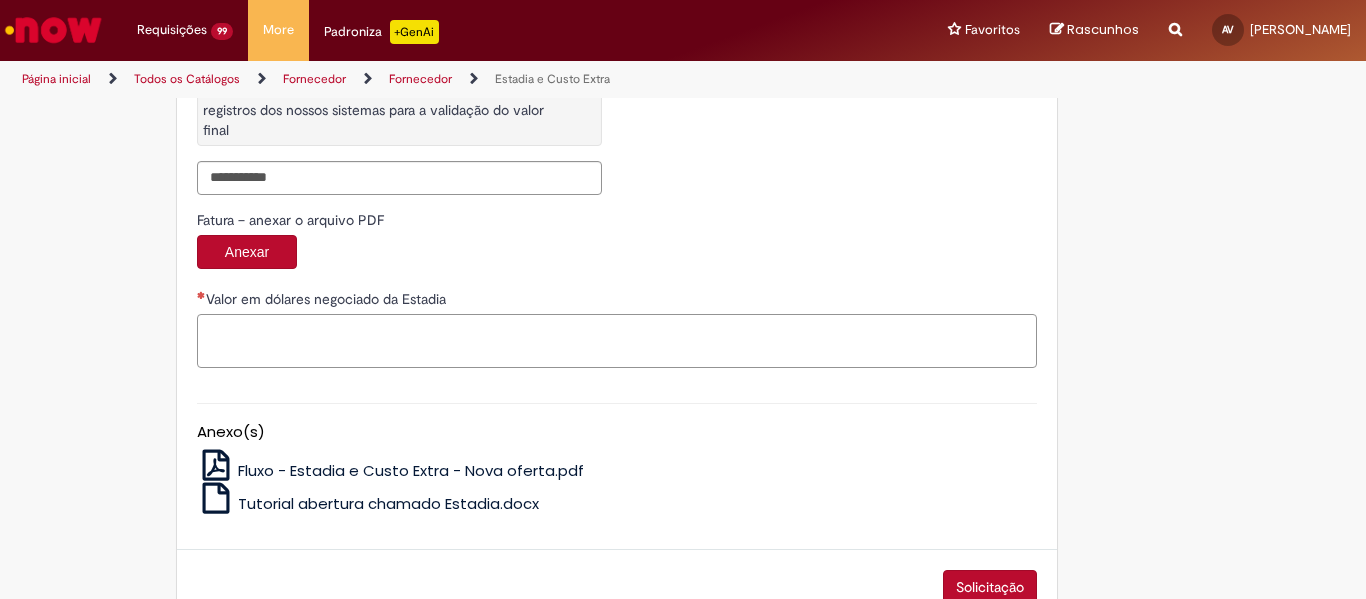 paste on "**********" 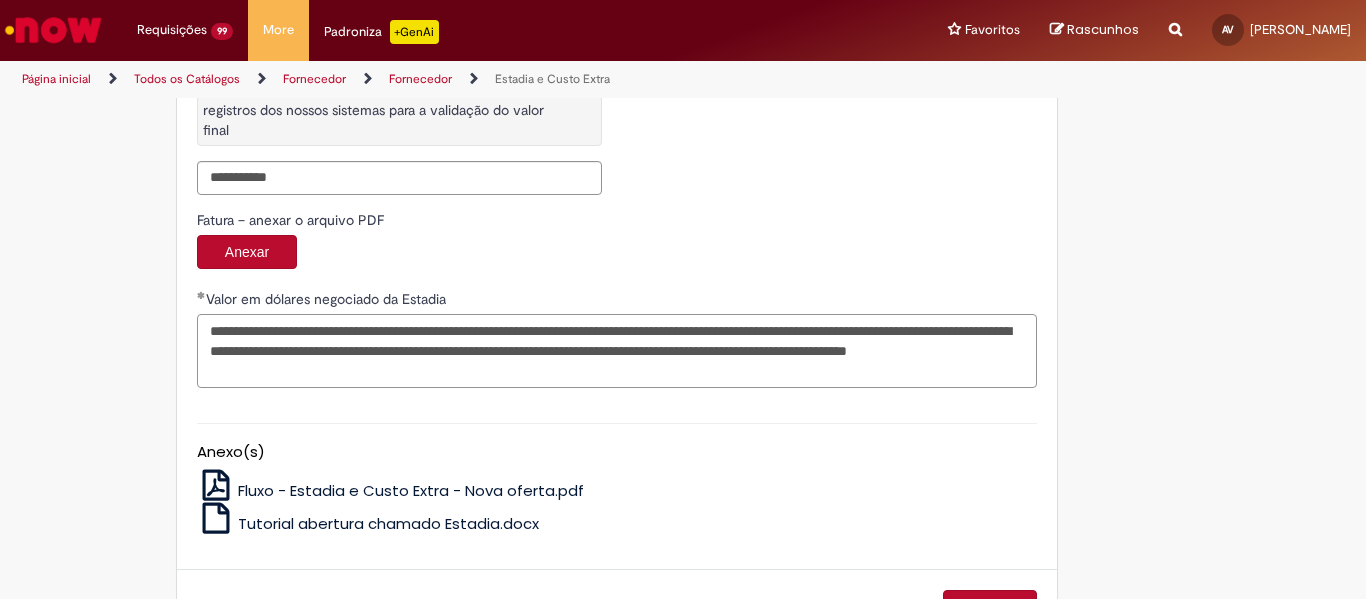 scroll, scrollTop: 3369, scrollLeft: 0, axis: vertical 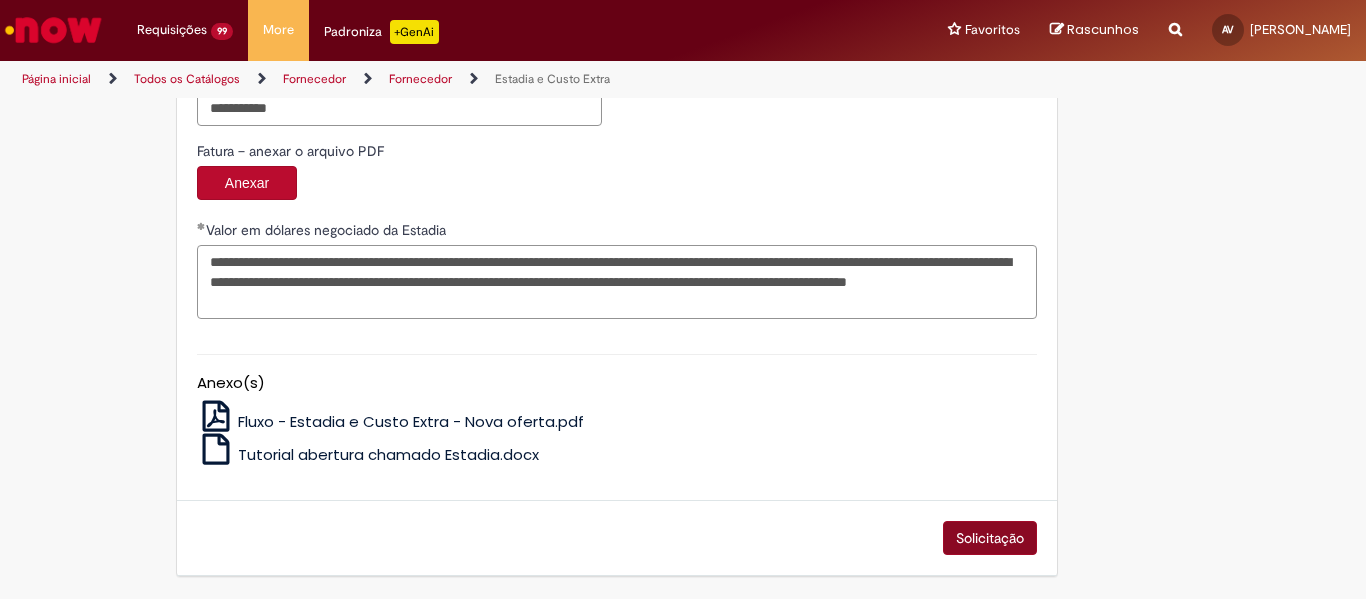 type on "**********" 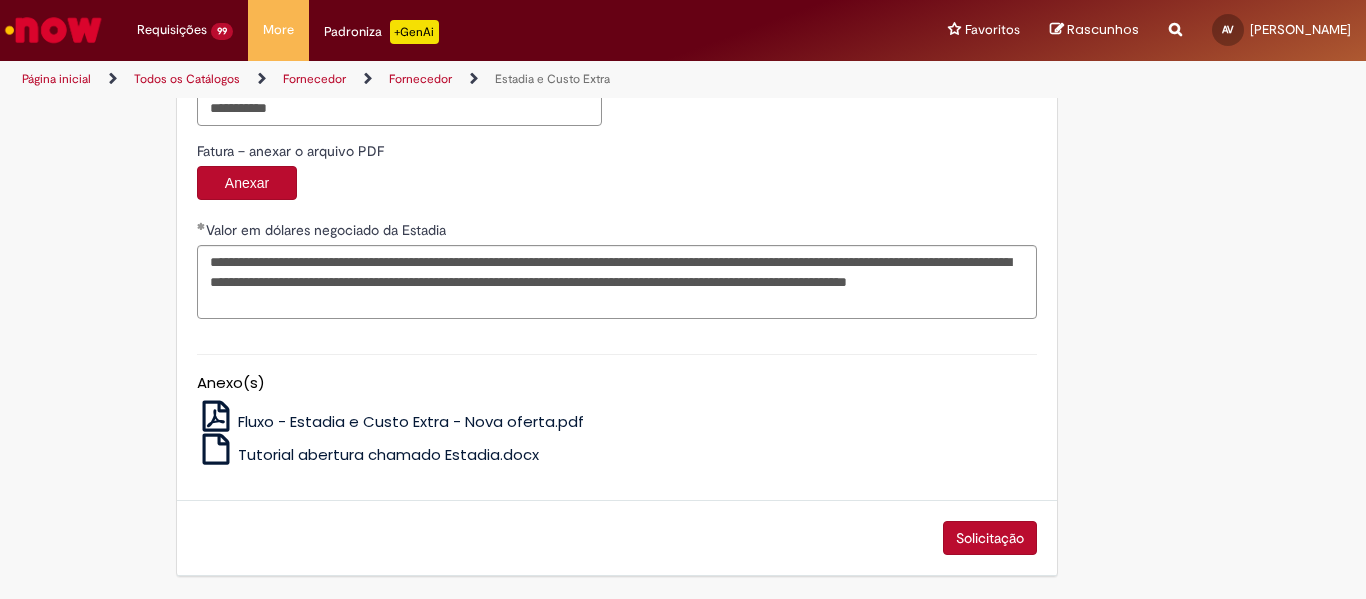 click on "Solicitação" at bounding box center [990, 538] 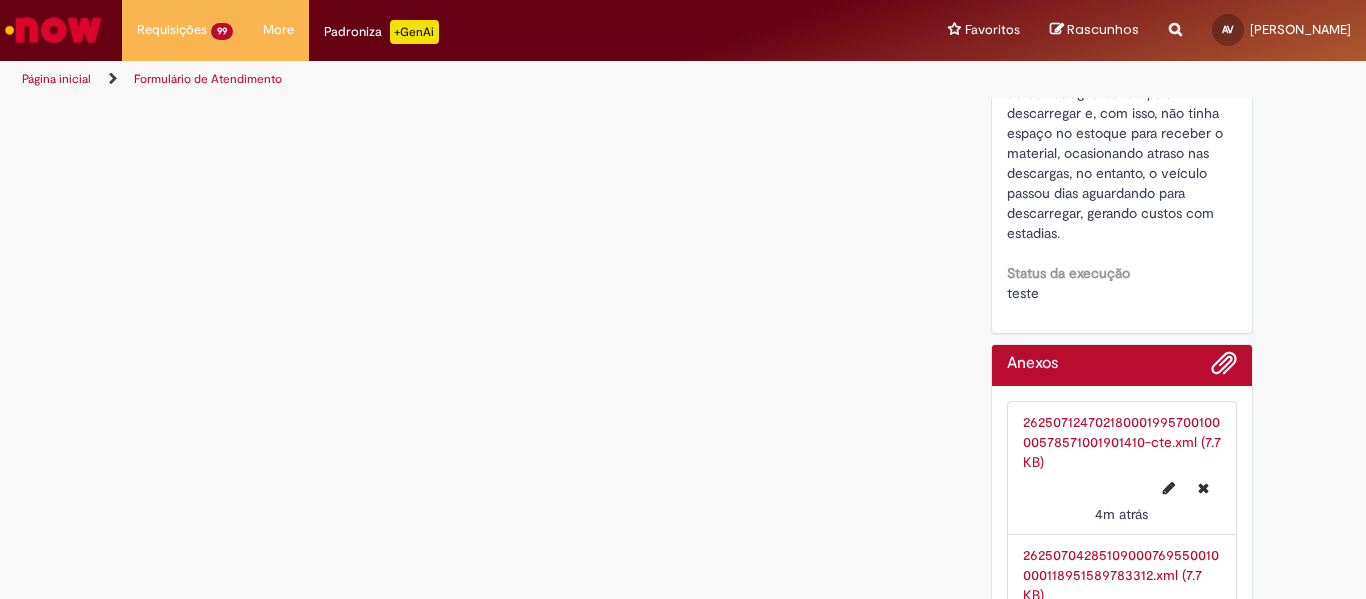 scroll, scrollTop: 0, scrollLeft: 0, axis: both 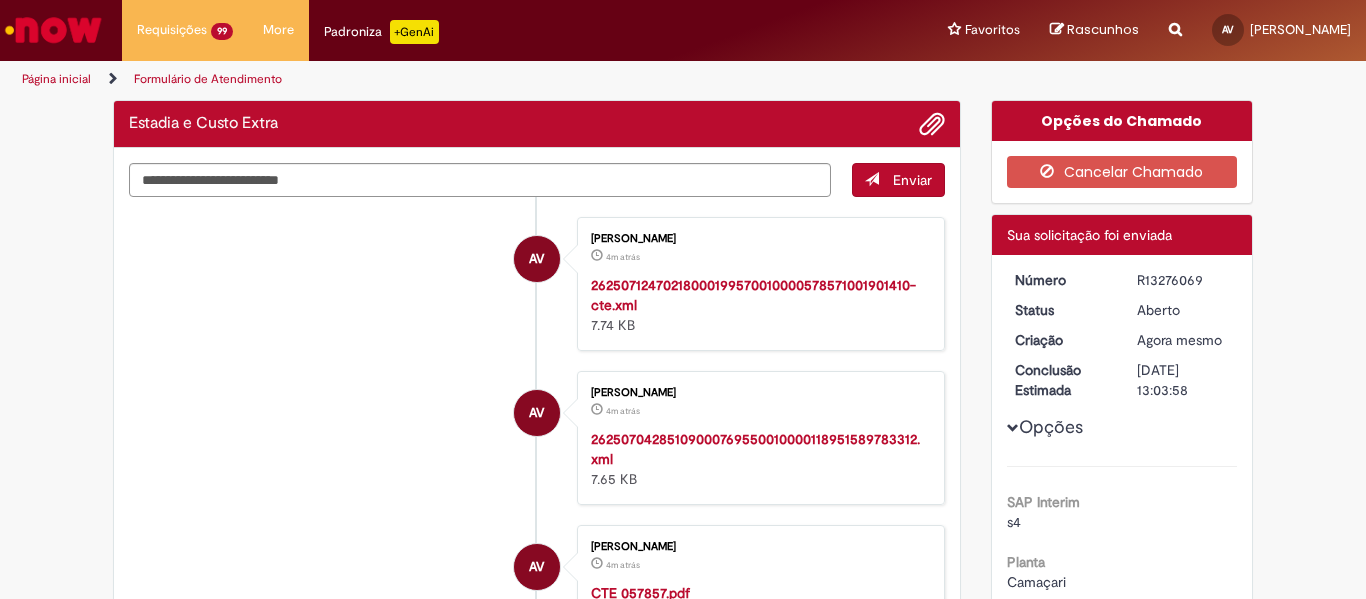click on "R13276069" at bounding box center [1183, 280] 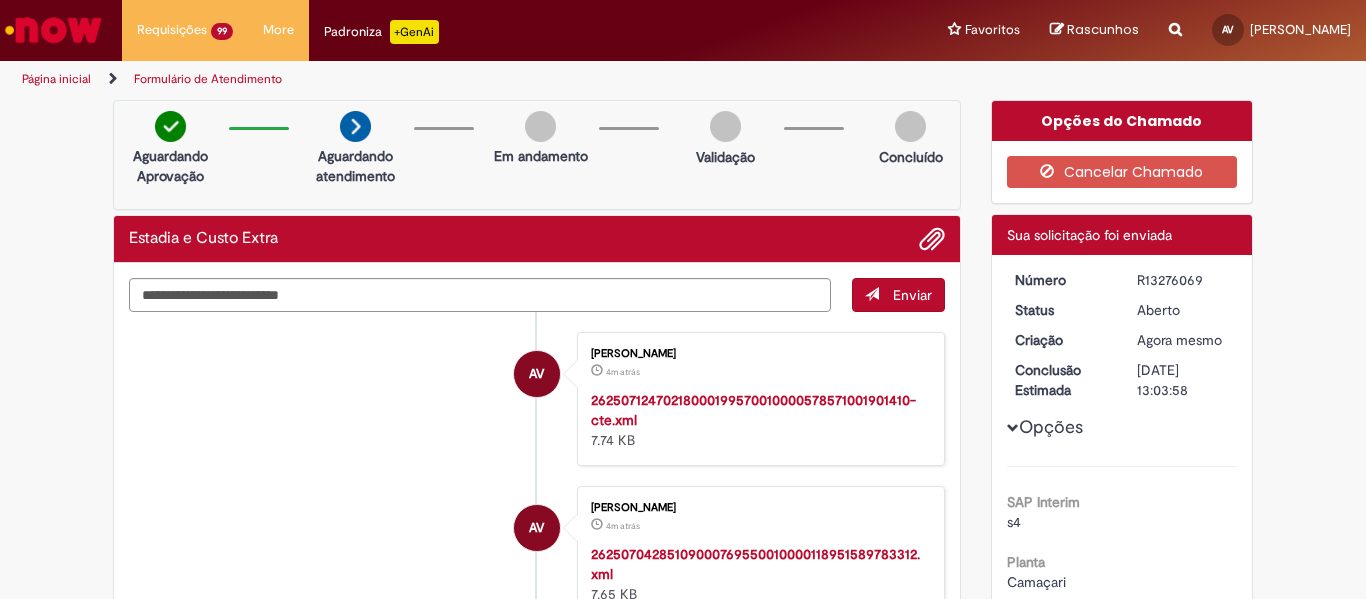 copy on "R13276069" 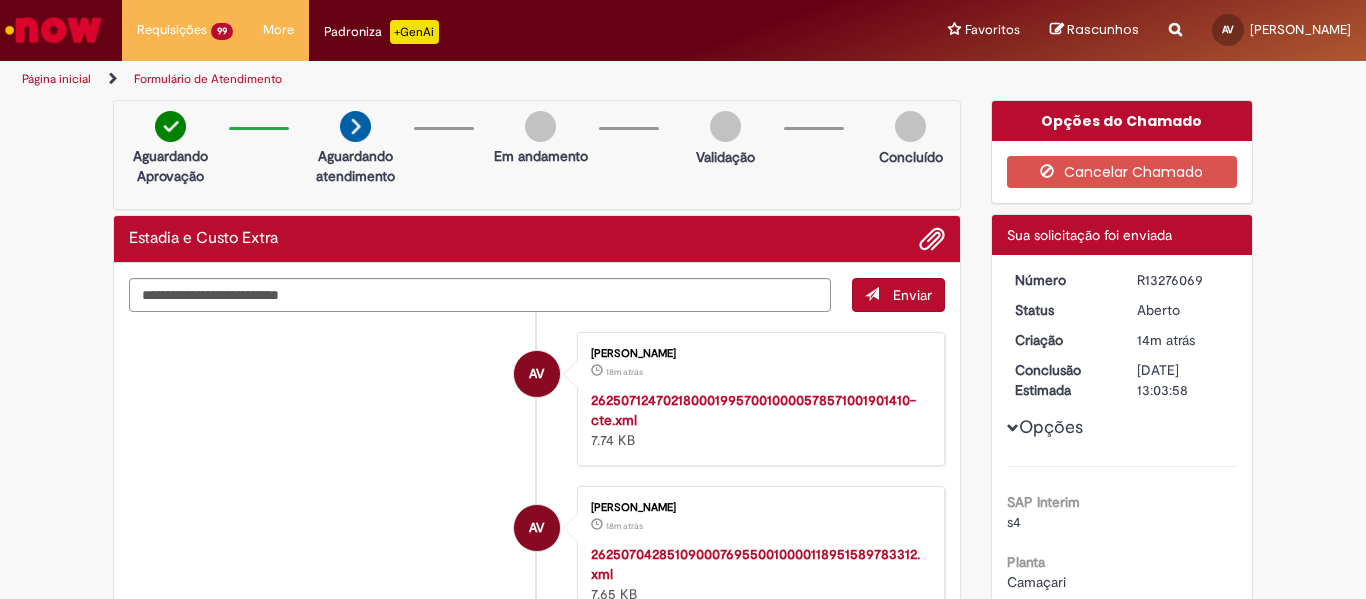 click at bounding box center (53, 30) 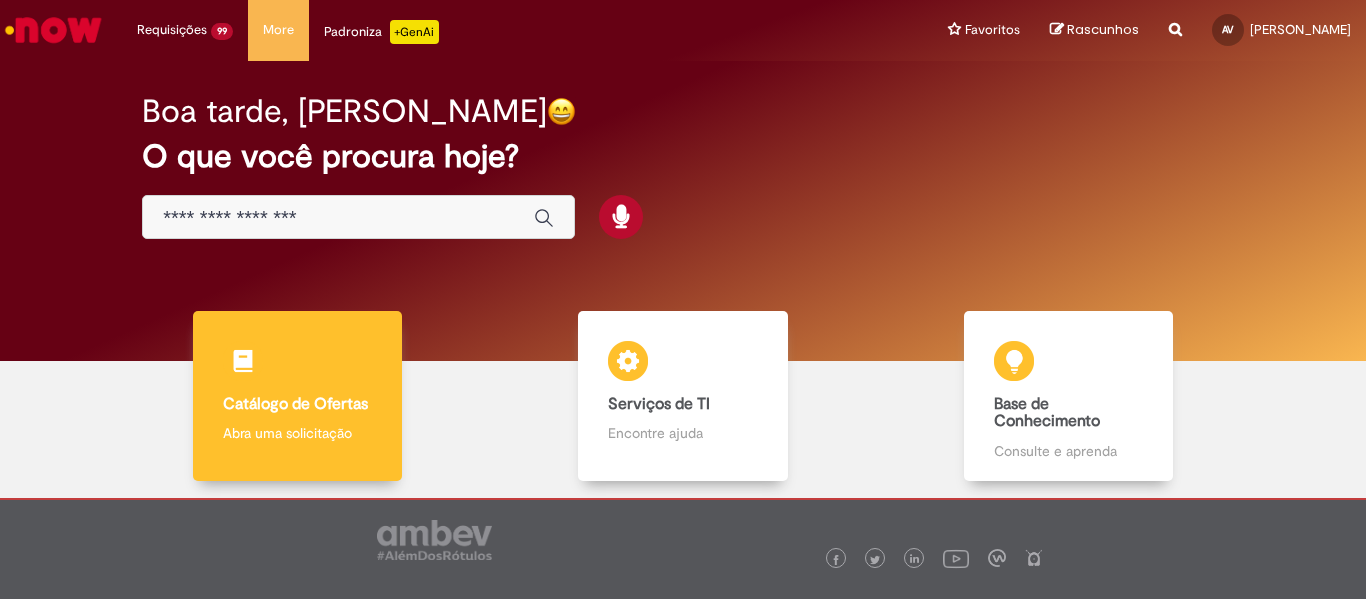 scroll, scrollTop: 0, scrollLeft: 0, axis: both 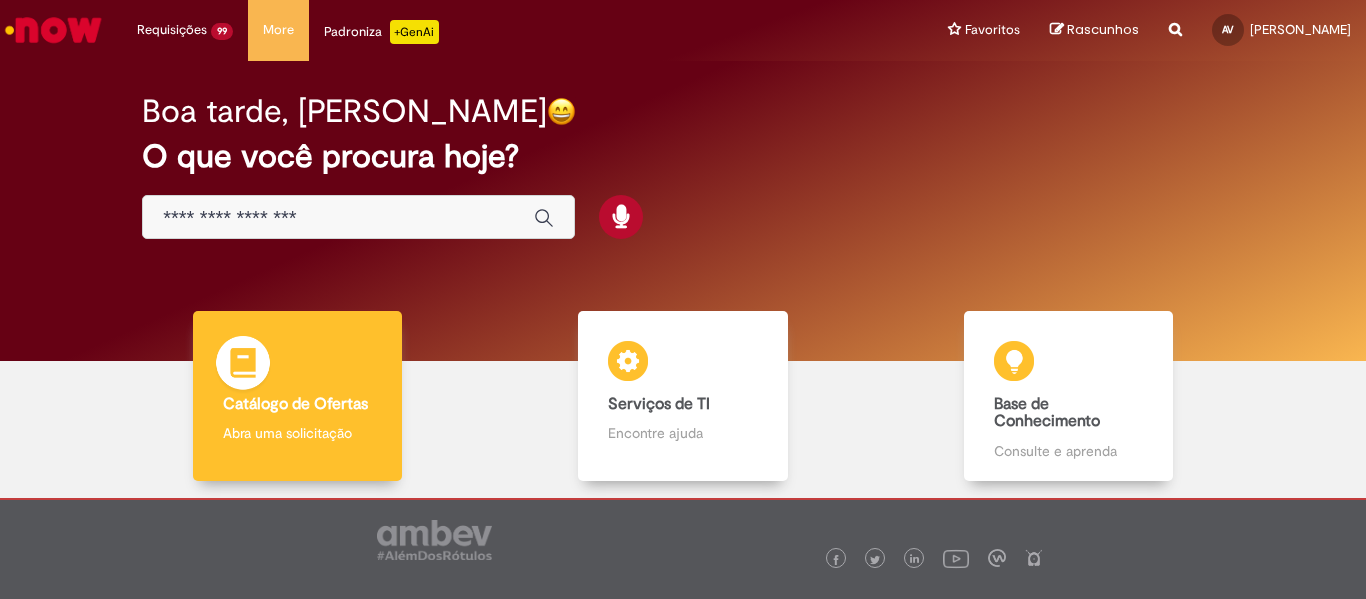 click on "Catálogo de Ofertas
Catálogo de Ofertas
Abra uma solicitação" at bounding box center (298, 396) 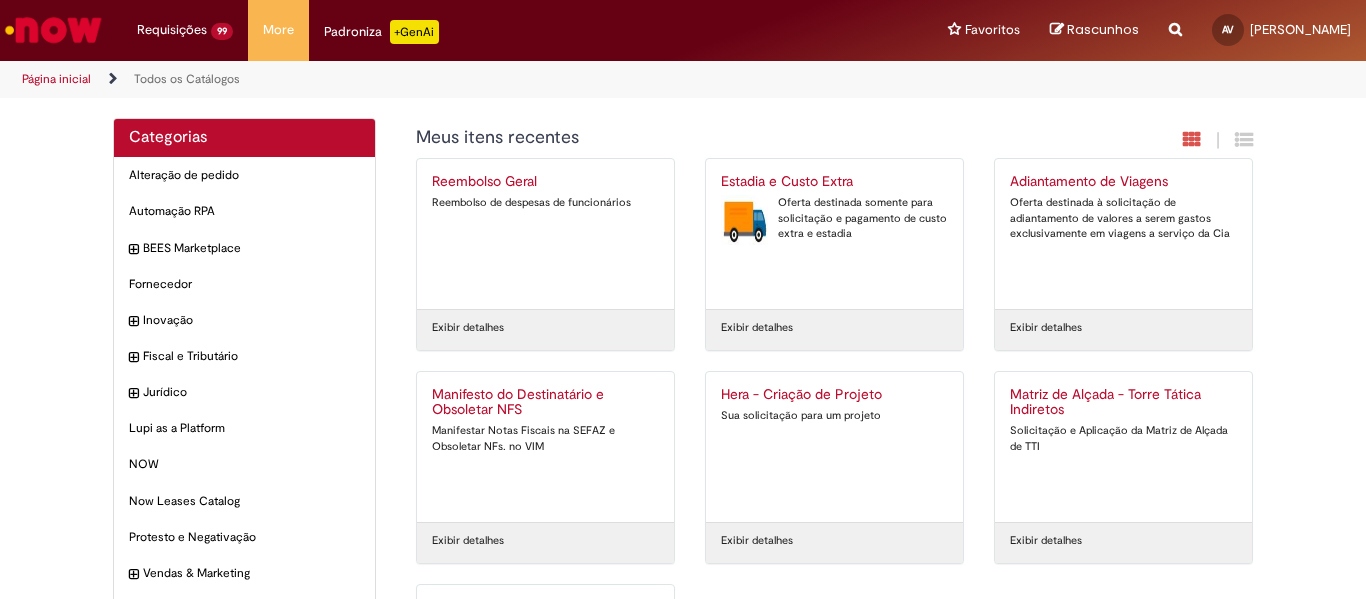 click on "Estadia e Custo Extra
Oferta destinada somente para solicitação e pagamento de custo extra e estadia" at bounding box center (834, 234) 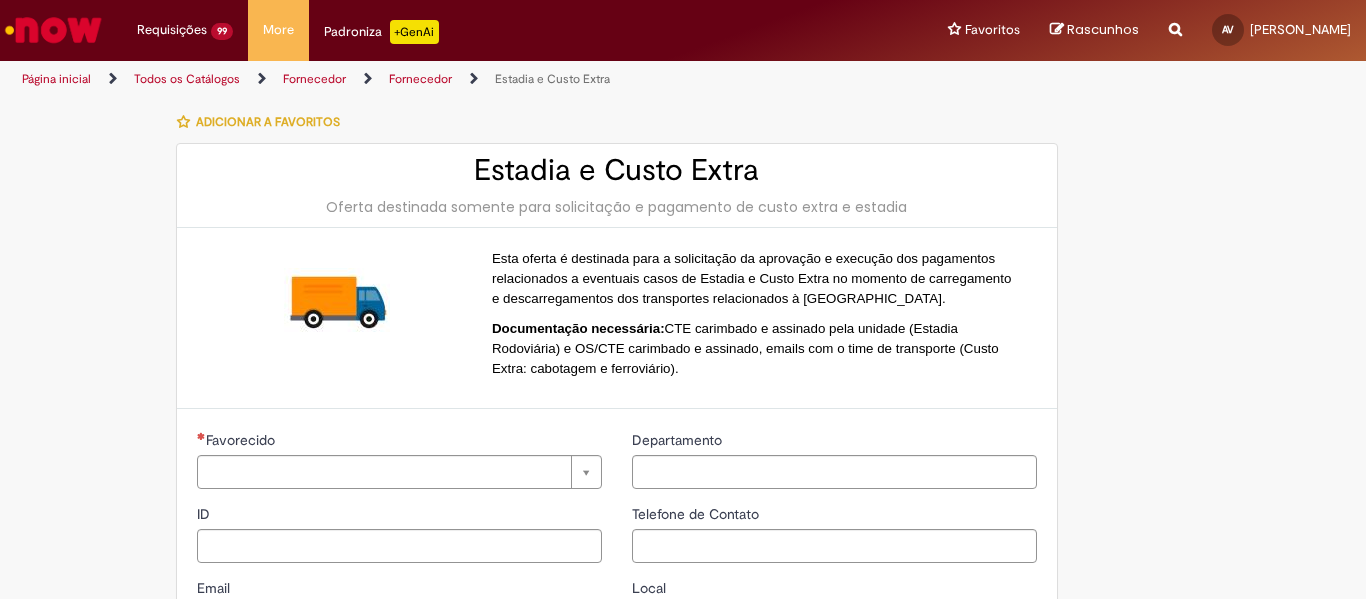 type on "**********" 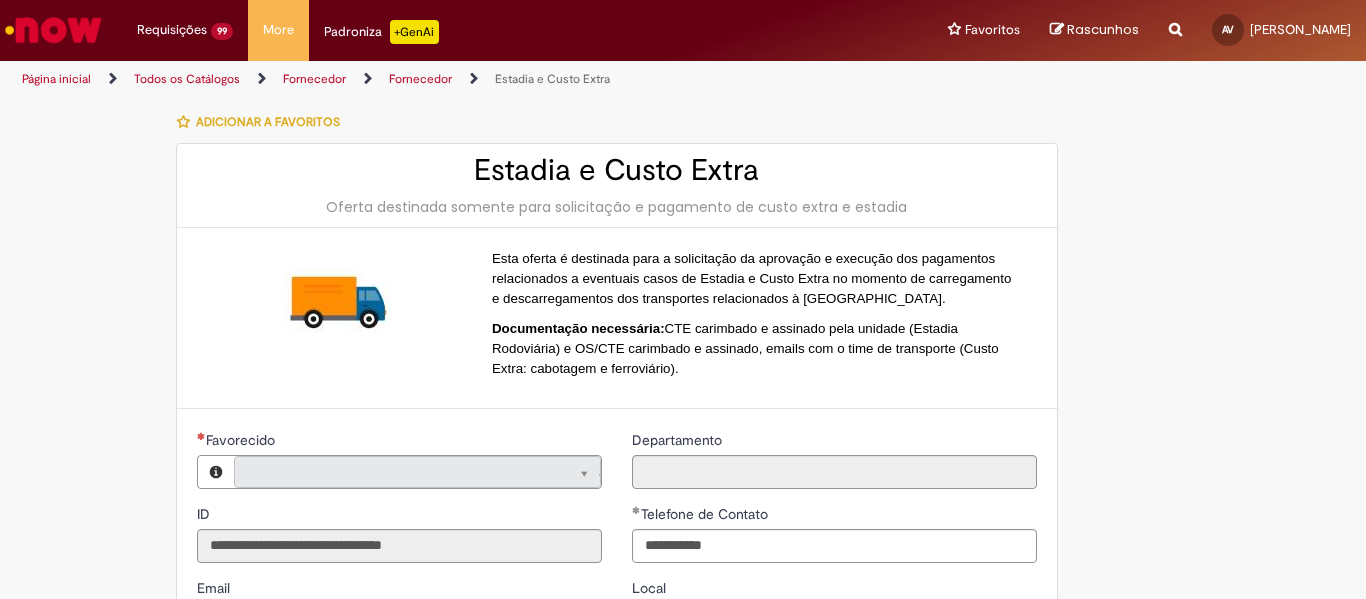 type on "**********" 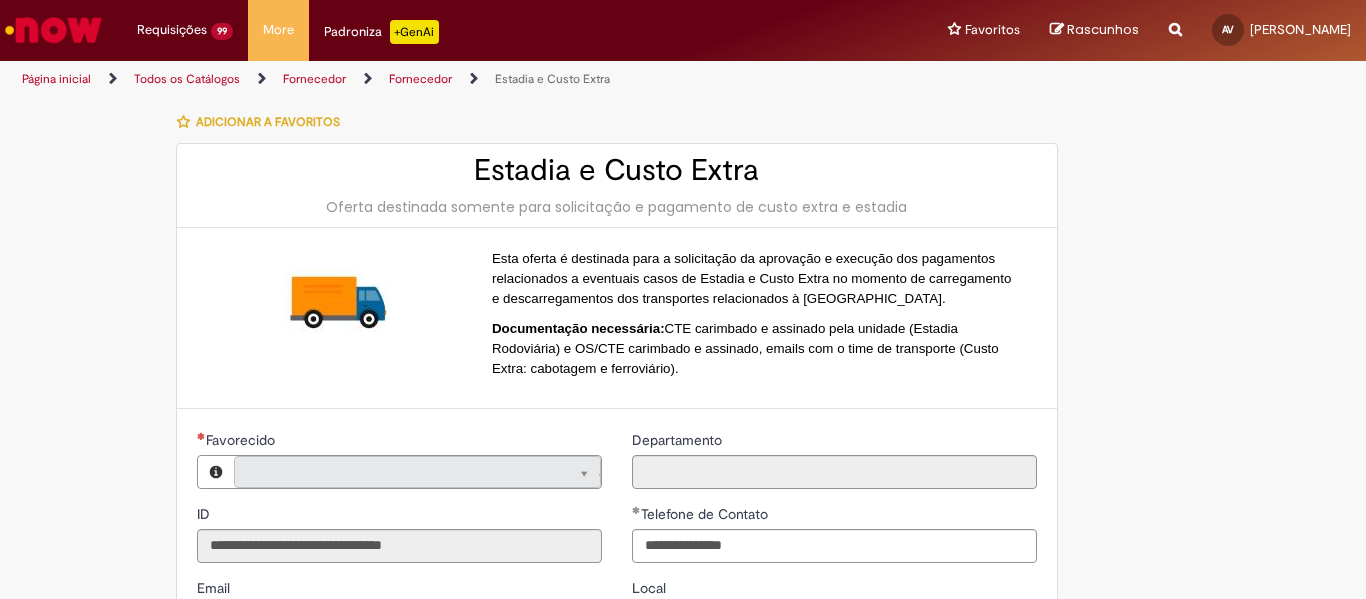 type on "**********" 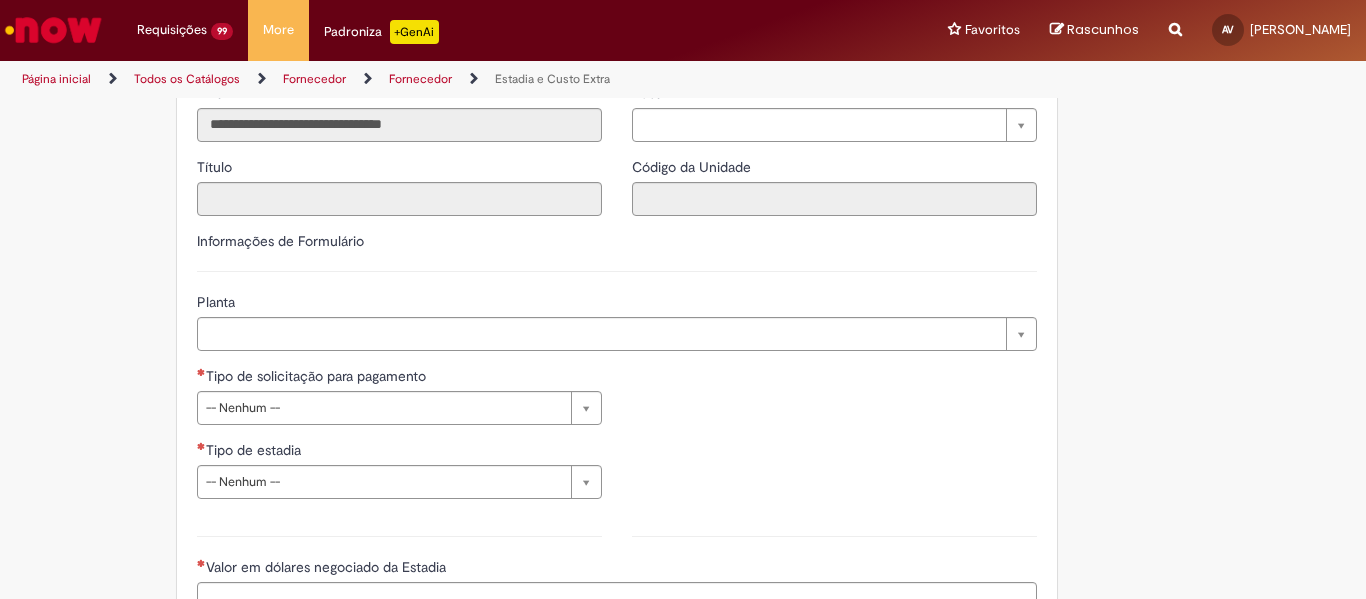 scroll, scrollTop: 500, scrollLeft: 0, axis: vertical 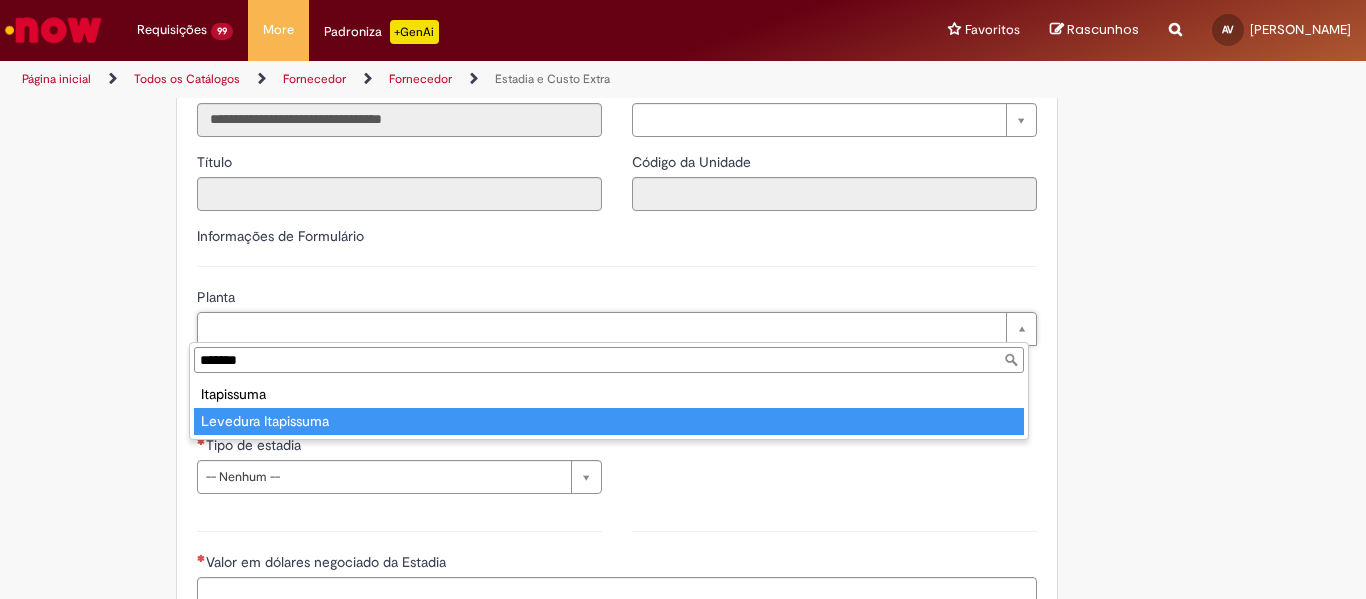 type on "*******" 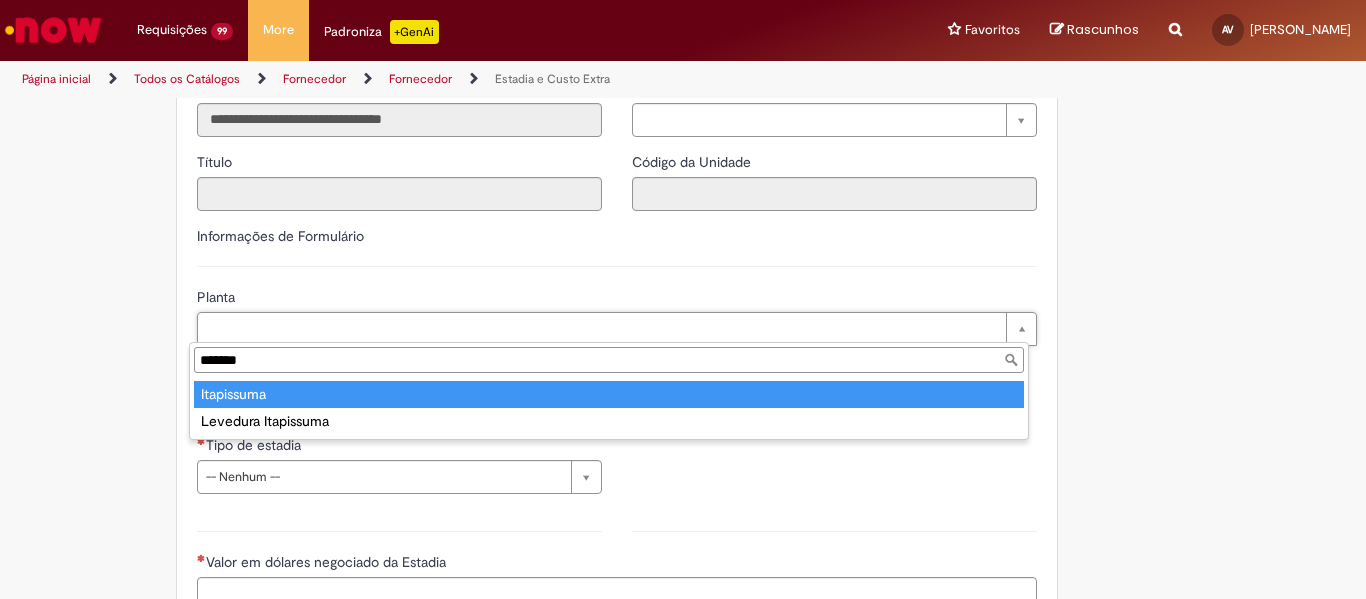 drag, startPoint x: 300, startPoint y: 399, endPoint x: 308, endPoint y: 374, distance: 26.24881 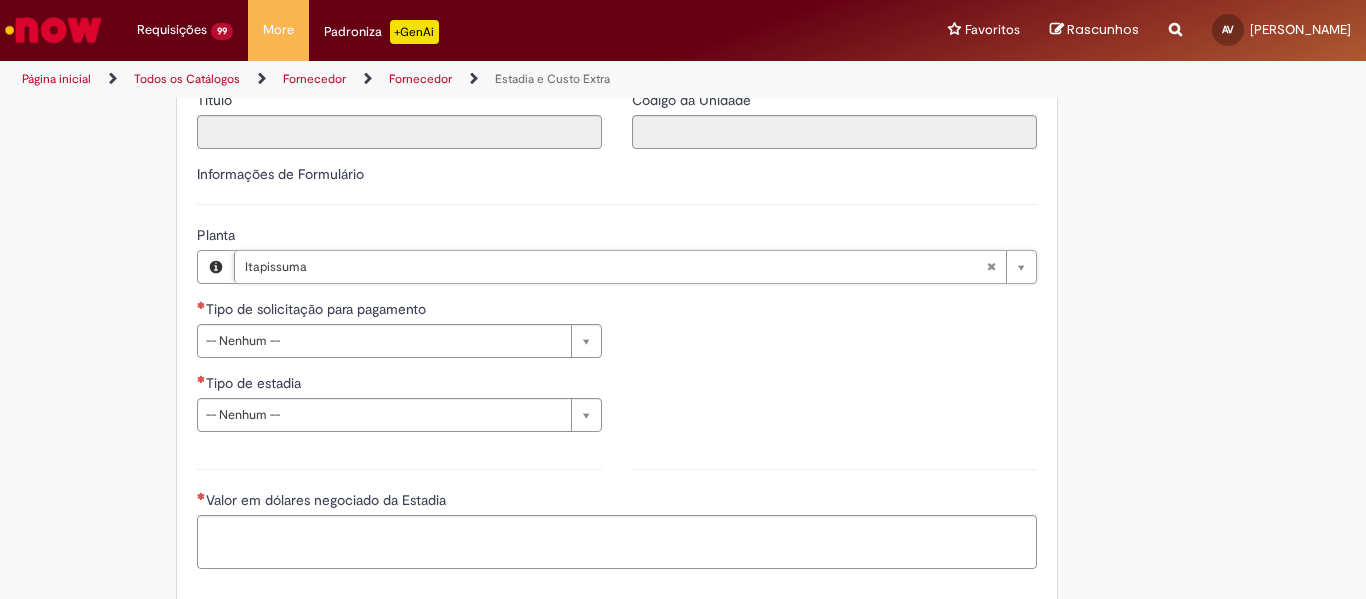 scroll, scrollTop: 700, scrollLeft: 0, axis: vertical 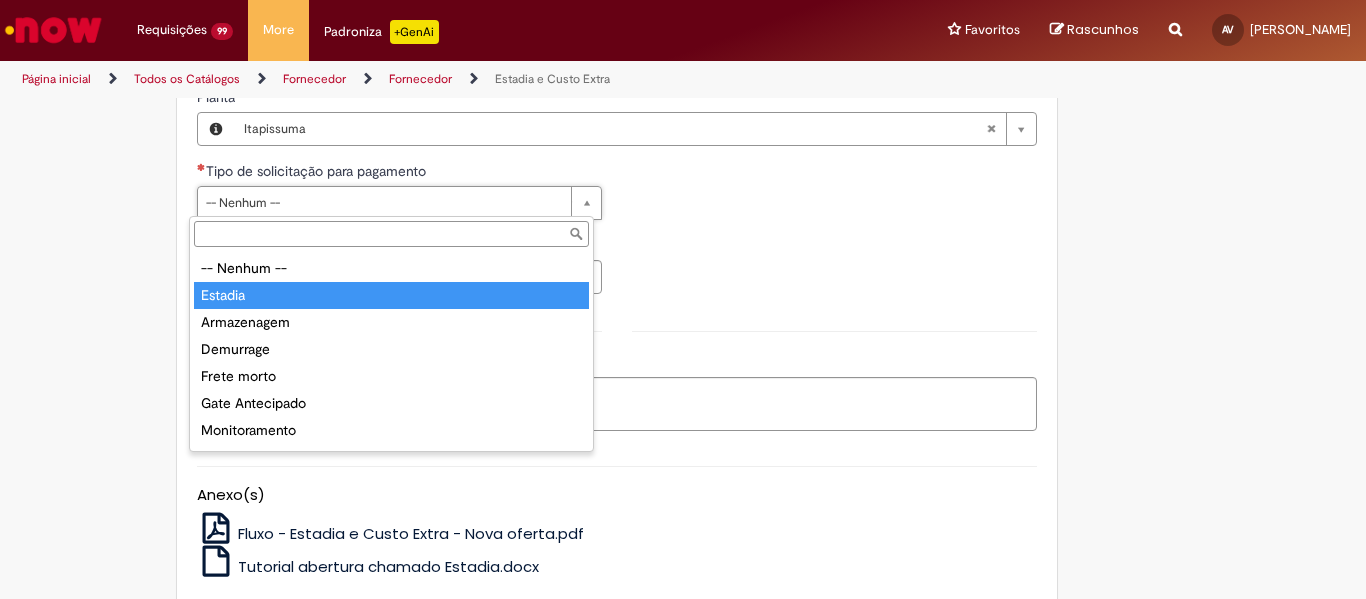 type on "*******" 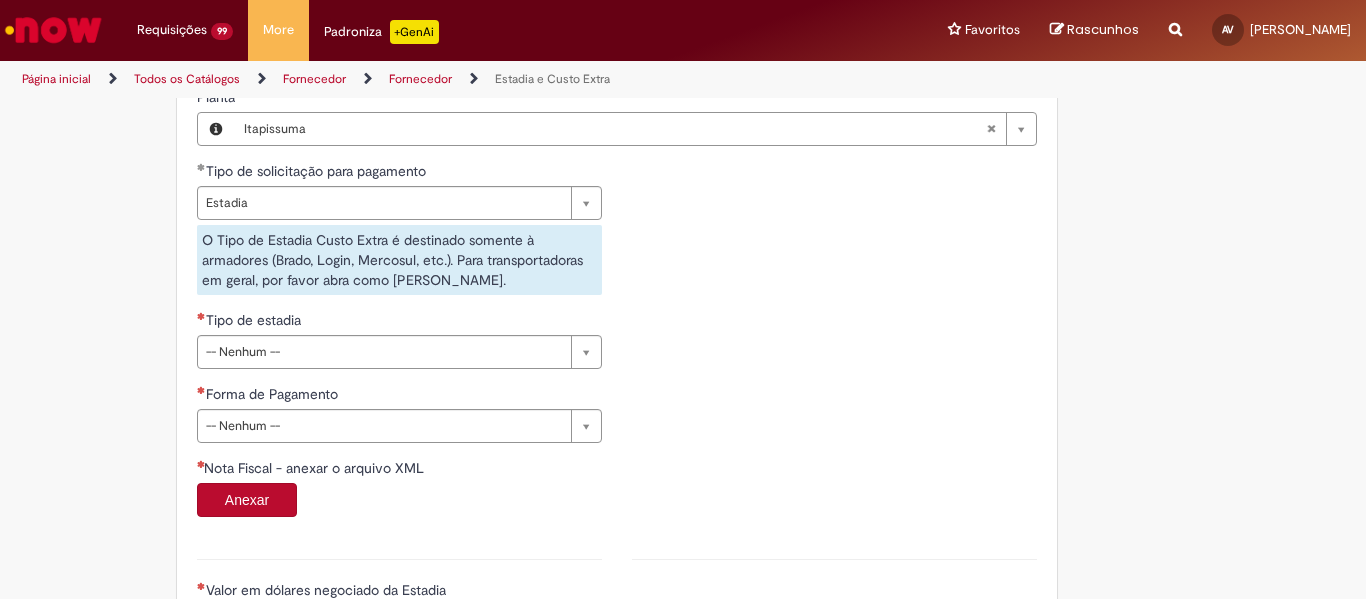 drag, startPoint x: 266, startPoint y: 332, endPoint x: 262, endPoint y: 349, distance: 17.464249 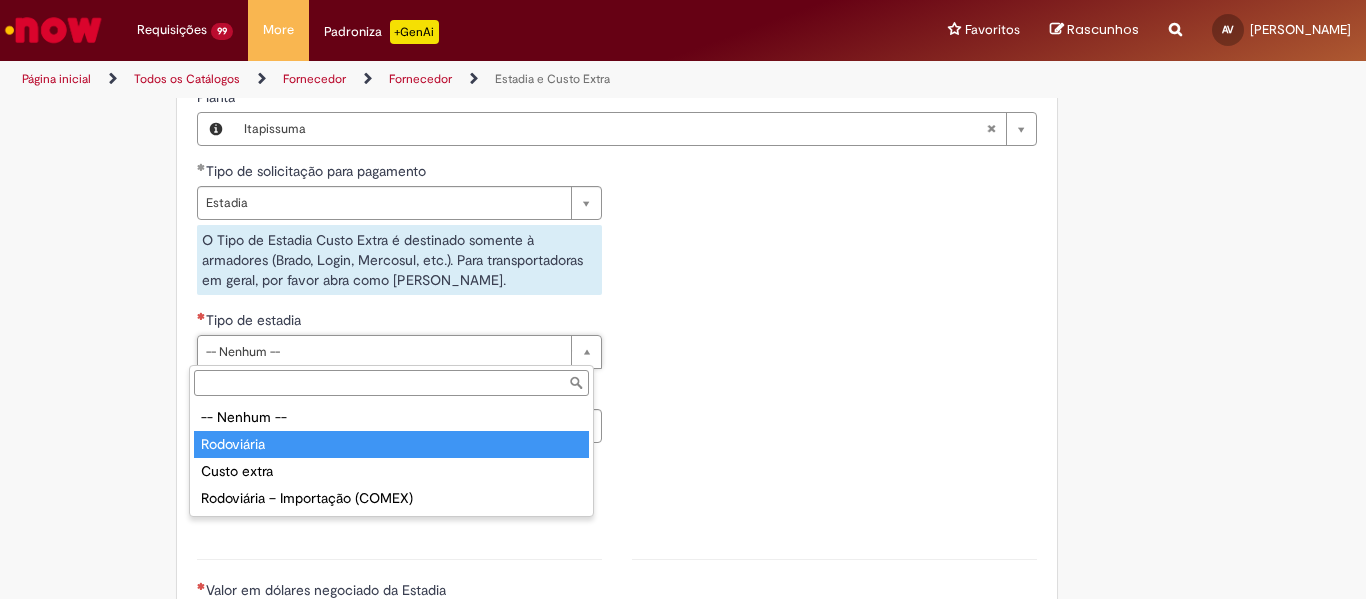 type on "**********" 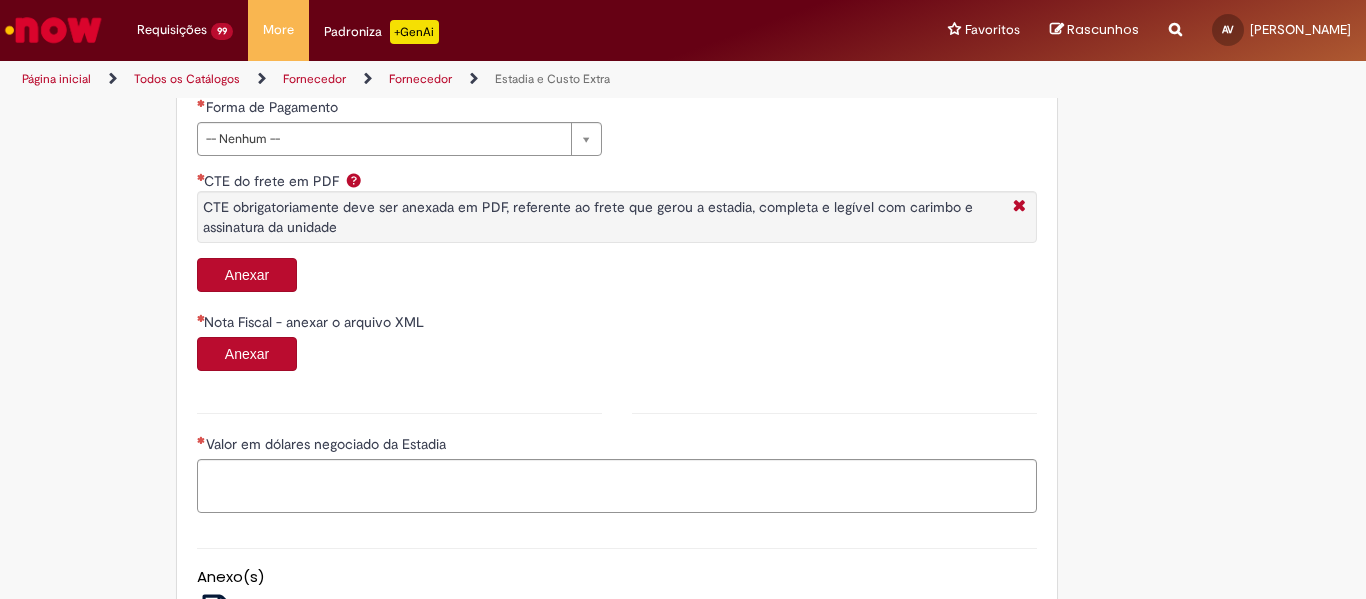 scroll, scrollTop: 1000, scrollLeft: 0, axis: vertical 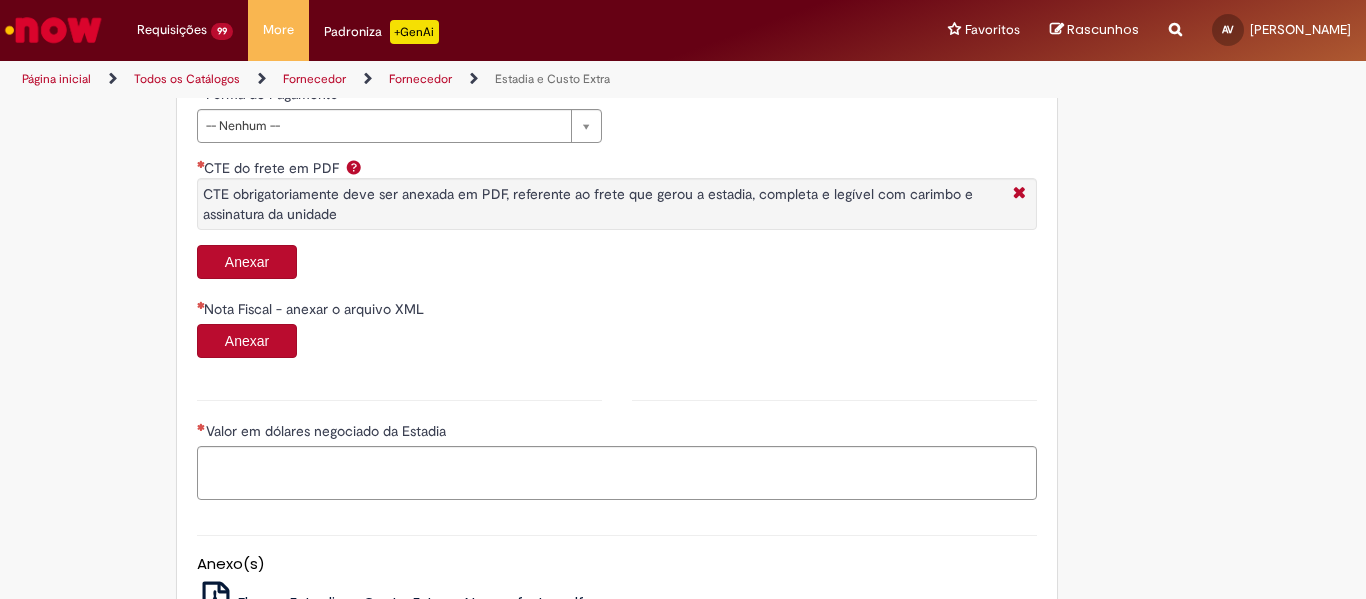 drag, startPoint x: 325, startPoint y: 107, endPoint x: 319, endPoint y: 120, distance: 14.3178215 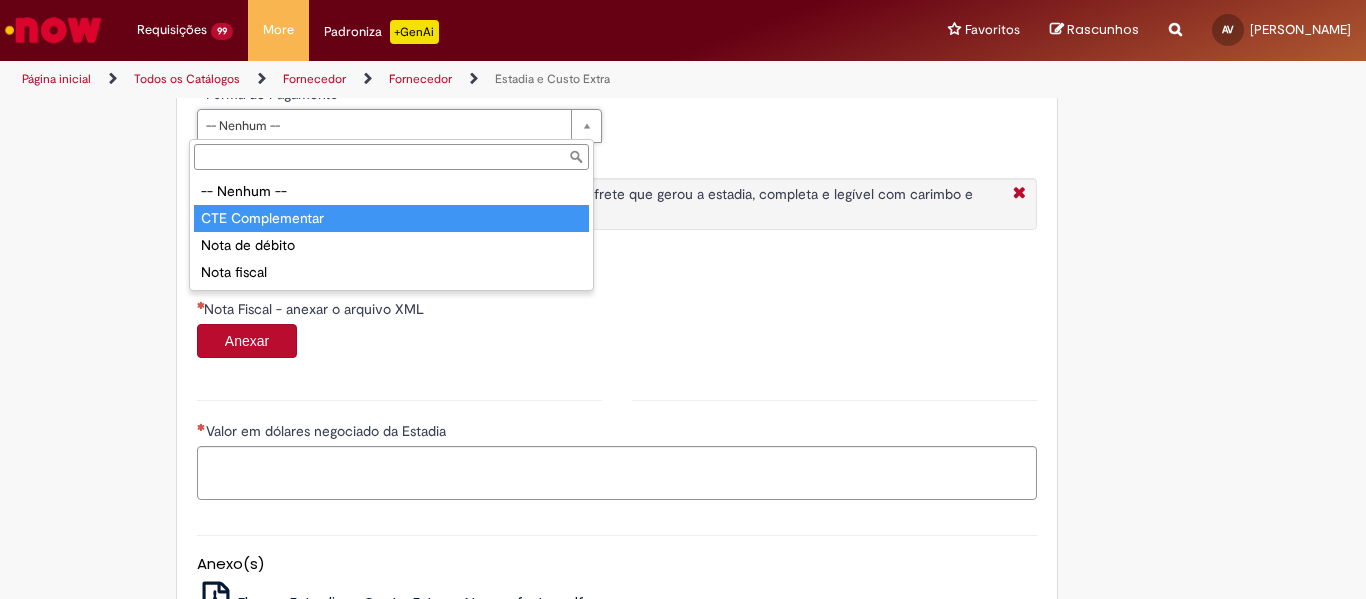 type on "**********" 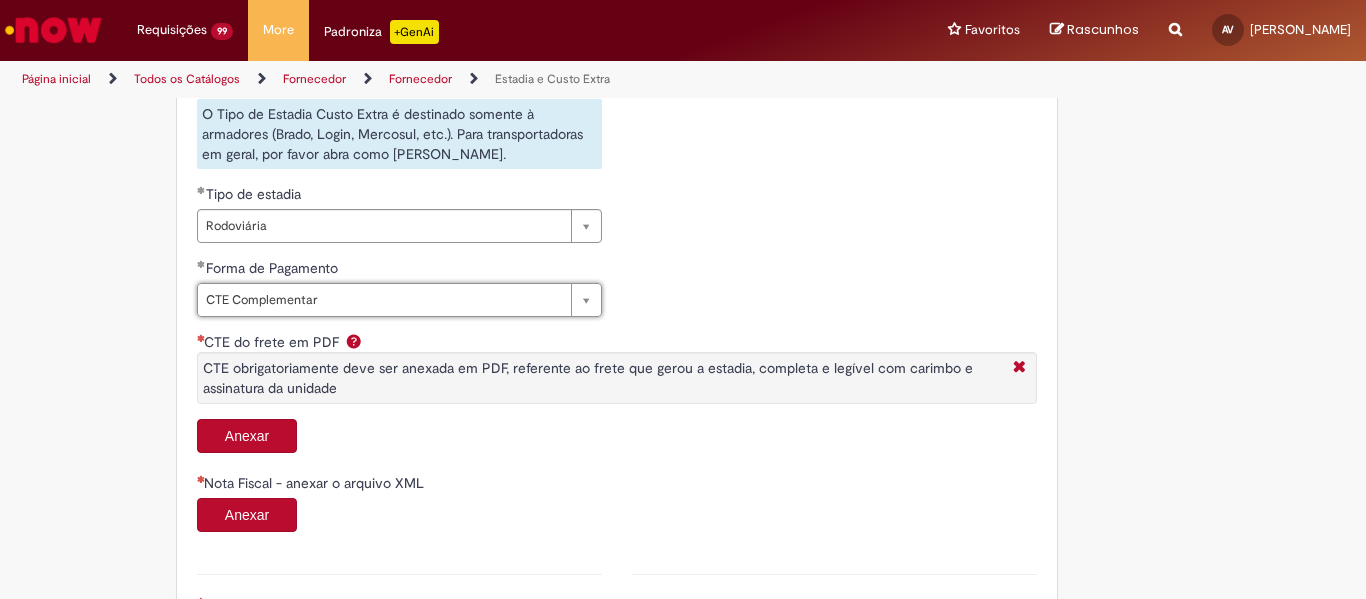 scroll, scrollTop: 800, scrollLeft: 0, axis: vertical 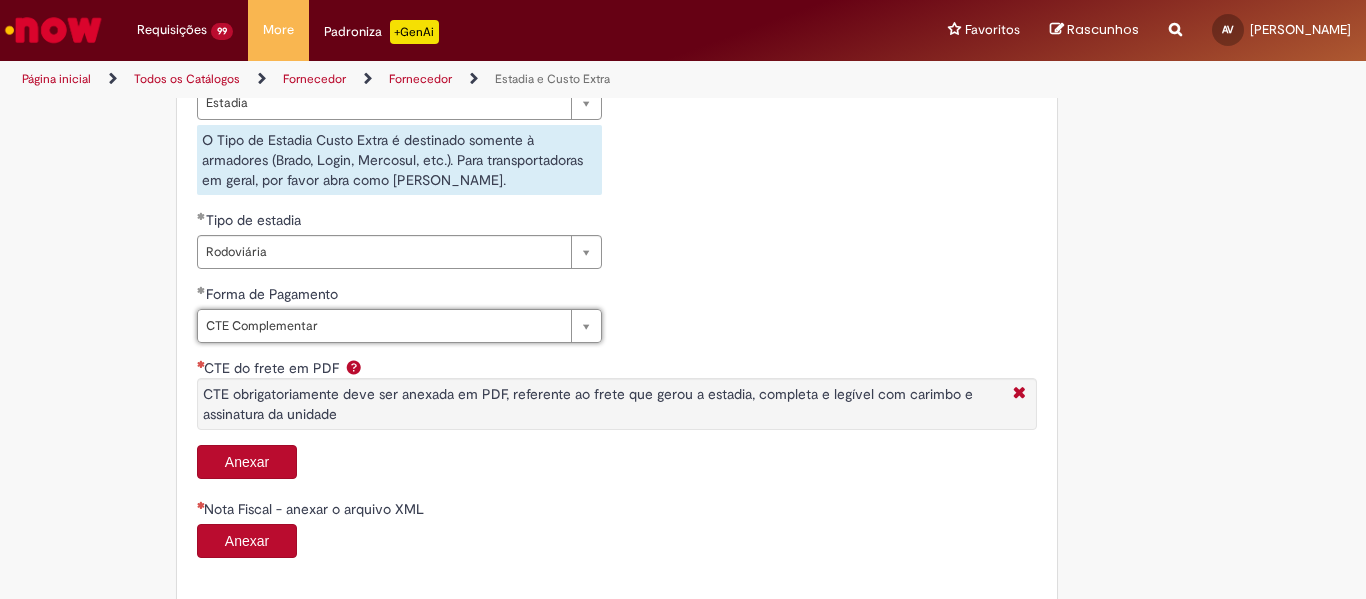 click on "Anexar" at bounding box center [247, 462] 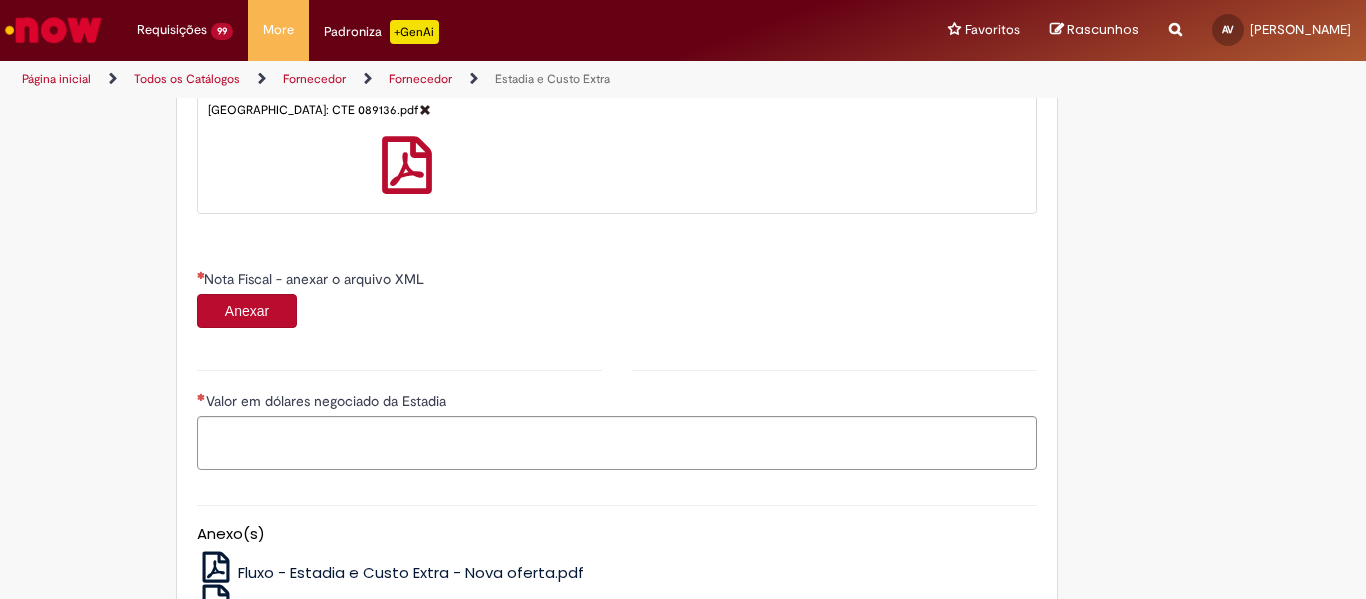 scroll, scrollTop: 1200, scrollLeft: 0, axis: vertical 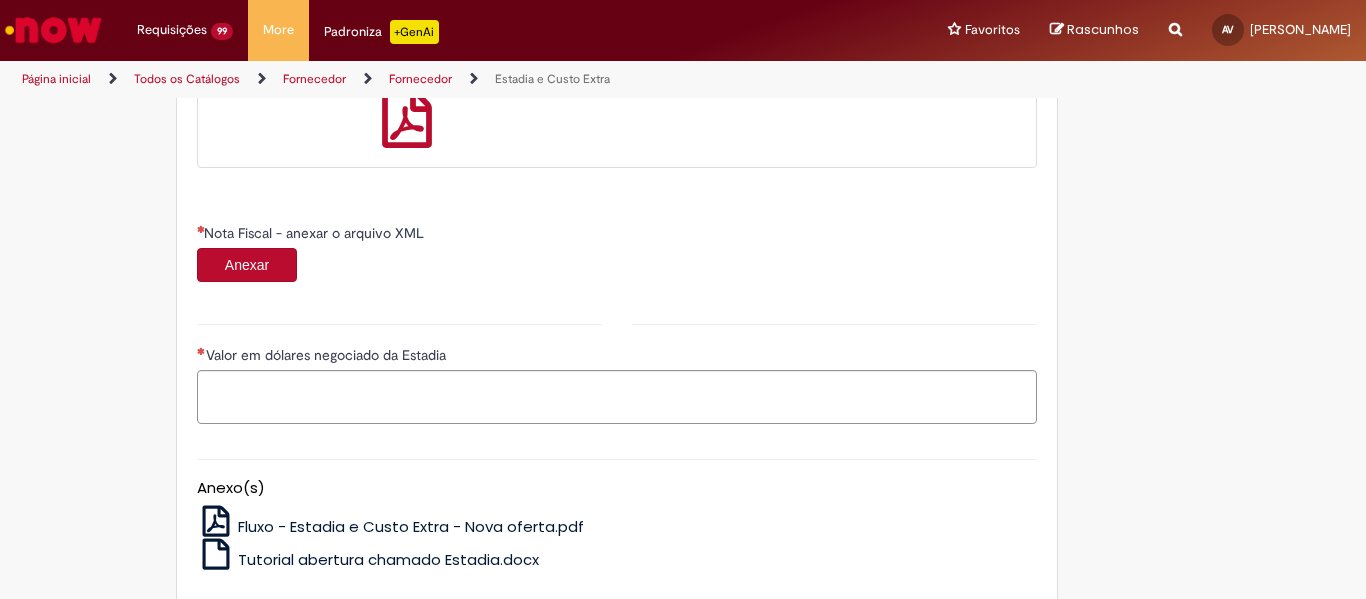 click on "Anexar" at bounding box center (247, 265) 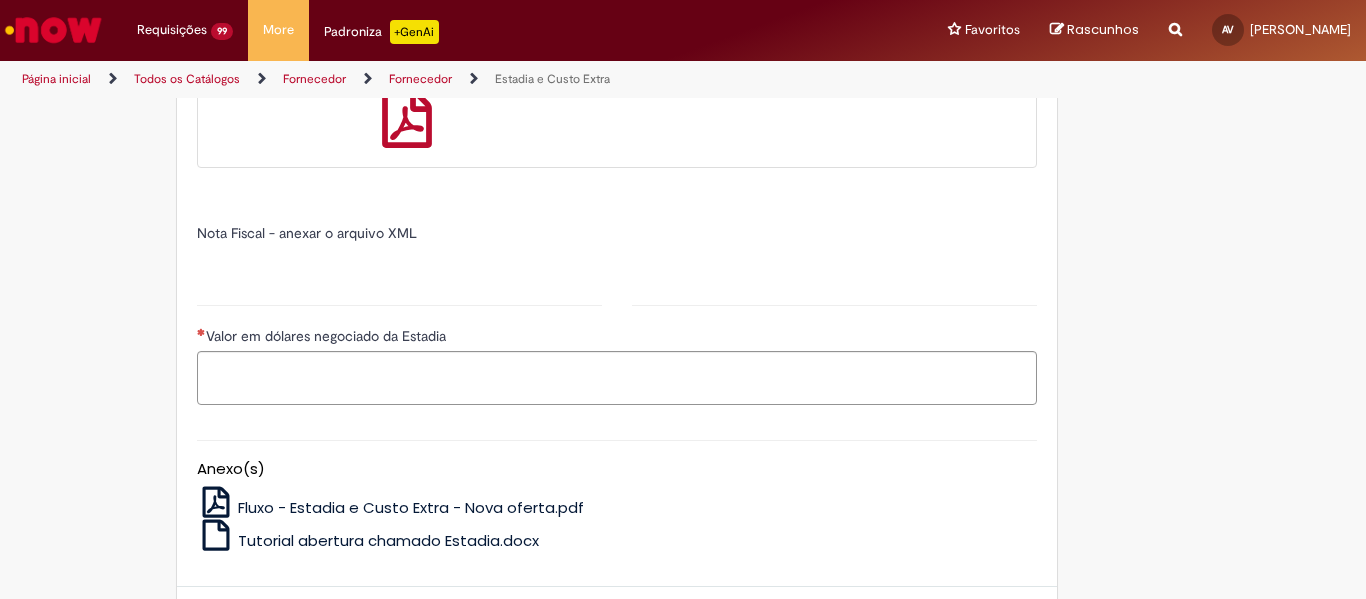 type on "*****" 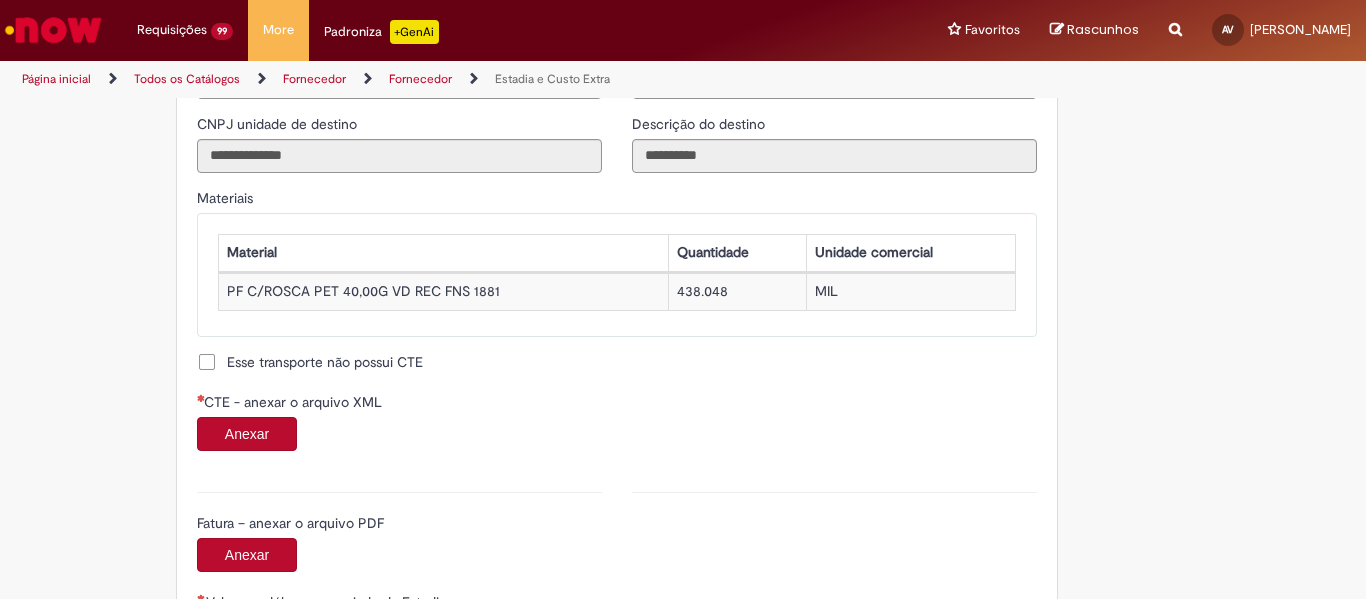 scroll, scrollTop: 1800, scrollLeft: 0, axis: vertical 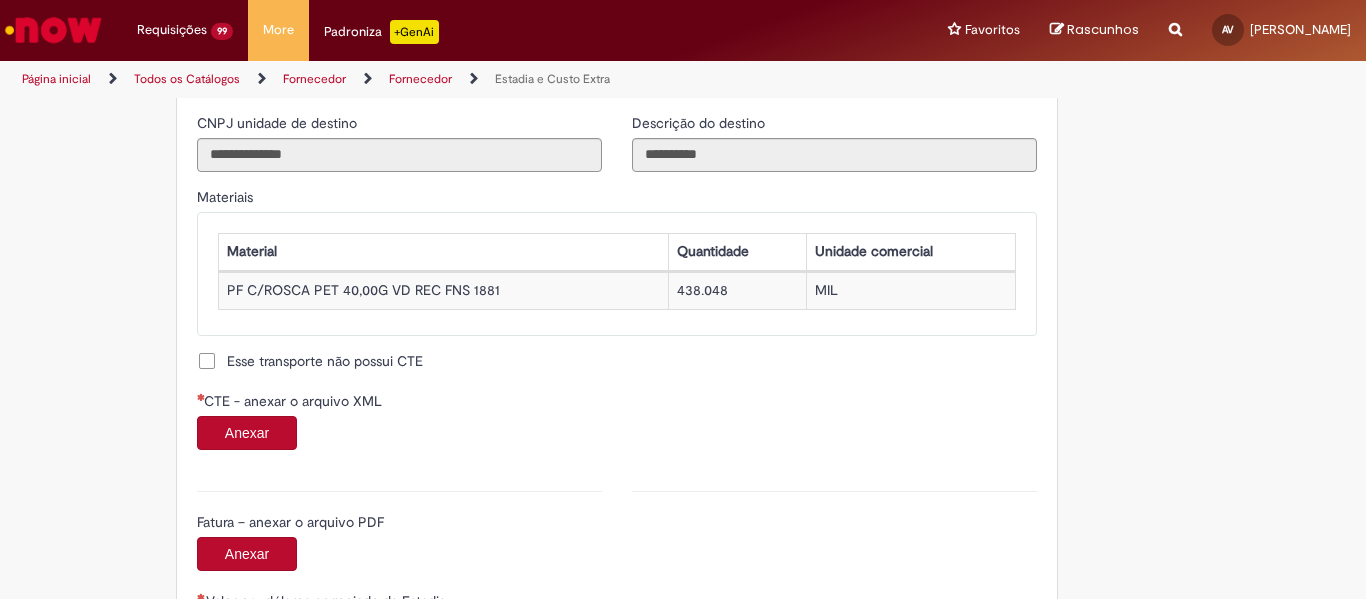 click on "Anexar" at bounding box center (247, 433) 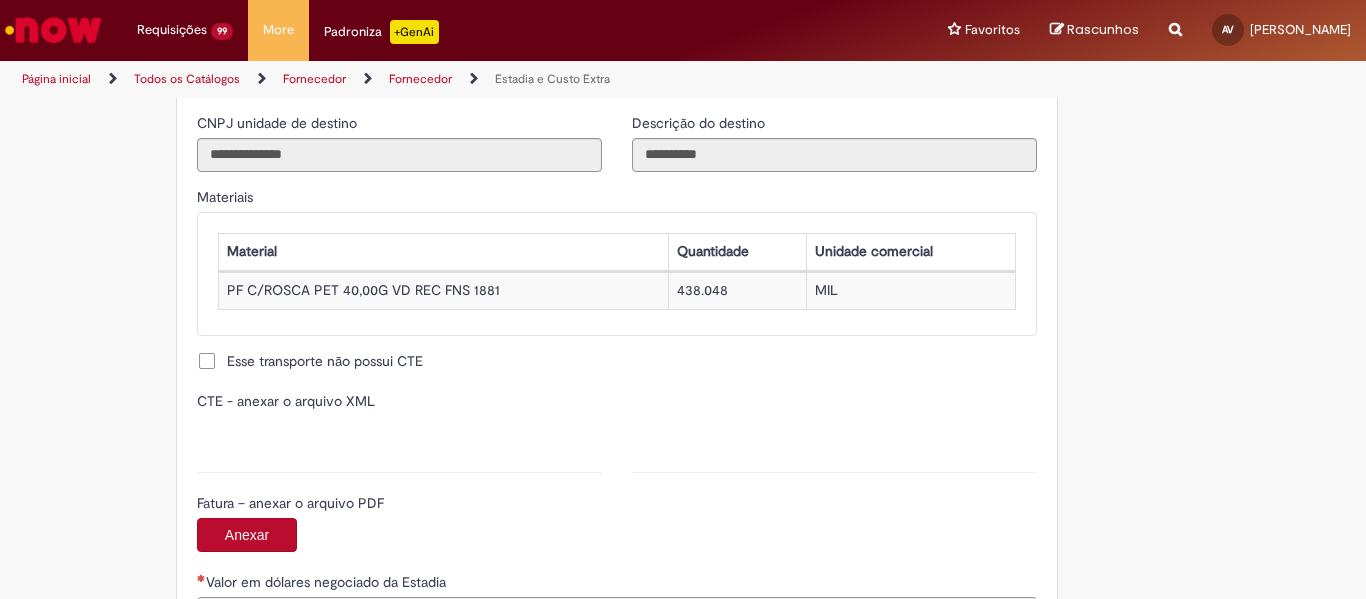 type on "**********" 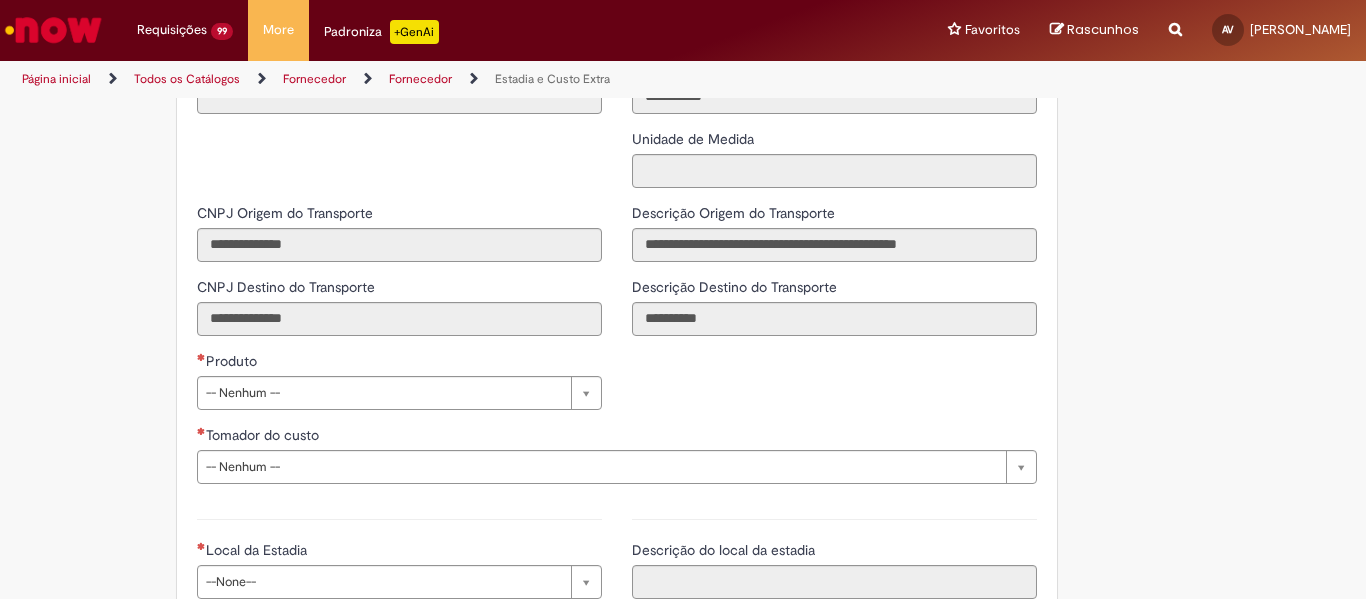 scroll, scrollTop: 2700, scrollLeft: 0, axis: vertical 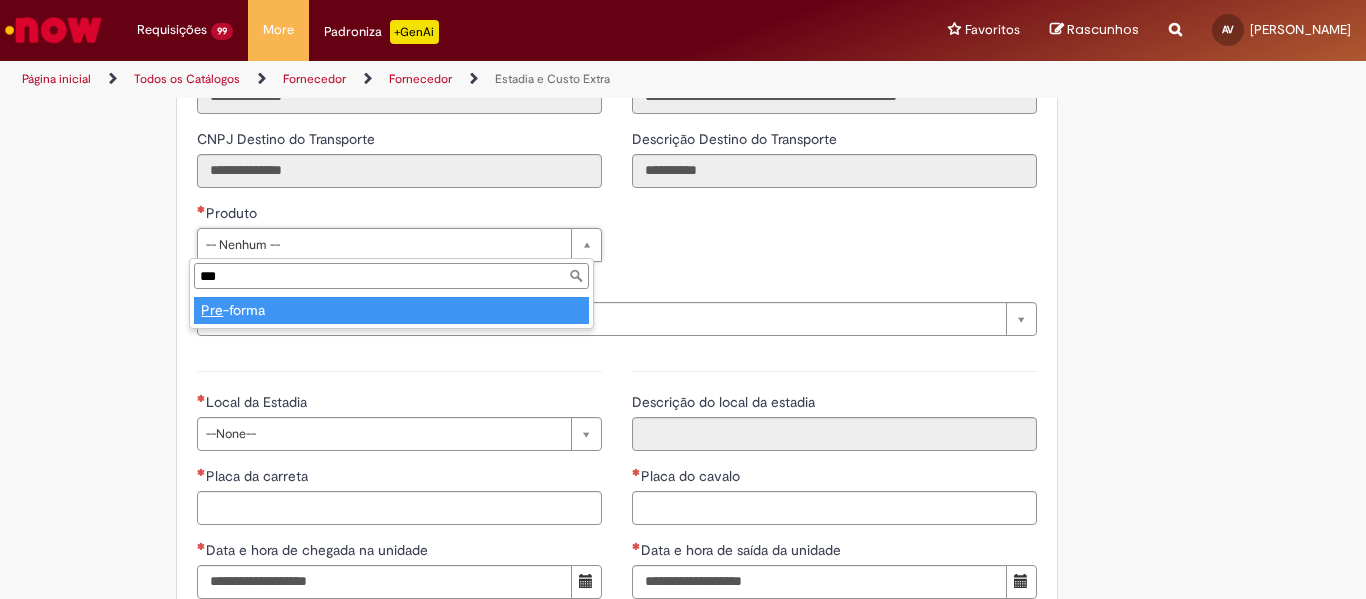 type on "***" 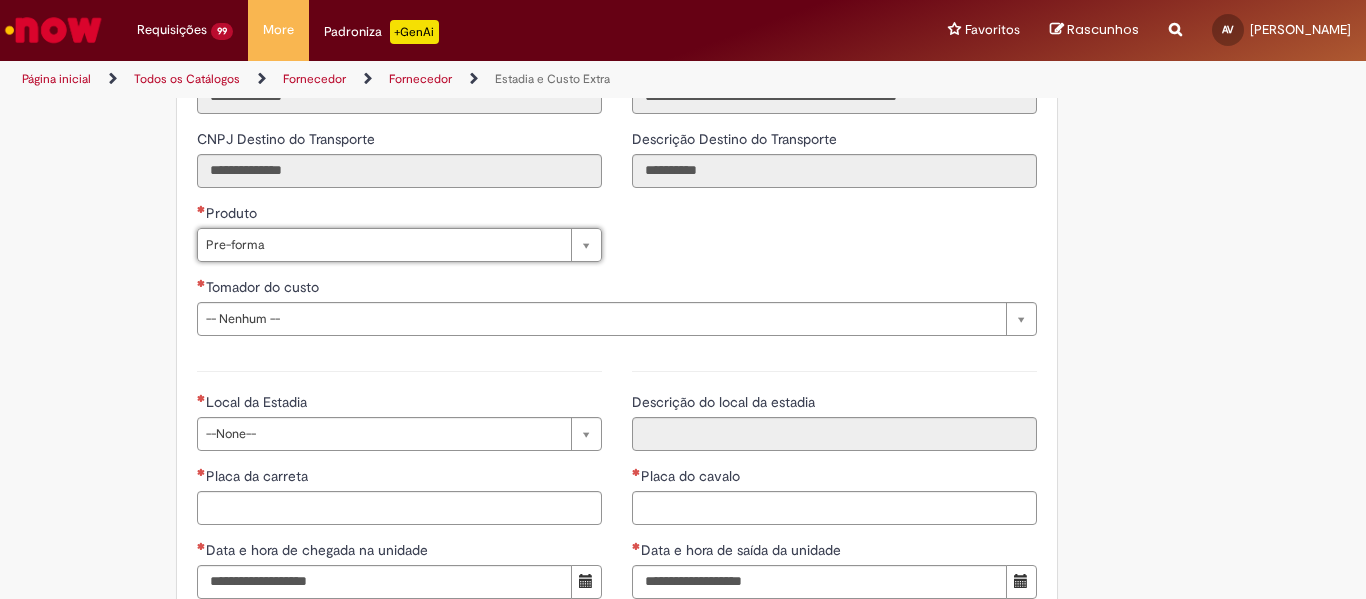 type on "*********" 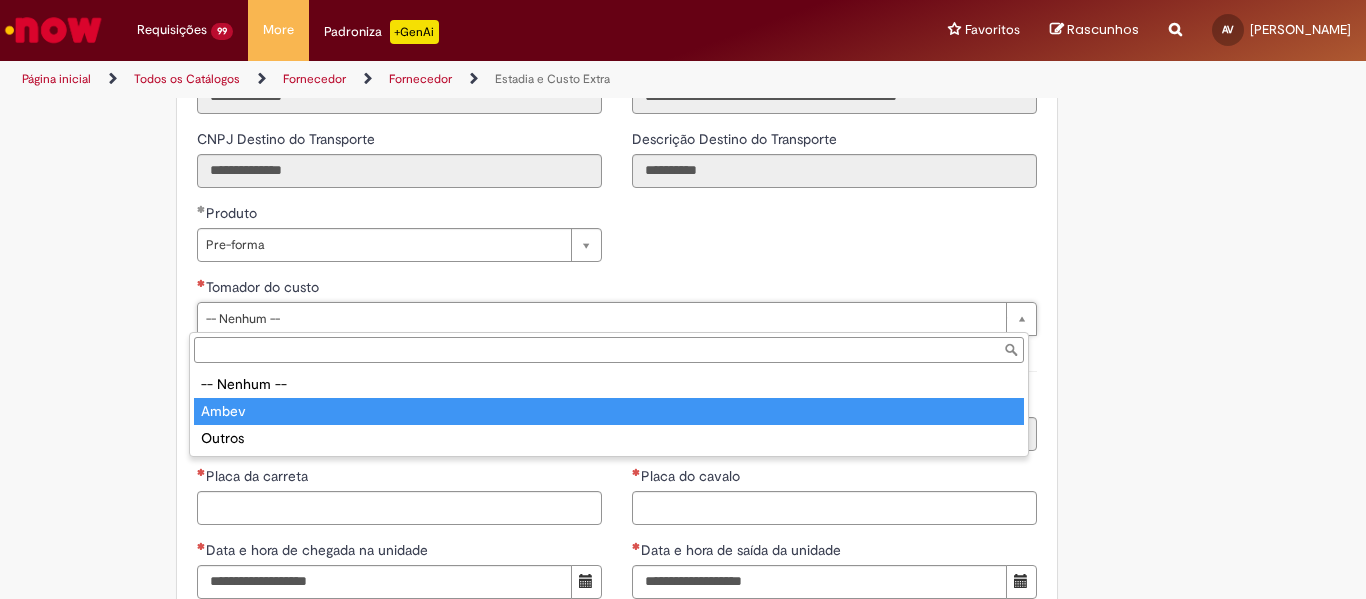 type on "*****" 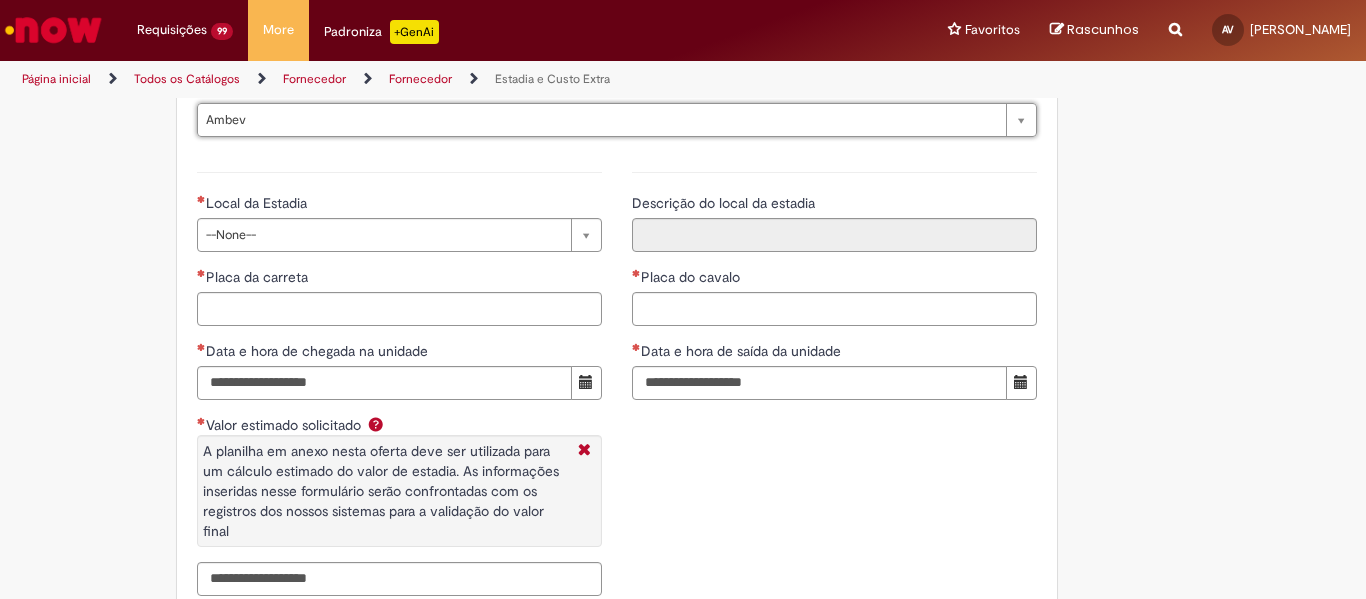 scroll, scrollTop: 2900, scrollLeft: 0, axis: vertical 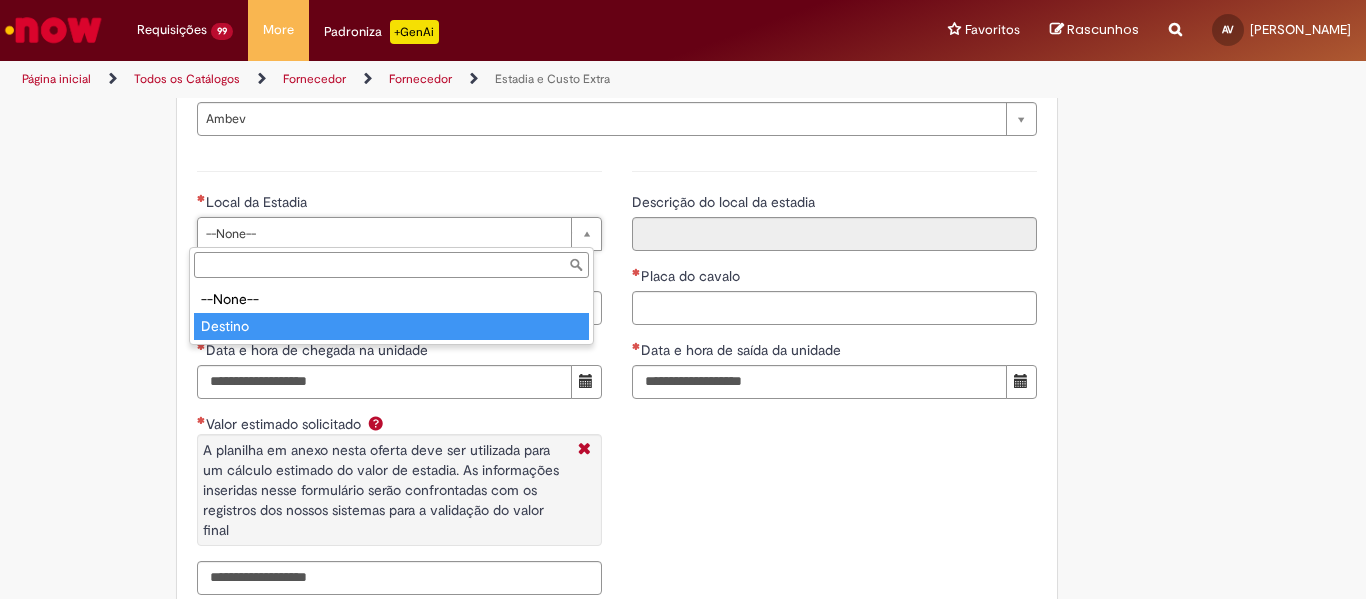 type on "*******" 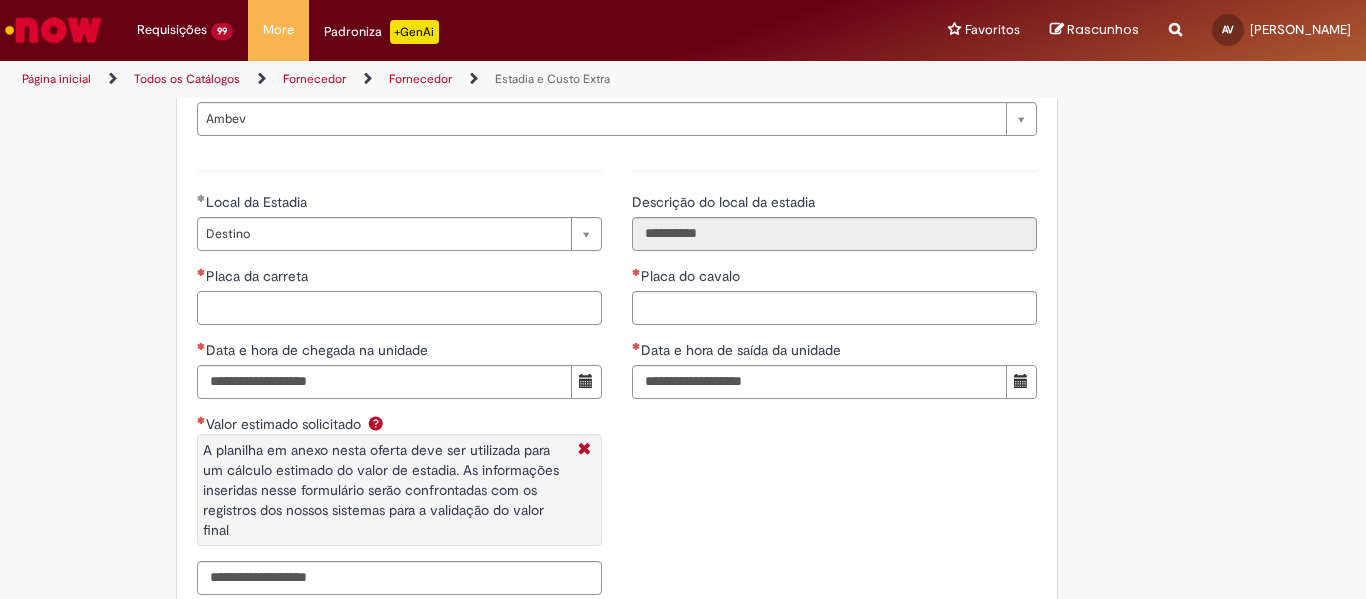 drag, startPoint x: 383, startPoint y: 306, endPoint x: 492, endPoint y: 375, distance: 129.00388 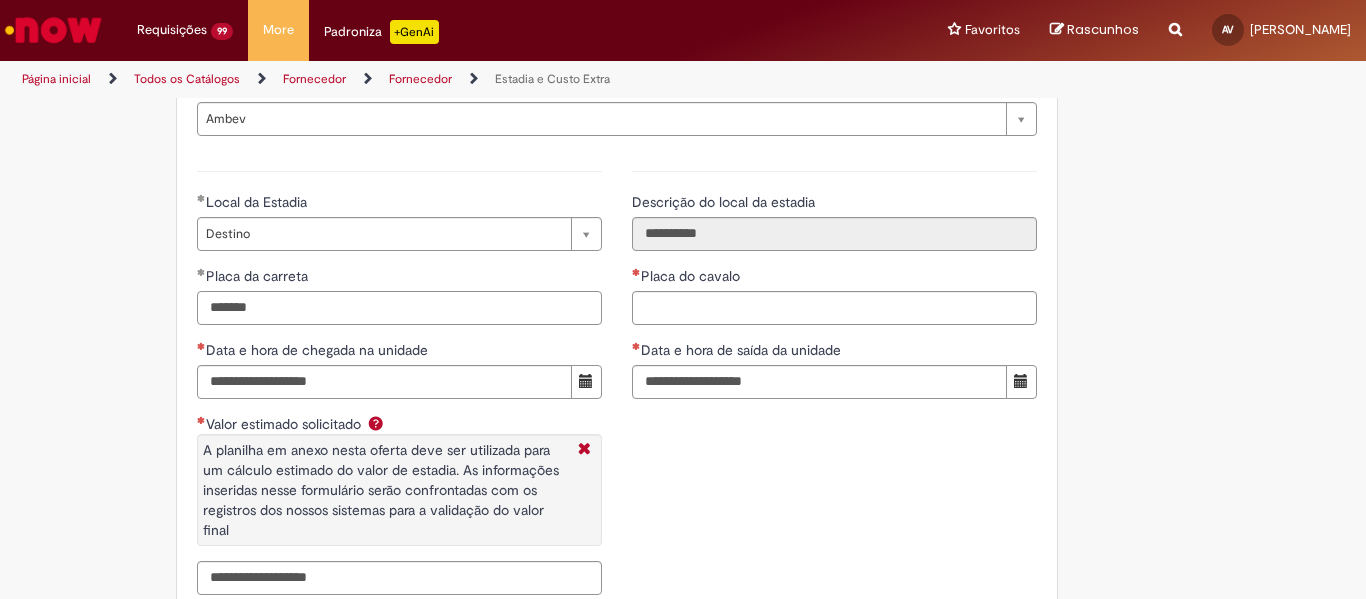 type on "*******" 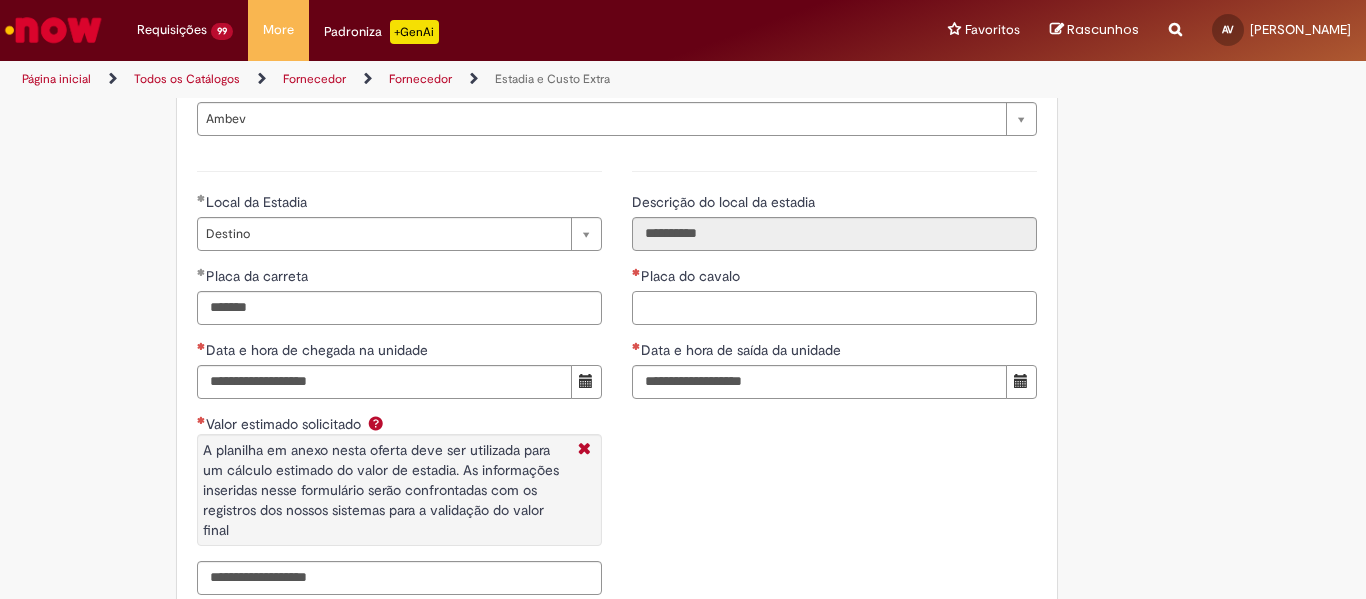 click on "Placa do cavalo" at bounding box center [834, 308] 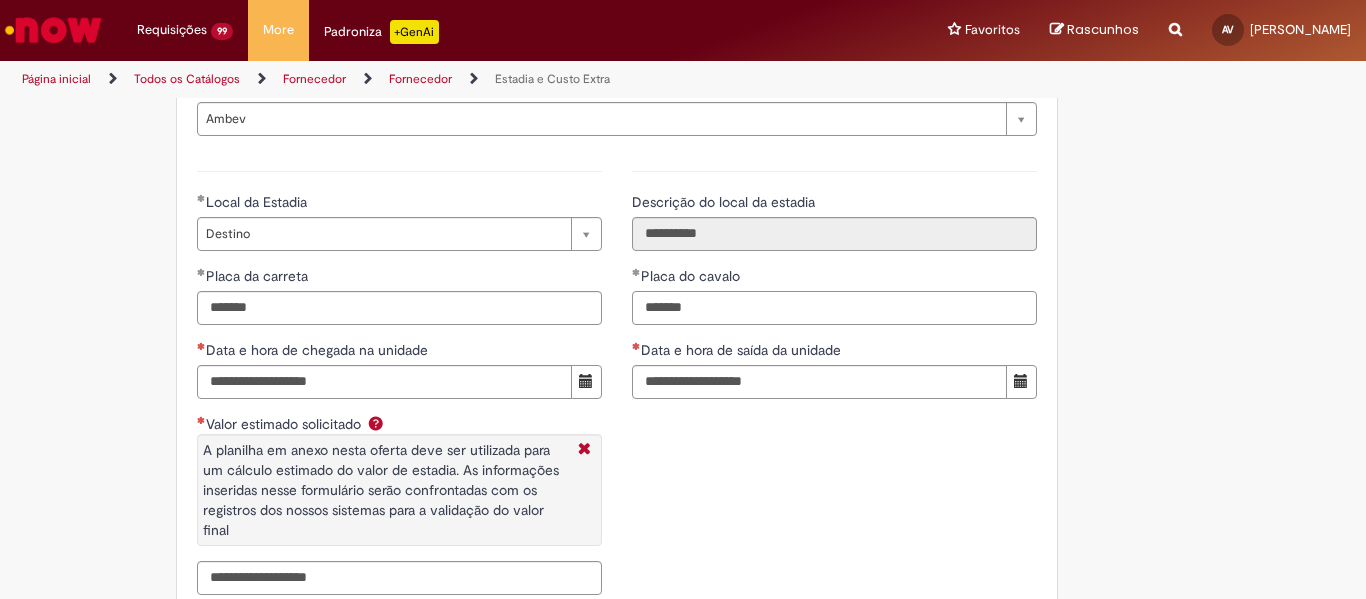 type on "*******" 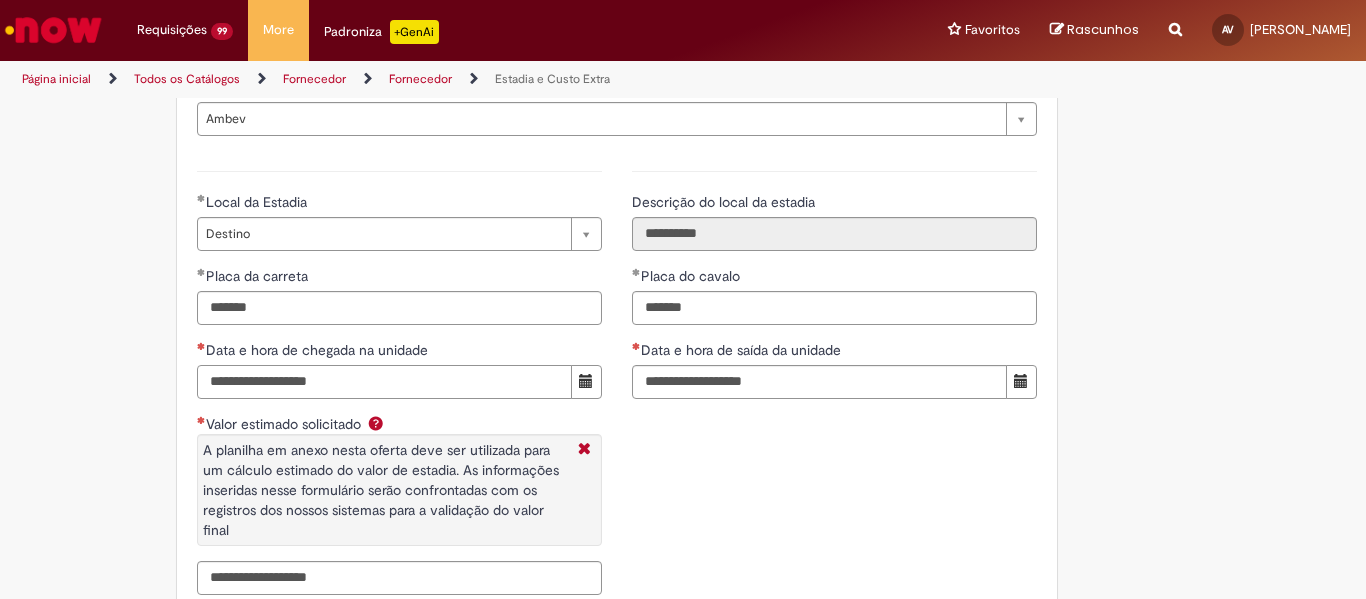 click on "Data e hora de chegada na unidade" at bounding box center [384, 382] 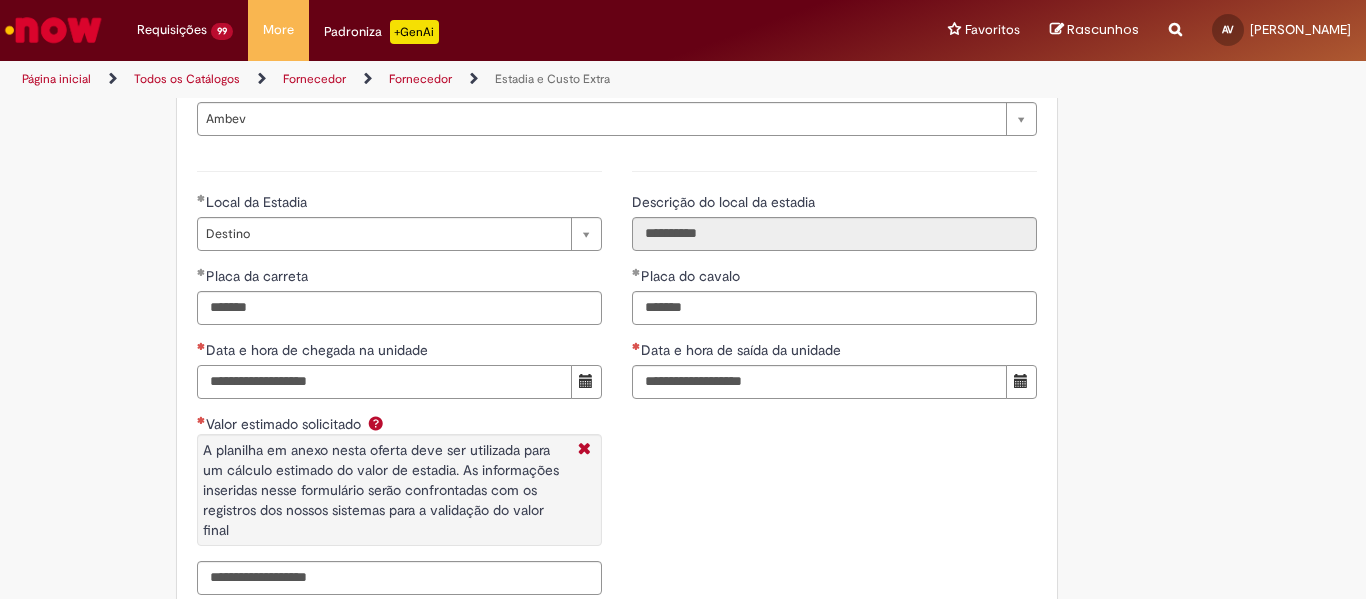 paste on "**********" 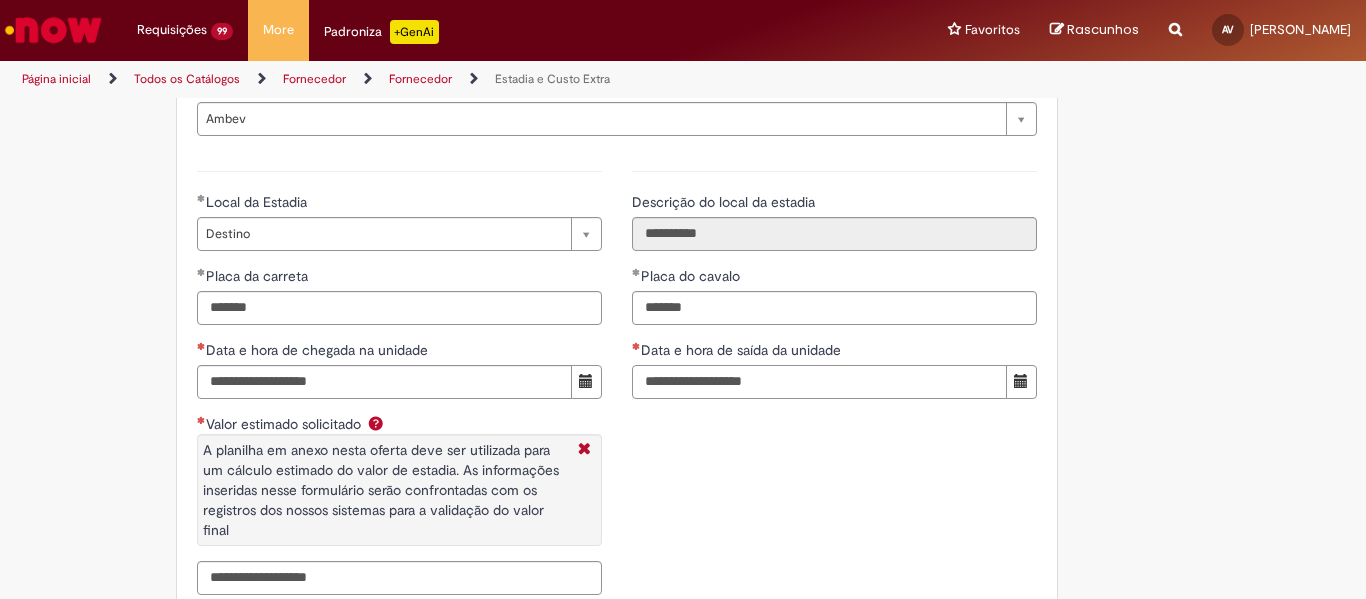 click on "Data e hora de saída da unidade" at bounding box center (819, 382) 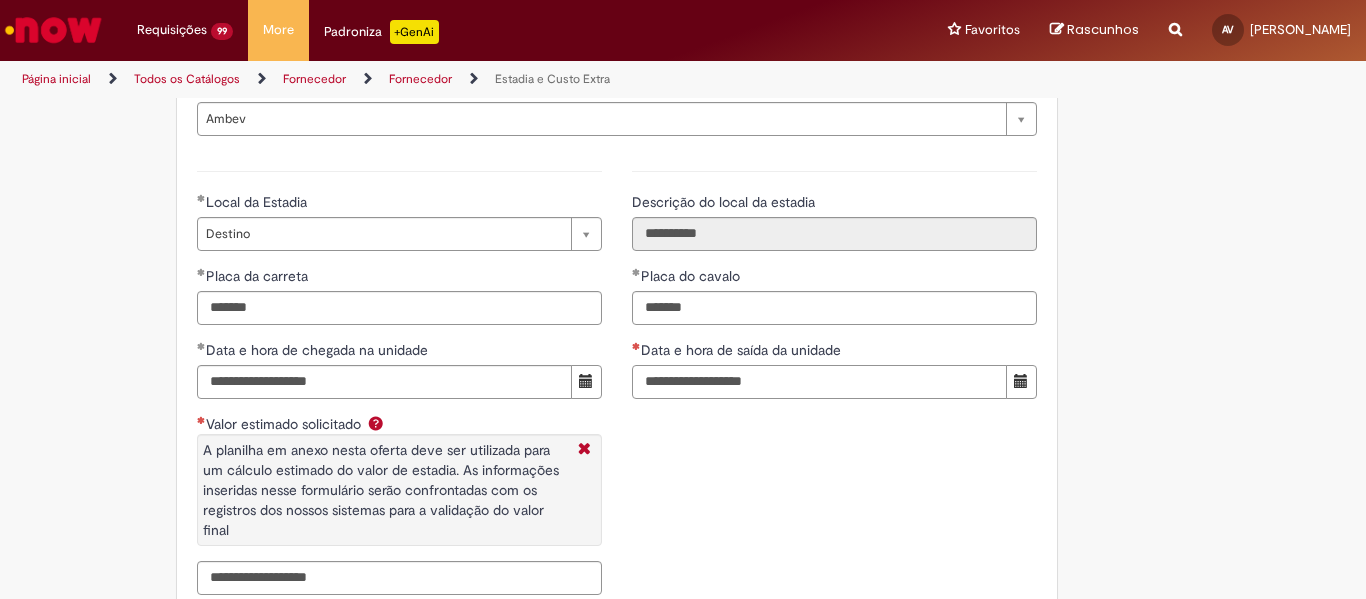 paste on "**********" 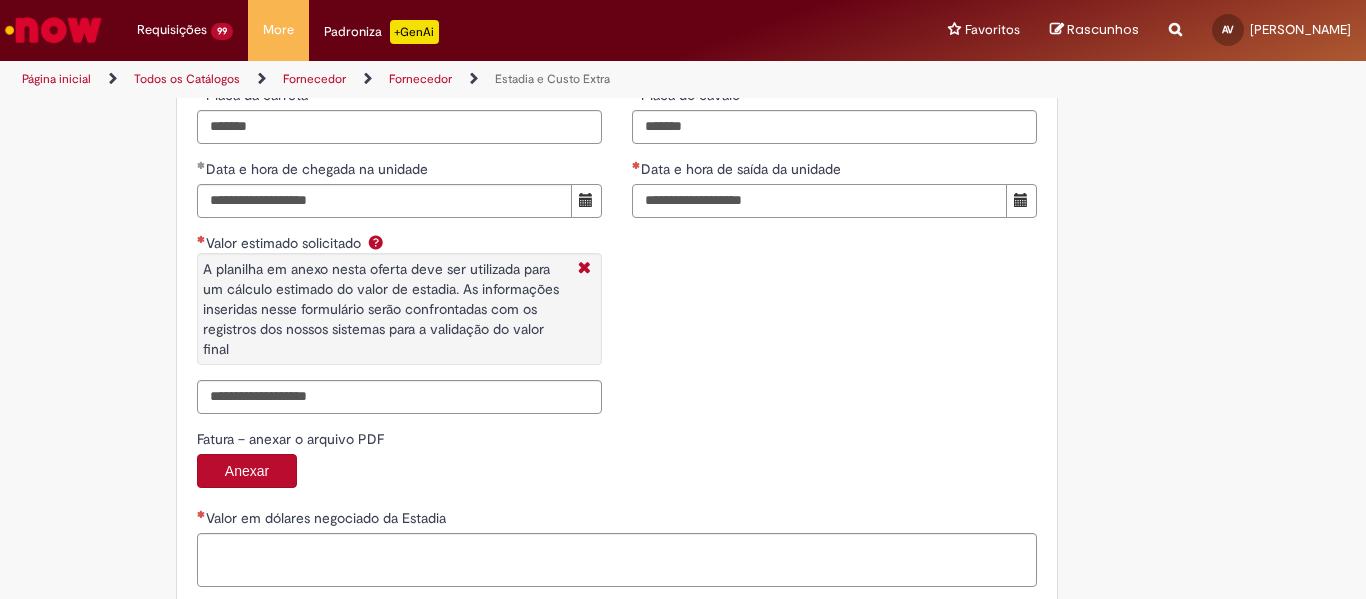 scroll, scrollTop: 3100, scrollLeft: 0, axis: vertical 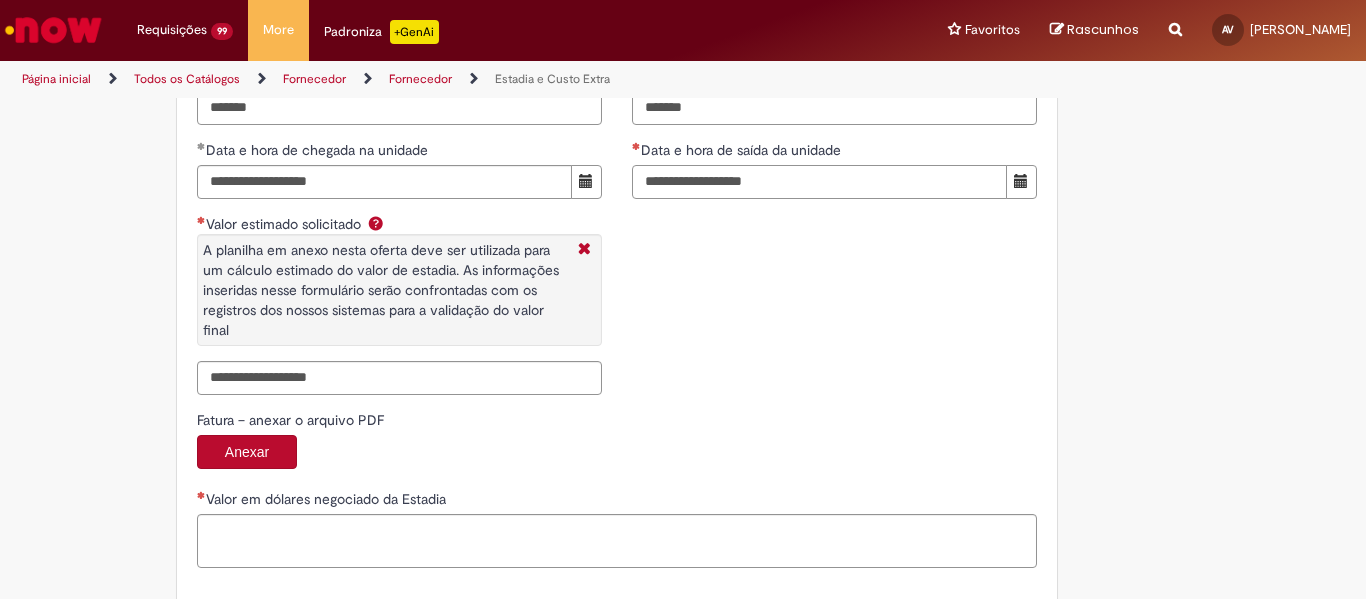 type on "**********" 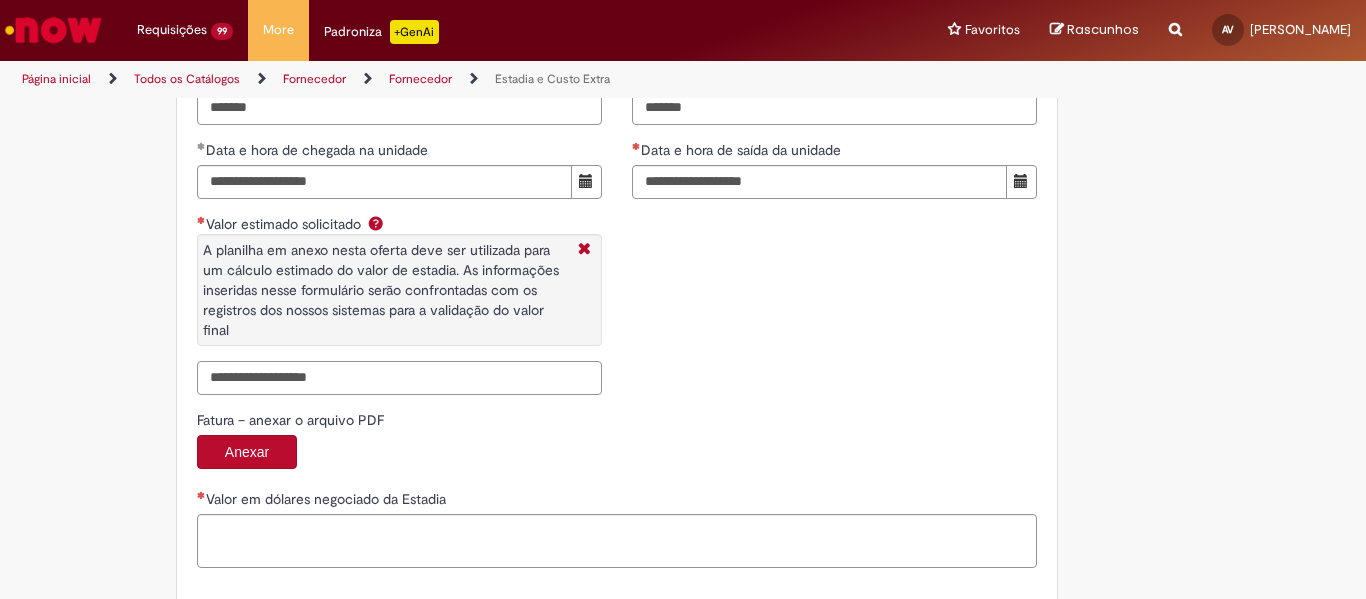 click on "Valor estimado solicitado A planilha em anexo nesta oferta deve ser utilizada para um cálculo estimado do valor de estadia. As informações inseridas nesse formulário serão confrontadas com os registros dos nossos sistemas para a validação do valor final" at bounding box center [399, 378] 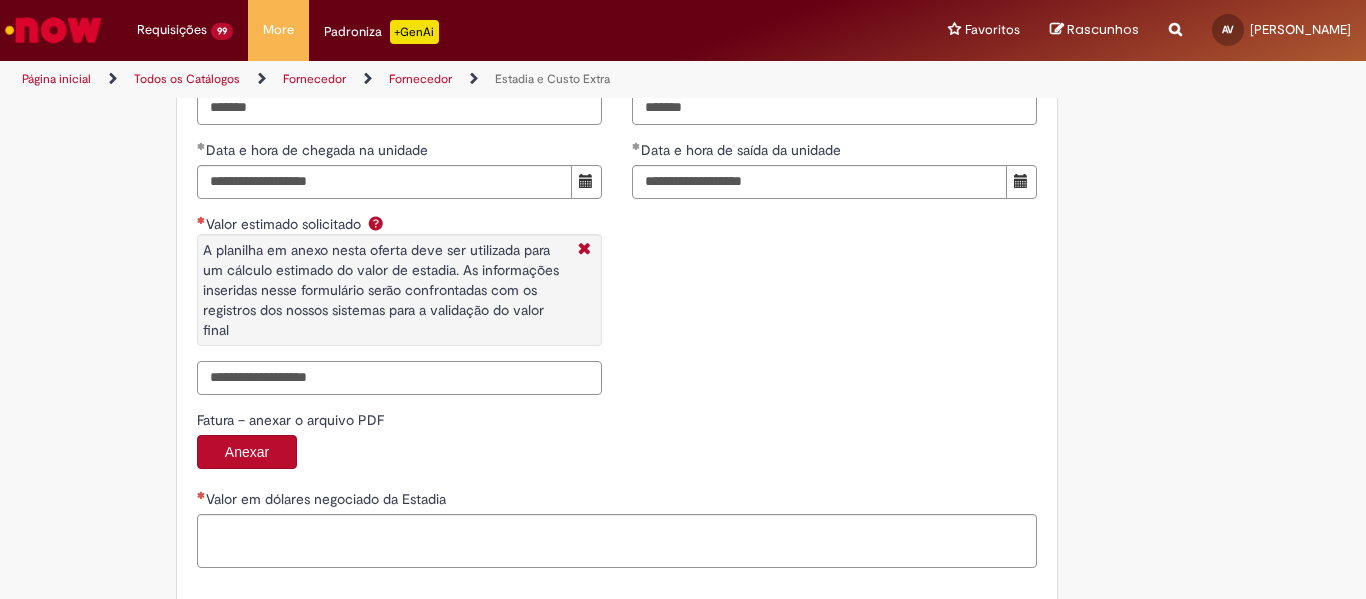 paste on "*******" 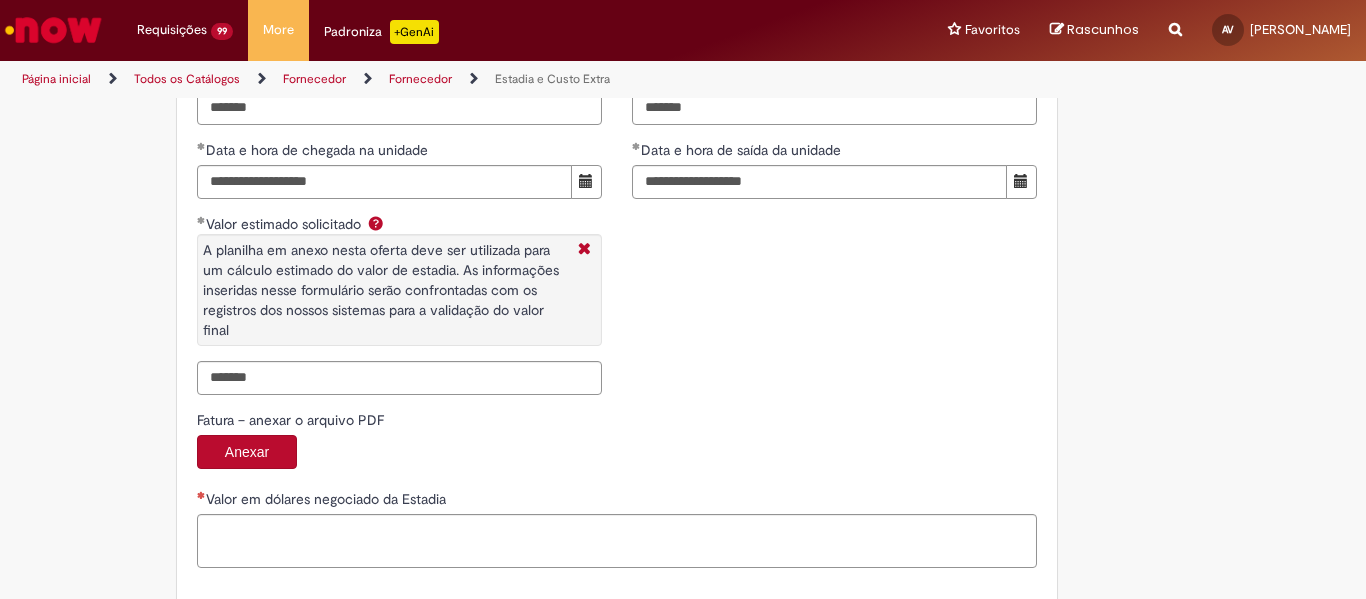 type on "**********" 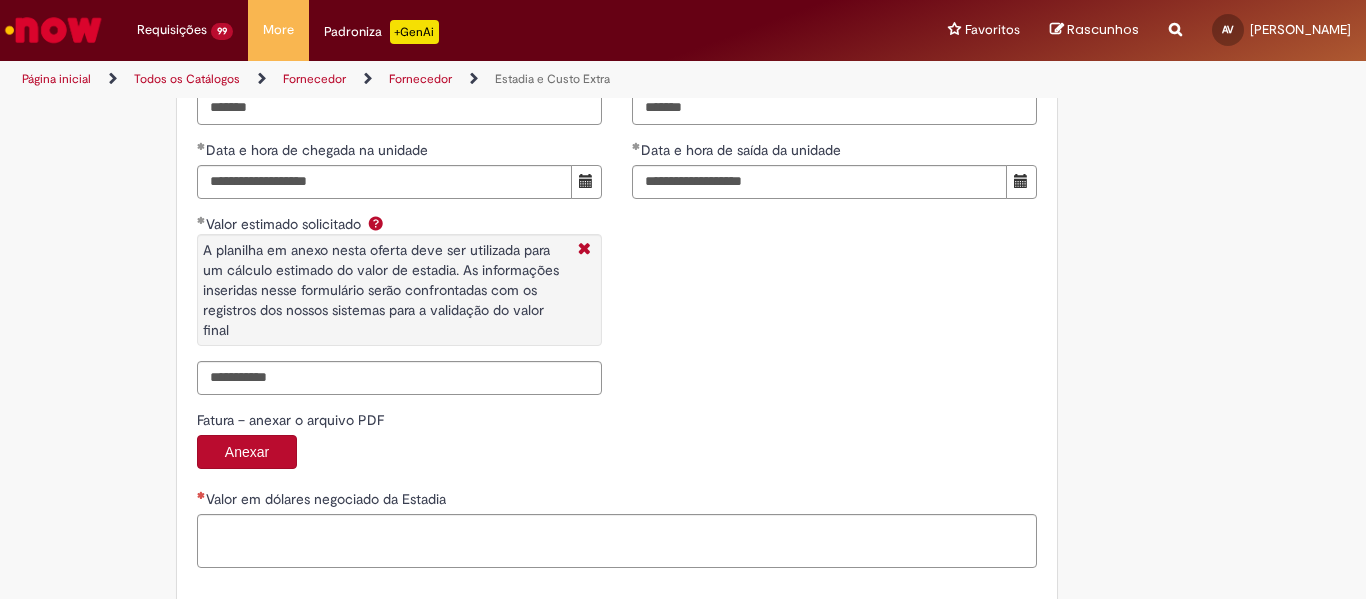 click on "**********" at bounding box center [617, 180] 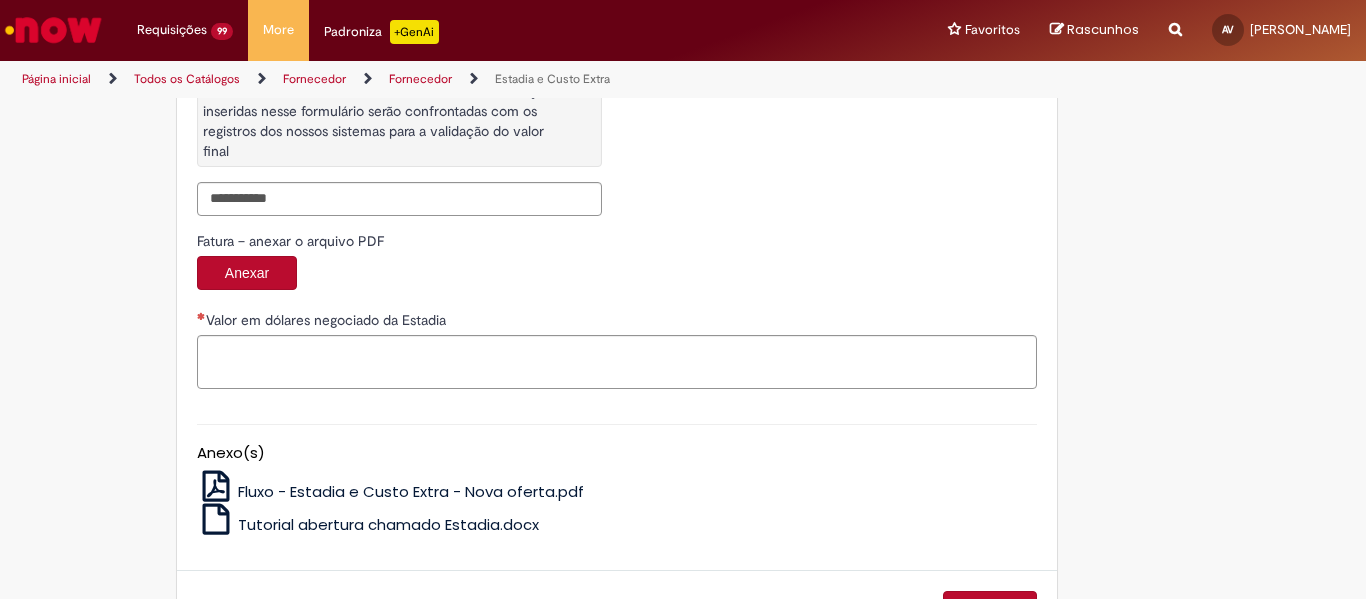 scroll, scrollTop: 3300, scrollLeft: 0, axis: vertical 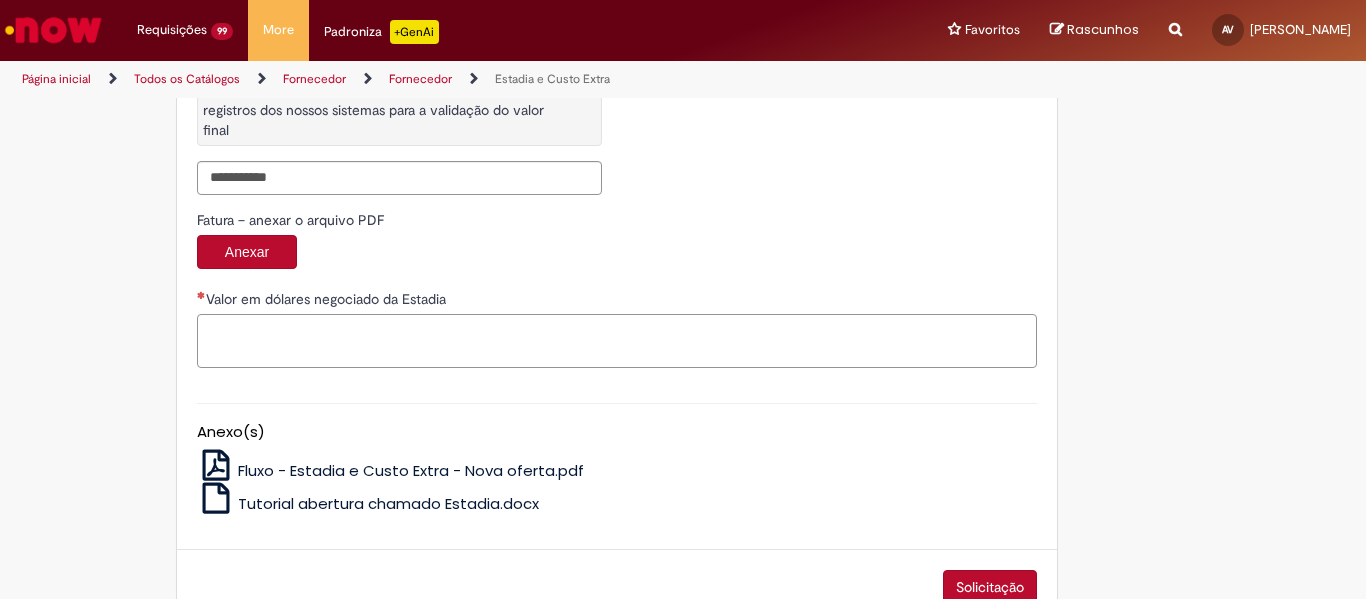 click on "Valor em dólares negociado da Estadia" at bounding box center [617, 341] 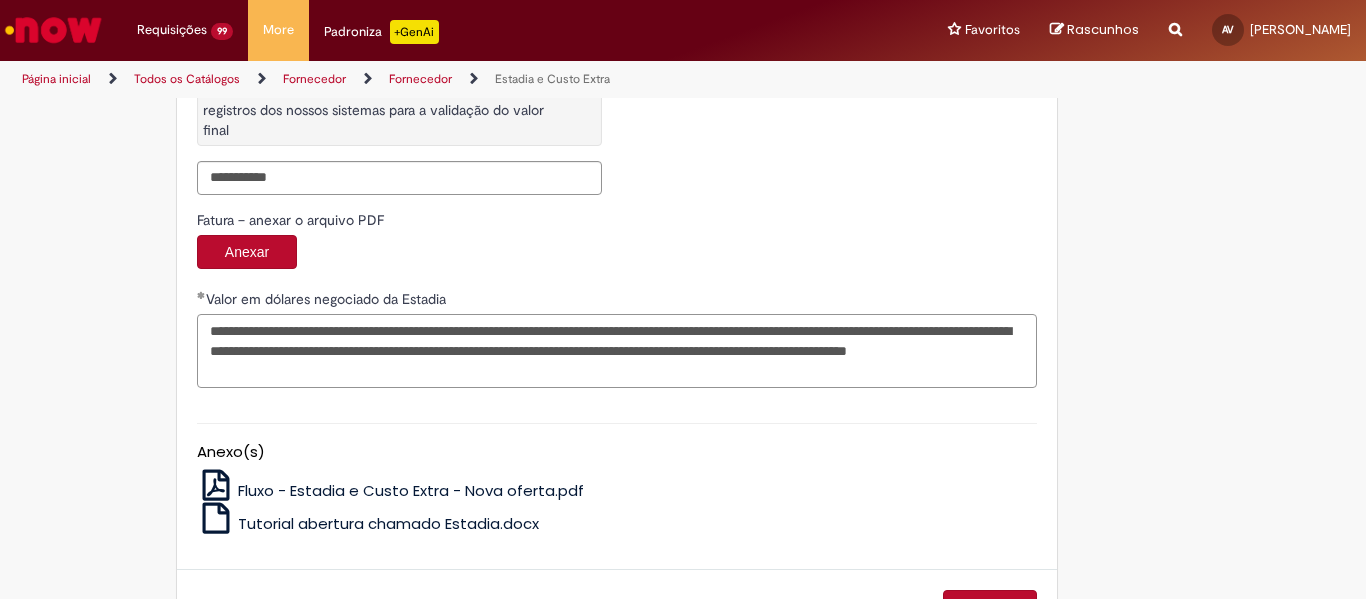 click on "**********" at bounding box center [617, 351] 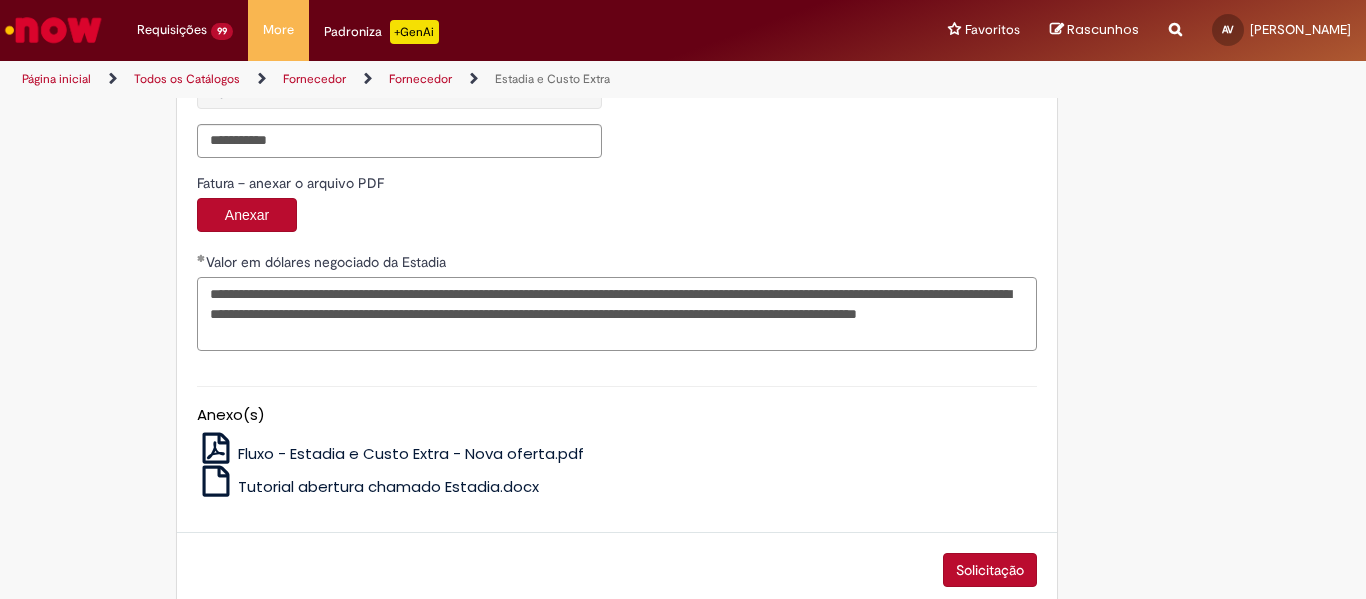 scroll, scrollTop: 3369, scrollLeft: 0, axis: vertical 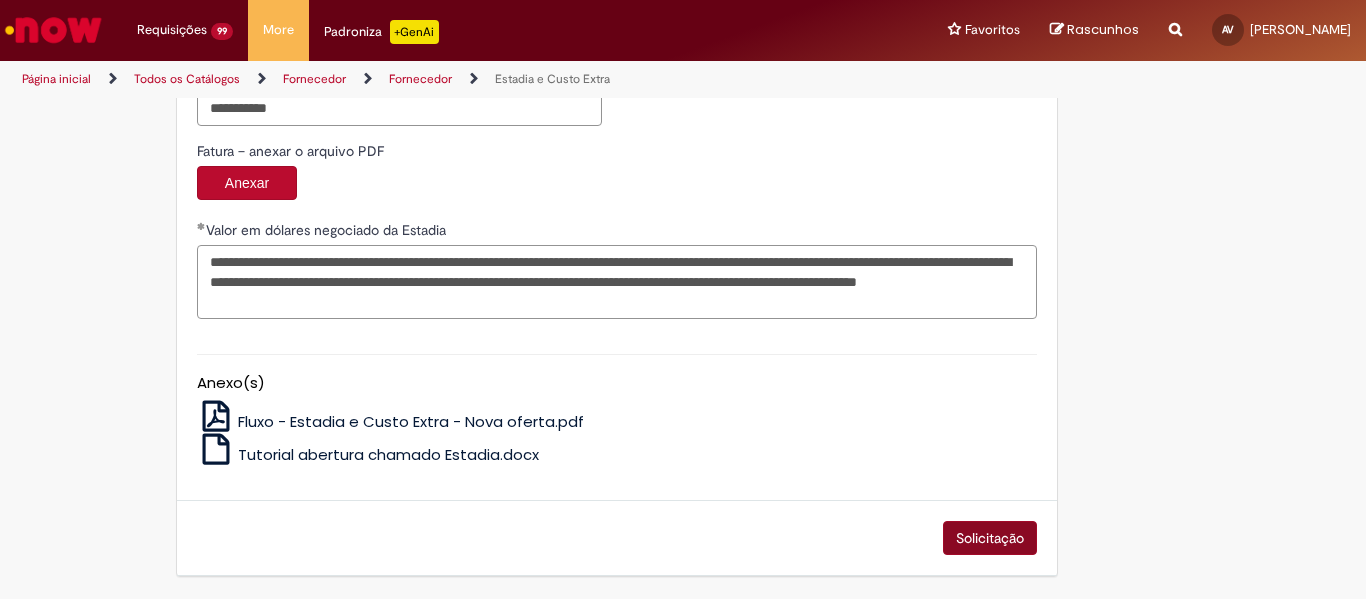 type on "**********" 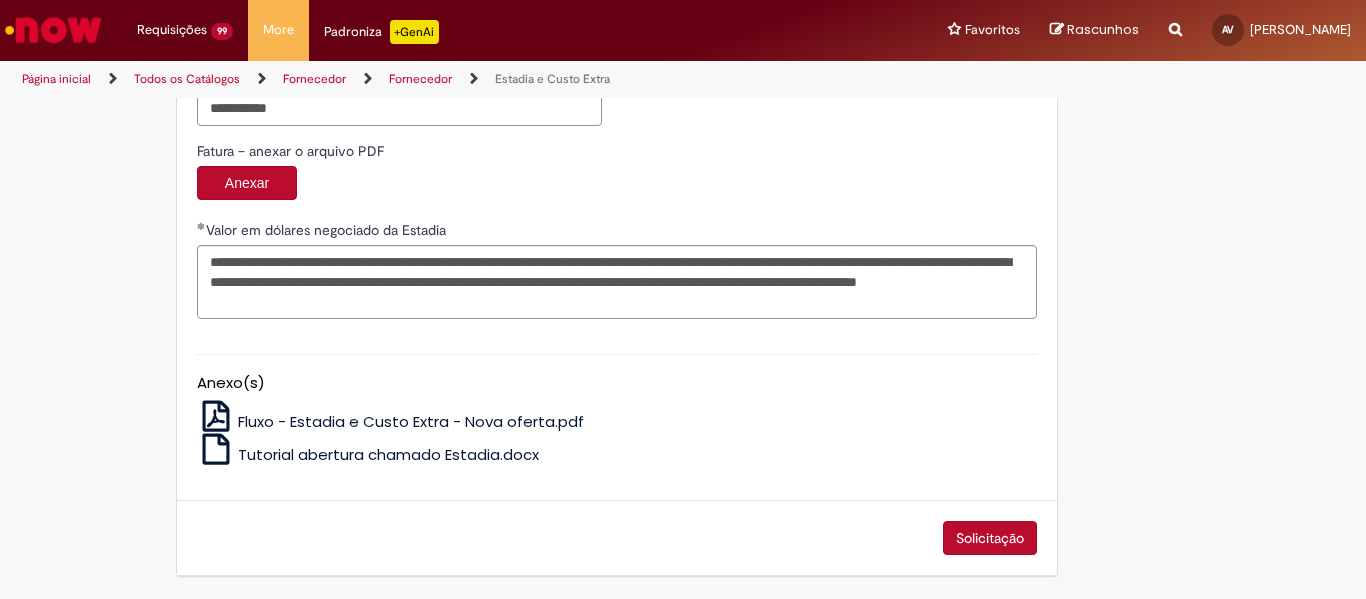 click on "Solicitação" at bounding box center (990, 538) 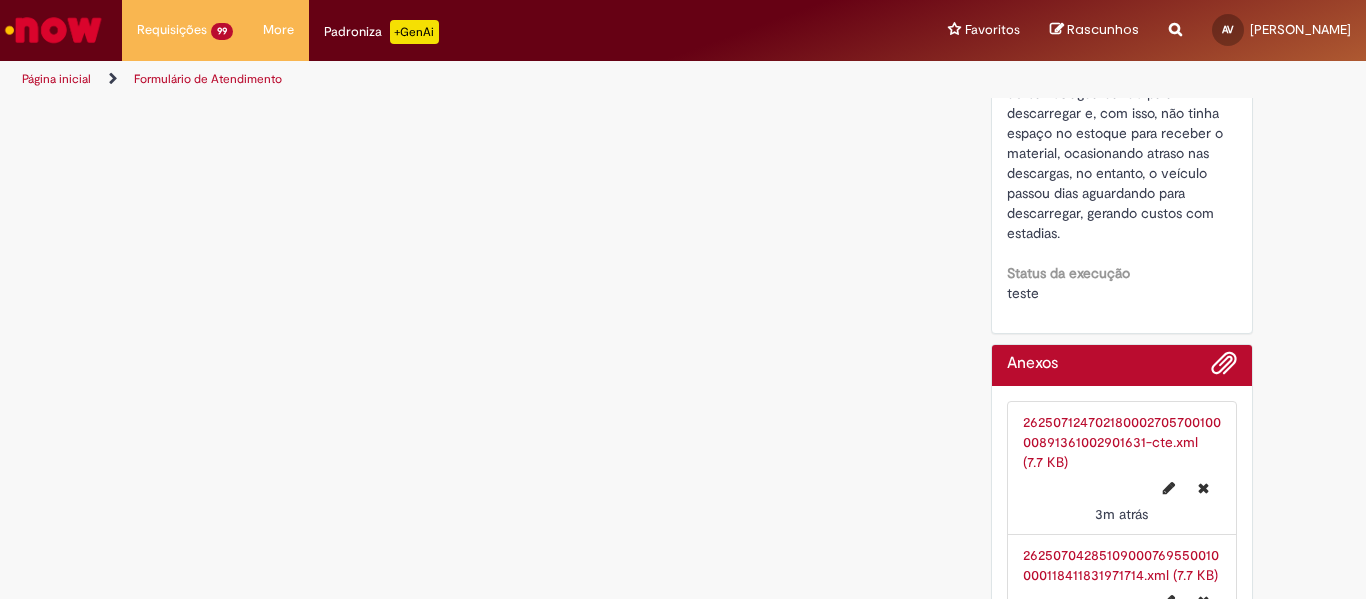 scroll, scrollTop: 0, scrollLeft: 0, axis: both 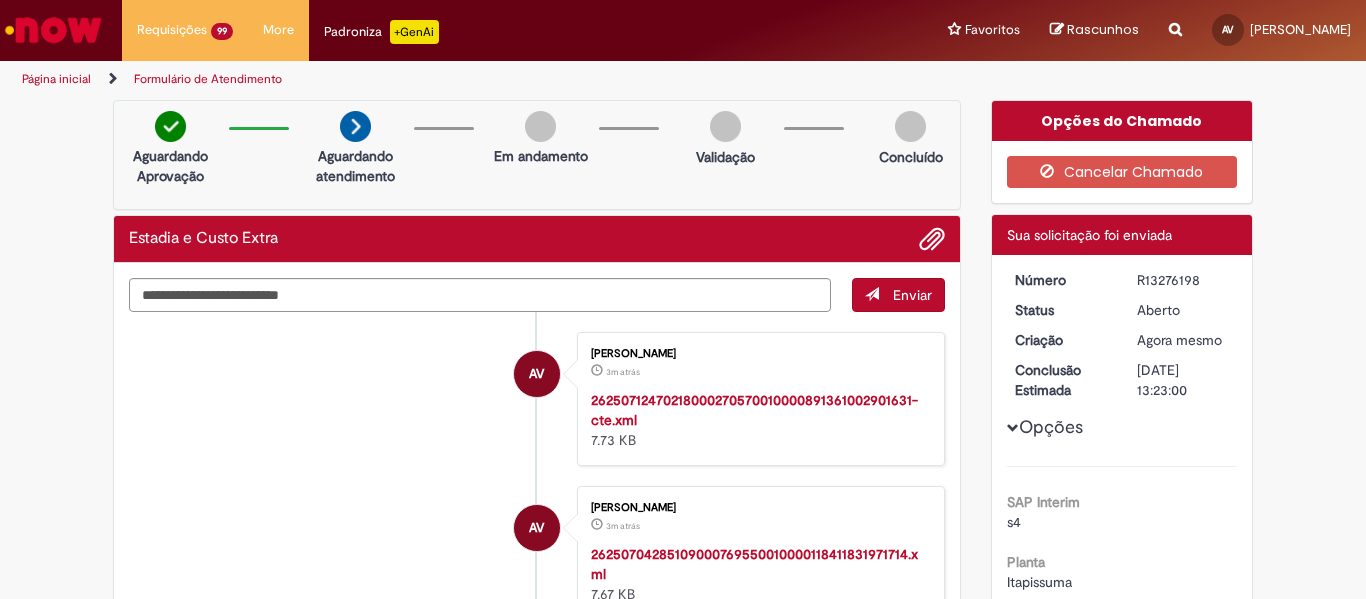 click on "R13276198" at bounding box center [1183, 280] 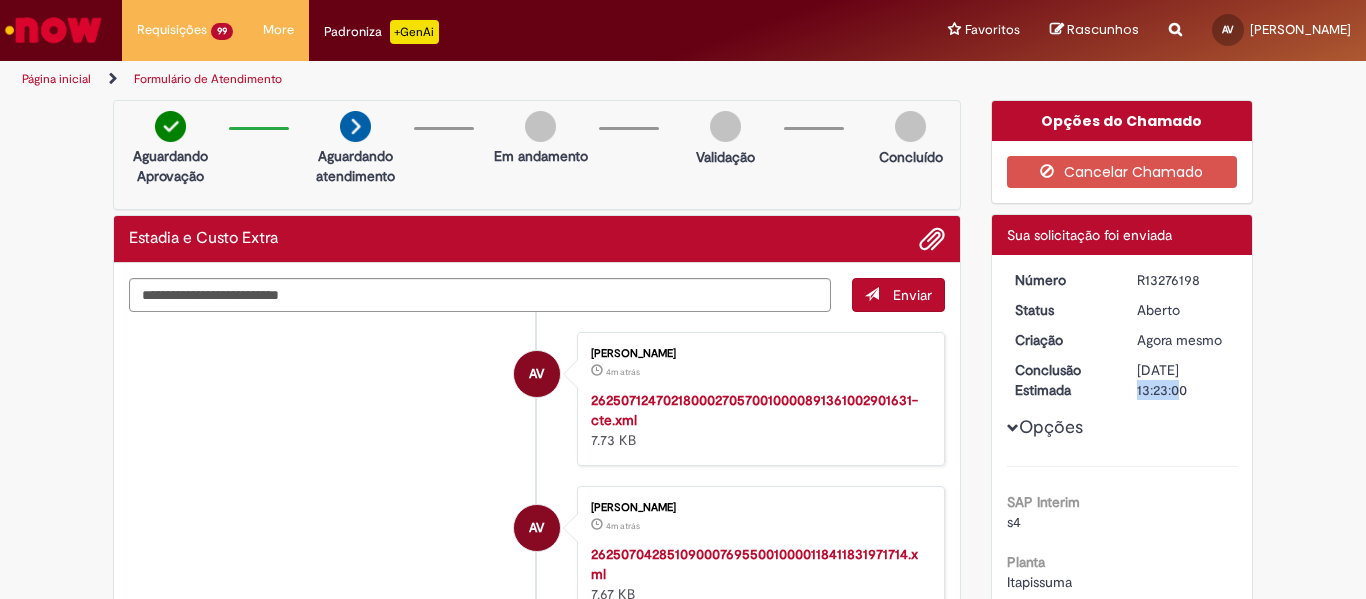 drag, startPoint x: 1190, startPoint y: 366, endPoint x: 1126, endPoint y: 370, distance: 64.12488 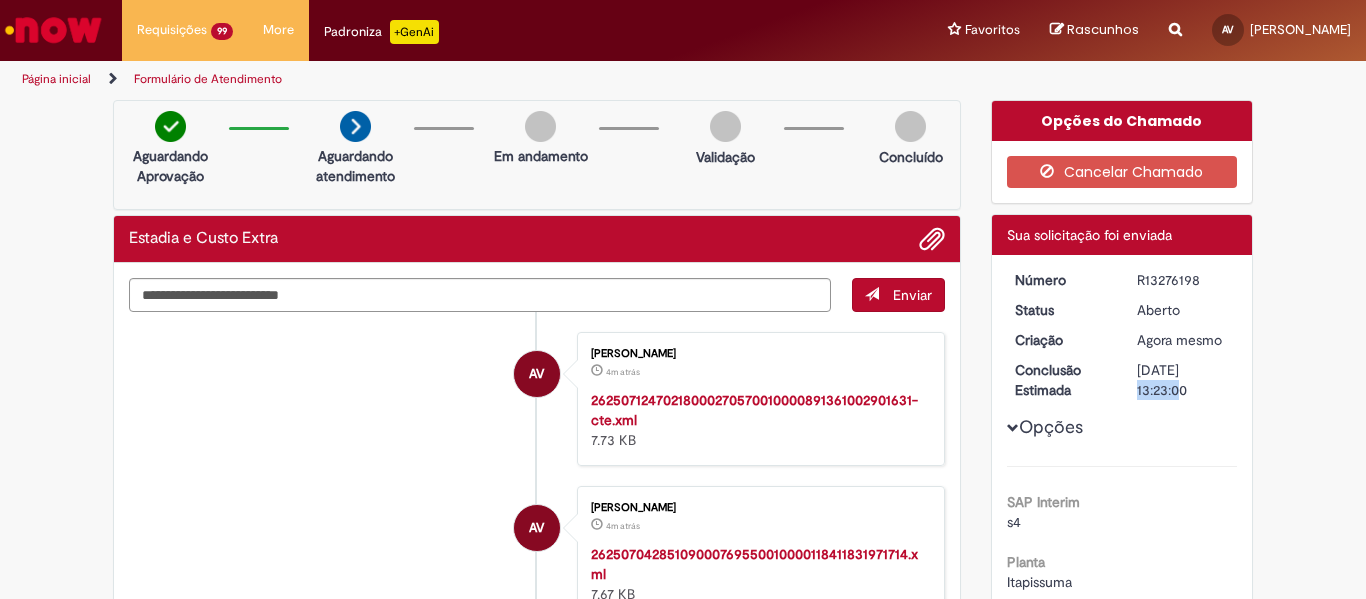 copy on "[DATE]" 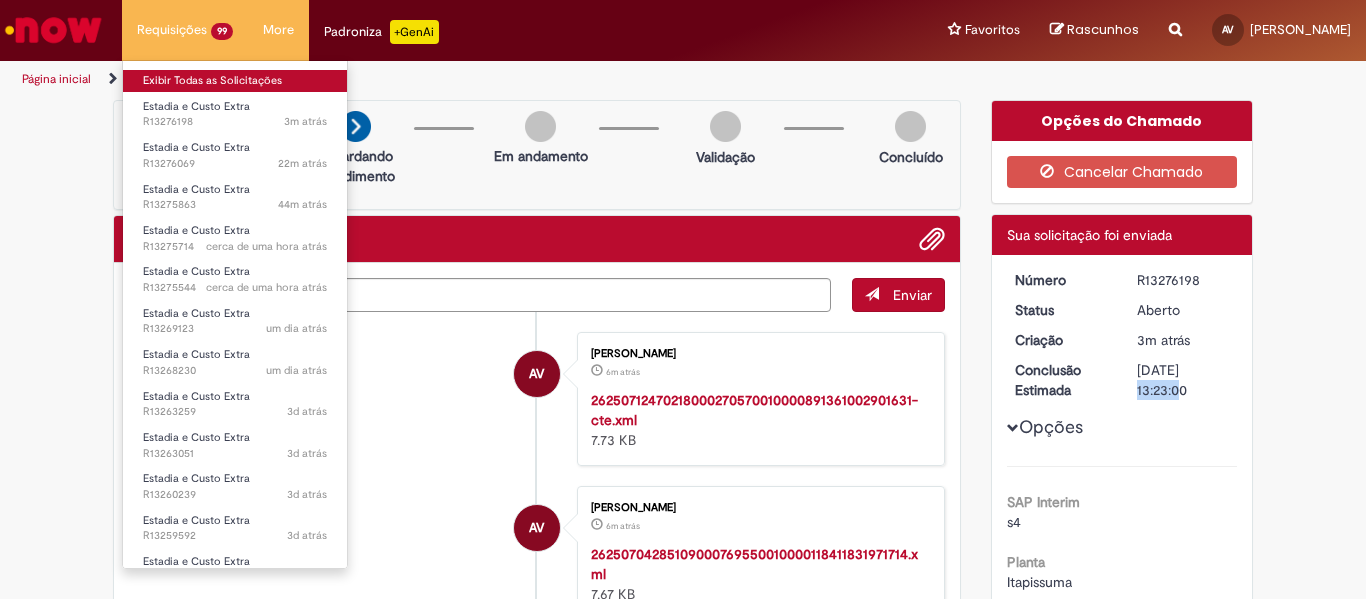 click on "Exibir Todas as Solicitações" at bounding box center (235, 81) 